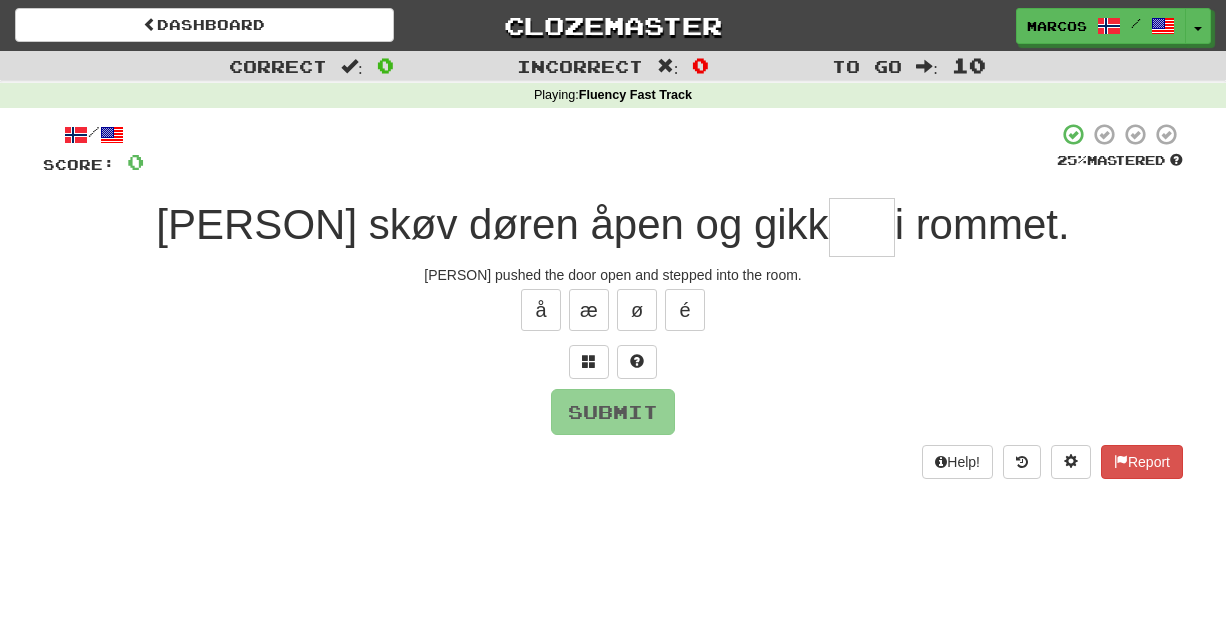 scroll, scrollTop: 0, scrollLeft: 0, axis: both 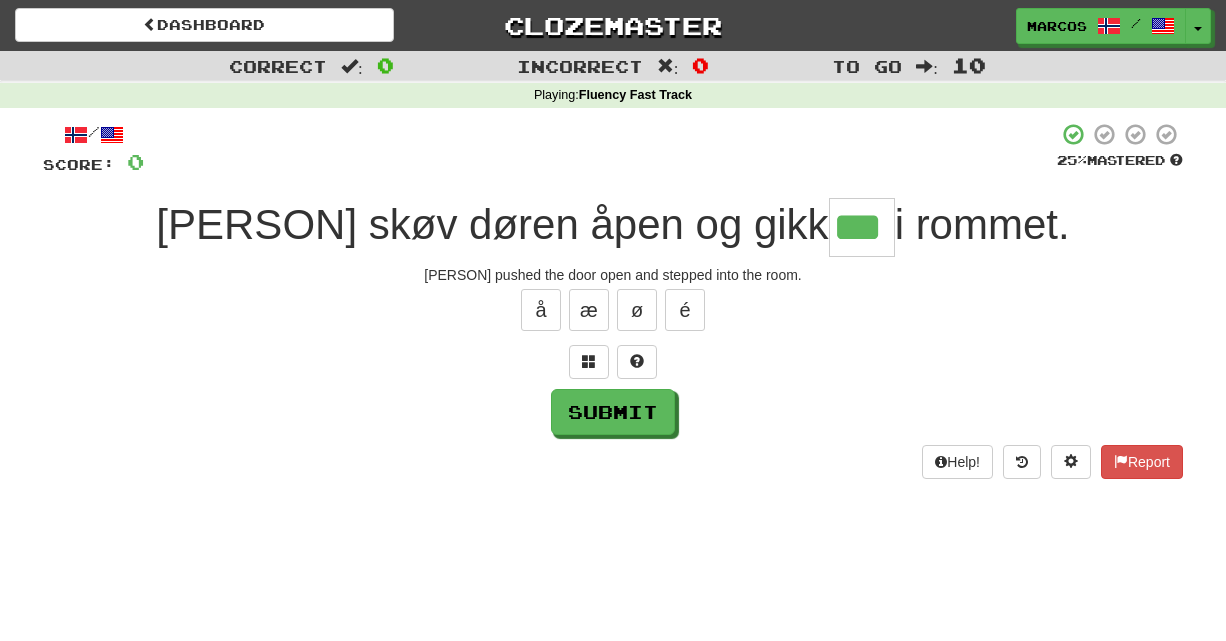 type on "***" 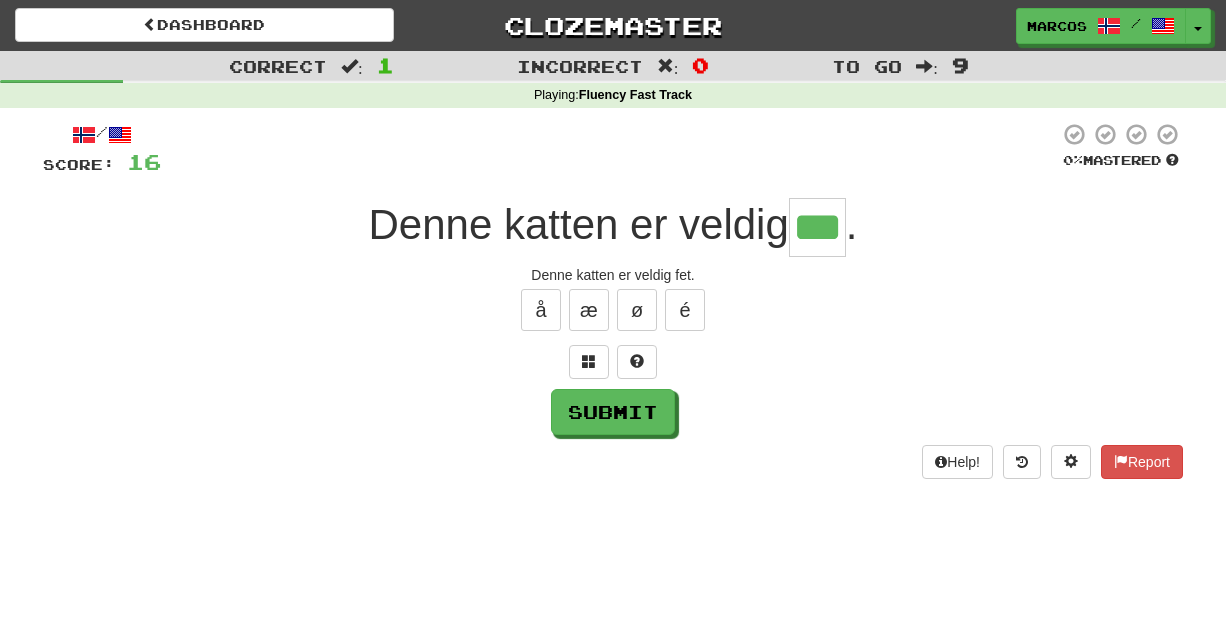 type on "***" 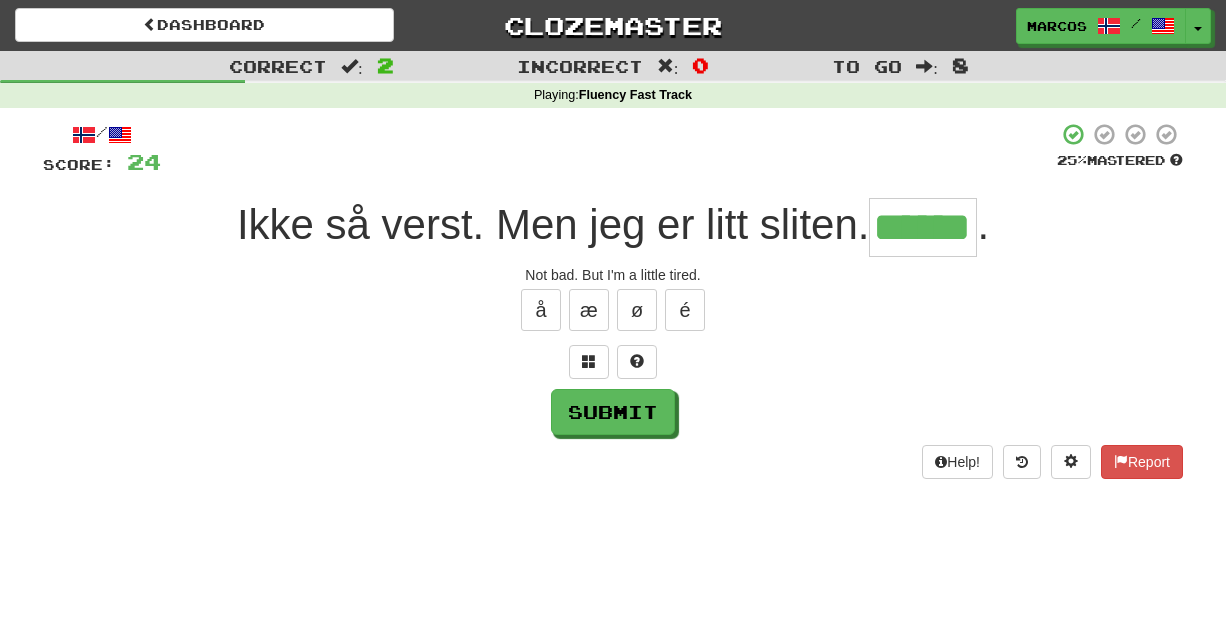 type on "******" 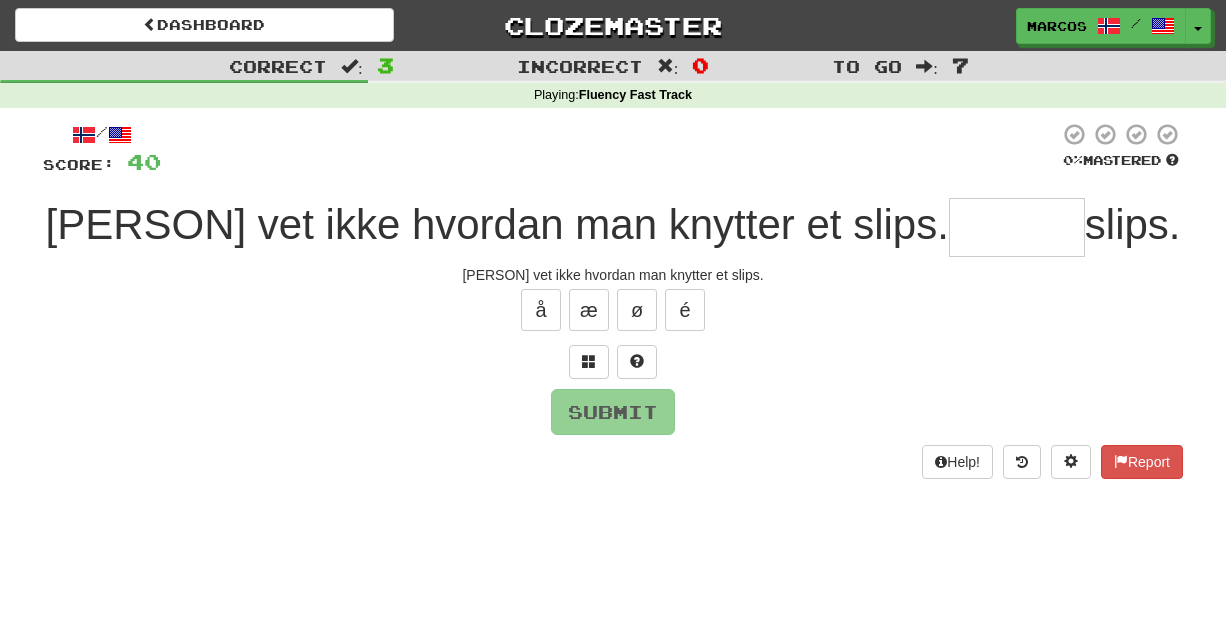 type on "*" 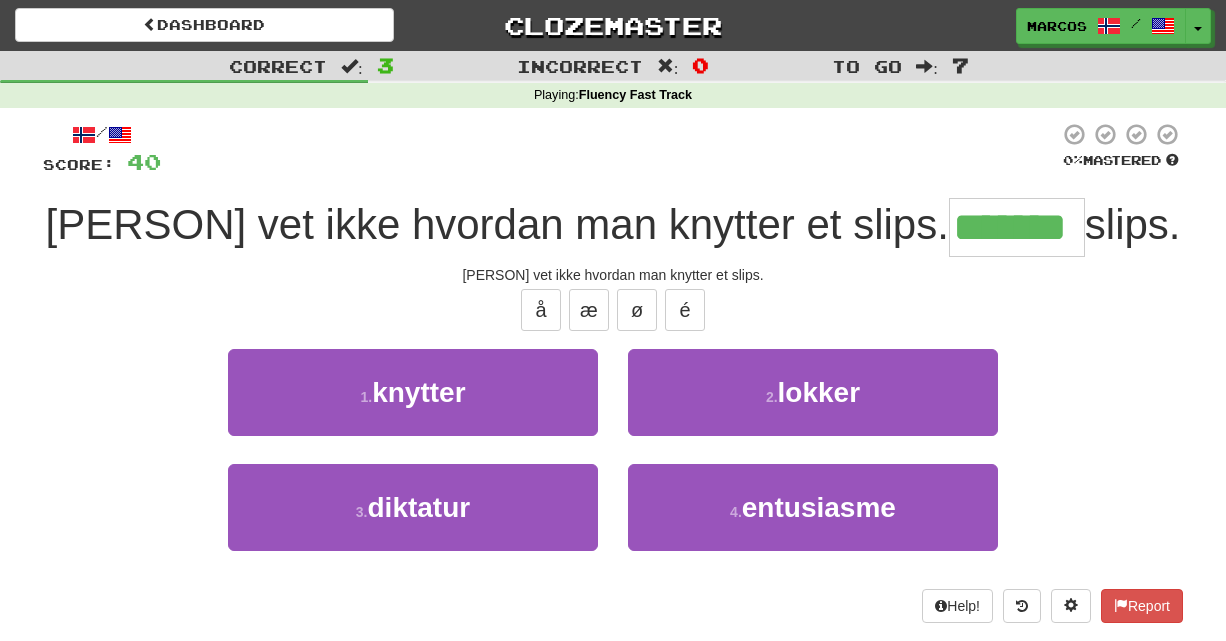 type on "*******" 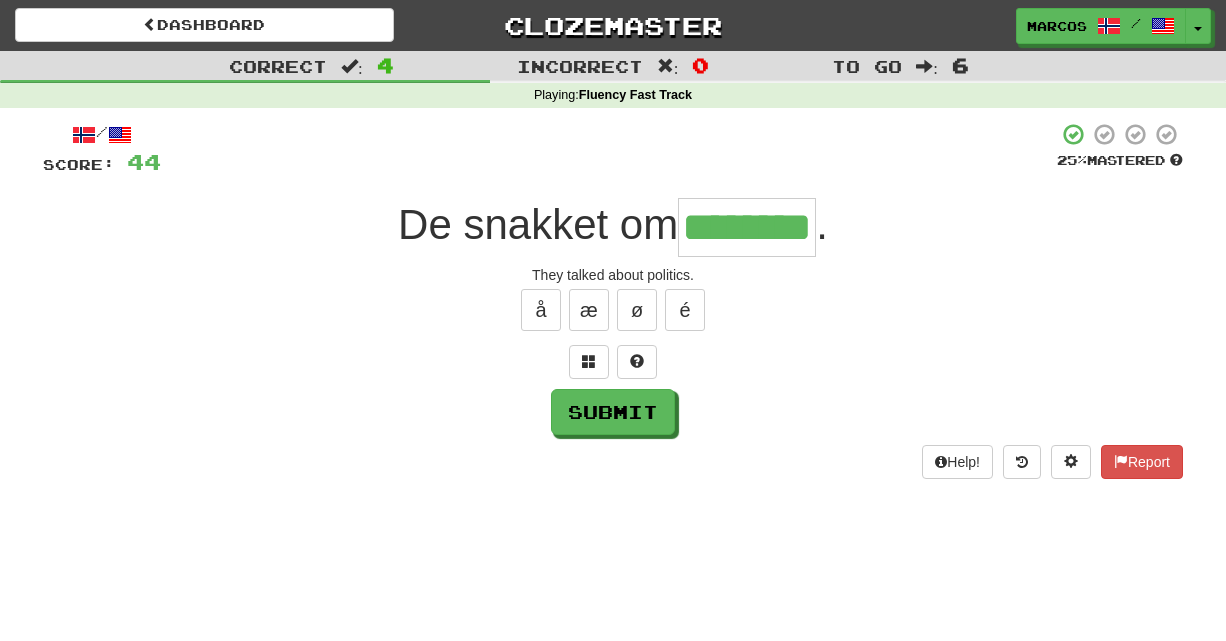type on "********" 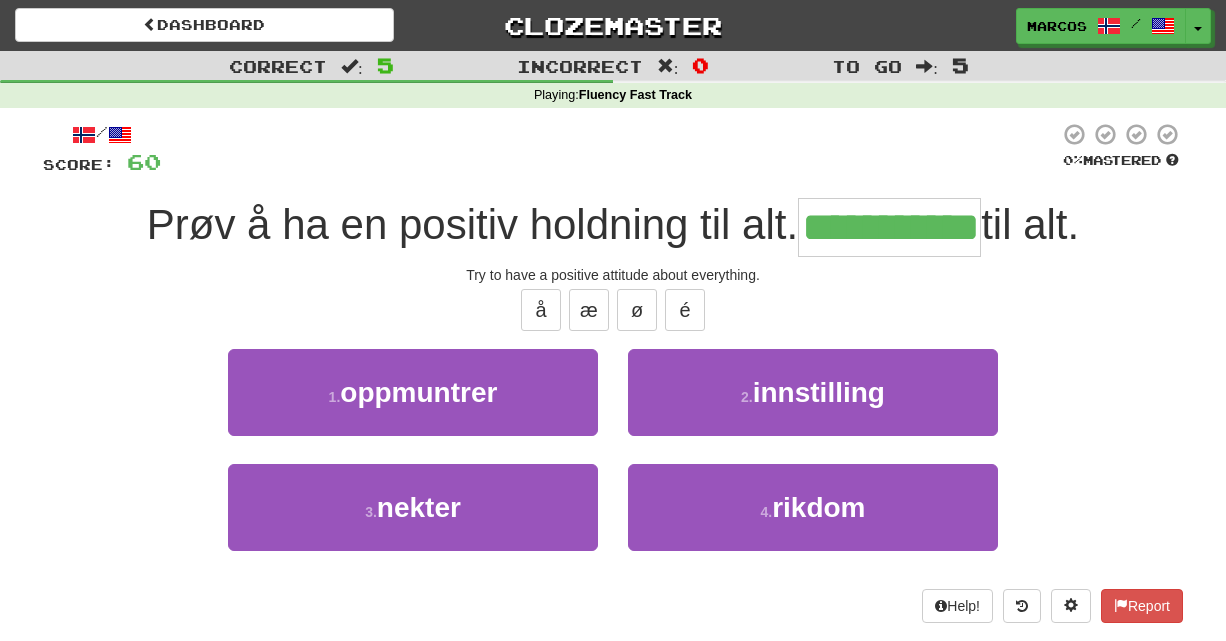type on "**********" 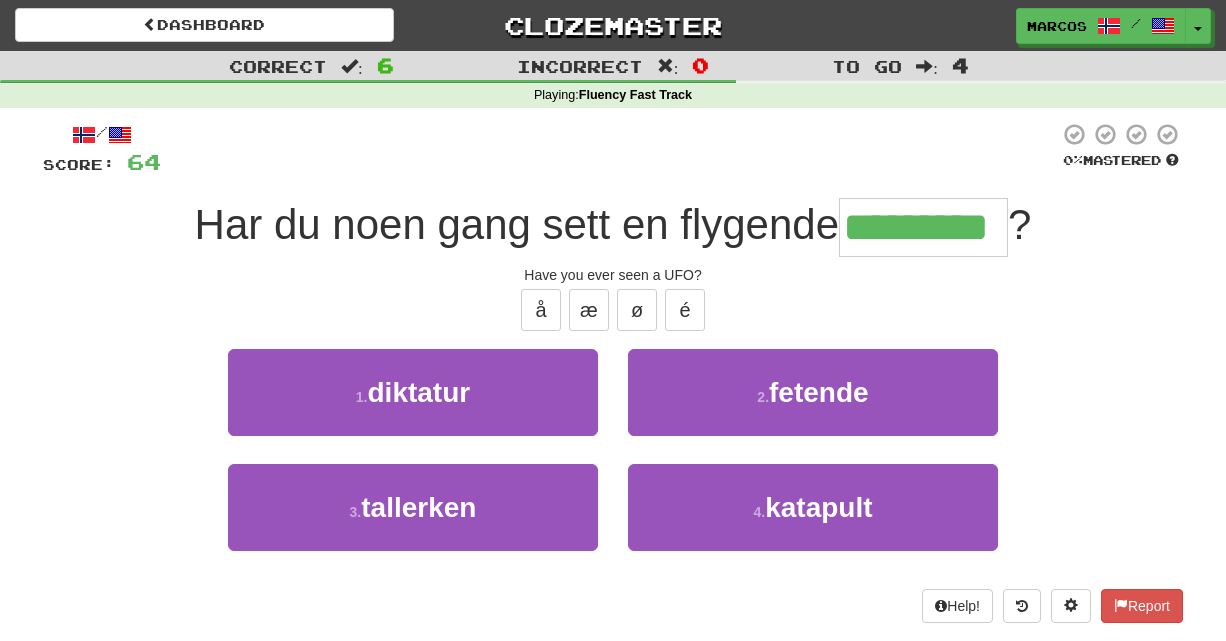 type on "*********" 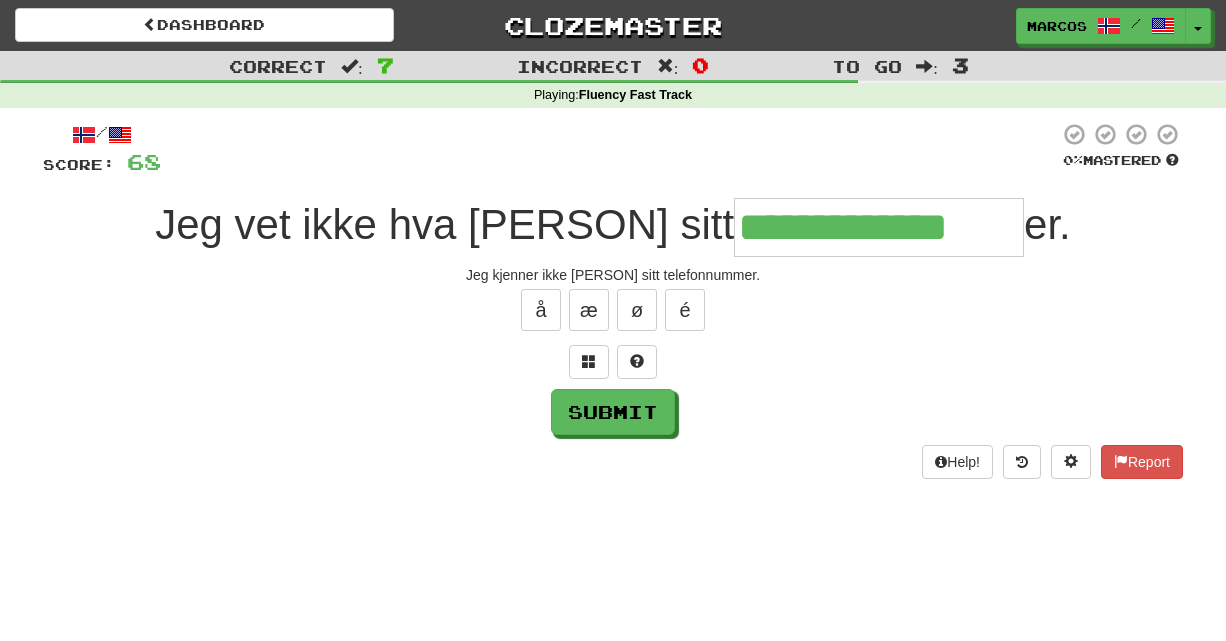 type on "**********" 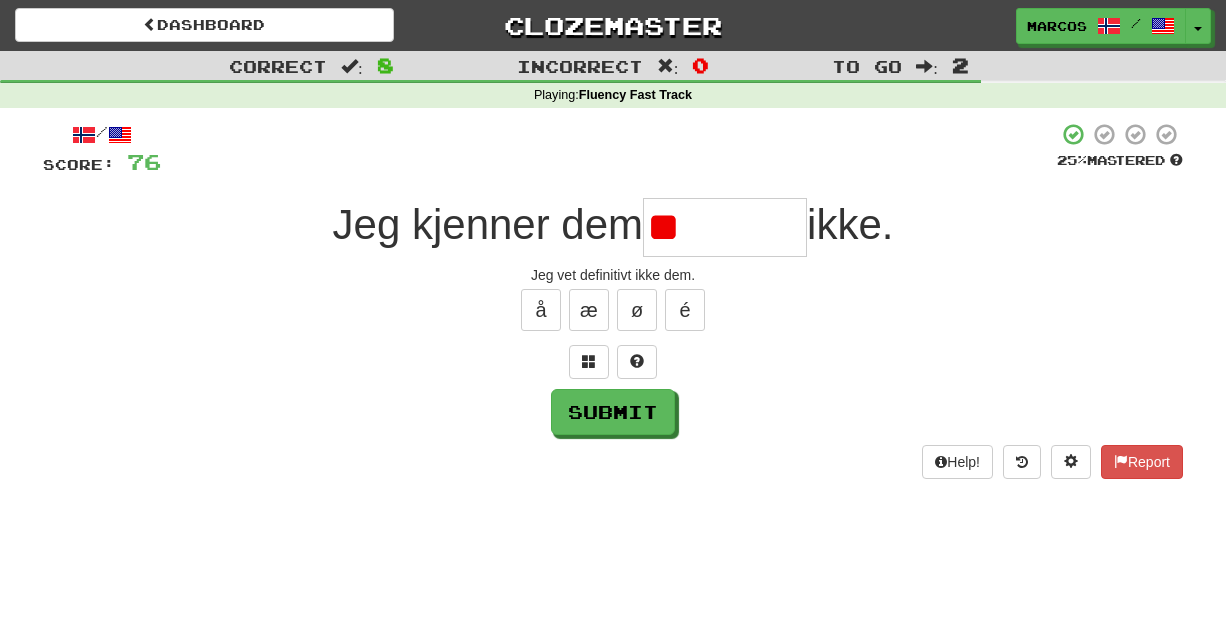 type on "*" 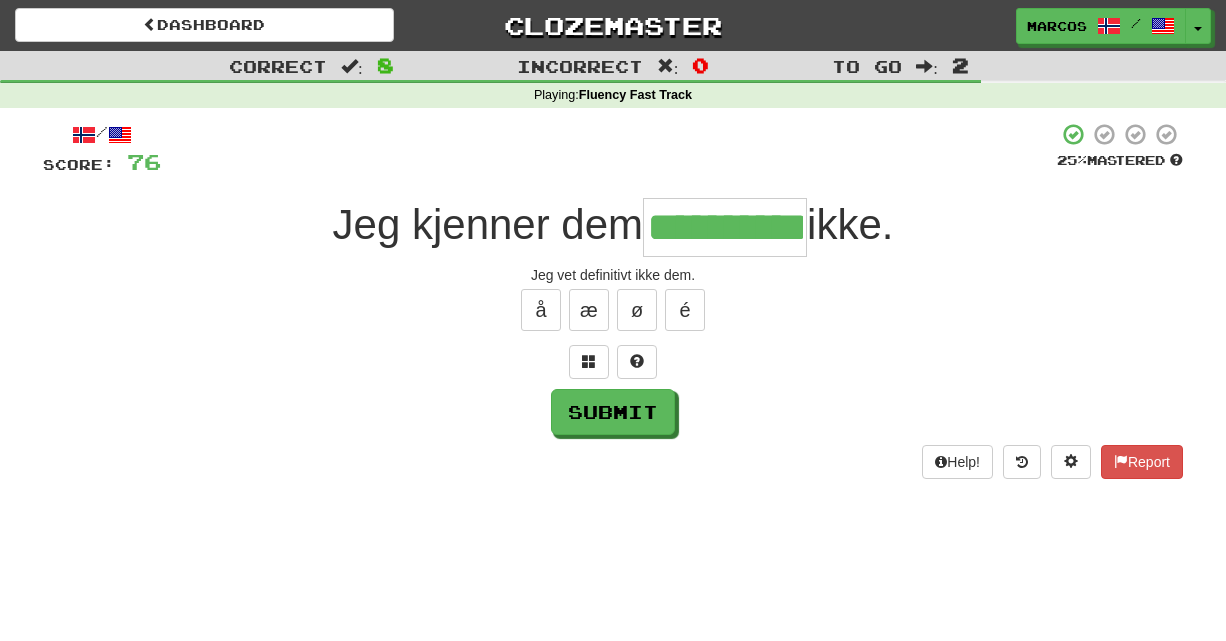 type on "**********" 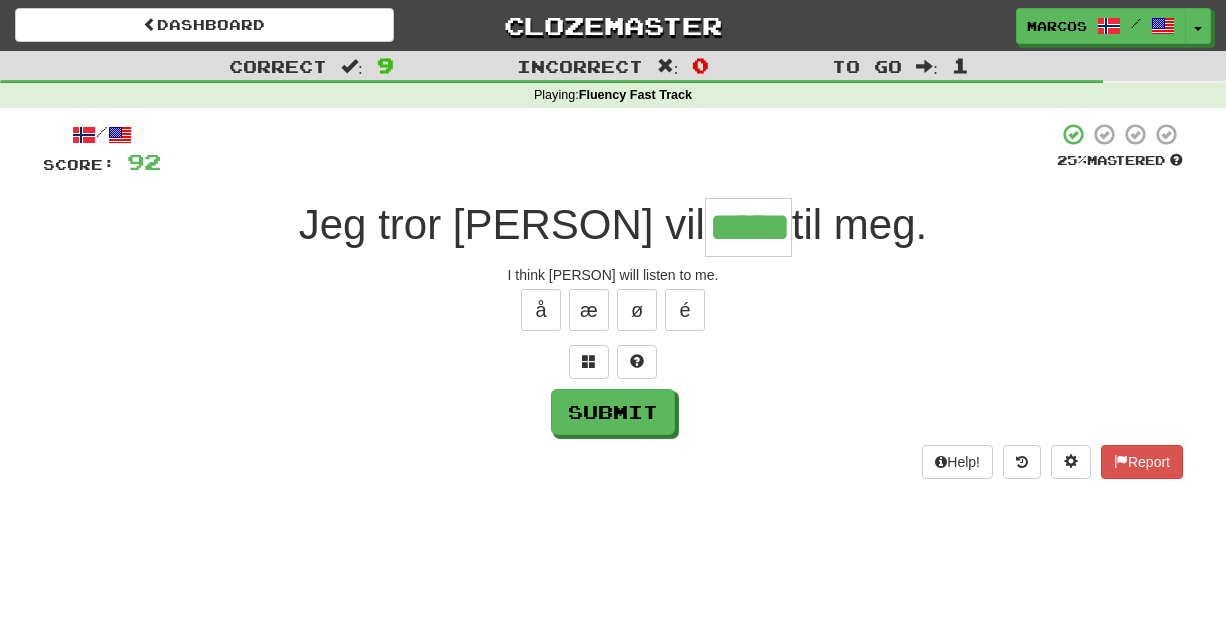 type on "*****" 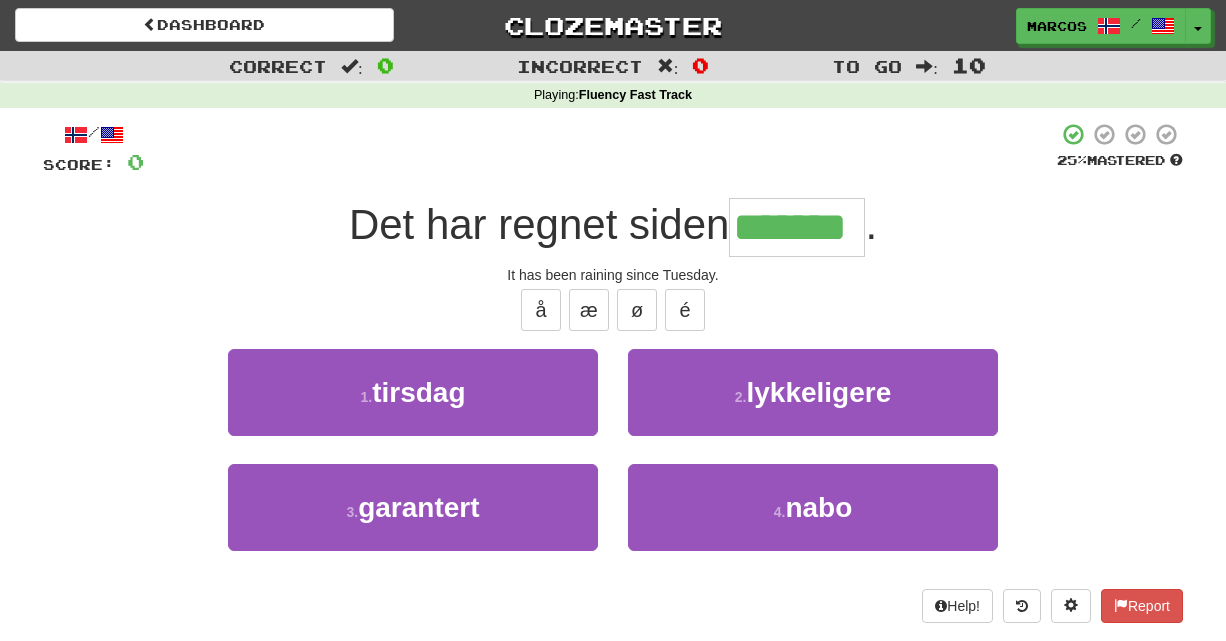 type on "*******" 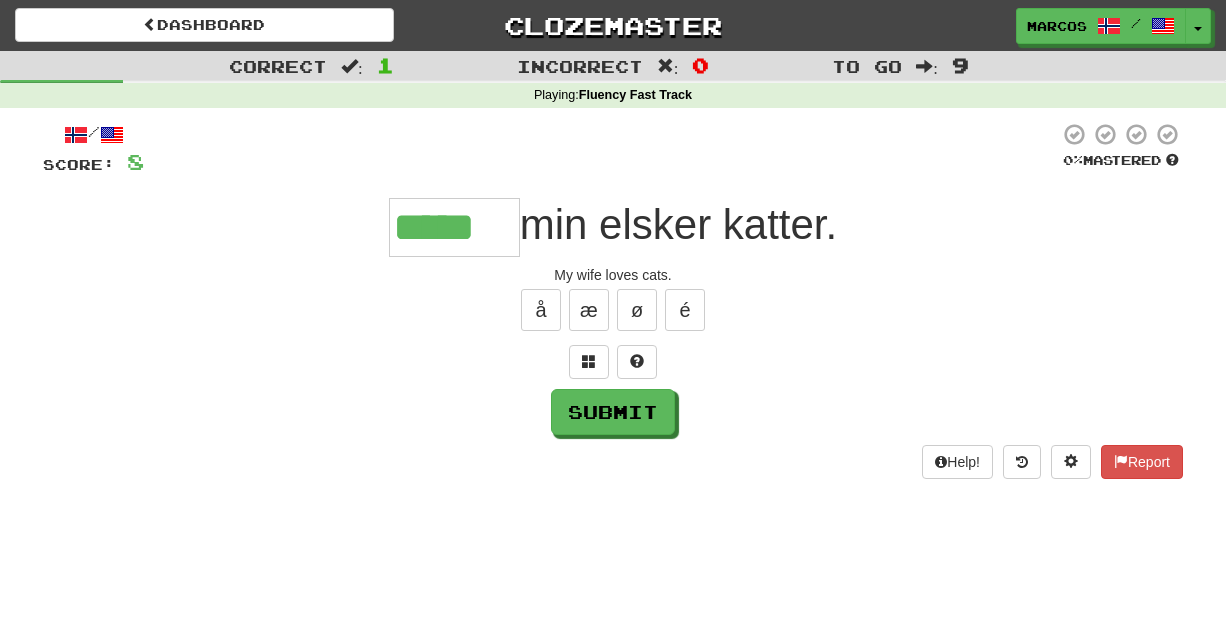 type on "*****" 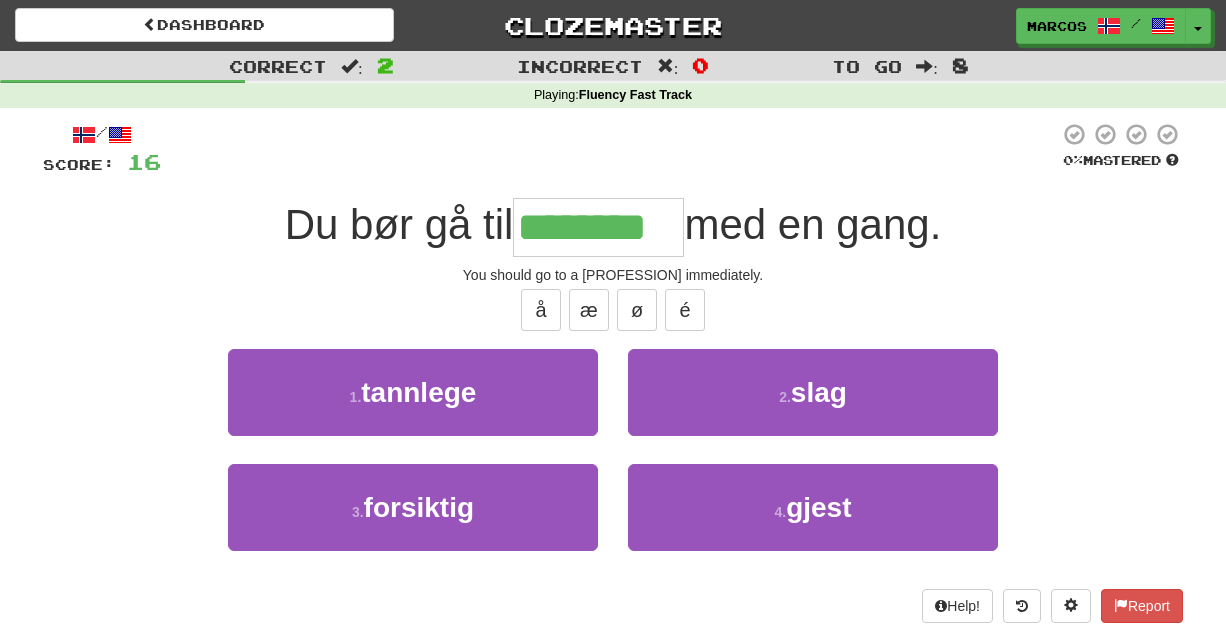 type on "********" 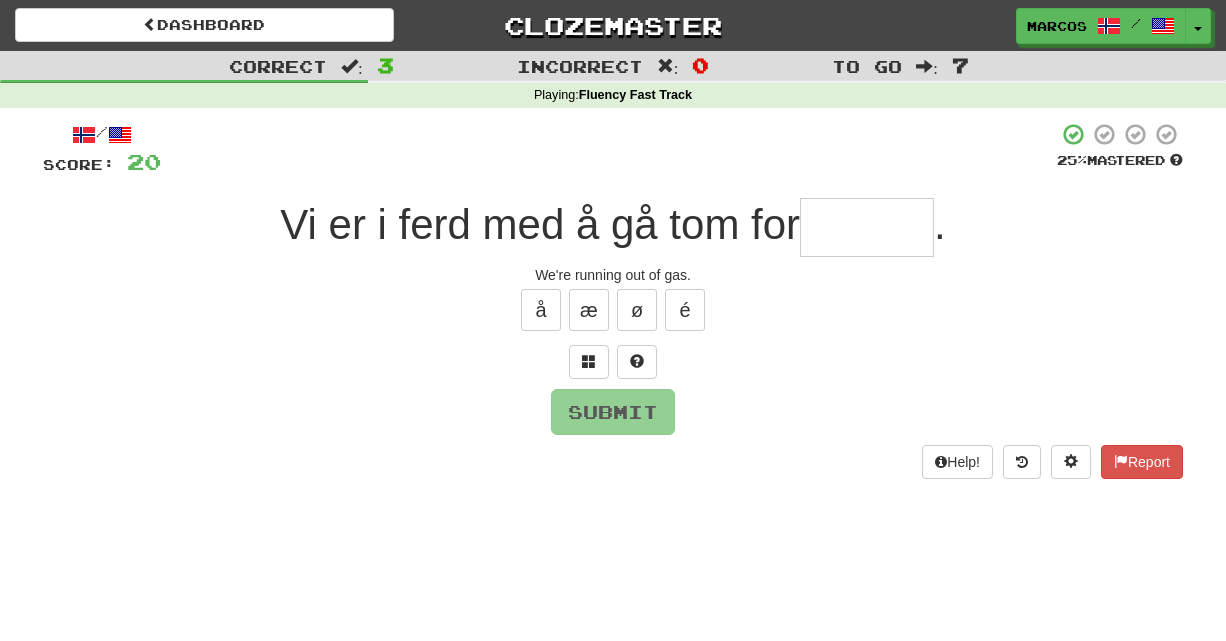 type on "*" 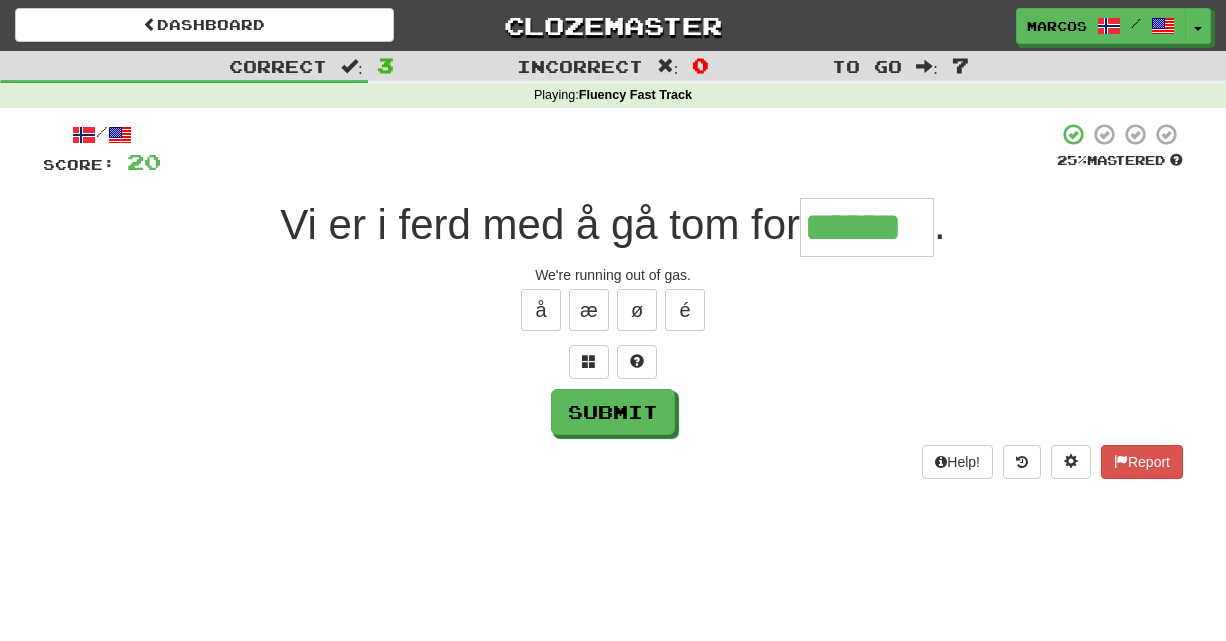 type on "******" 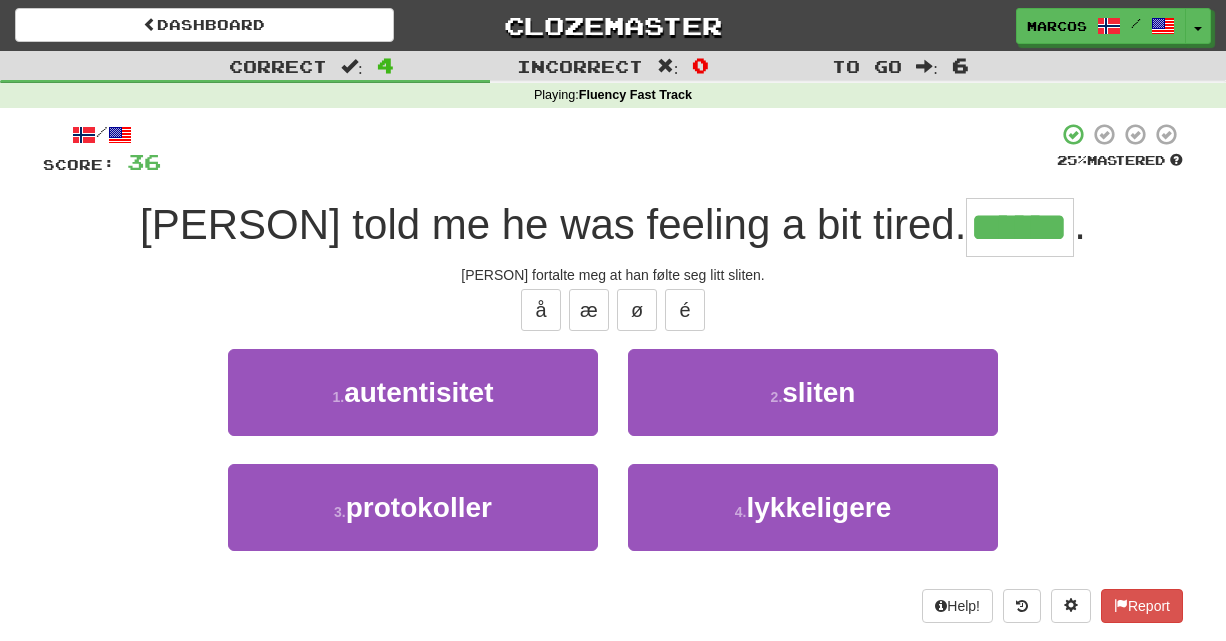 type on "******" 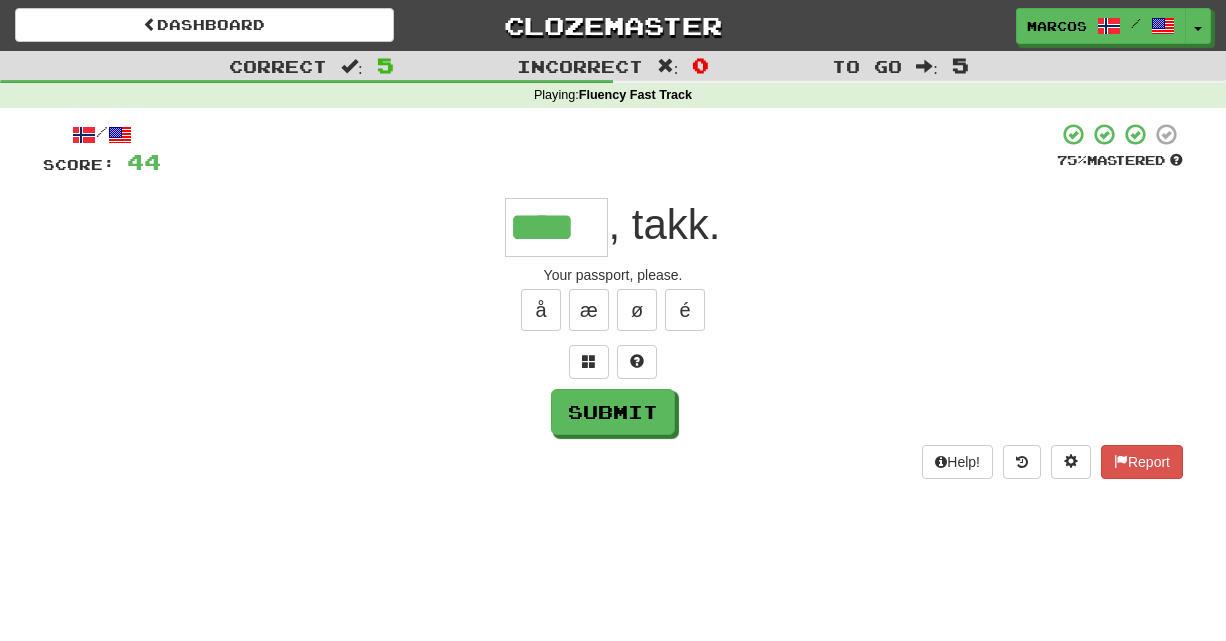 type on "****" 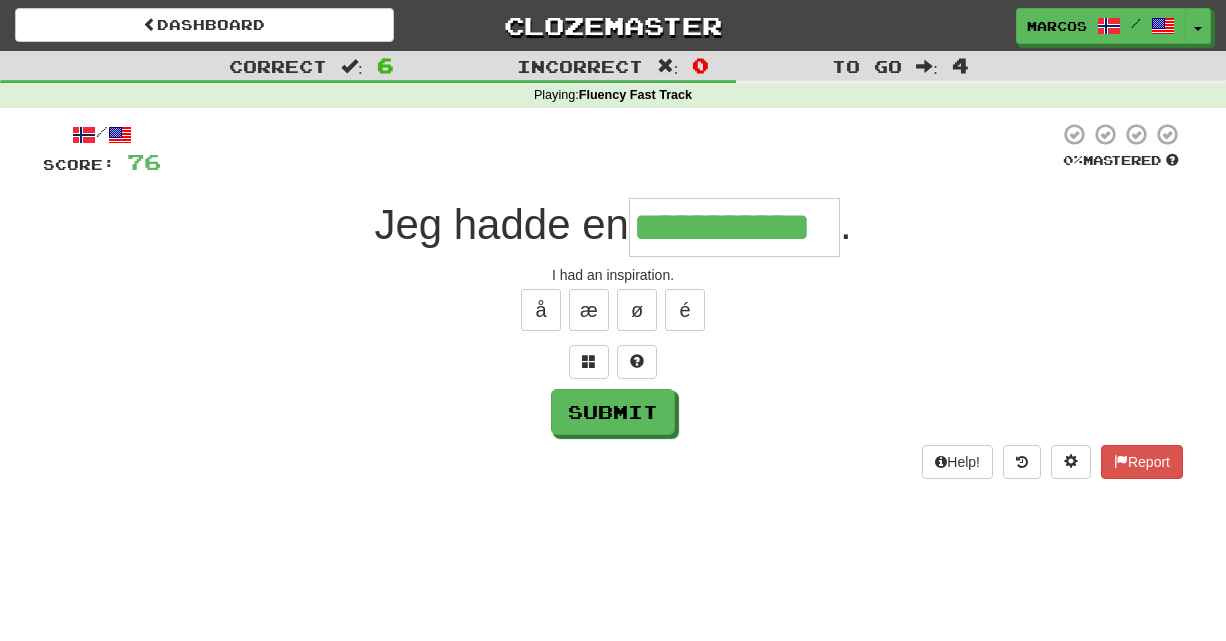type on "**********" 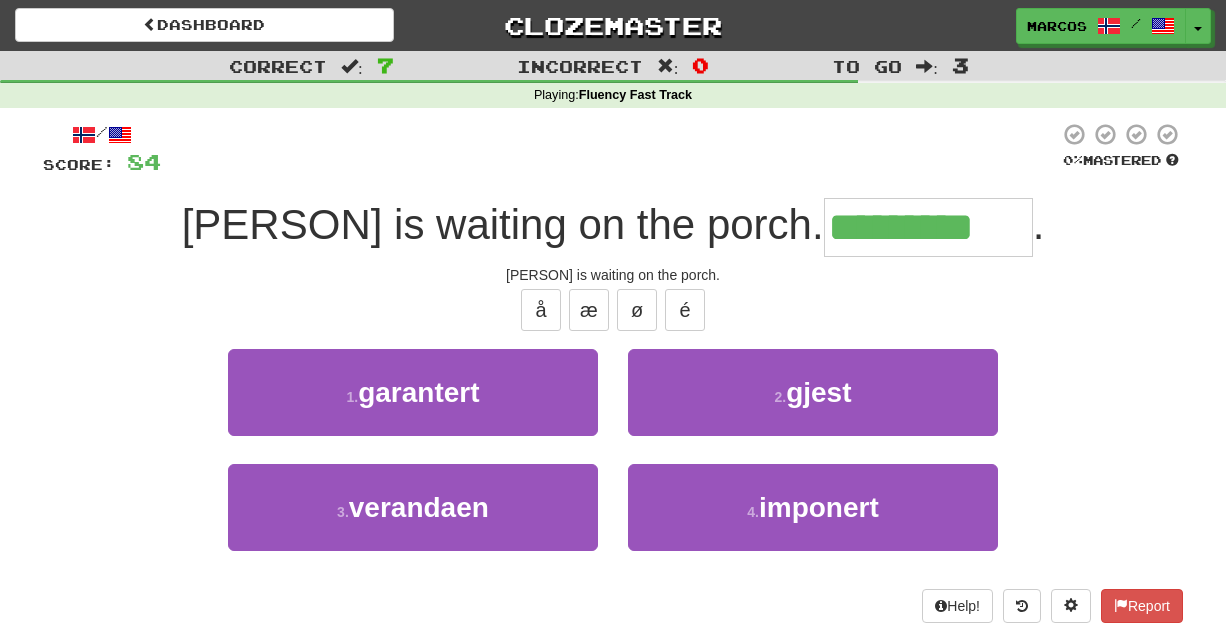 type on "*********" 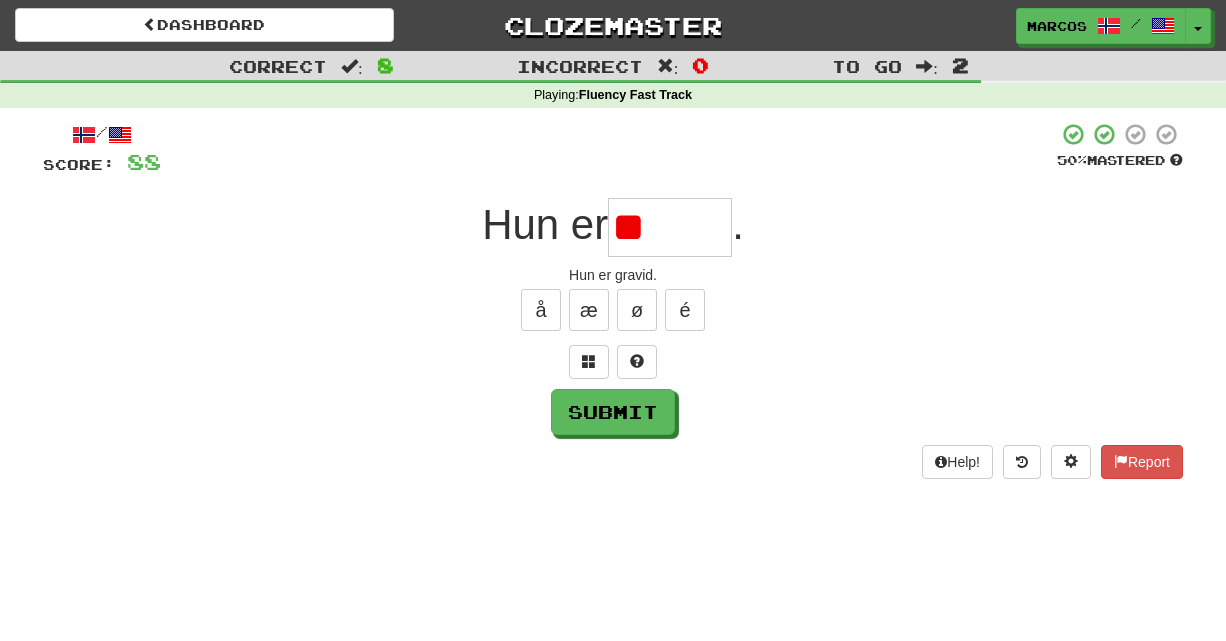type on "*" 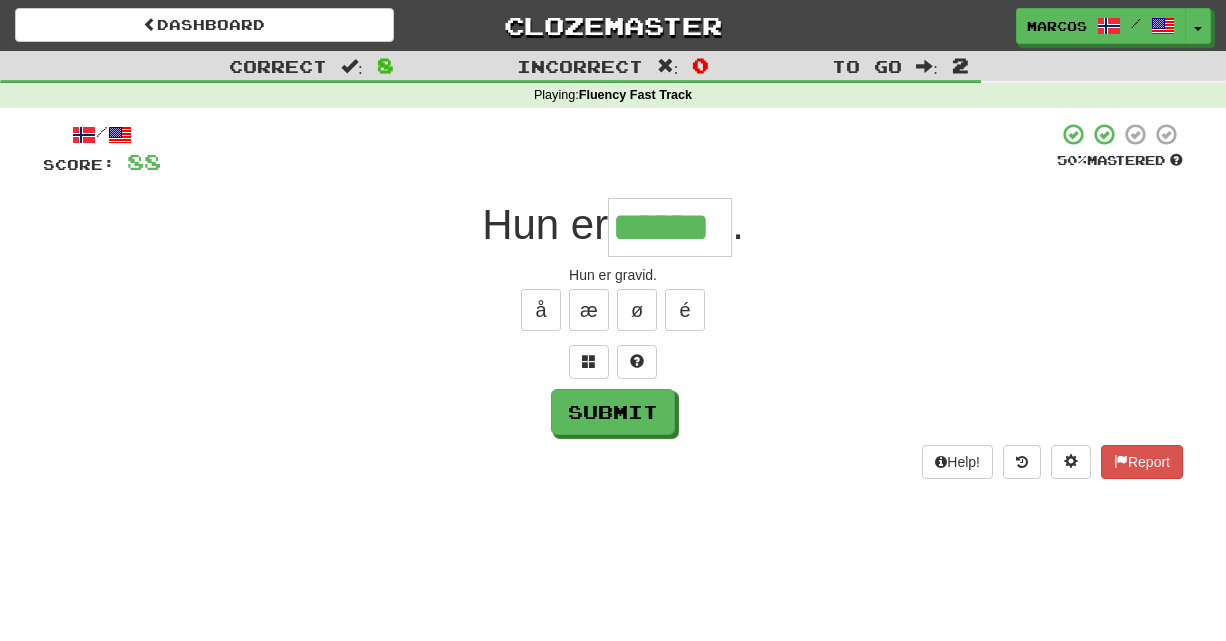type on "******" 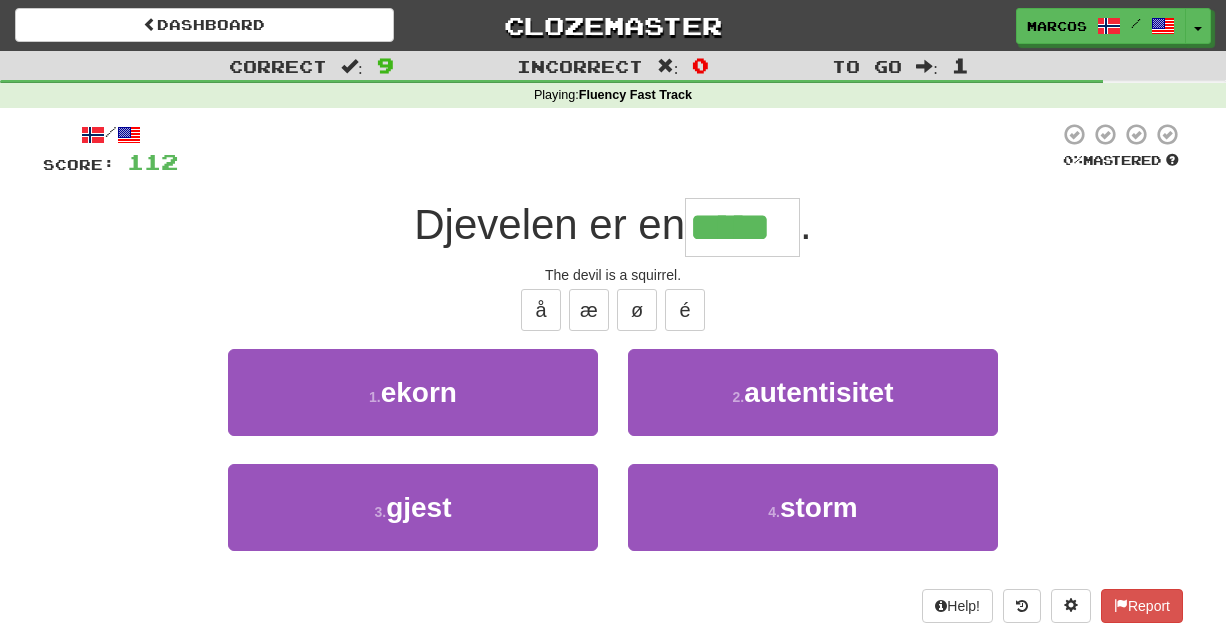 type on "*****" 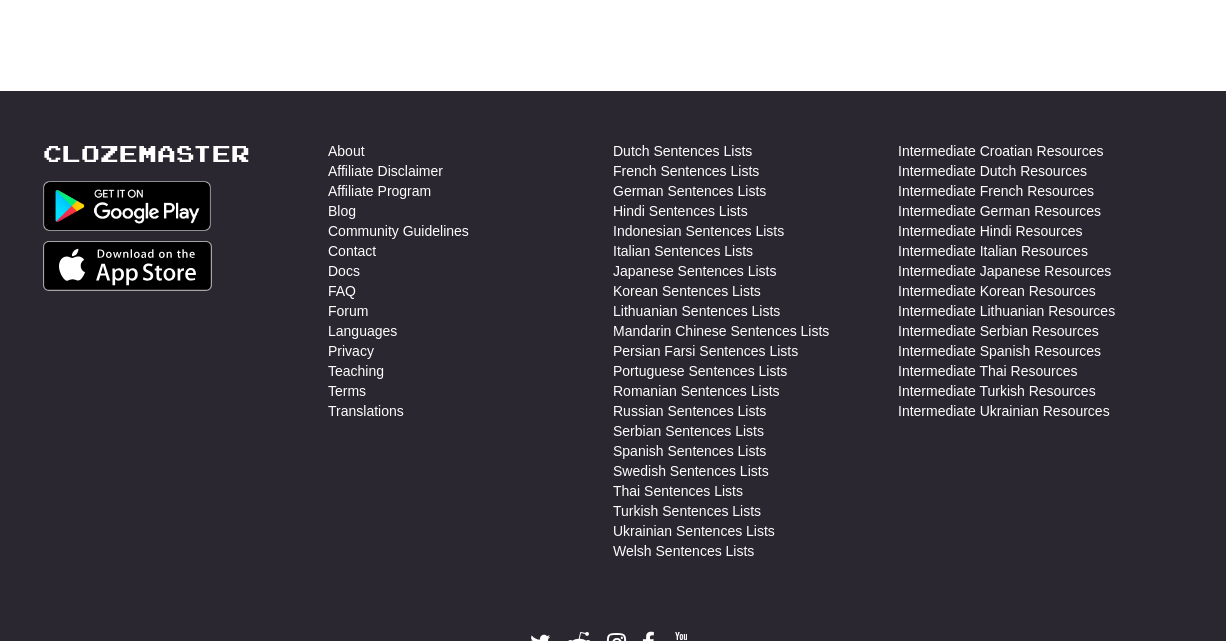 scroll, scrollTop: 560, scrollLeft: 0, axis: vertical 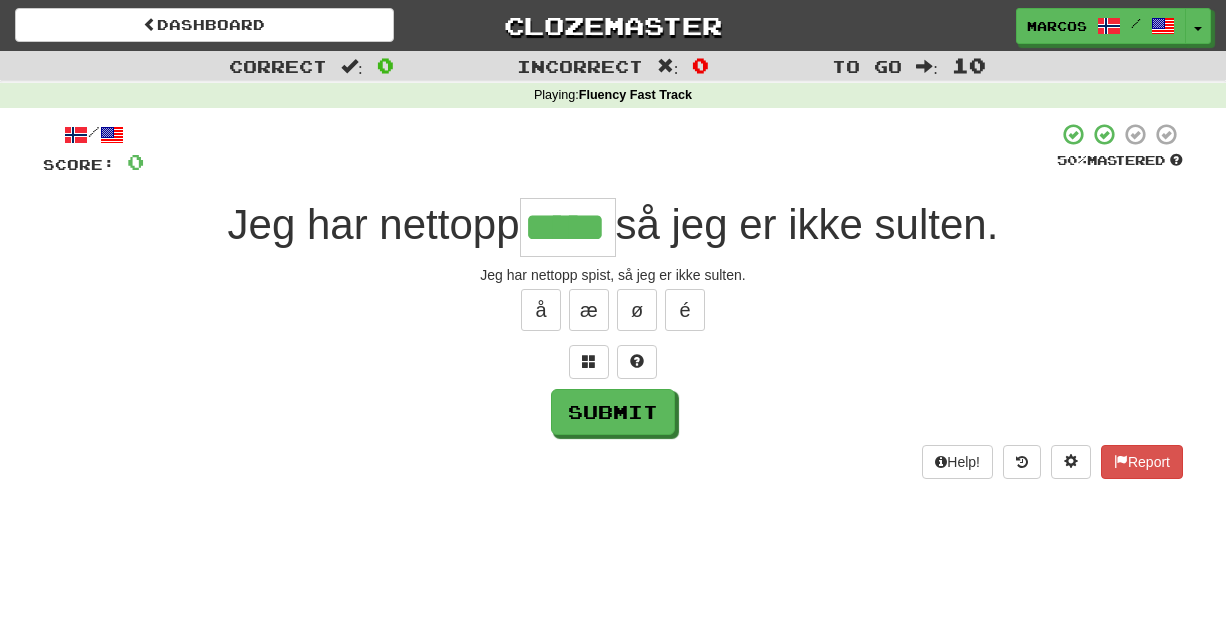 type on "*****" 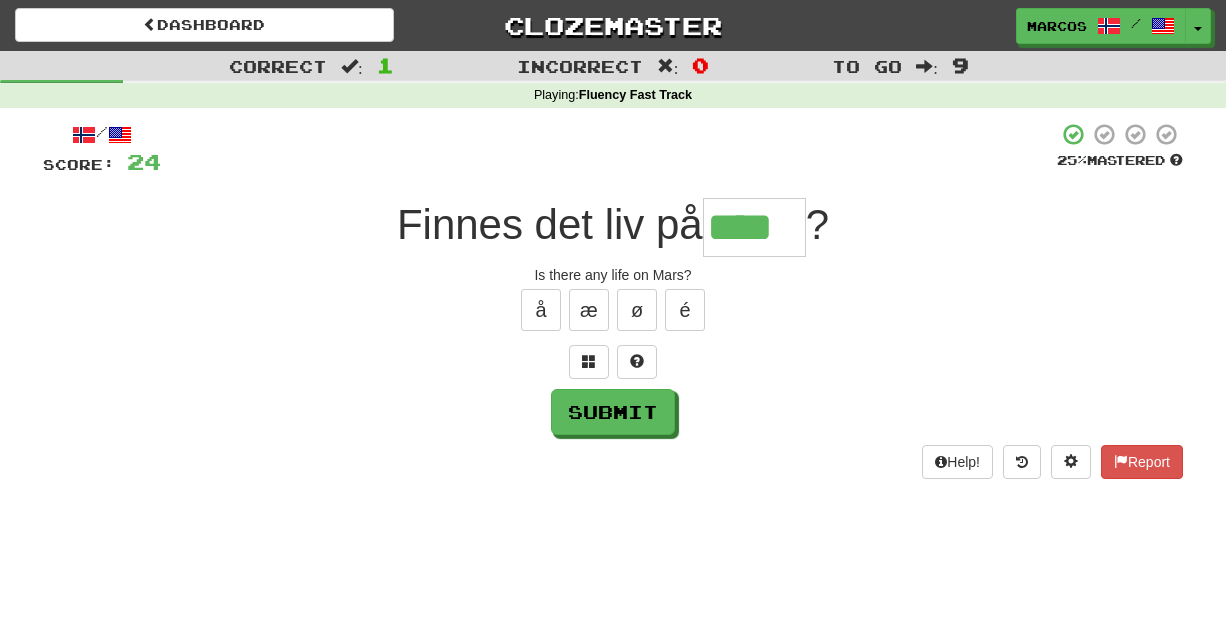 type on "****" 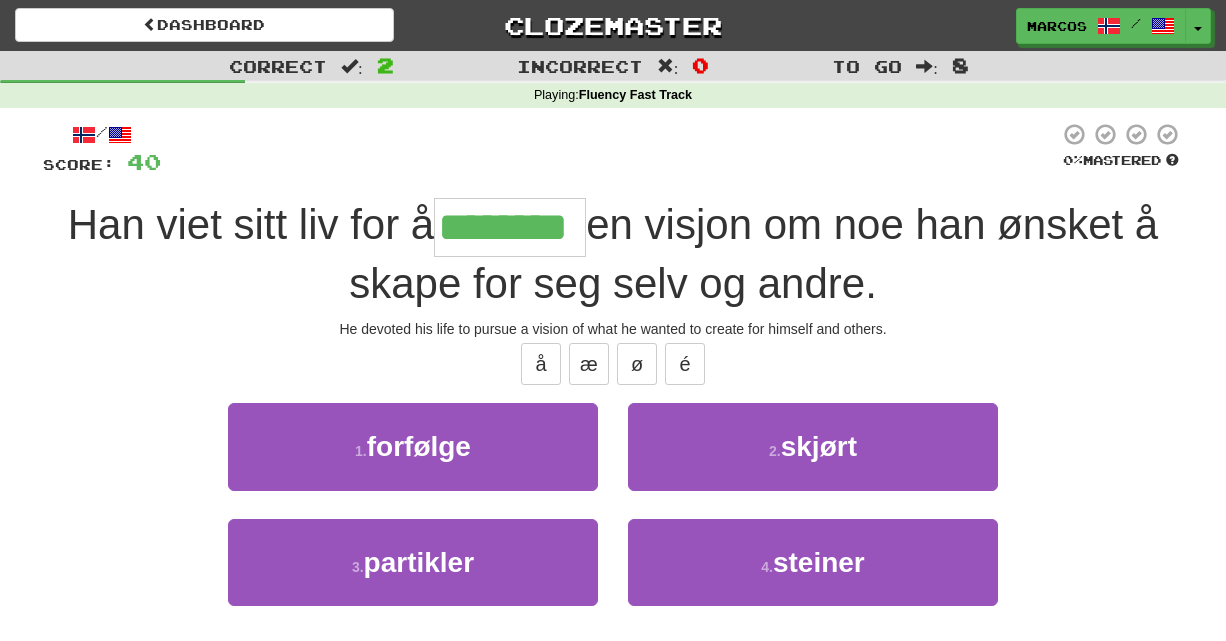 type on "********" 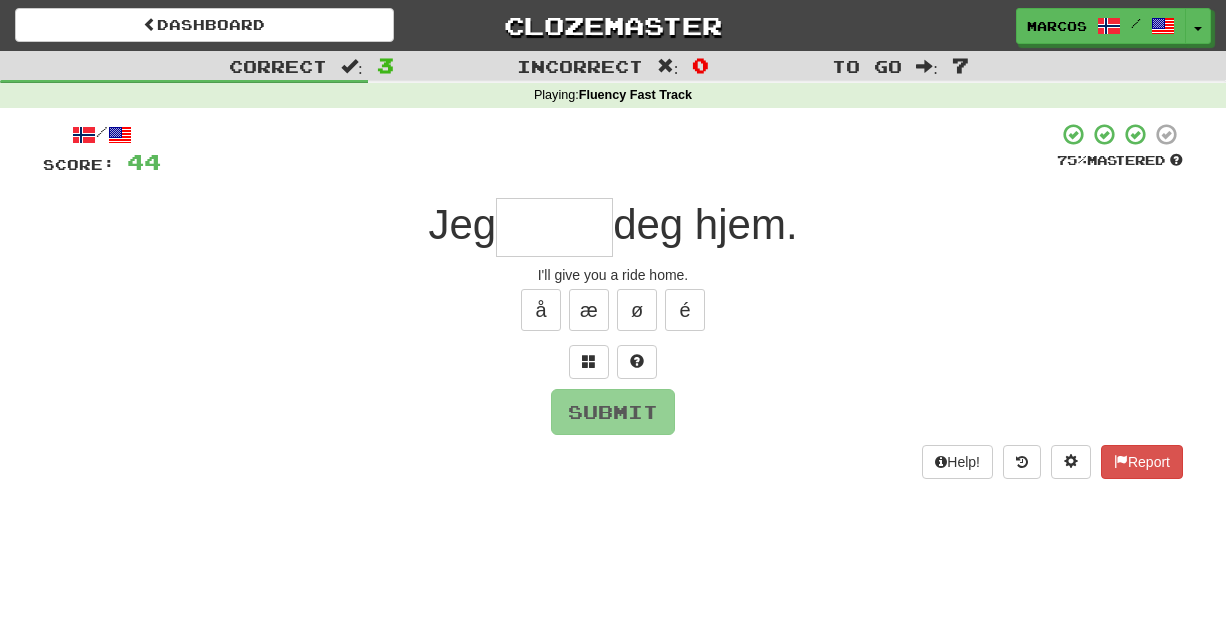 type on "*" 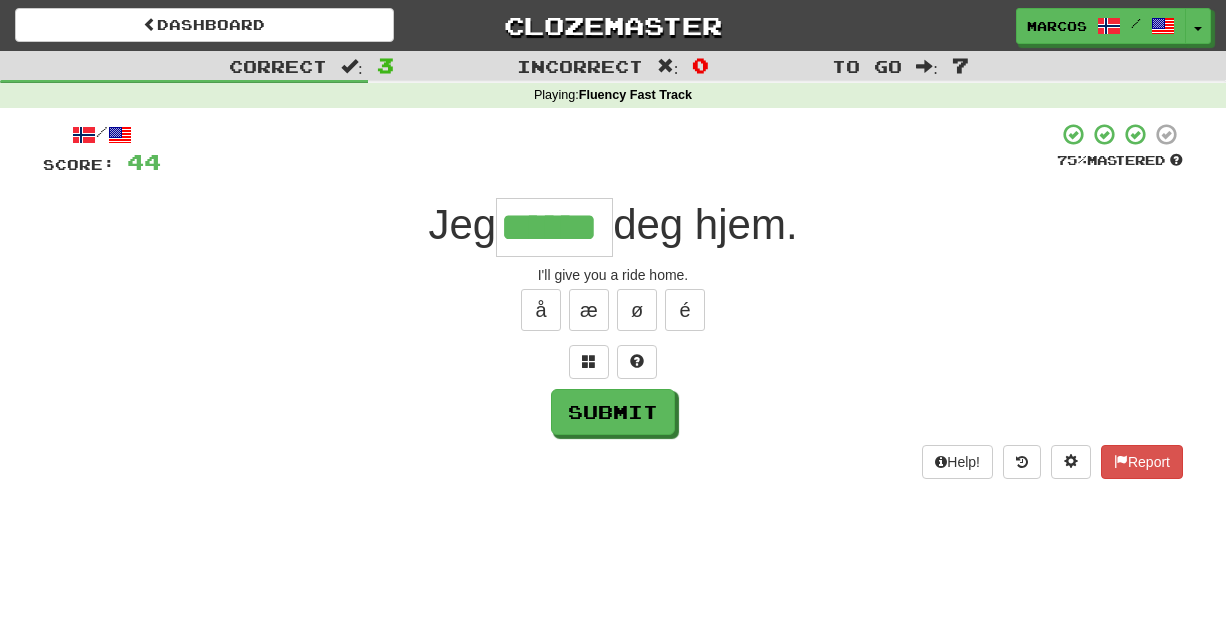 type on "******" 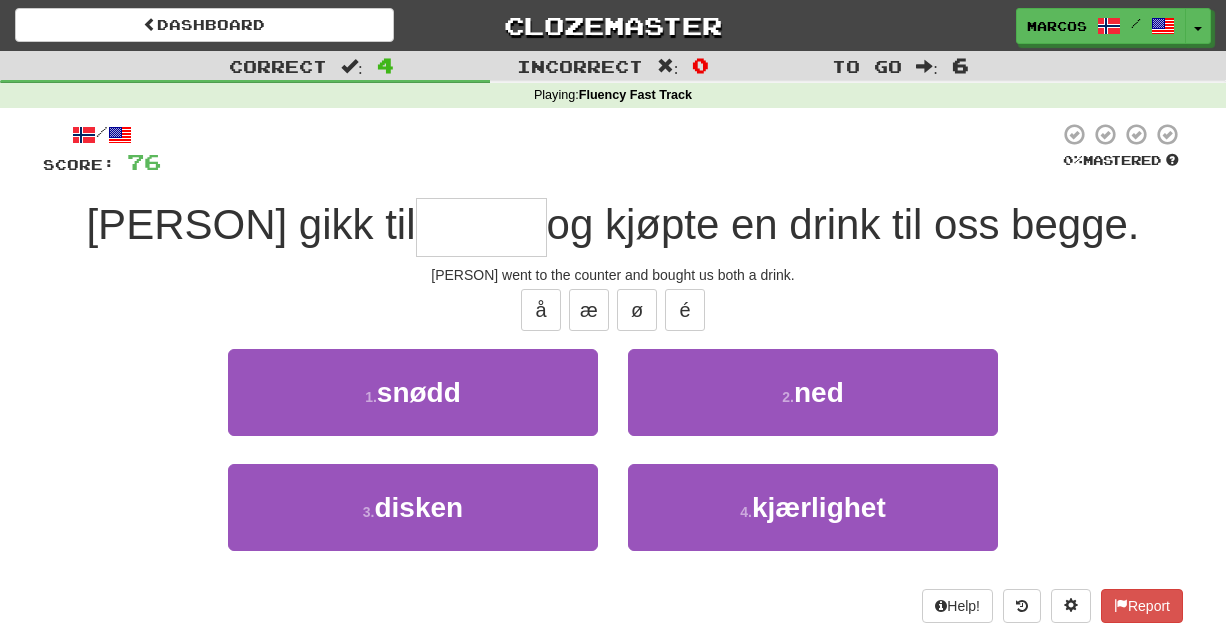 type on "*" 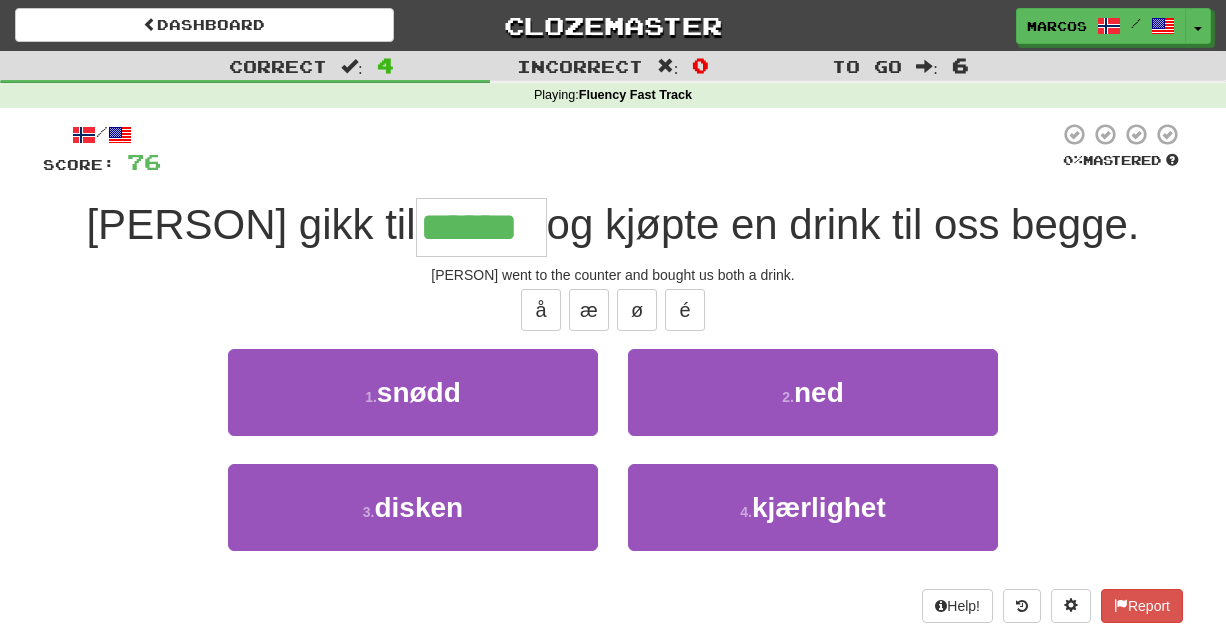 type on "******" 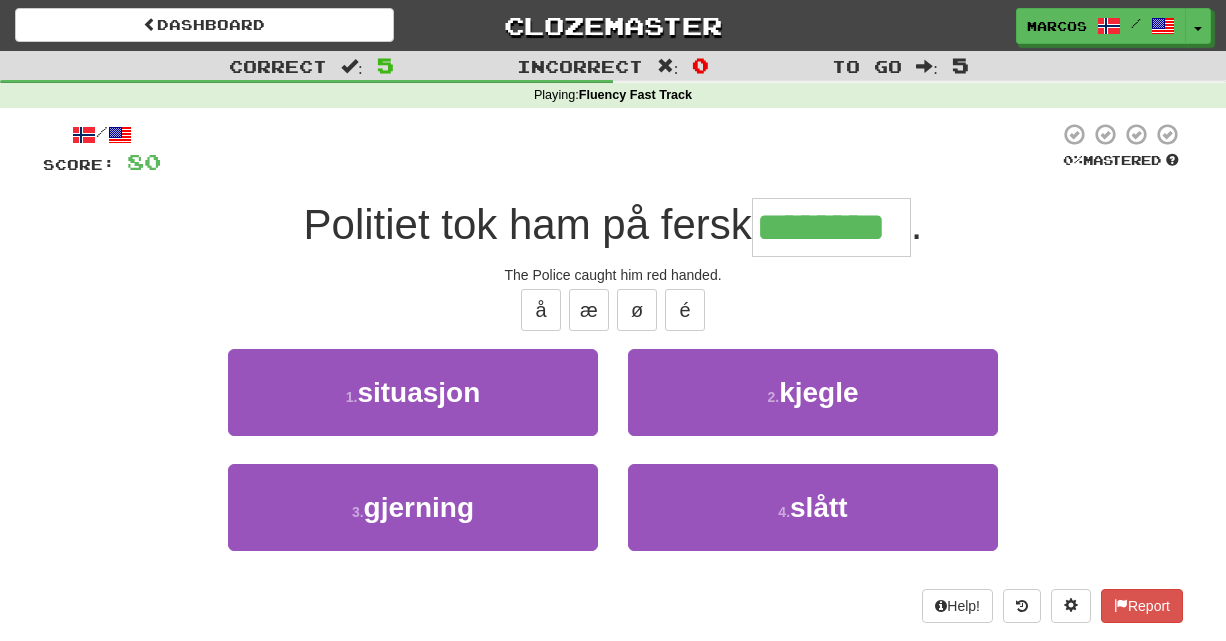 type on "********" 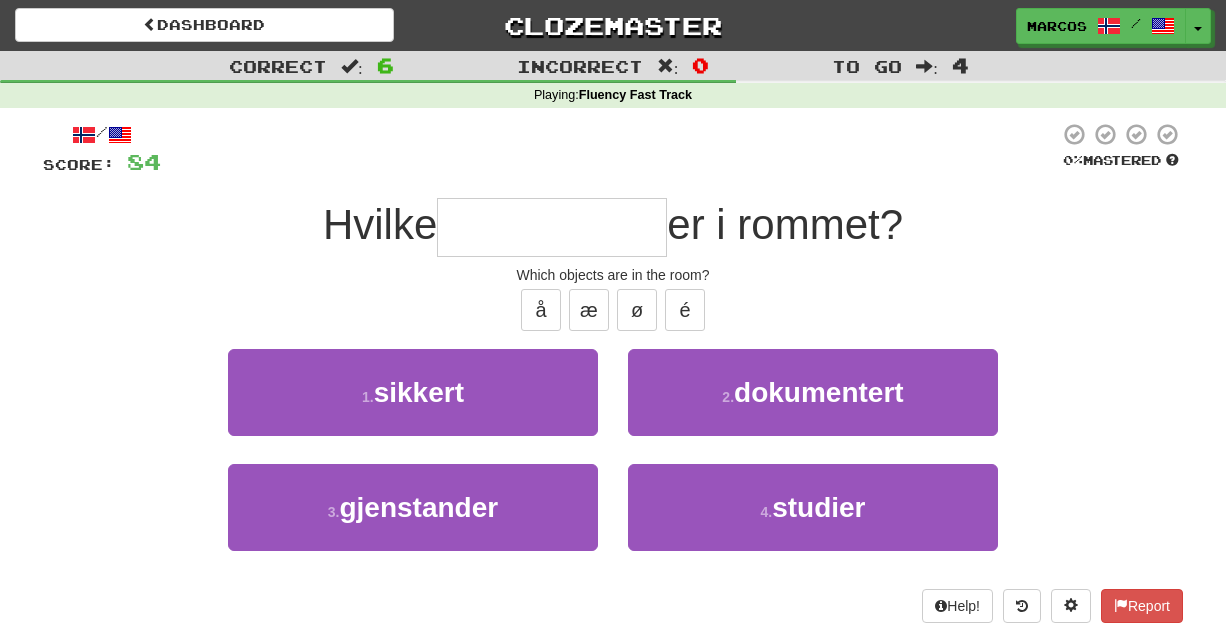 type on "*" 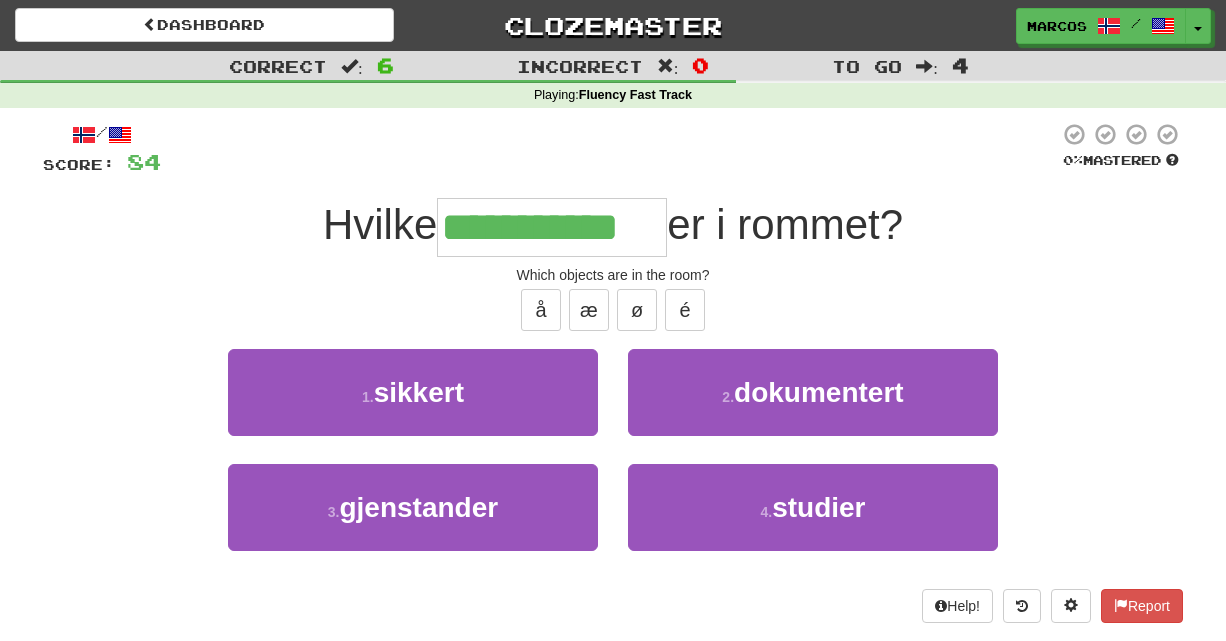 type on "**********" 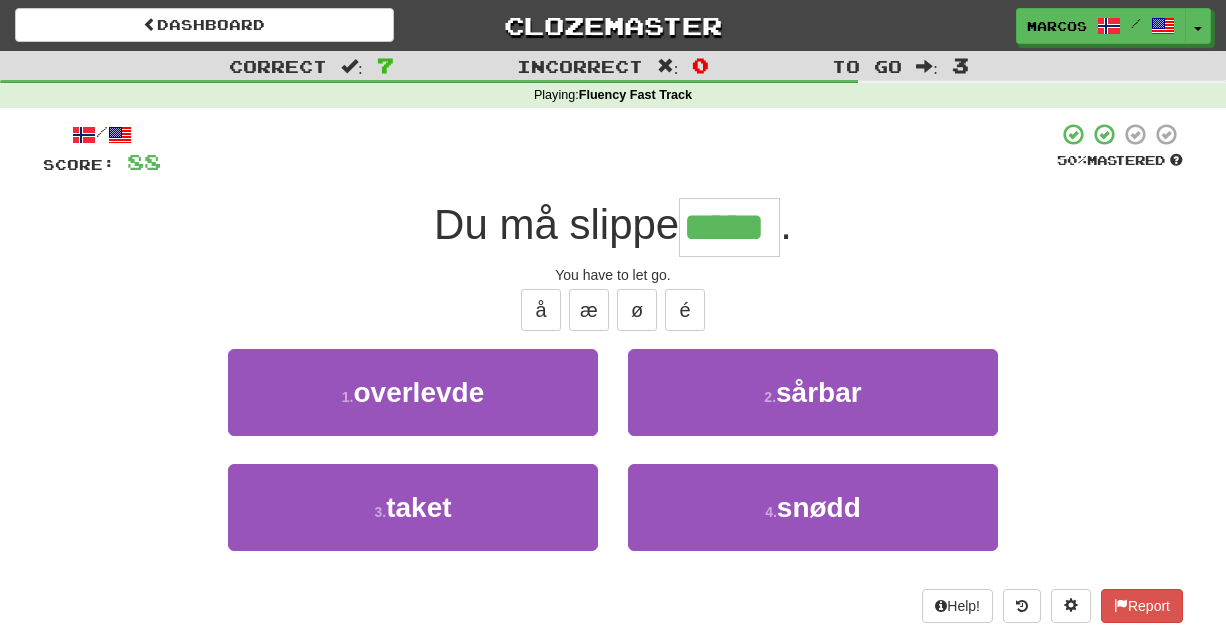type on "*****" 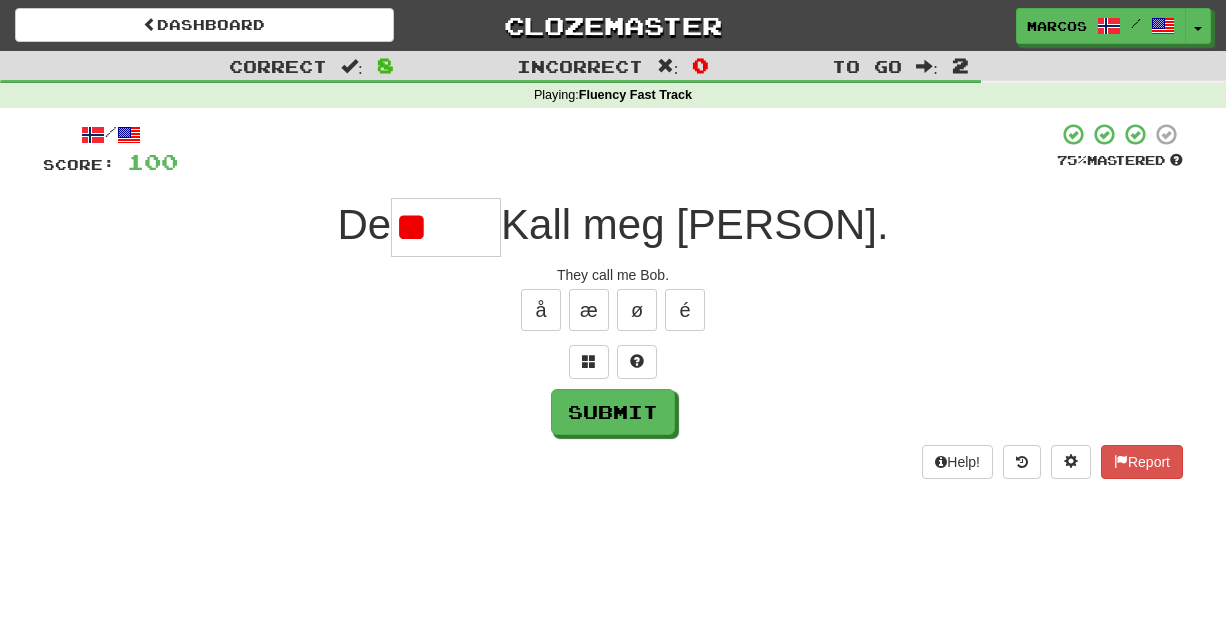 type on "*" 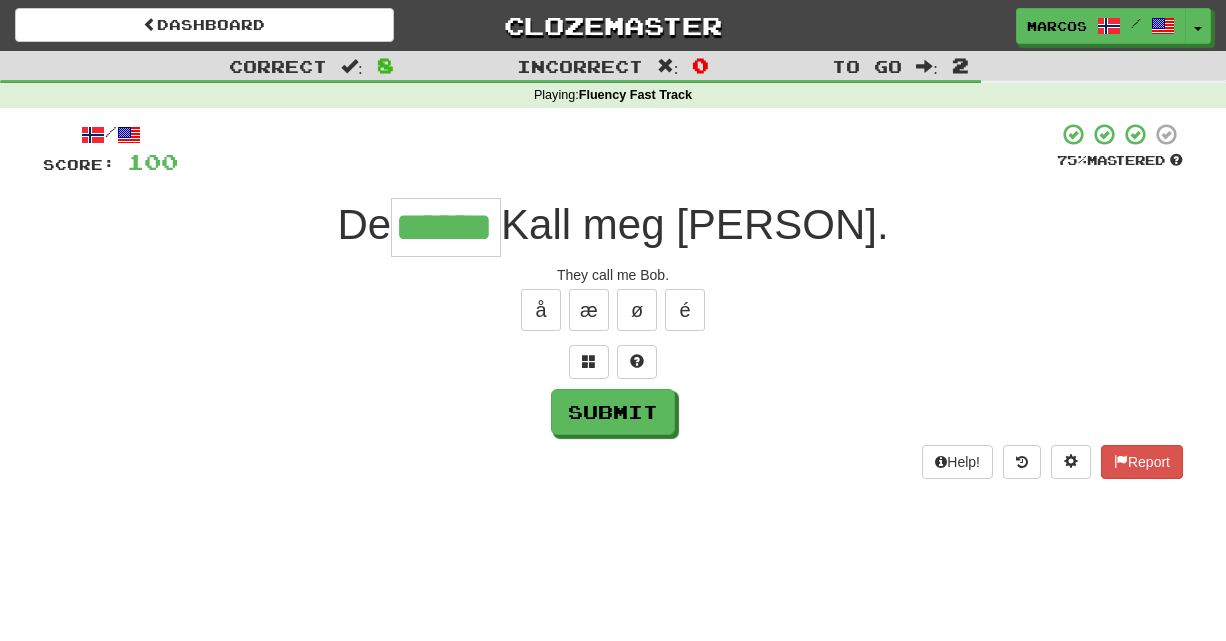 type on "******" 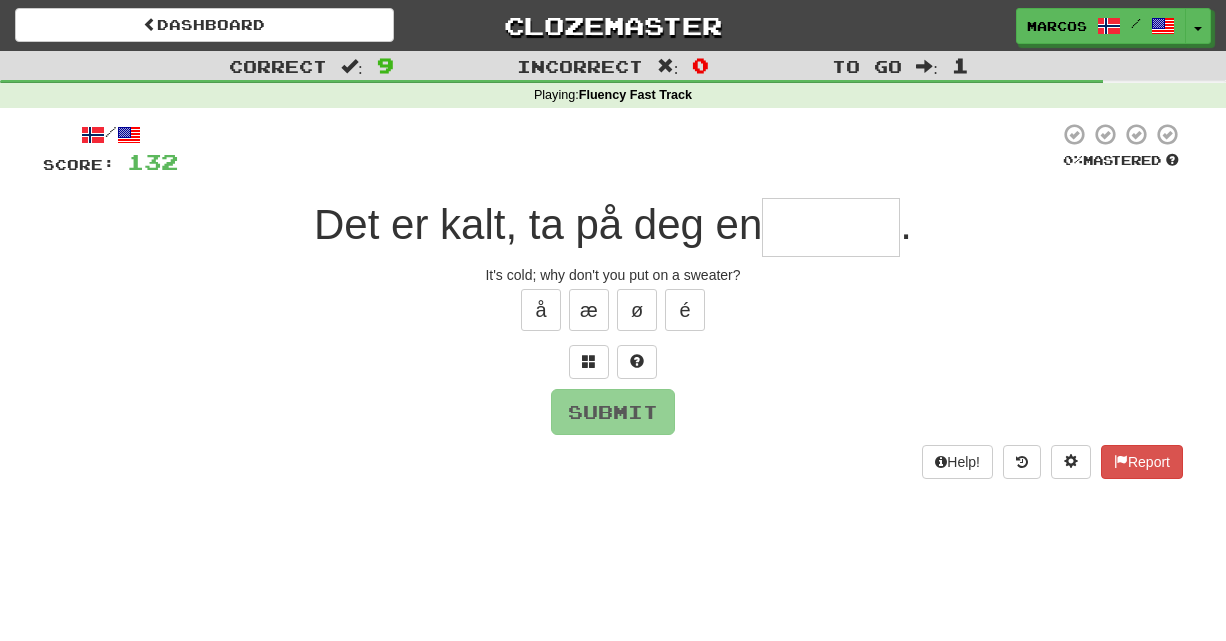 type on "*" 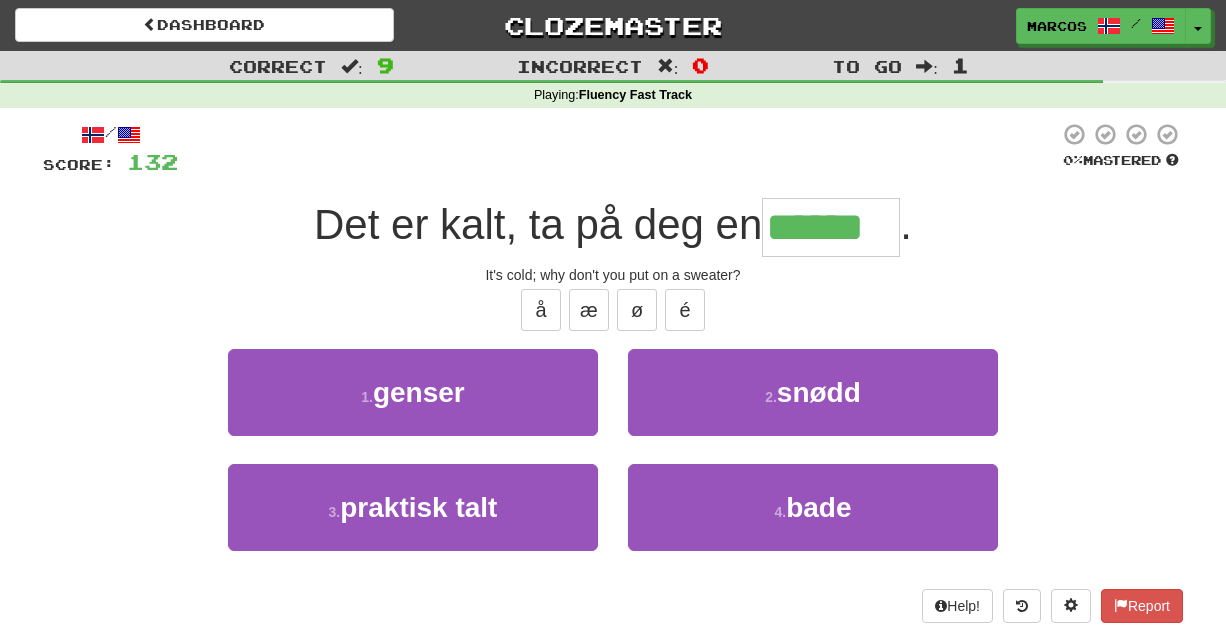 type on "******" 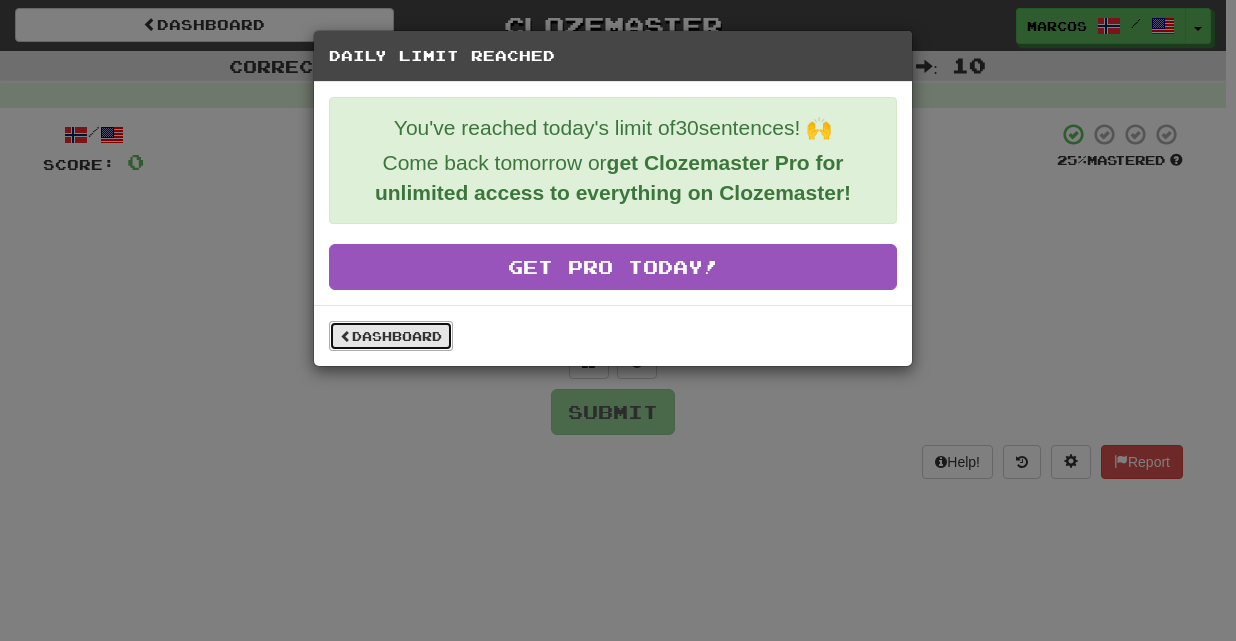 click on "Dashboard" at bounding box center [391, 336] 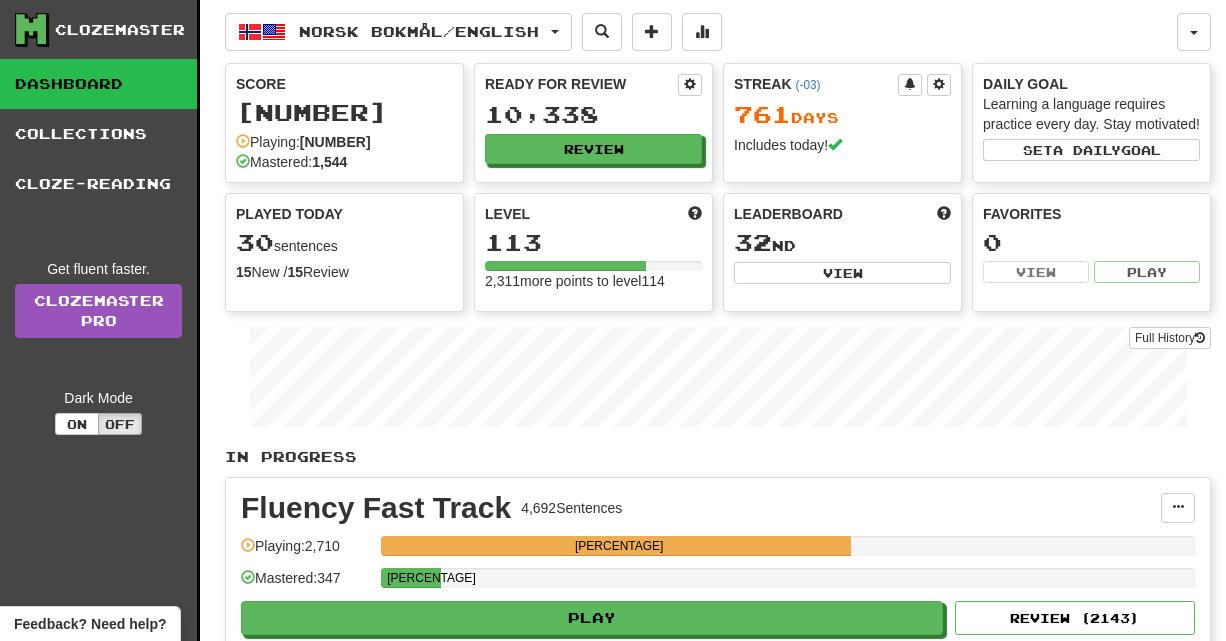 scroll, scrollTop: 0, scrollLeft: 0, axis: both 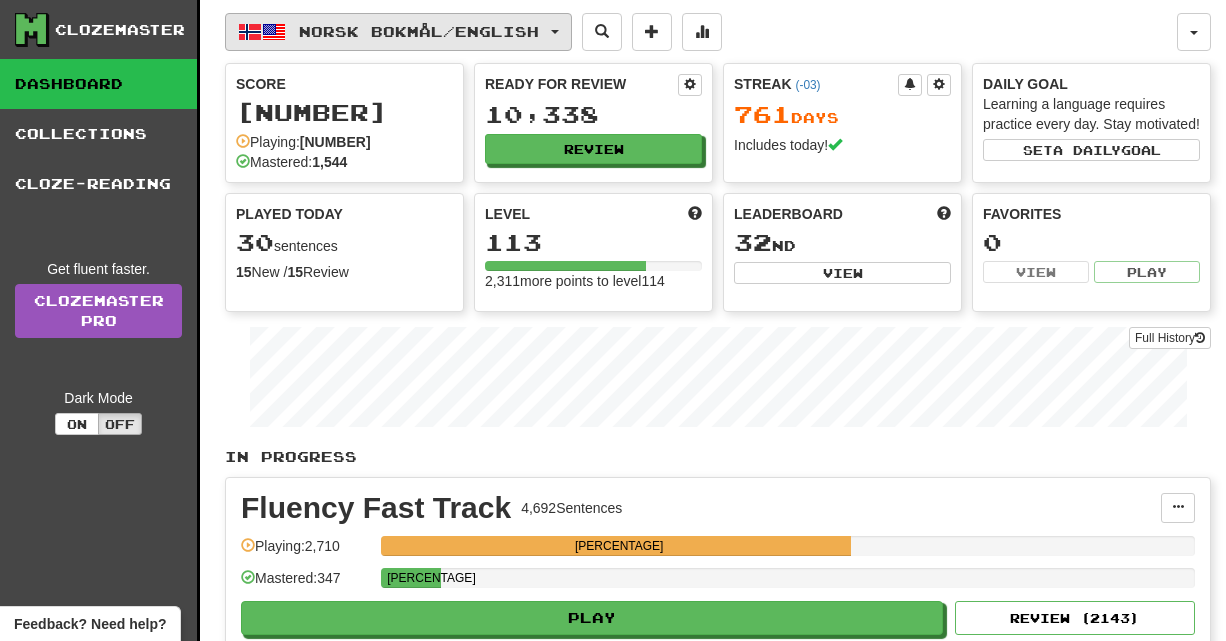 click on "Norsk bokmål  /  English" at bounding box center [419, 31] 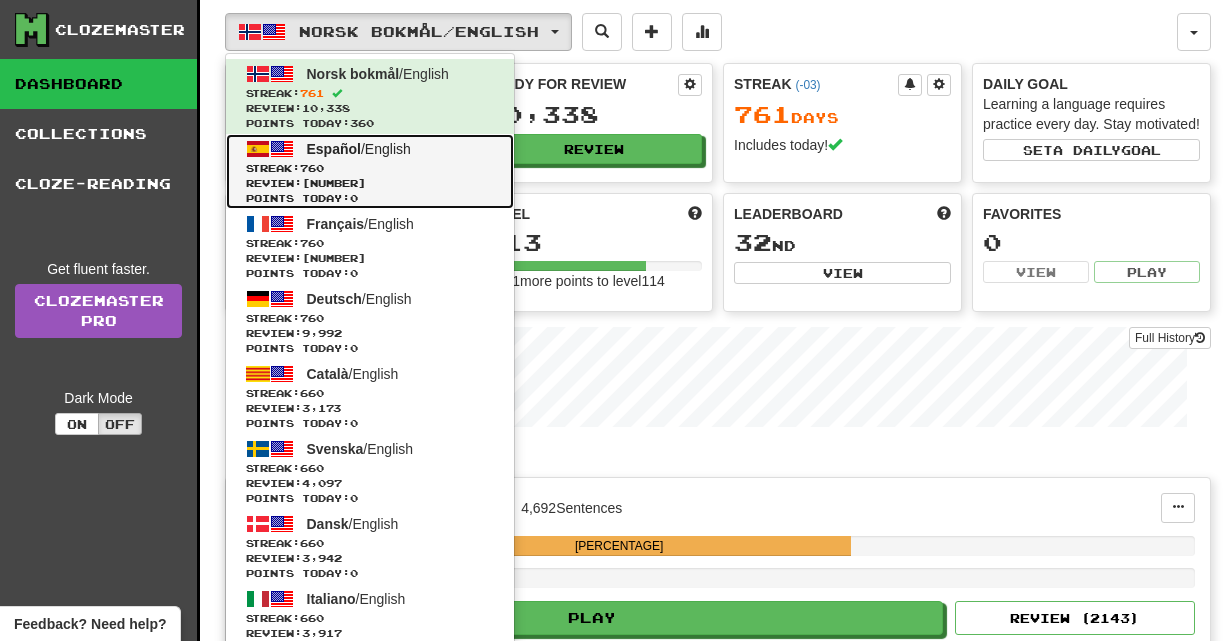 click on "Español" at bounding box center [334, 149] 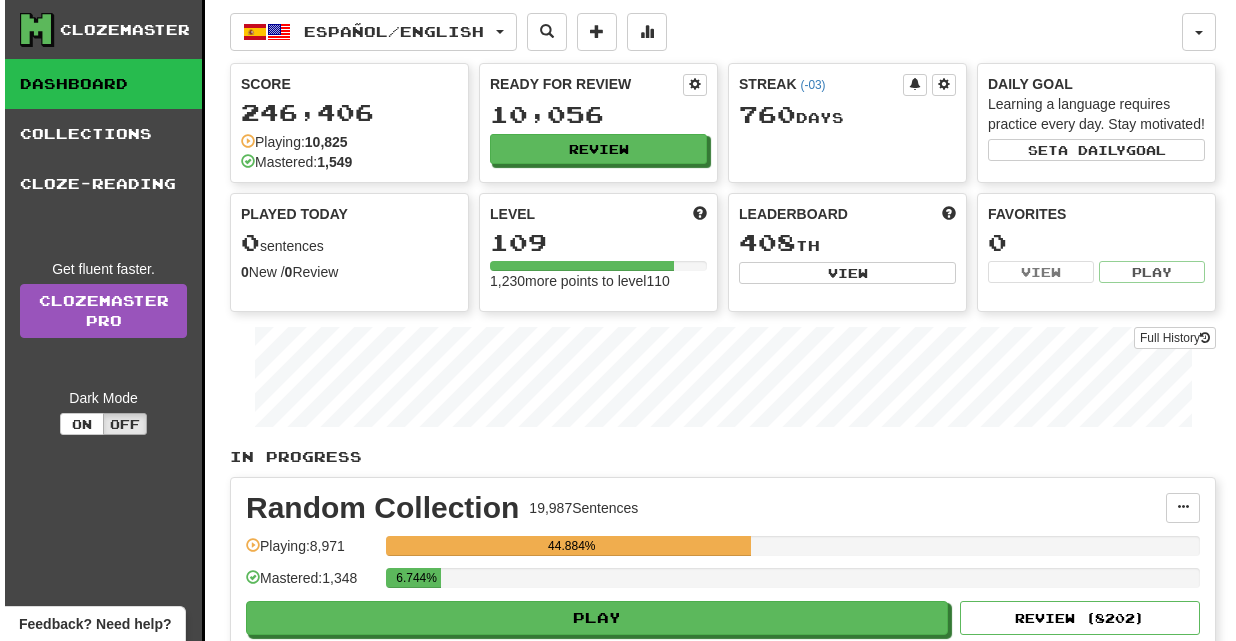 scroll, scrollTop: 0, scrollLeft: 0, axis: both 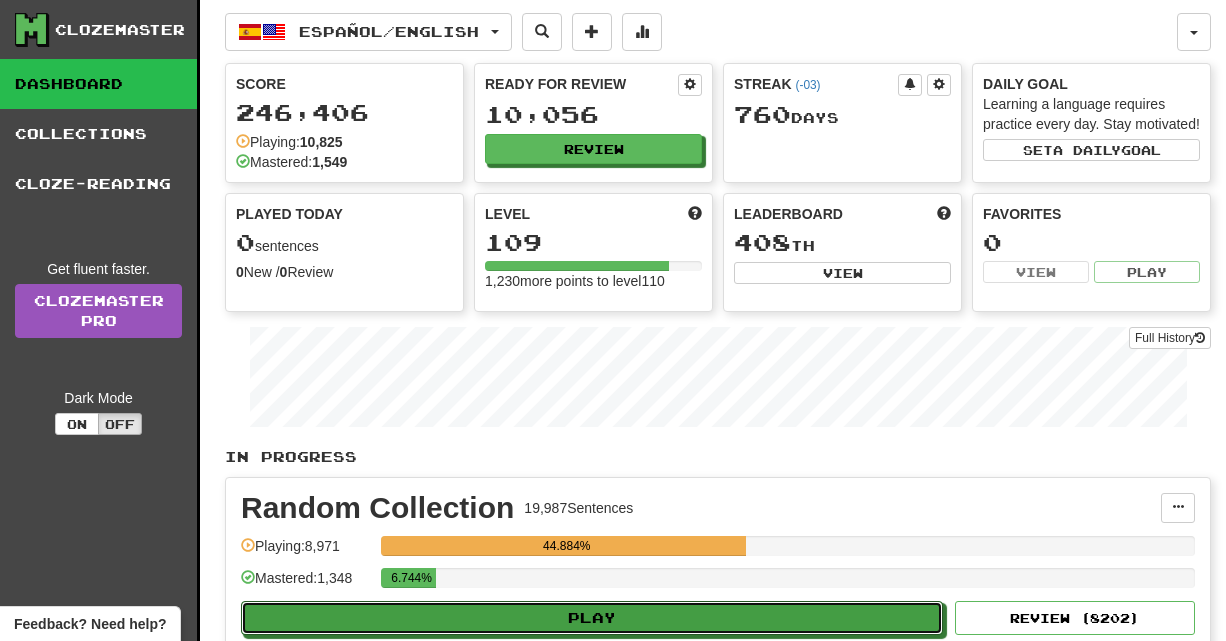 click on "Play" at bounding box center [592, 618] 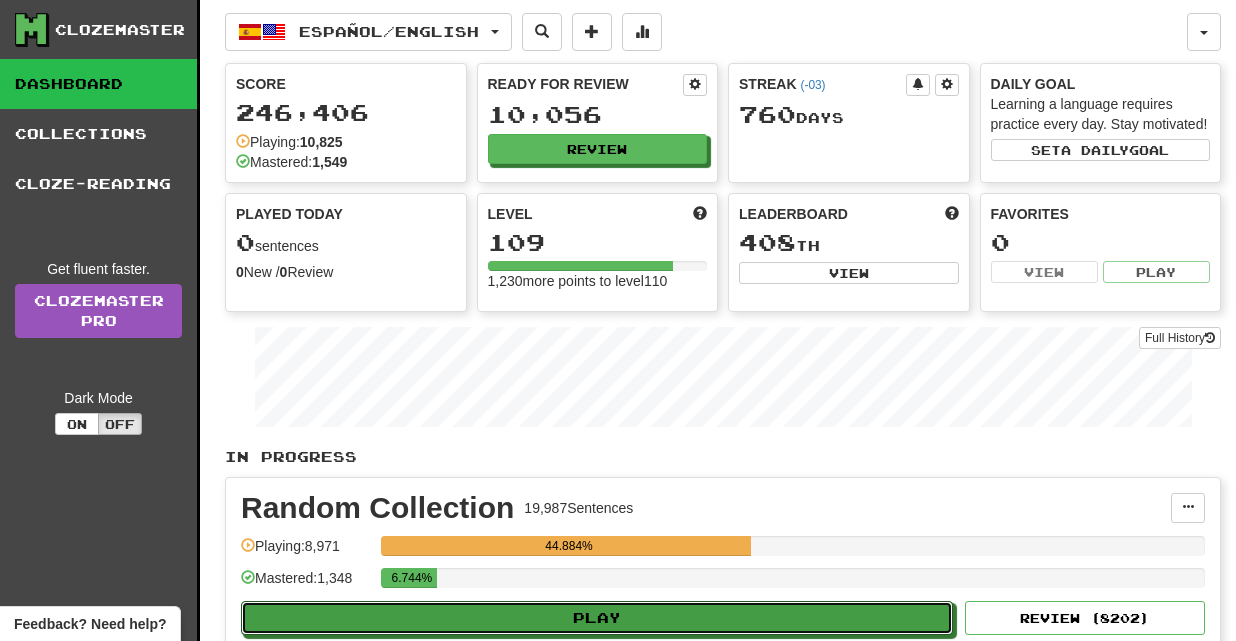 select on "**" 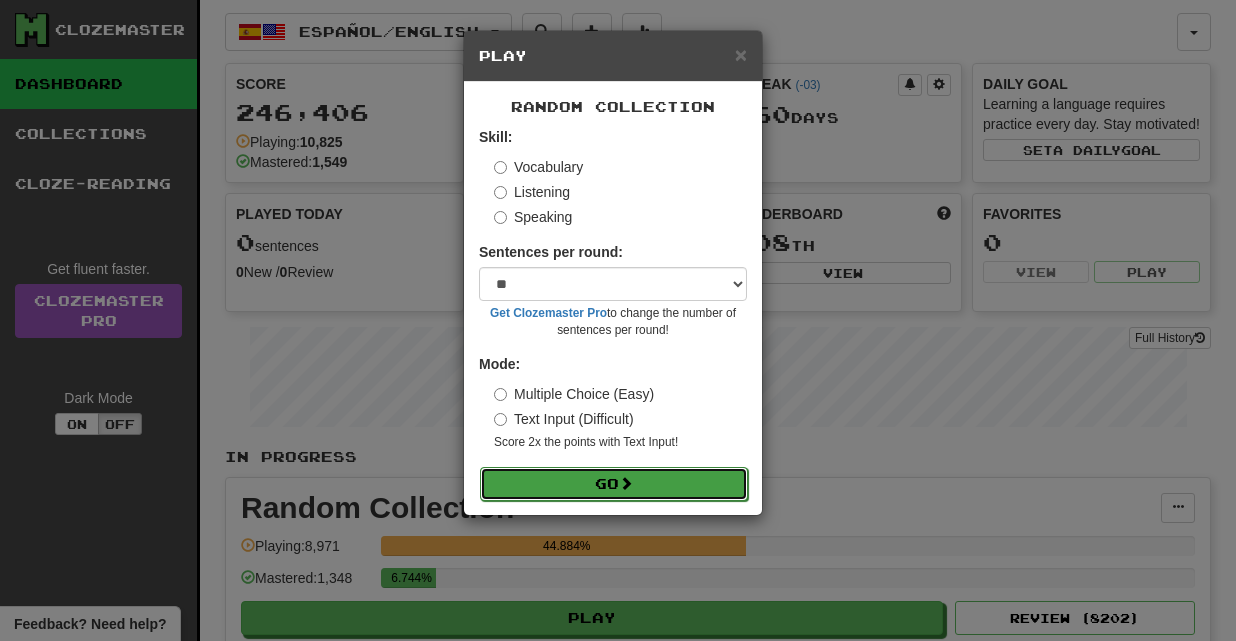 click on "Go" at bounding box center (614, 484) 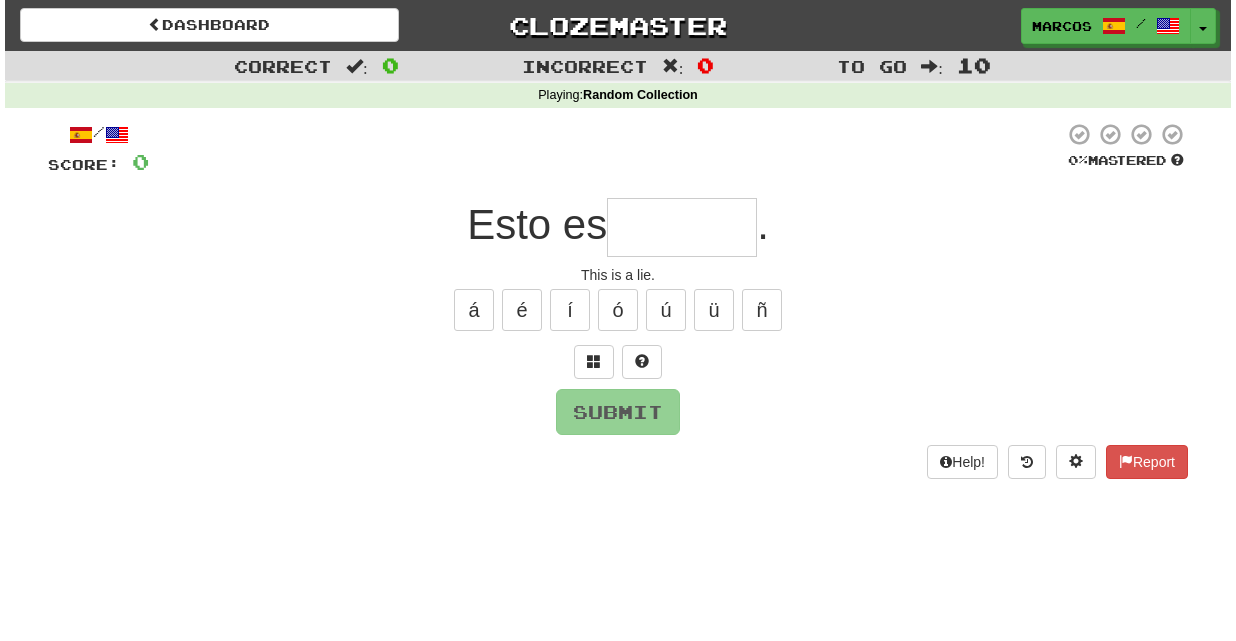 scroll, scrollTop: 0, scrollLeft: 0, axis: both 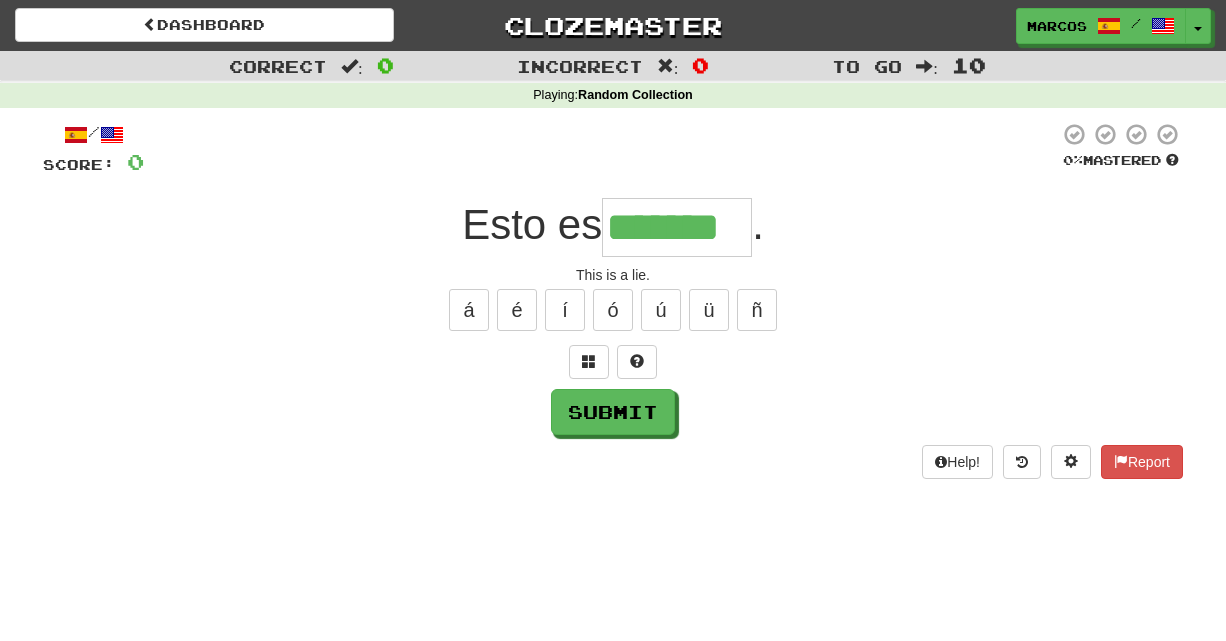 type on "*******" 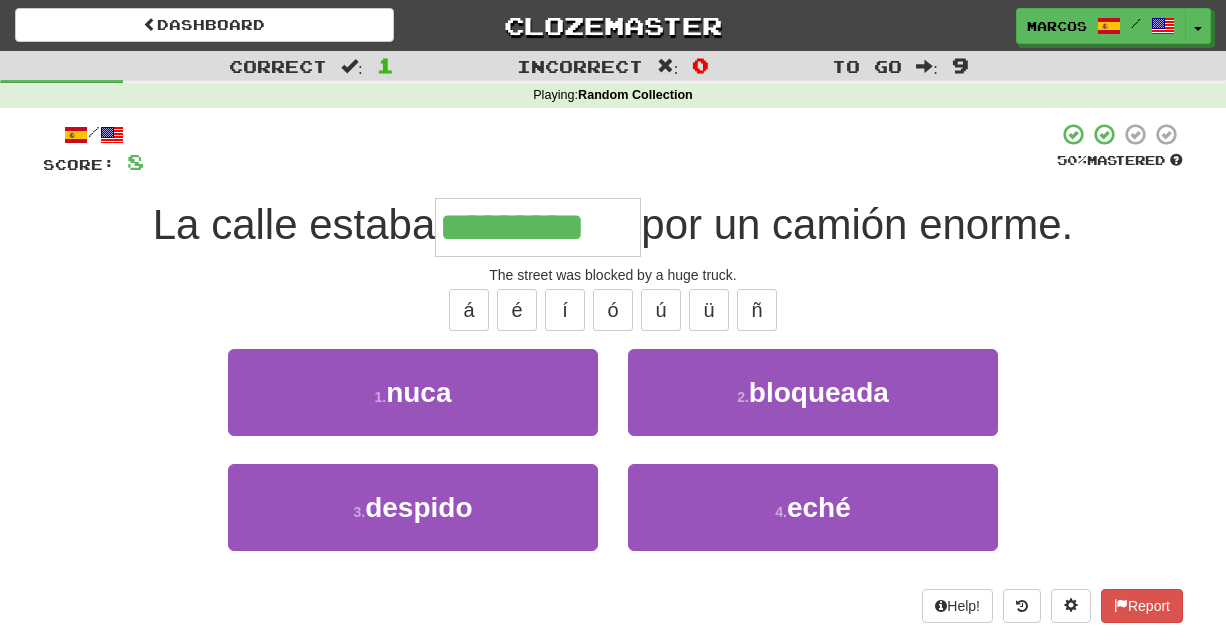 type on "*********" 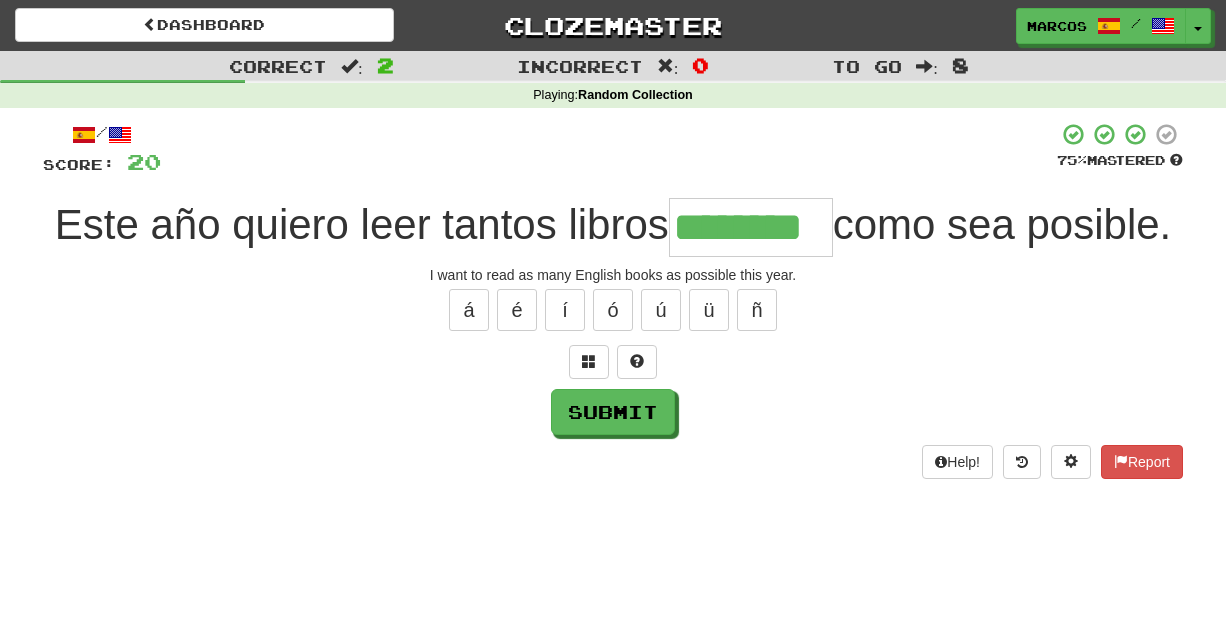type on "********" 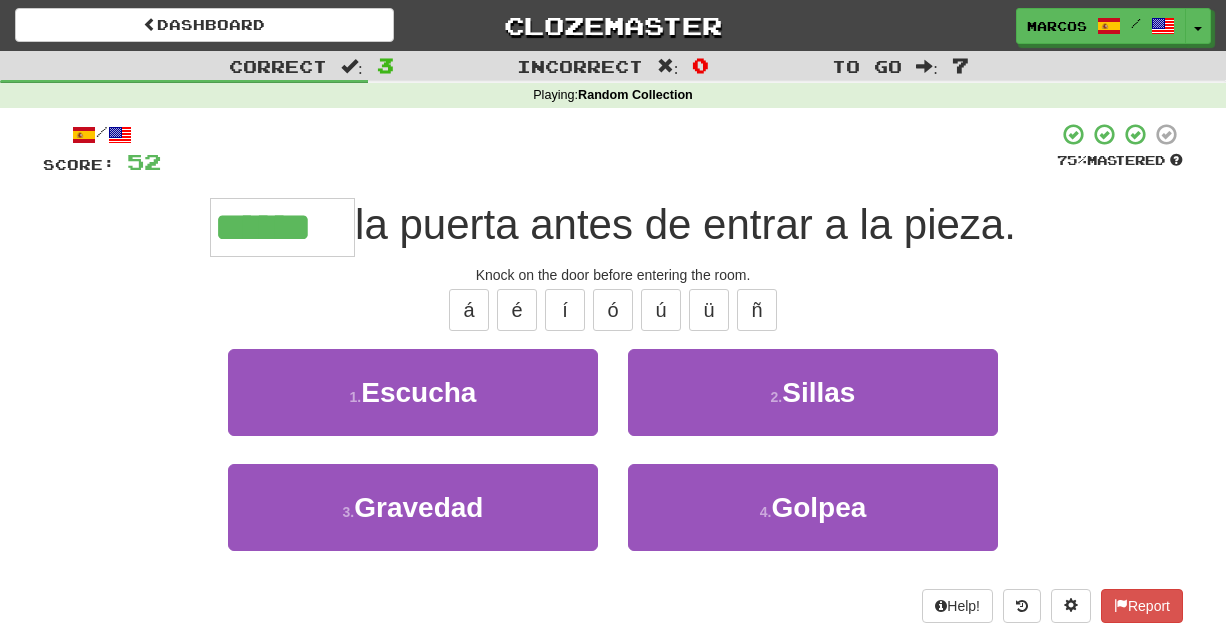 type on "******" 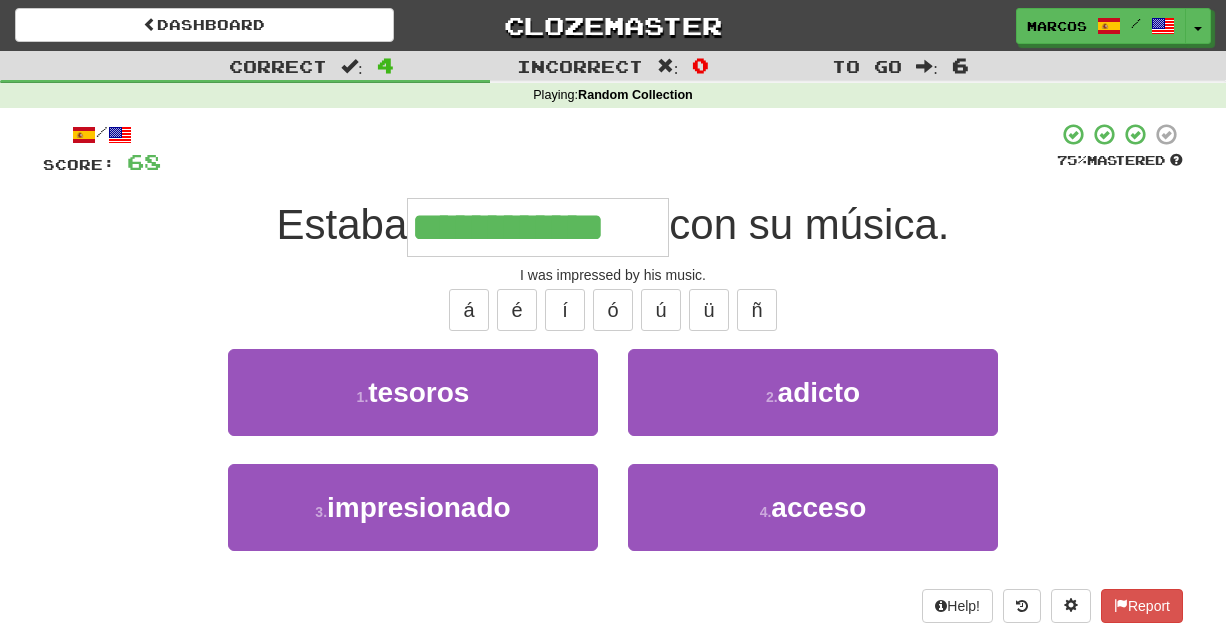 type on "**********" 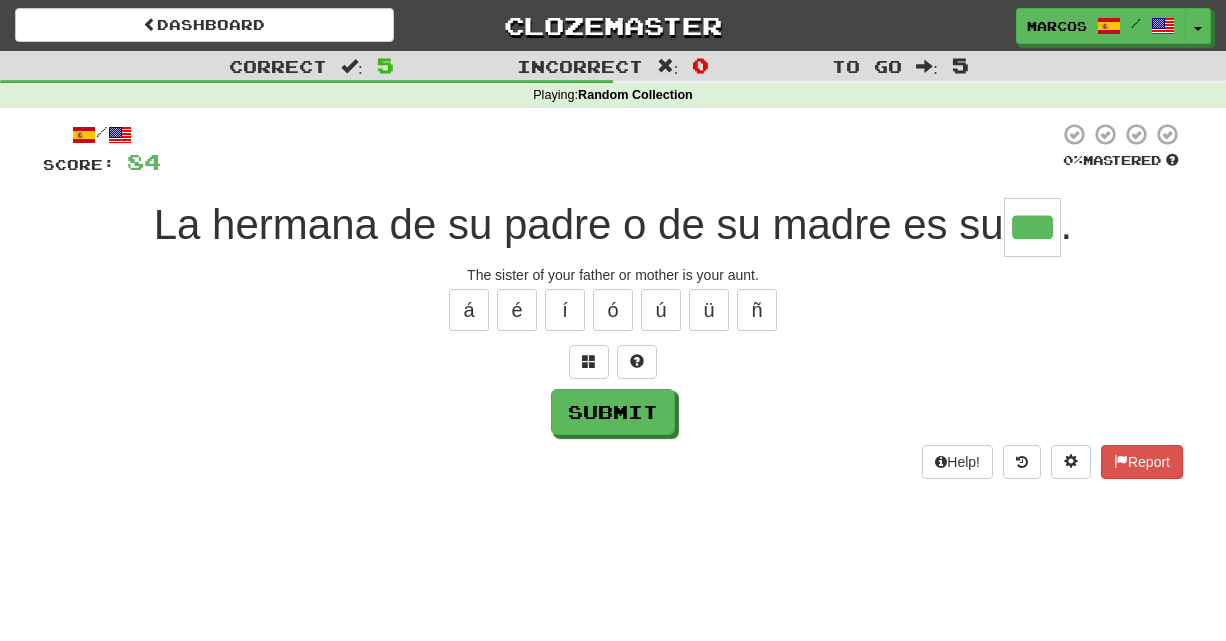 type on "***" 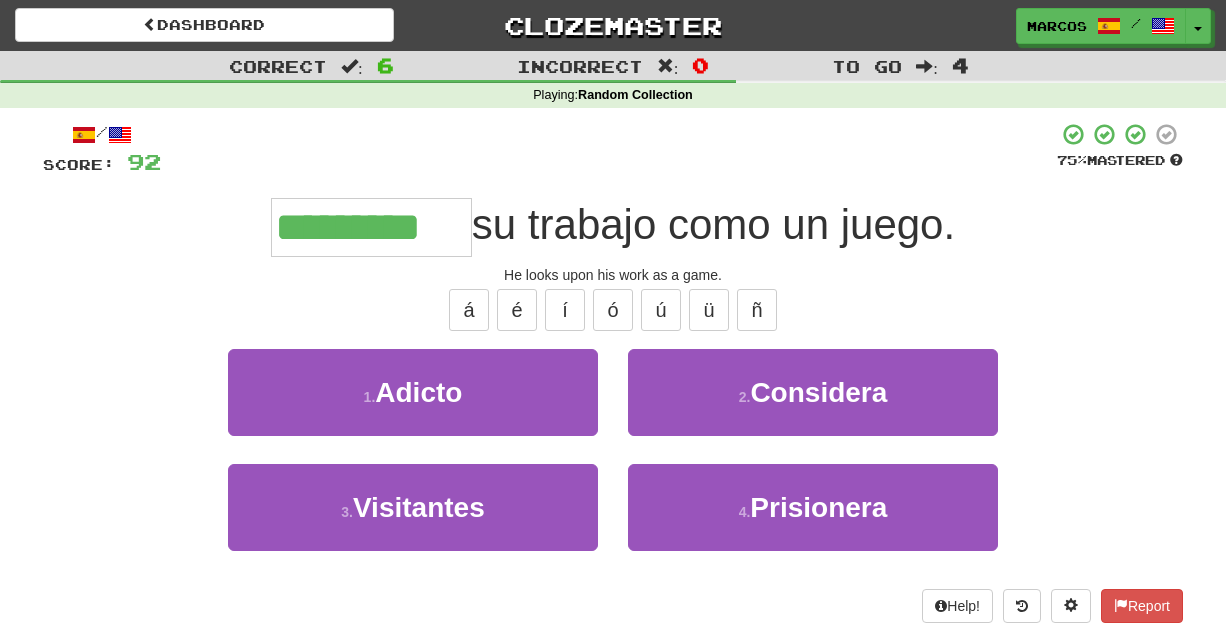 type on "*********" 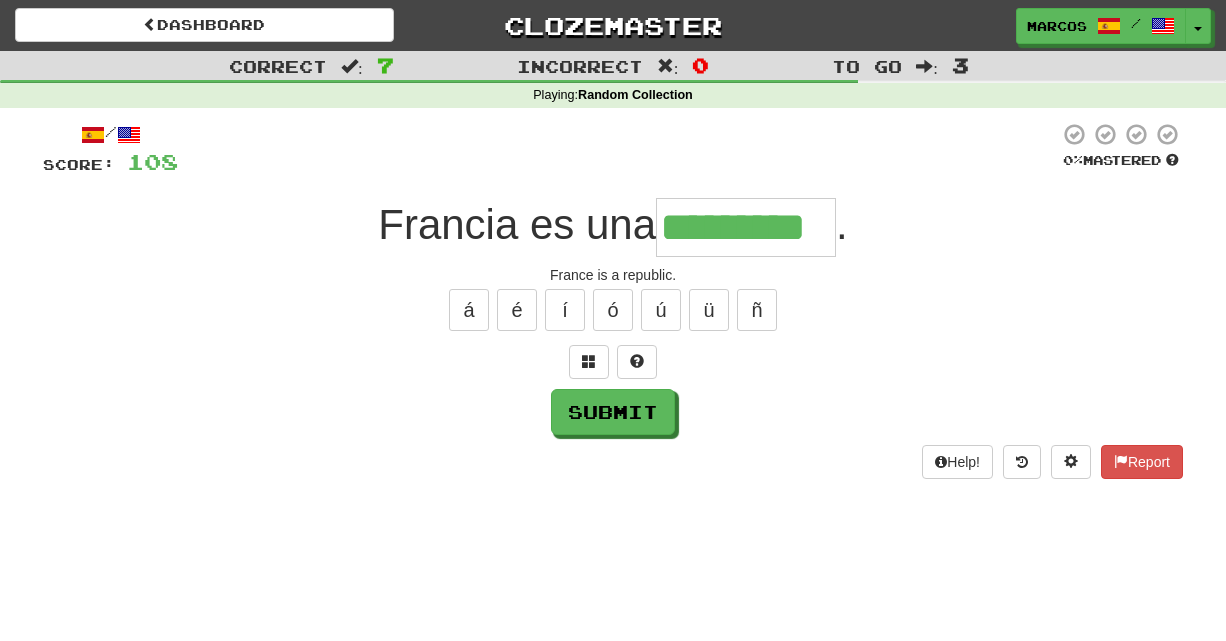 type on "*********" 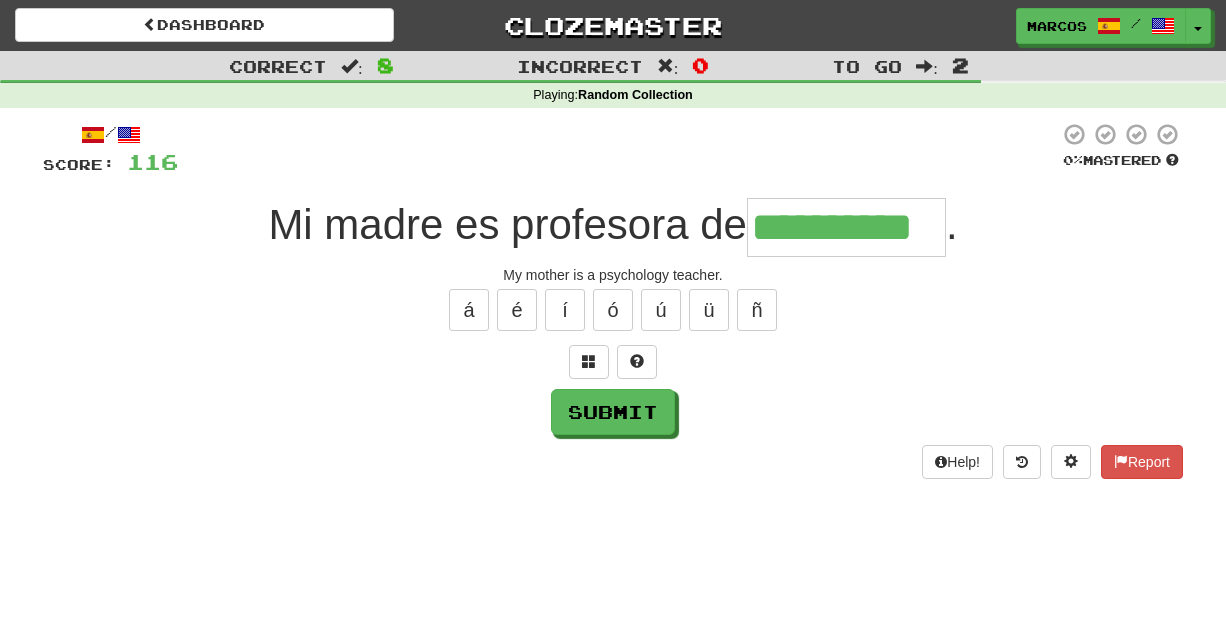 type on "**********" 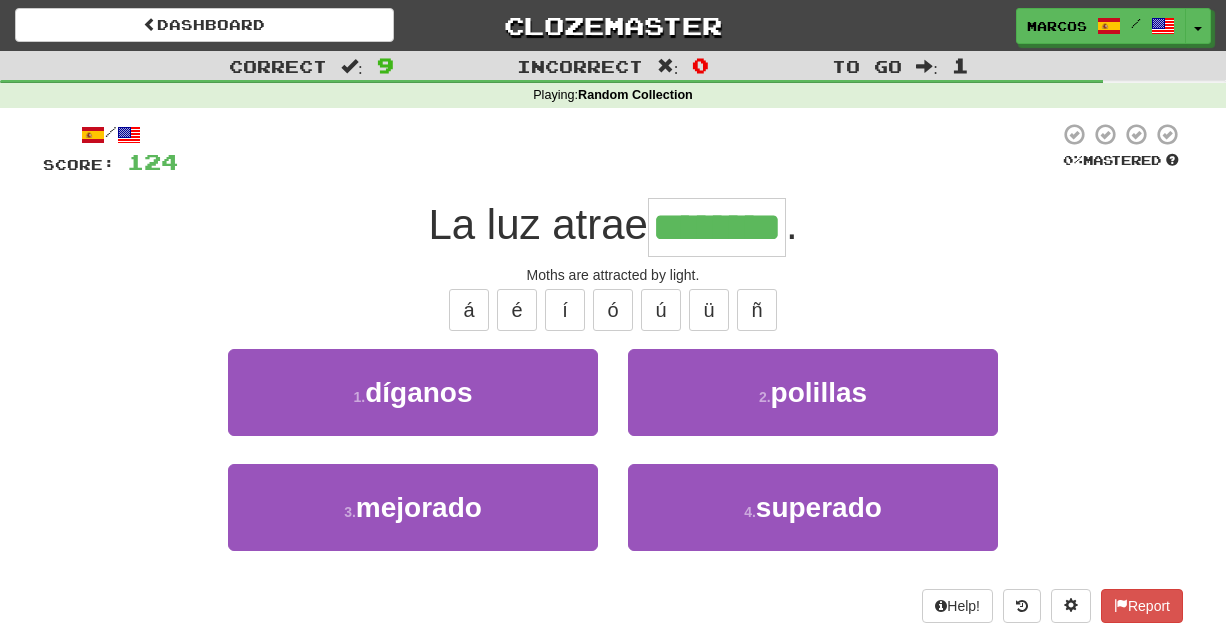 type on "********" 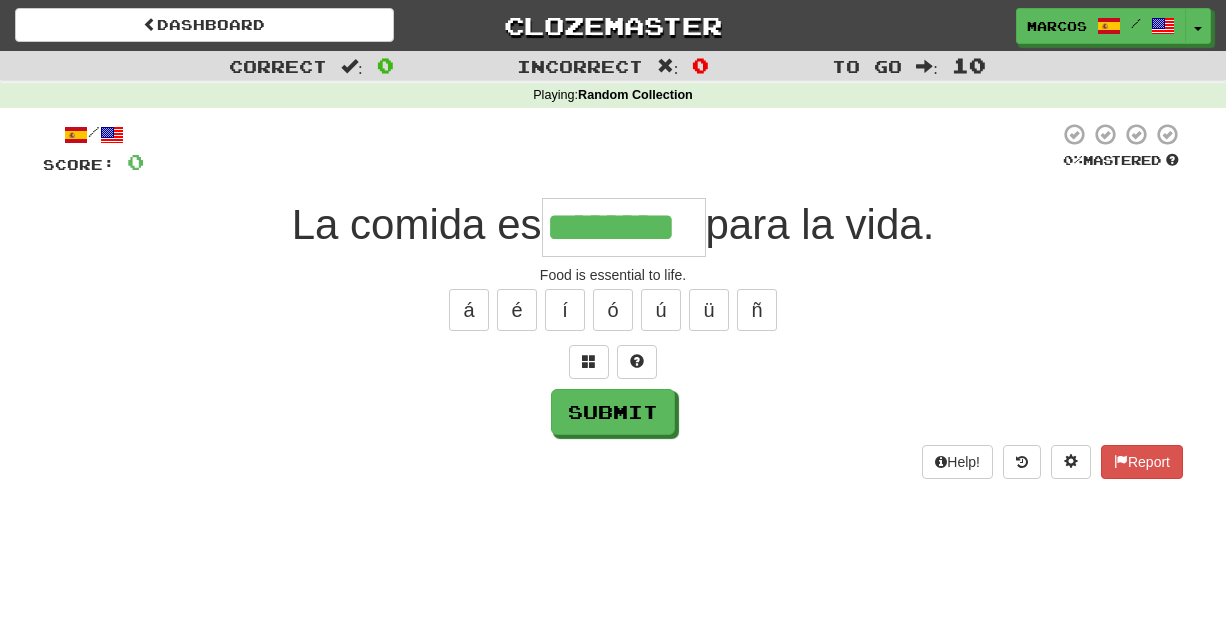 type on "********" 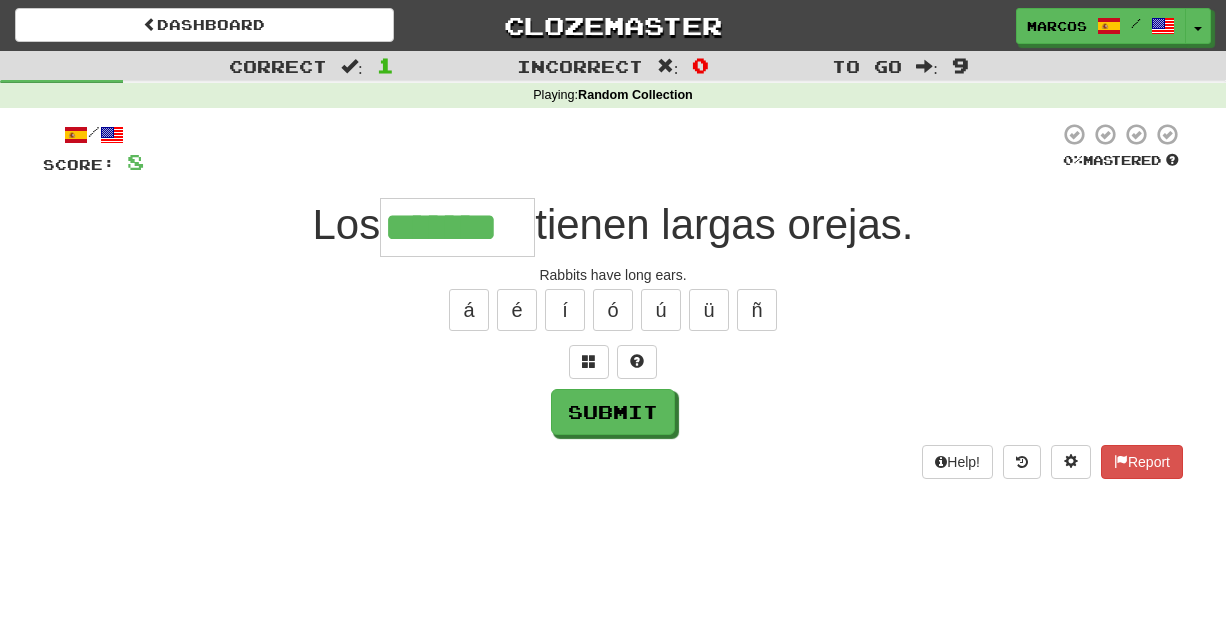 type on "*******" 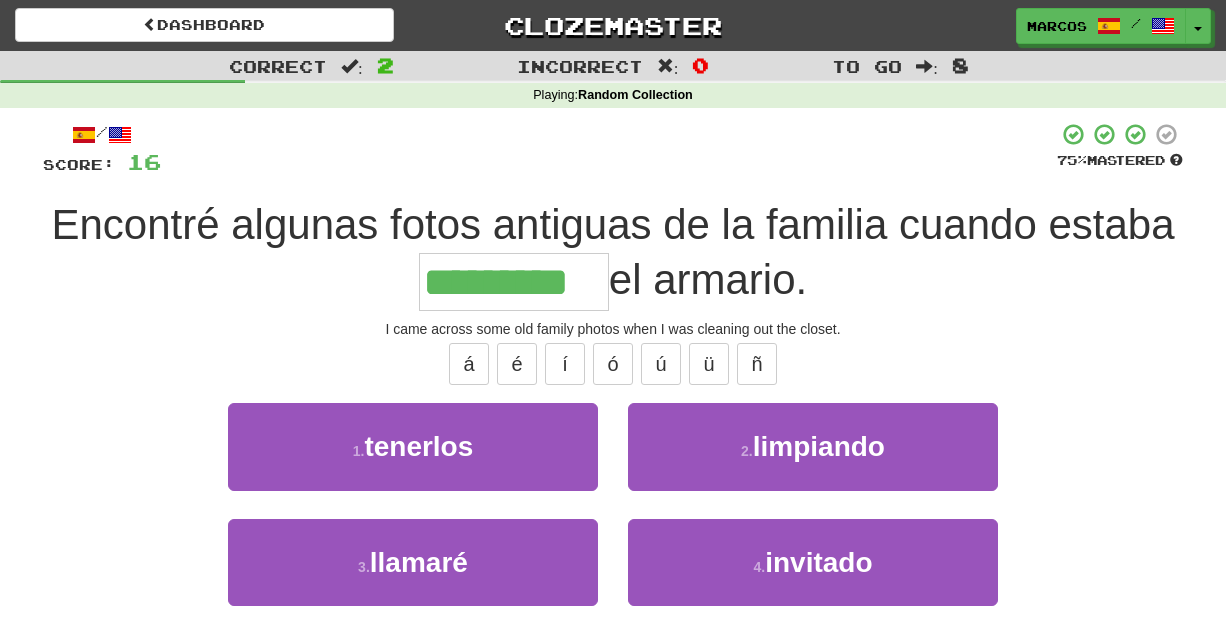 type on "*********" 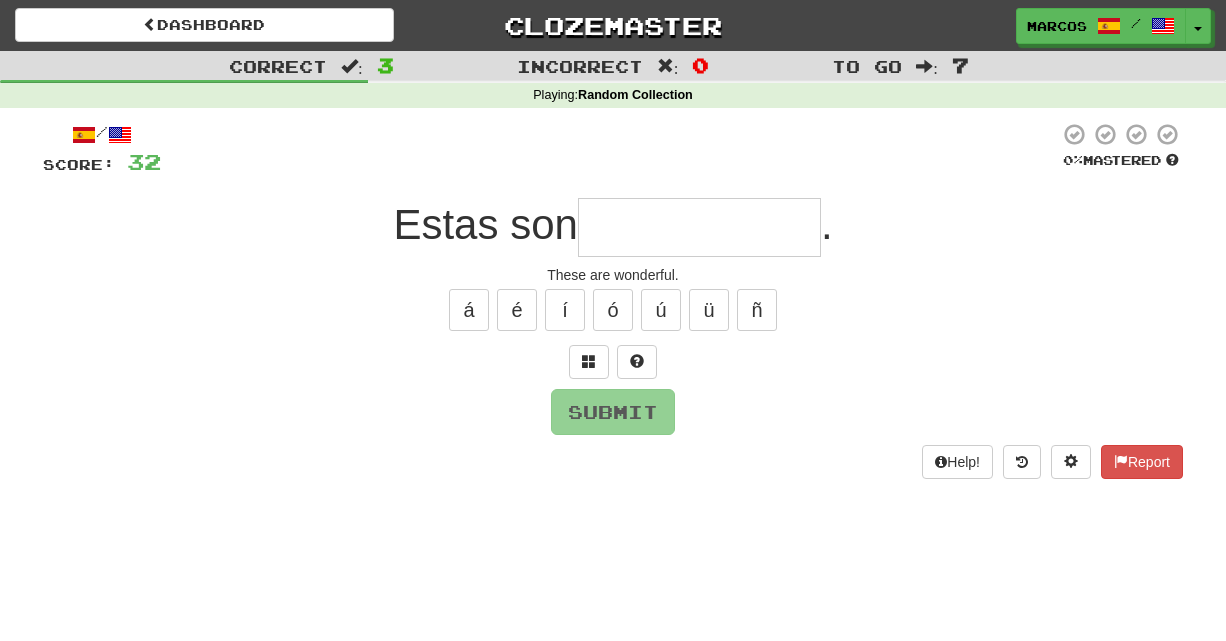 type on "*" 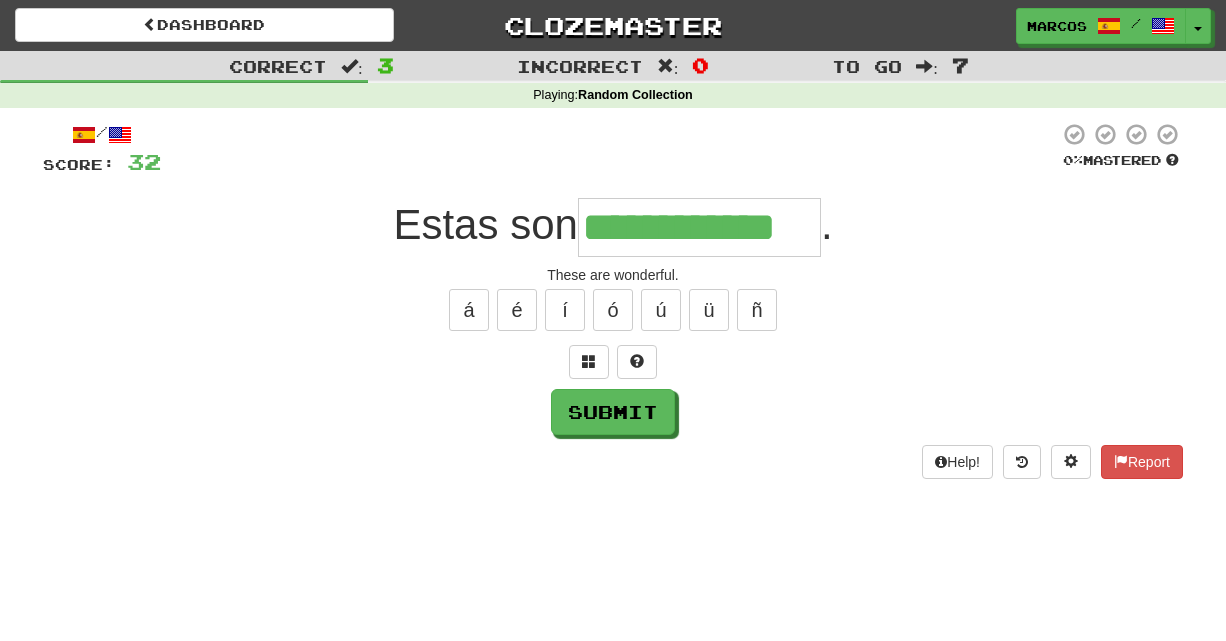 type on "**********" 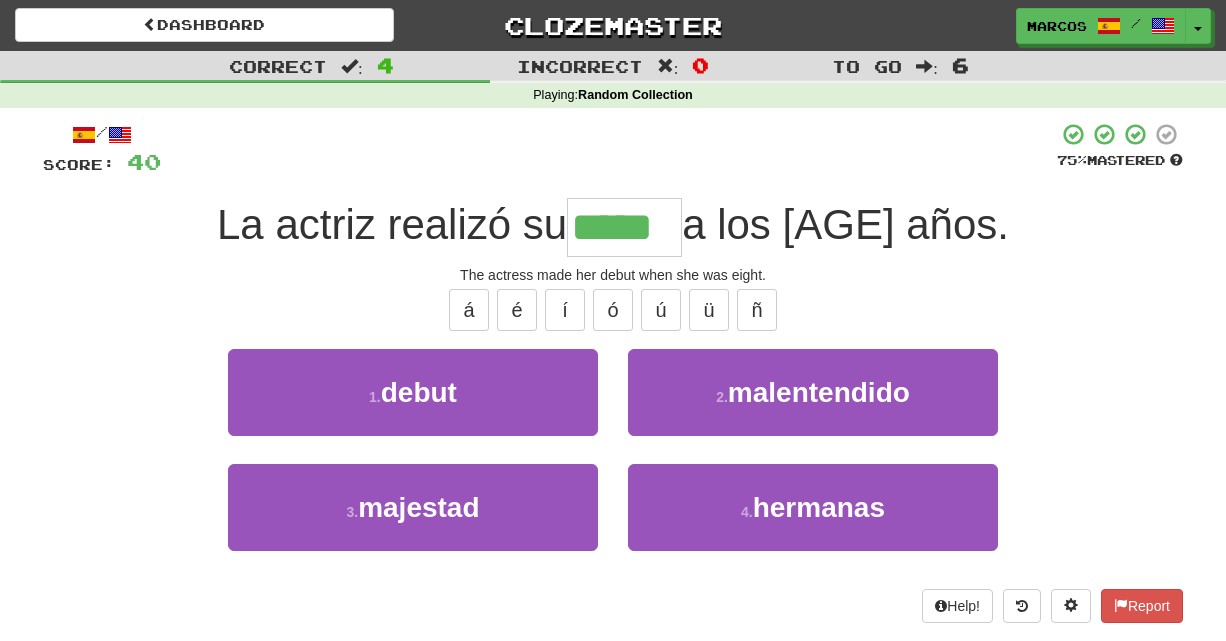 type on "*****" 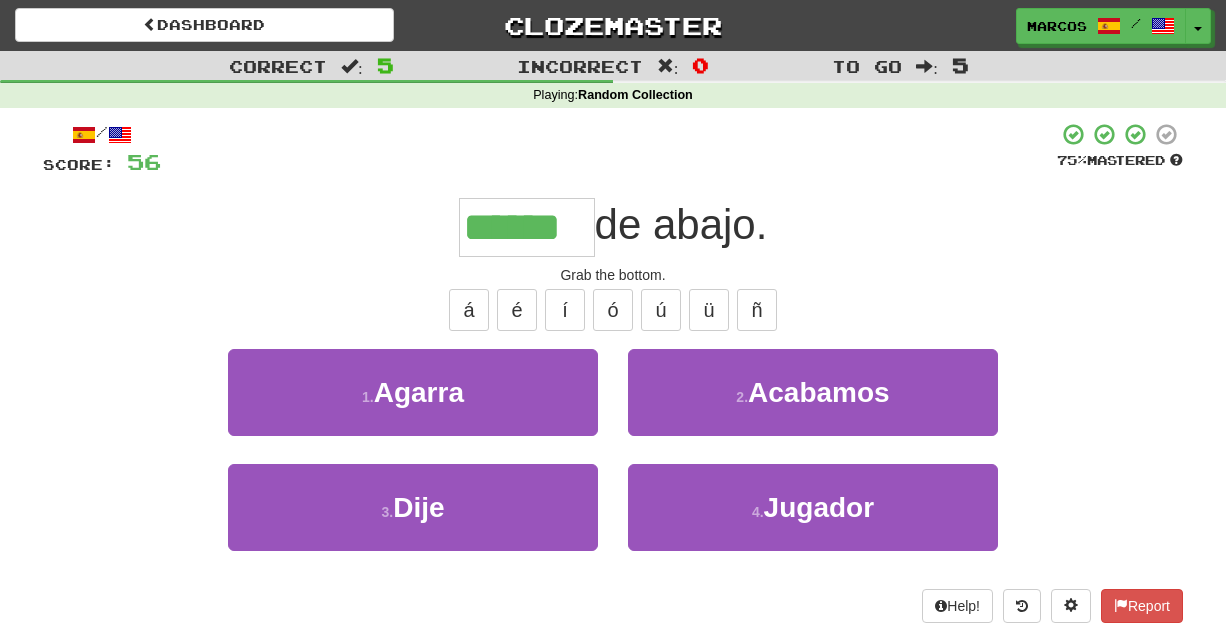 type on "******" 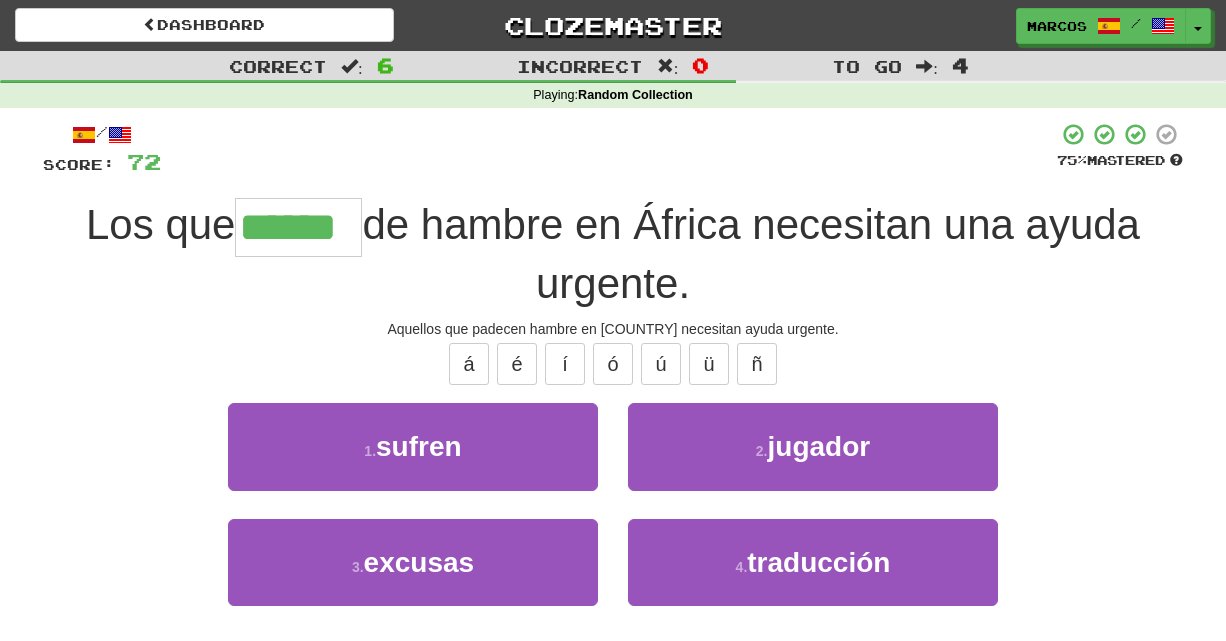 type on "******" 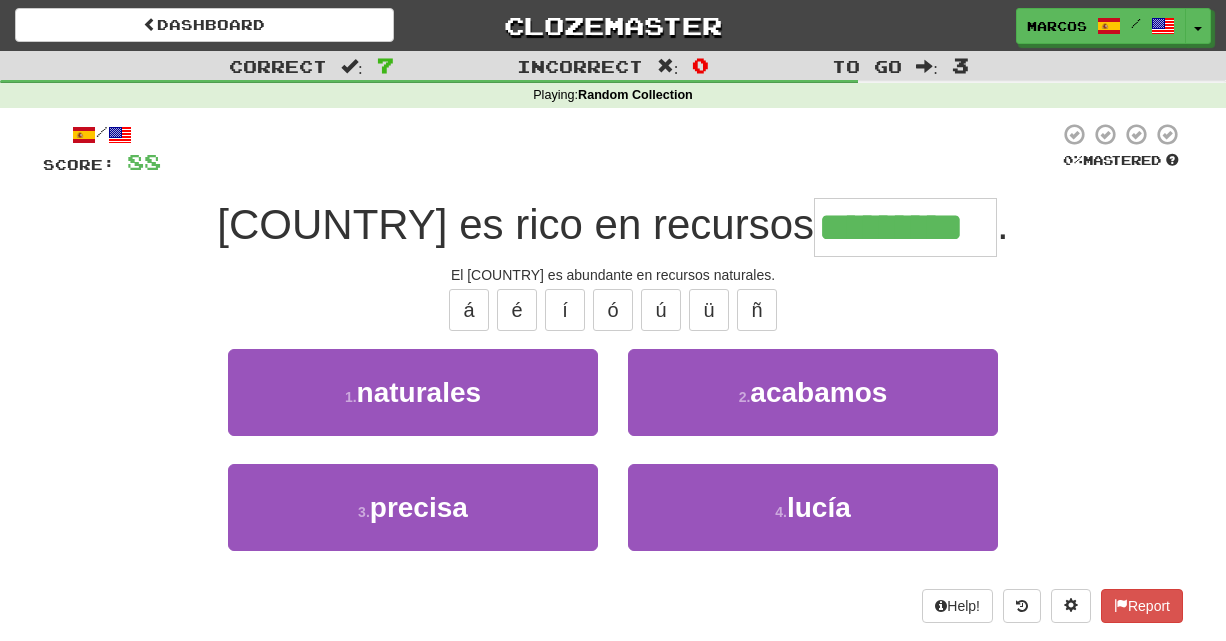 type on "*********" 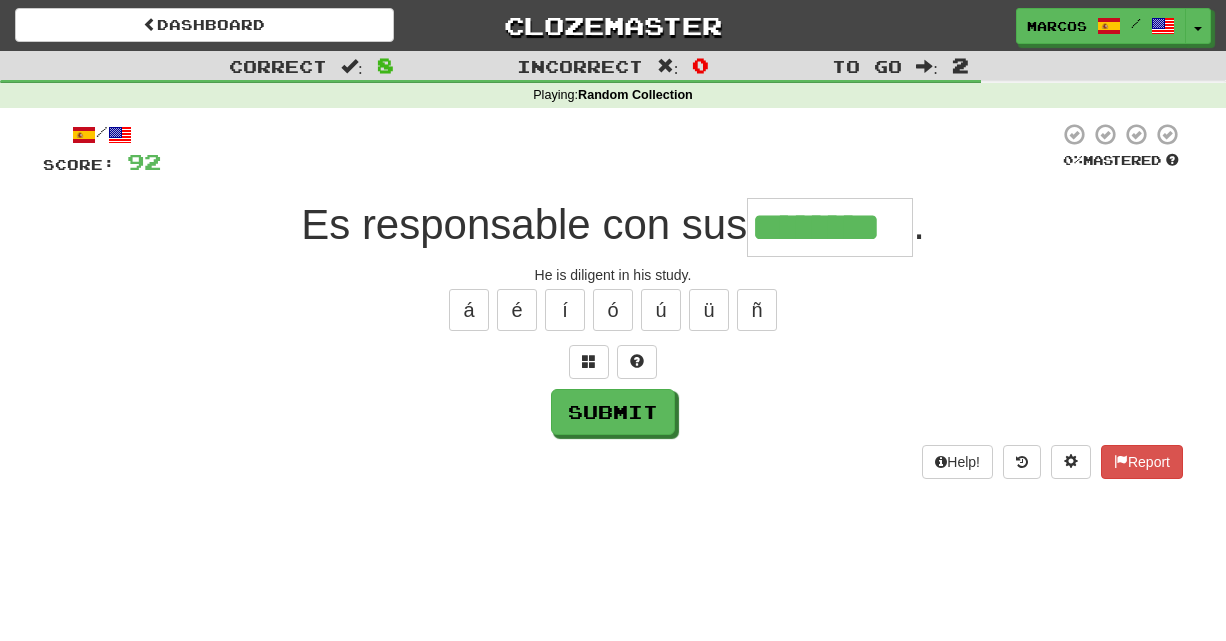 type on "********" 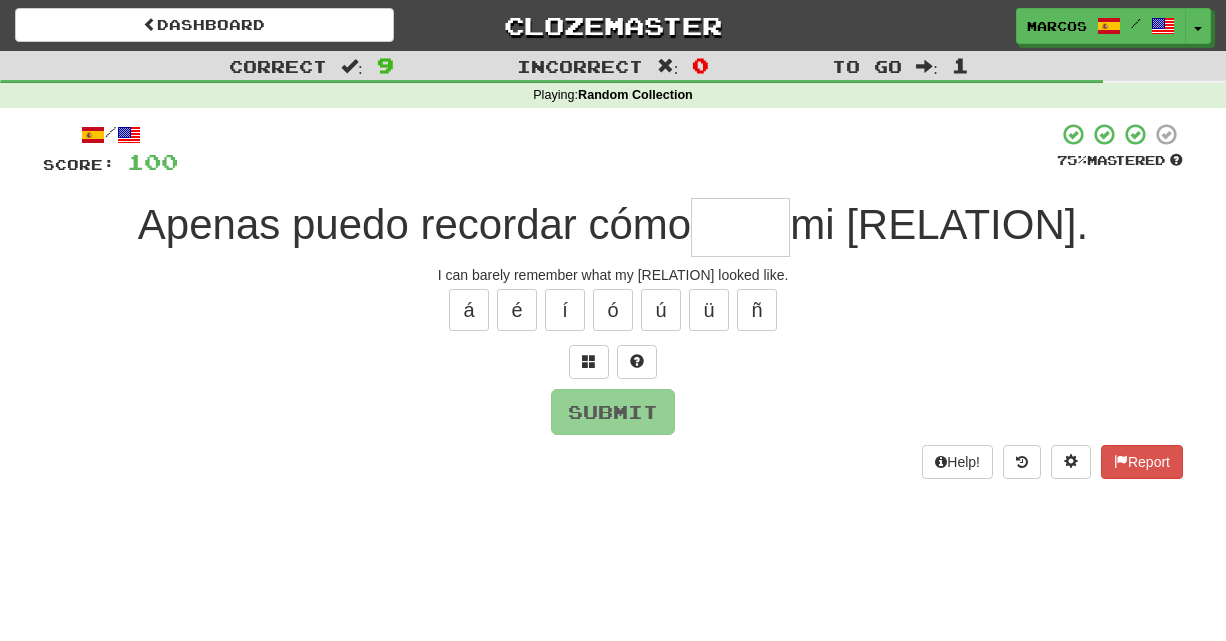 type on "*" 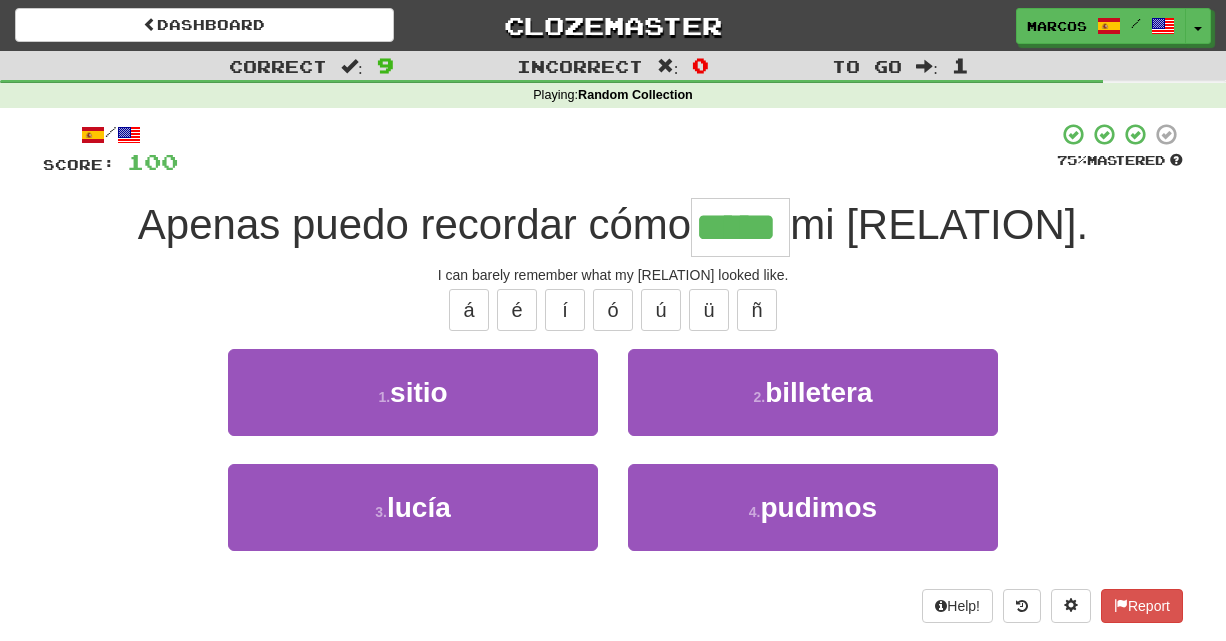 type on "*****" 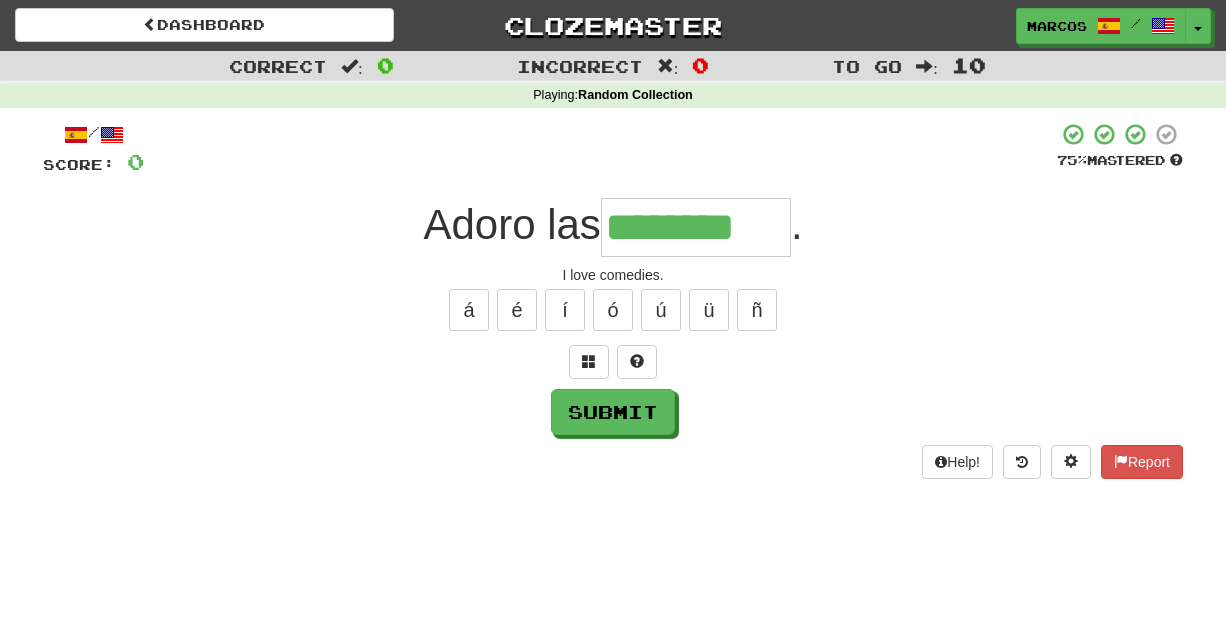 type on "********" 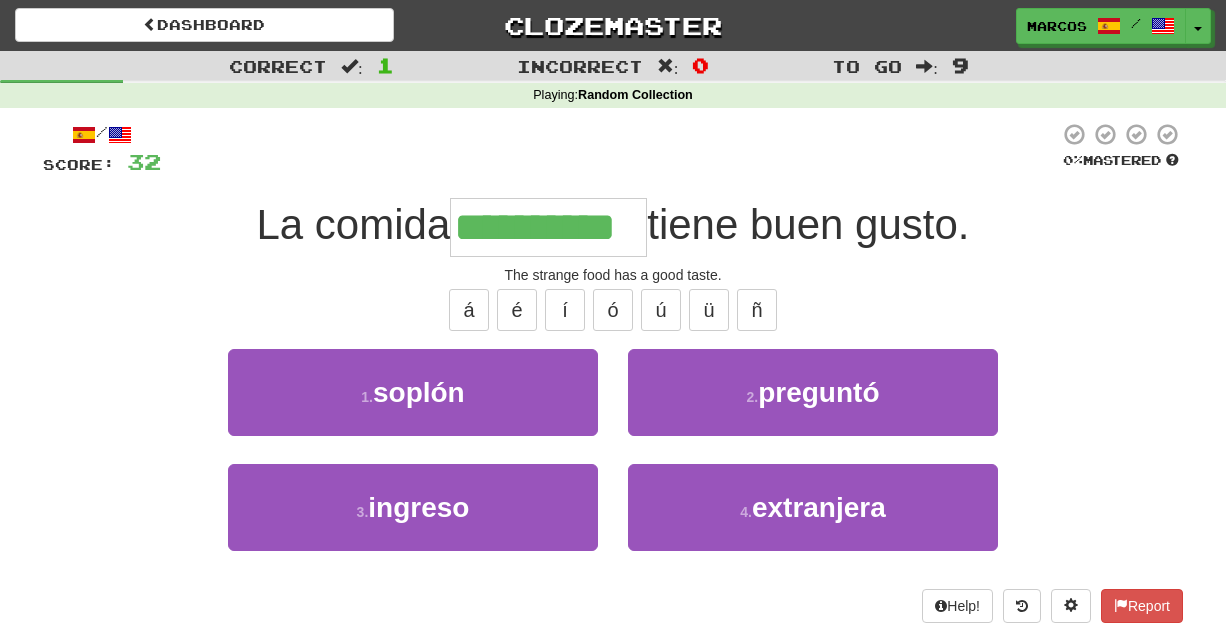 type on "**********" 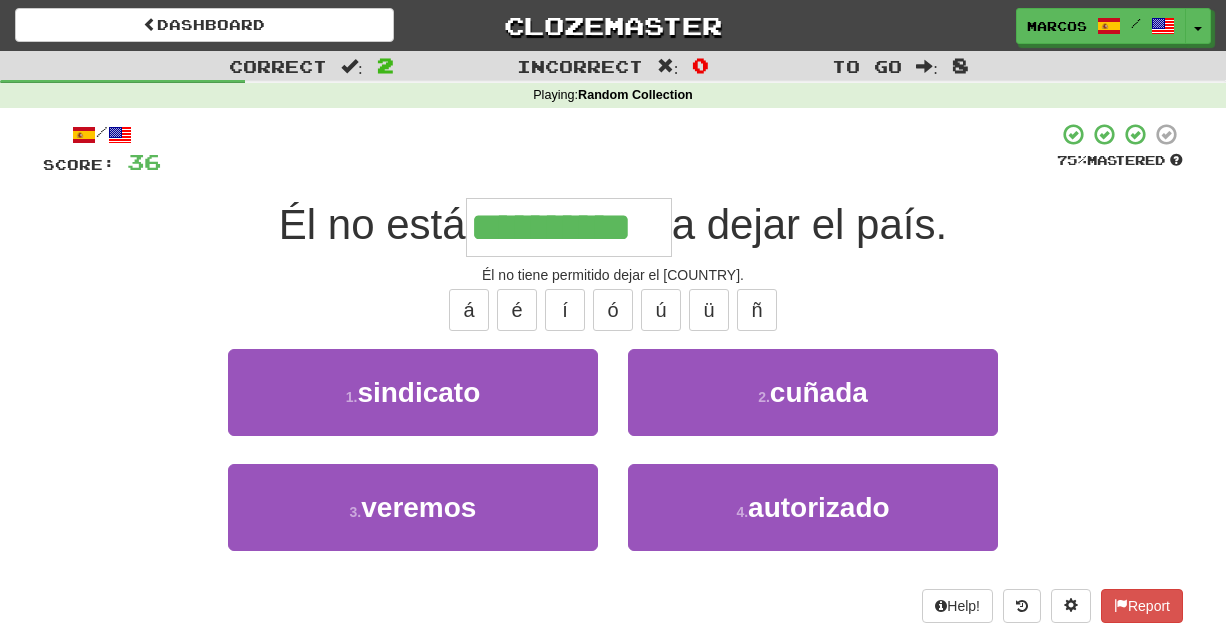 type on "**********" 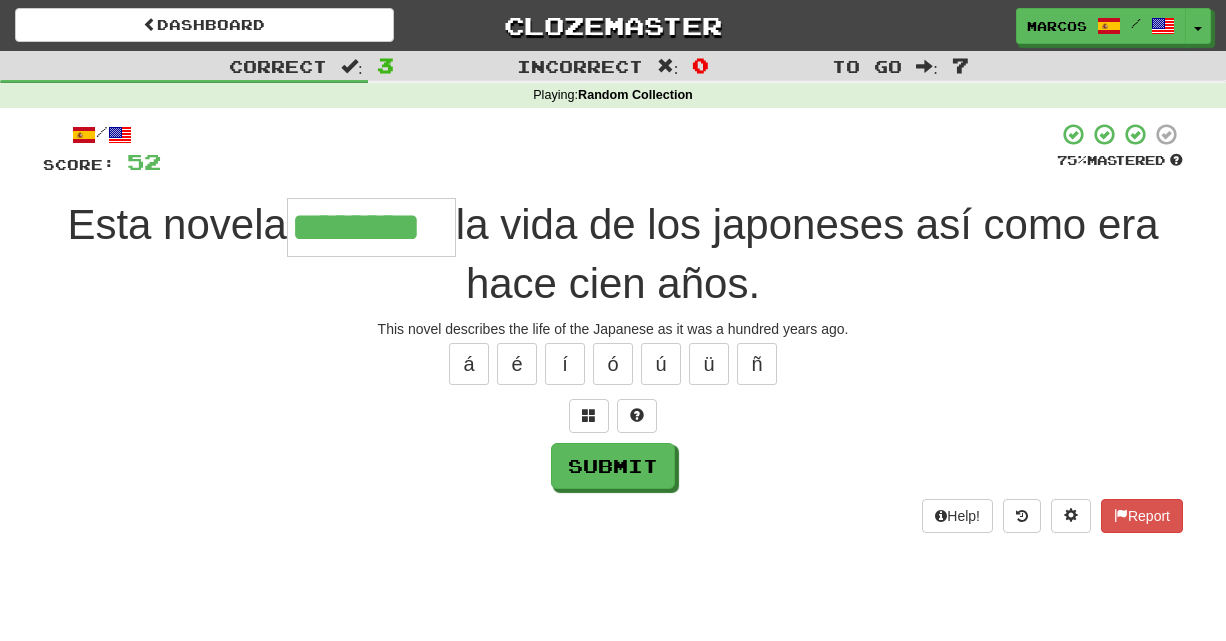 type on "********" 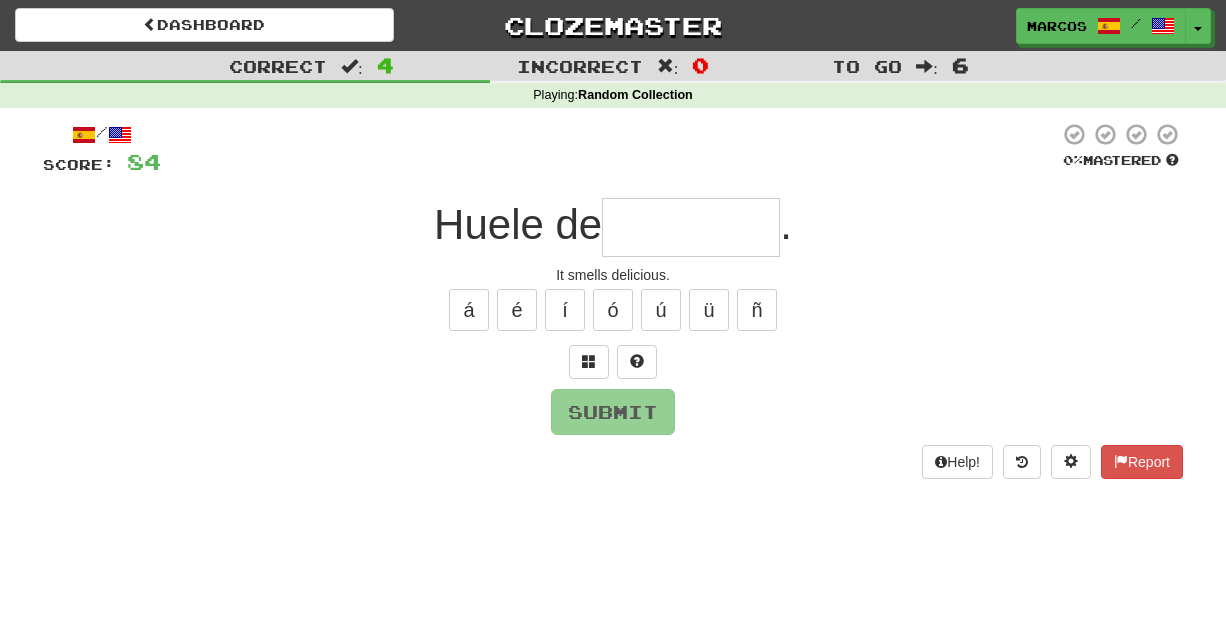 type on "*" 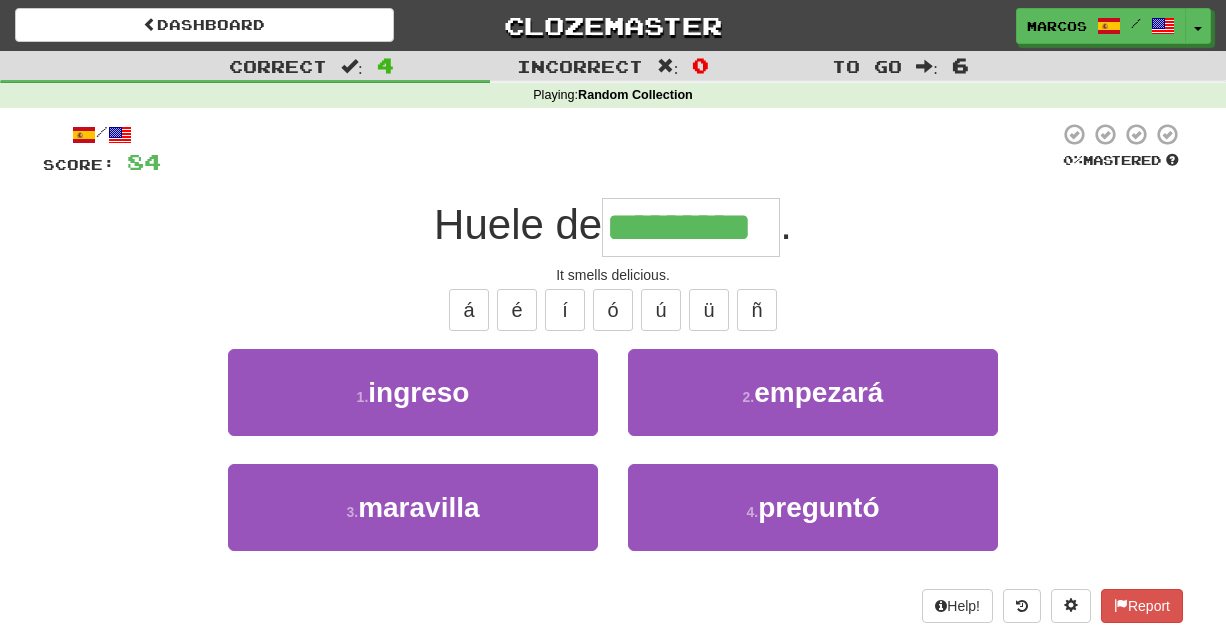 type on "*********" 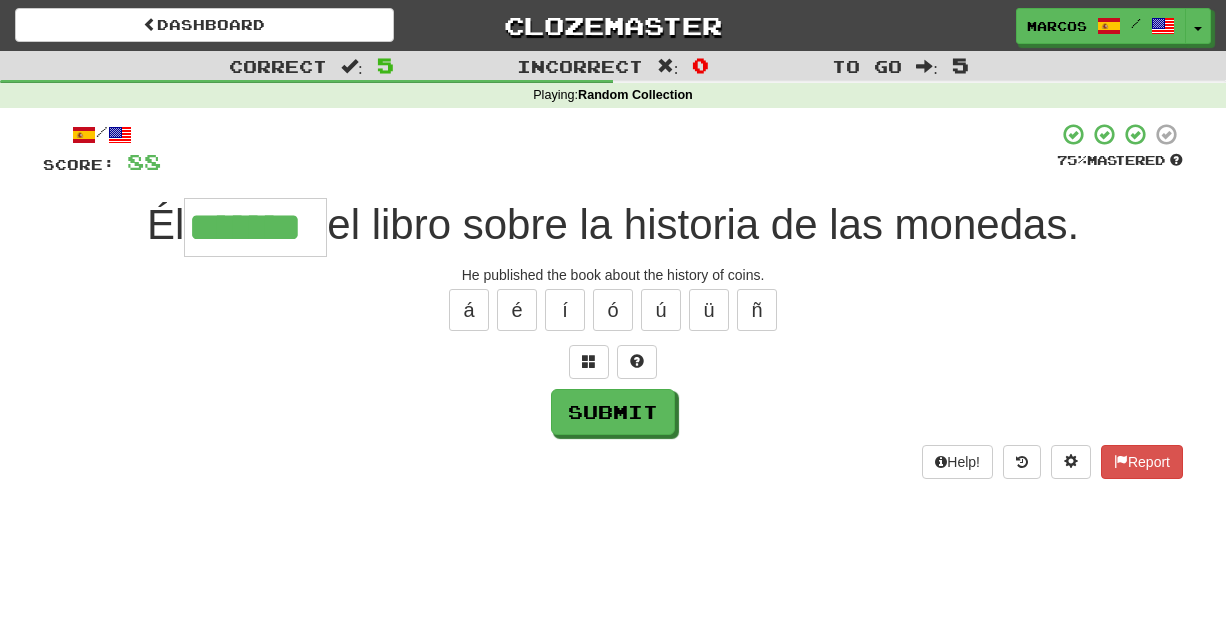 type on "*******" 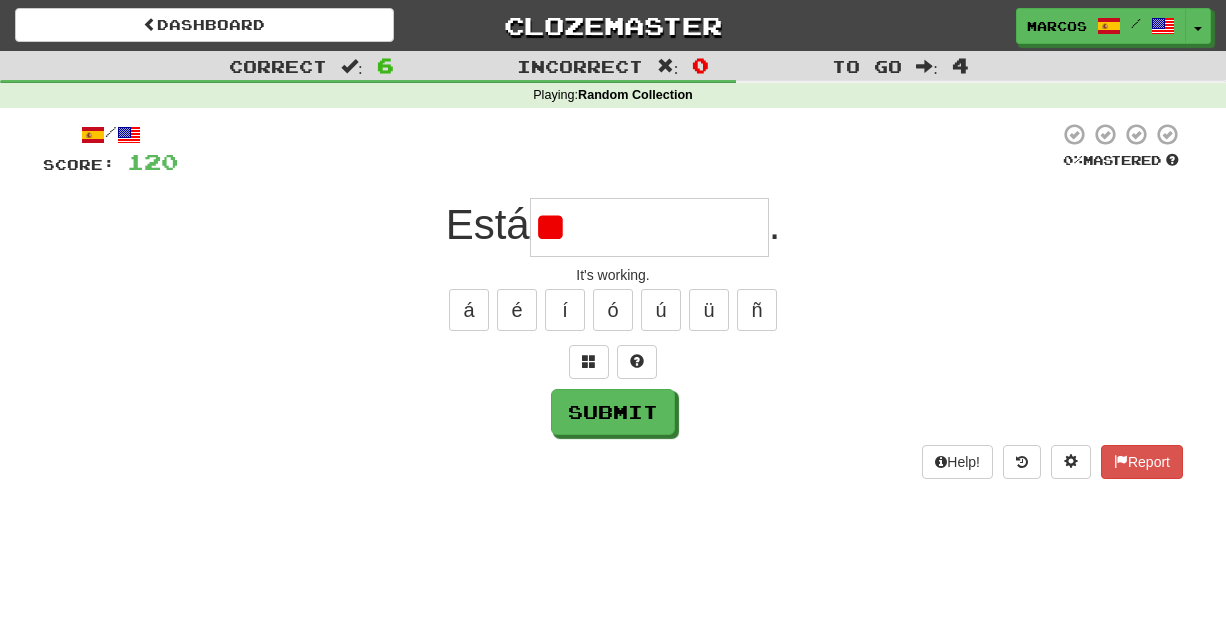 type on "*" 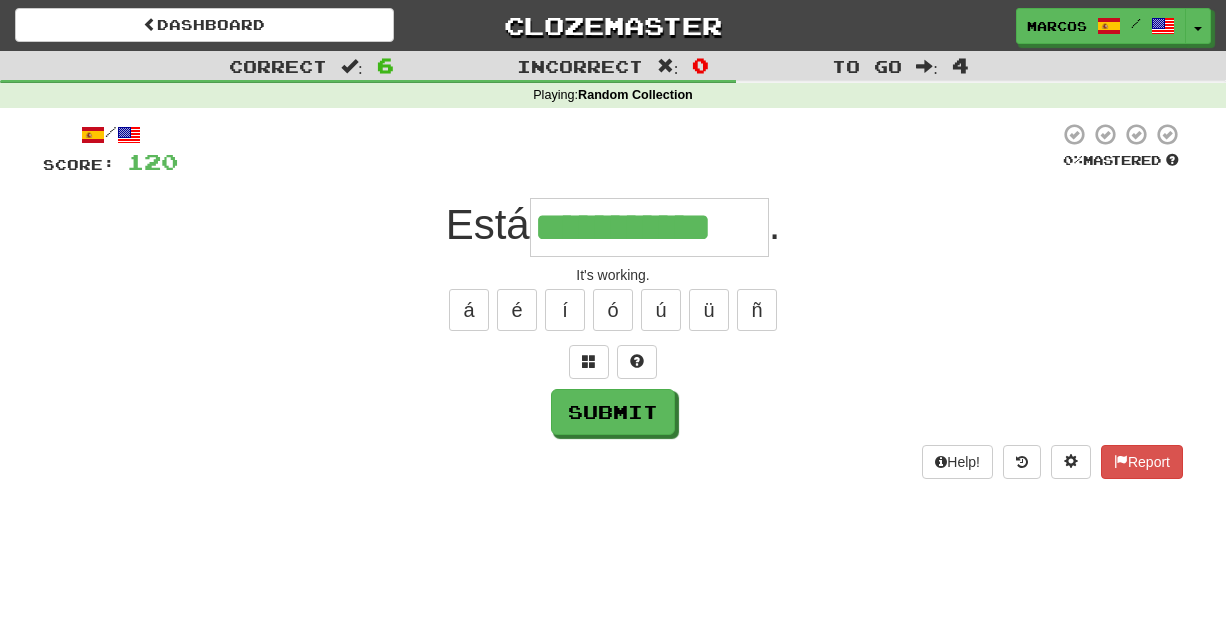 type on "**********" 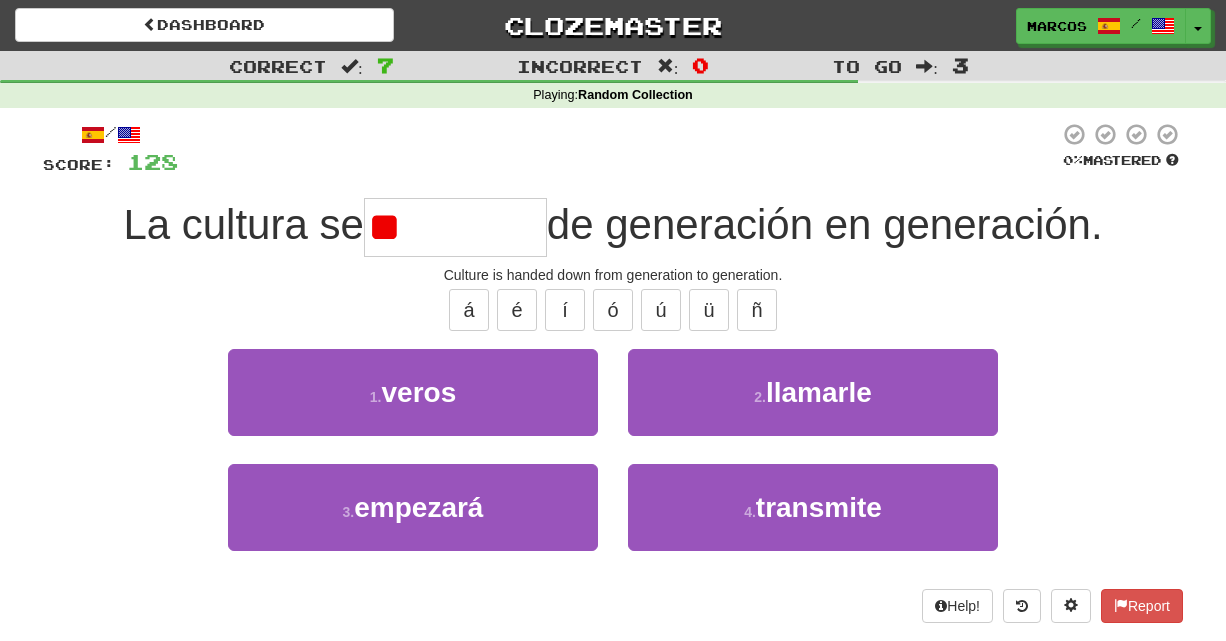 type on "*" 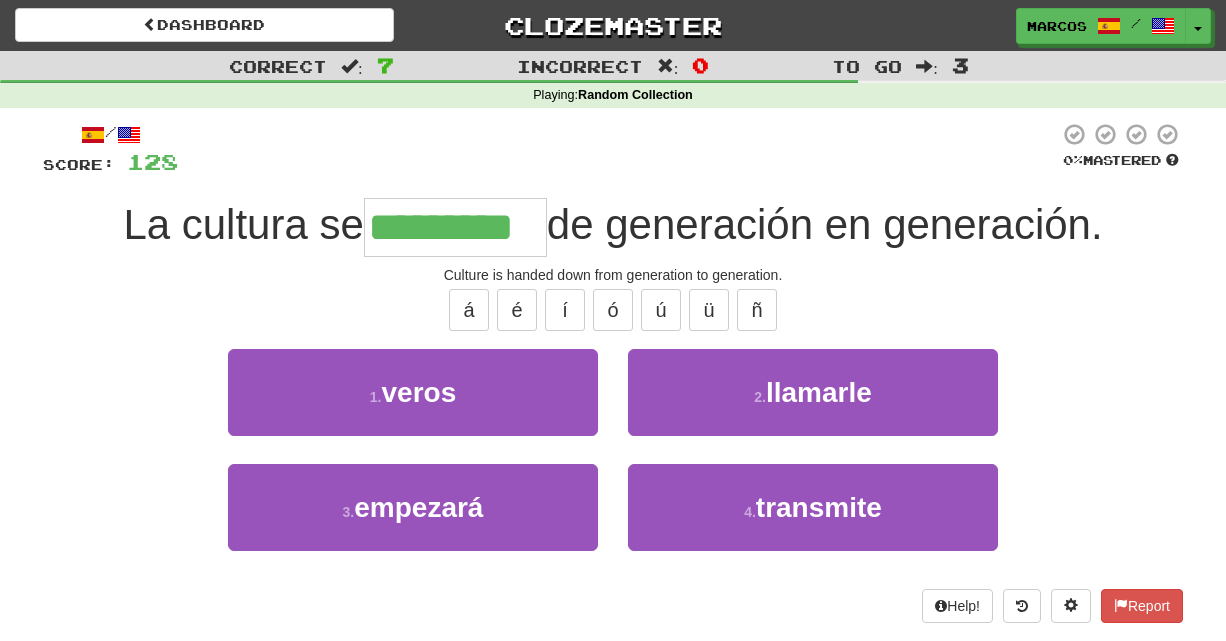 type on "*********" 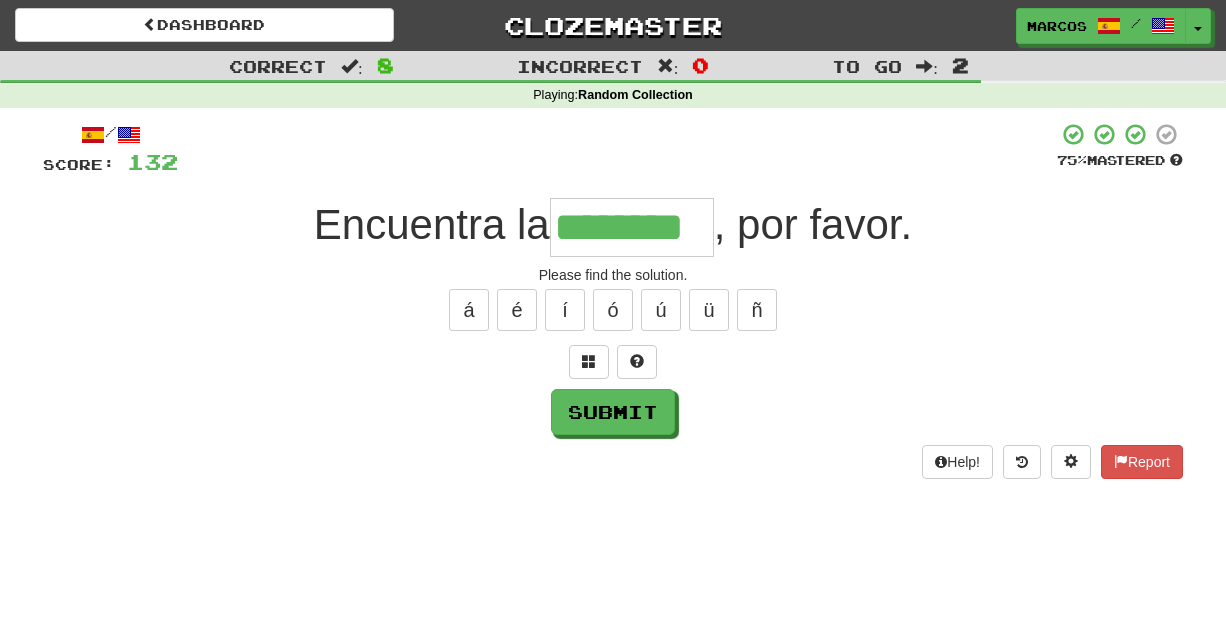 type on "********" 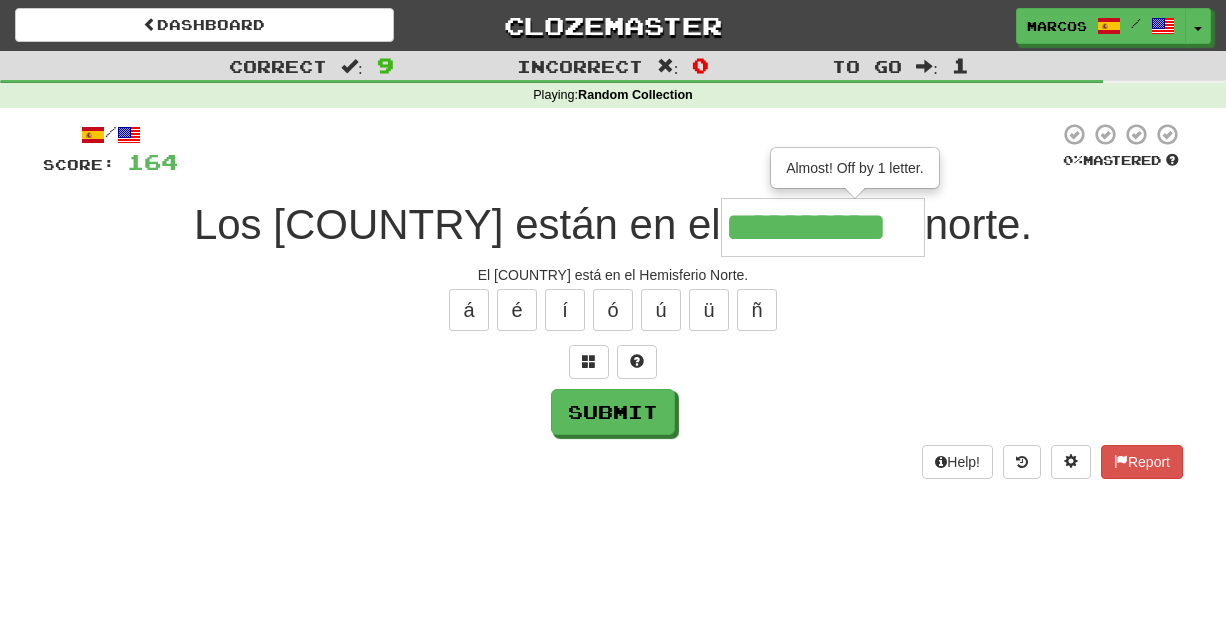 type on "**********" 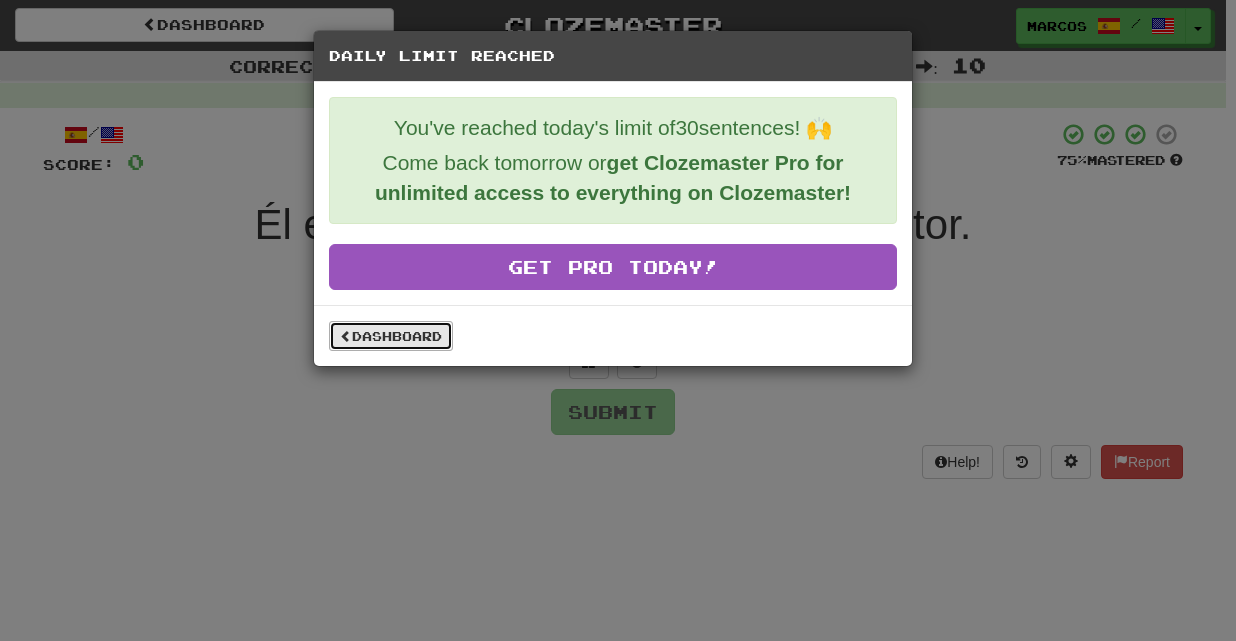click on "Dashboard" at bounding box center [391, 336] 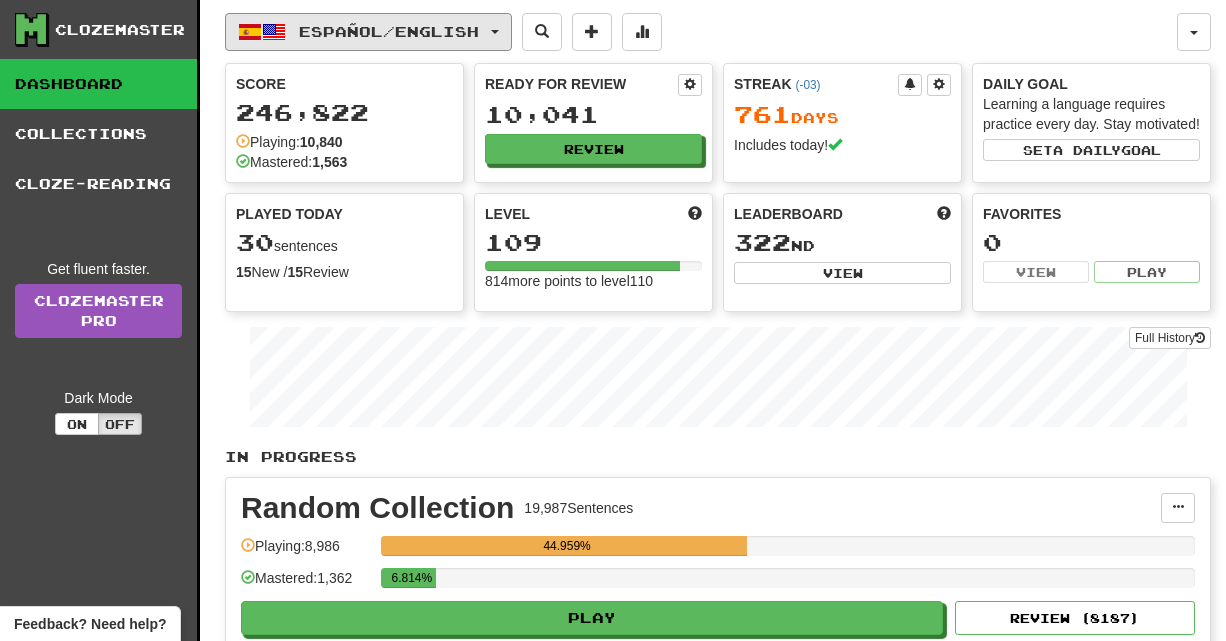 scroll, scrollTop: 0, scrollLeft: 0, axis: both 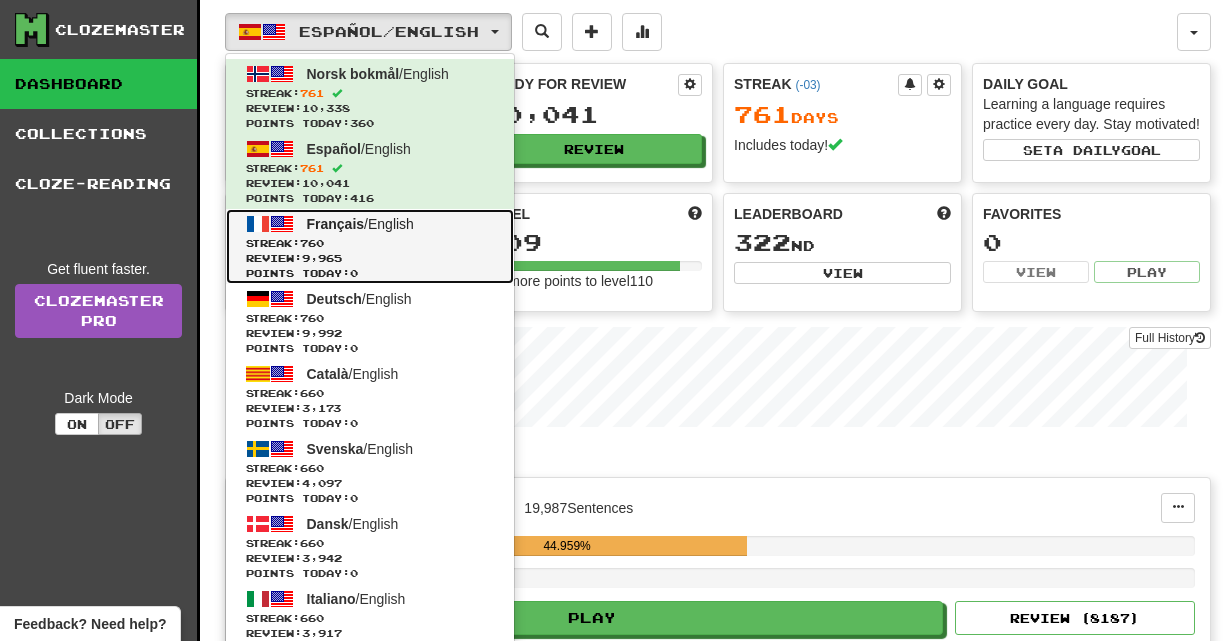 click on "Streak:  760" 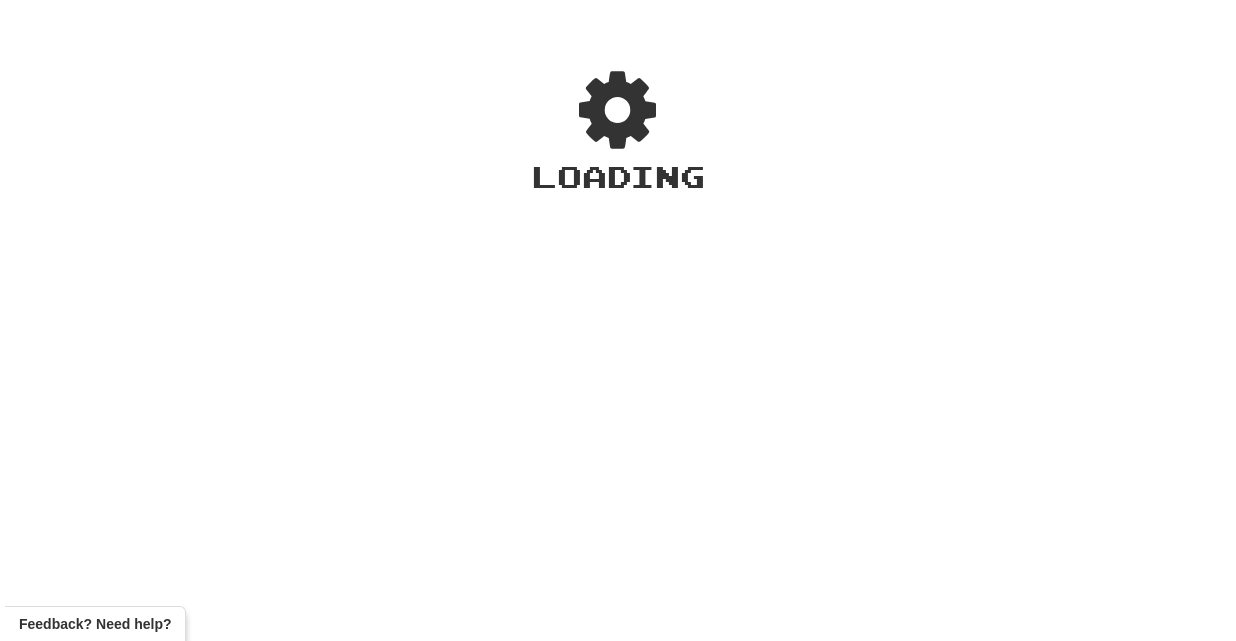 scroll, scrollTop: 0, scrollLeft: 0, axis: both 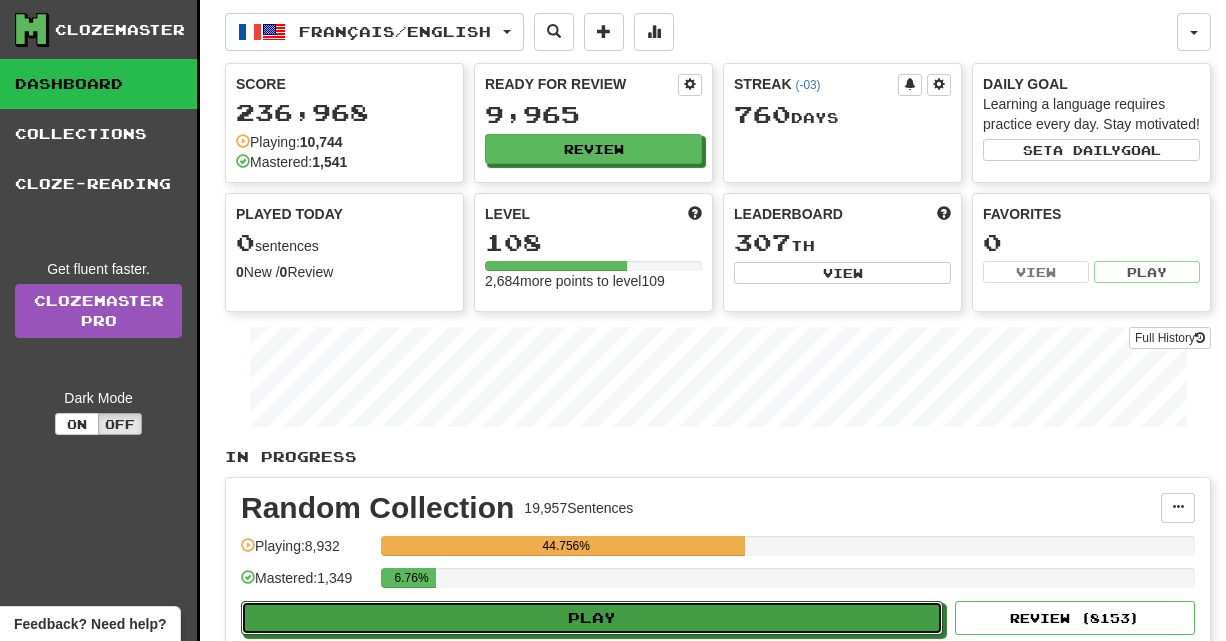 click on "Play" 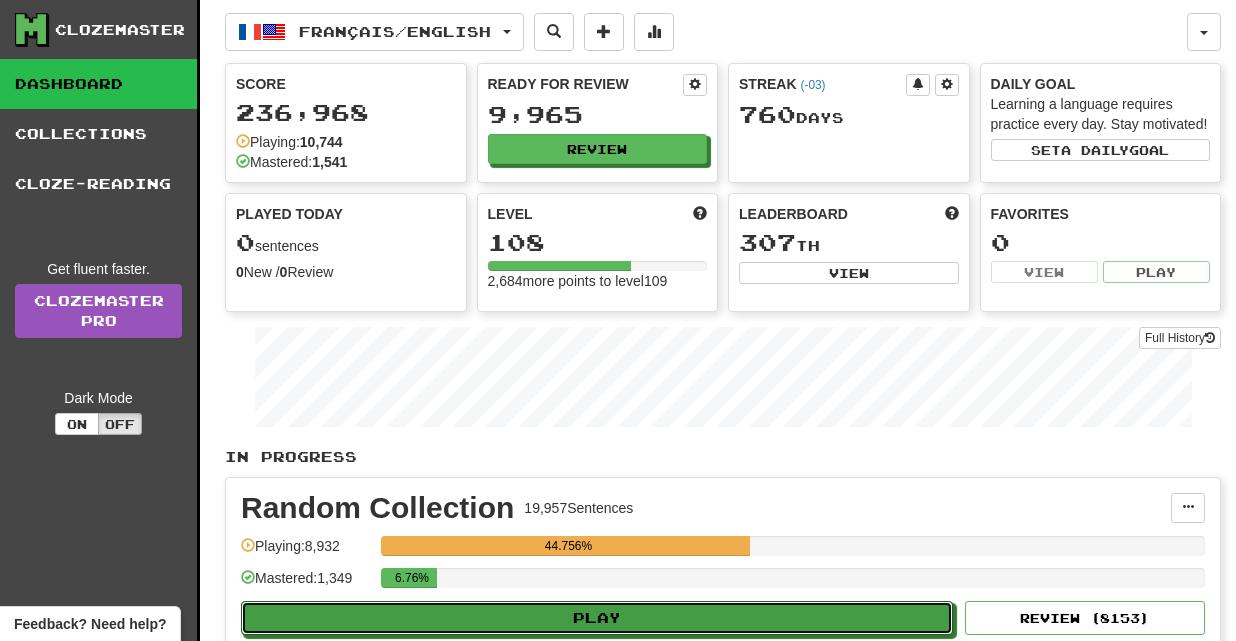 select on "**" 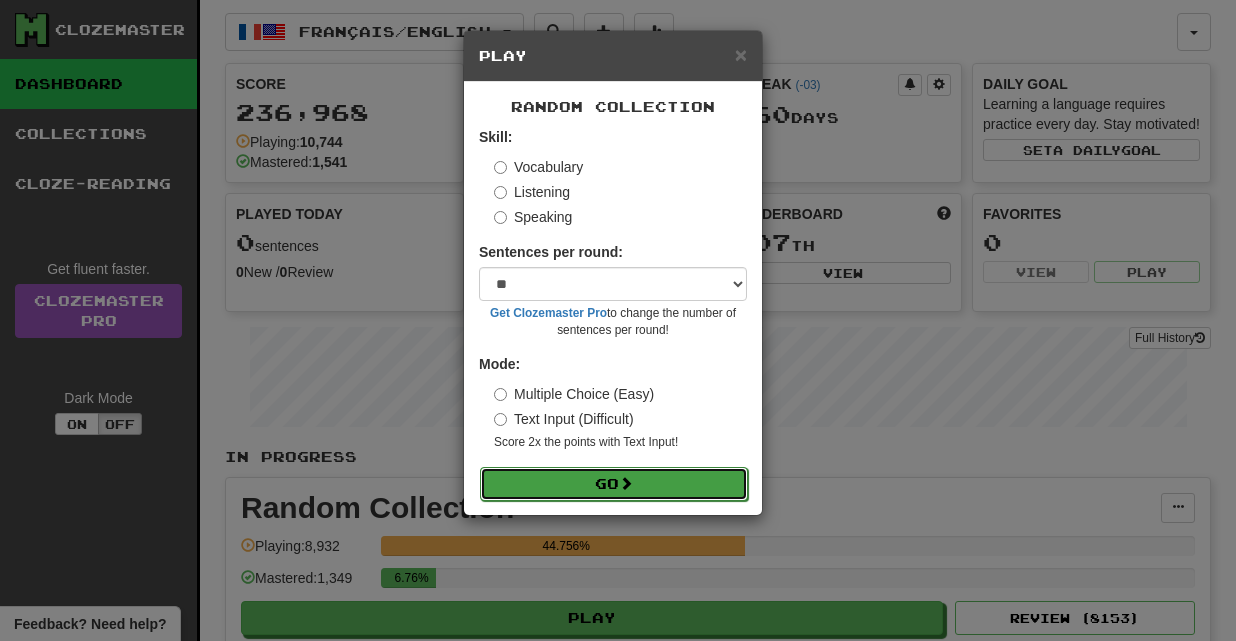 click on "Go" at bounding box center [614, 484] 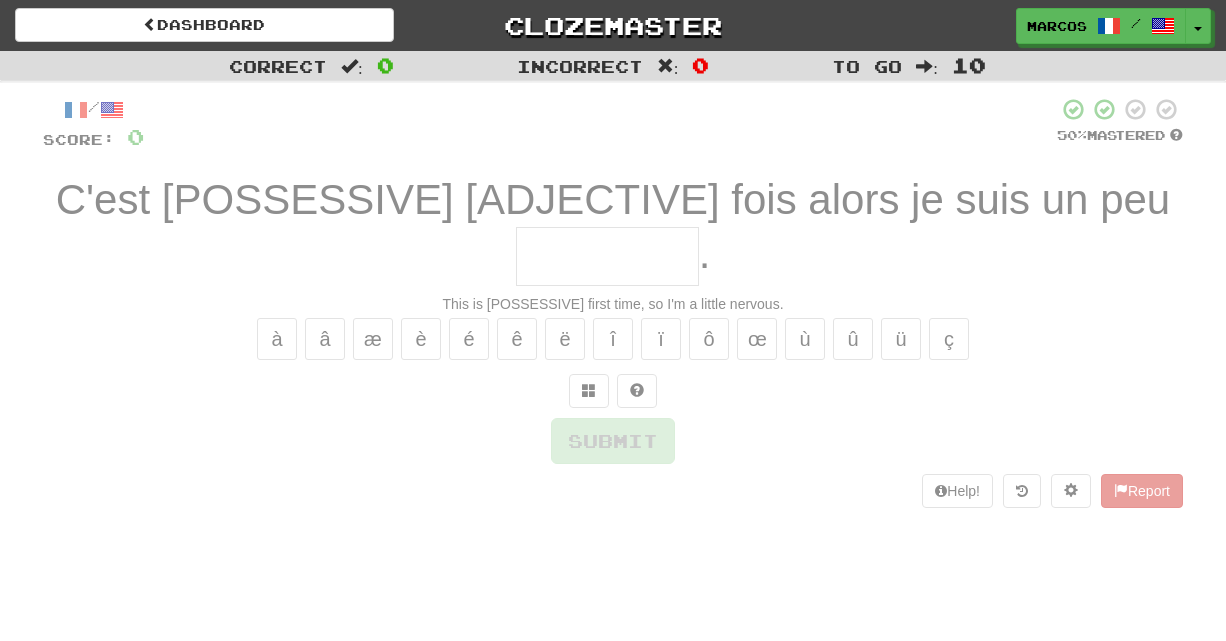 scroll, scrollTop: 0, scrollLeft: 0, axis: both 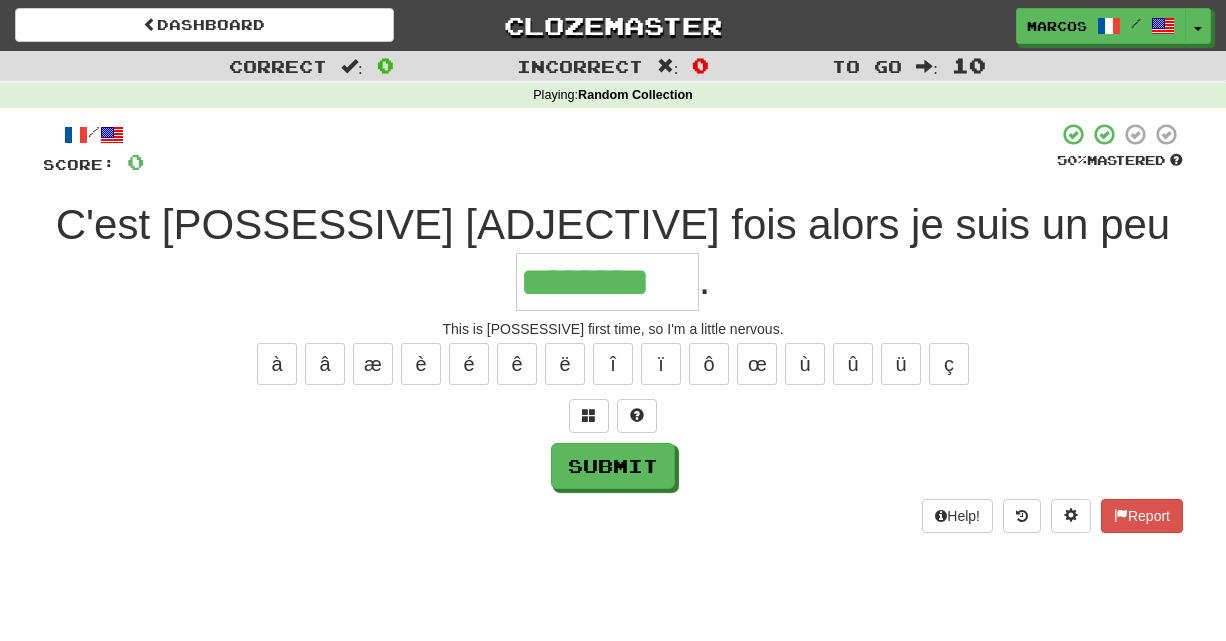 type on "********" 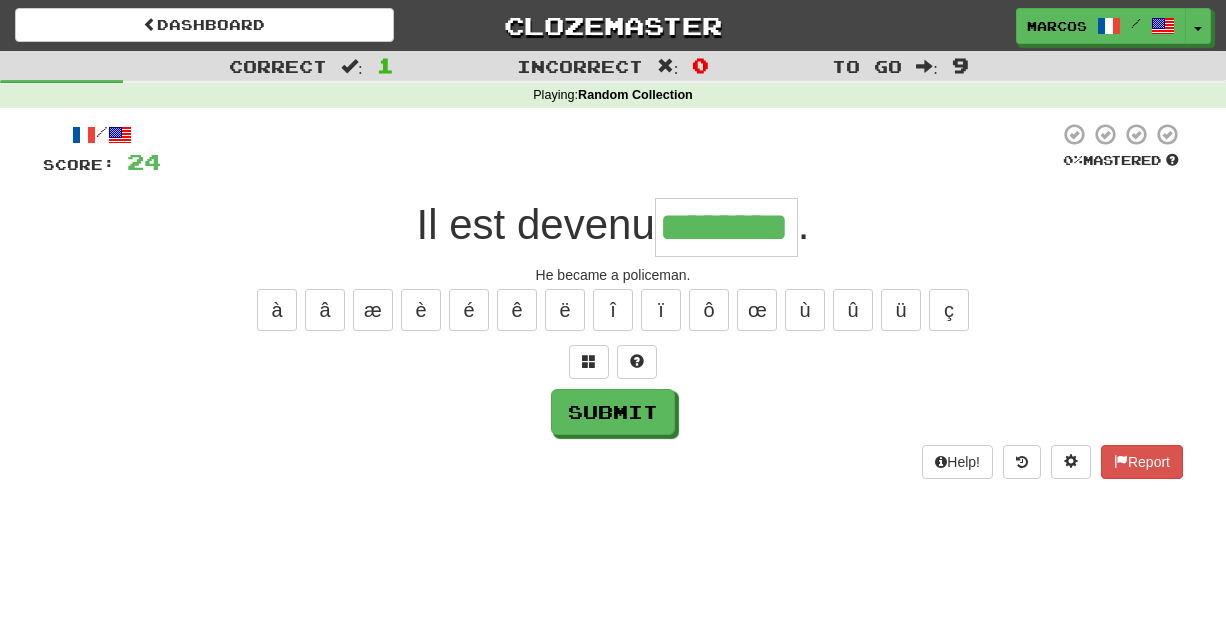 type on "********" 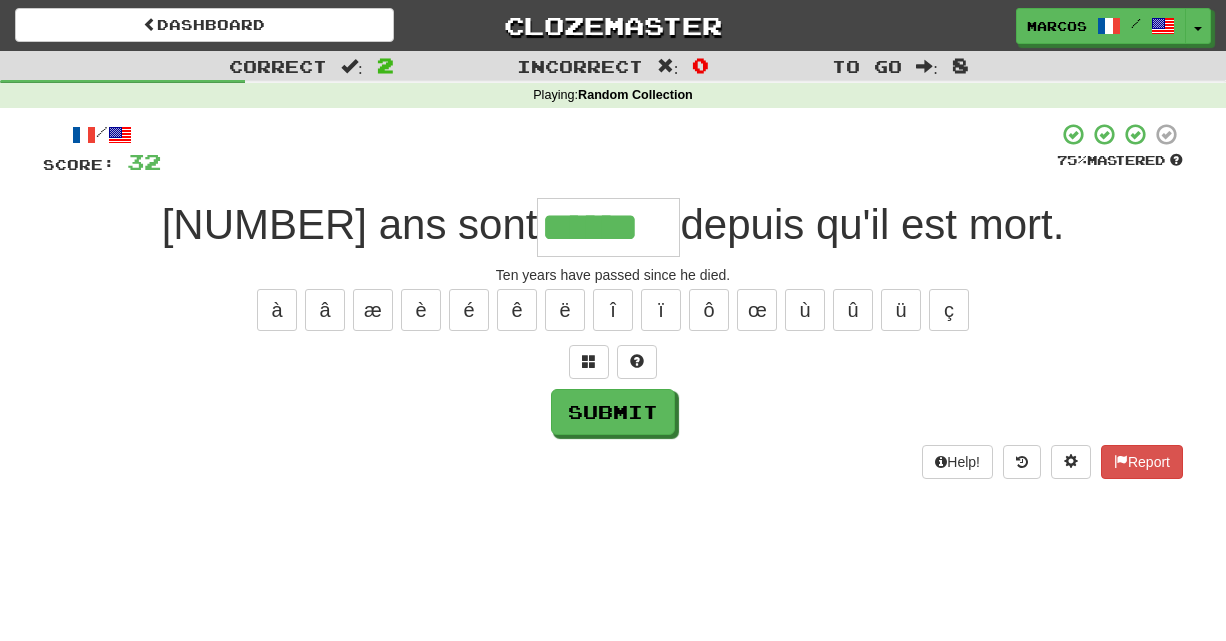 type on "******" 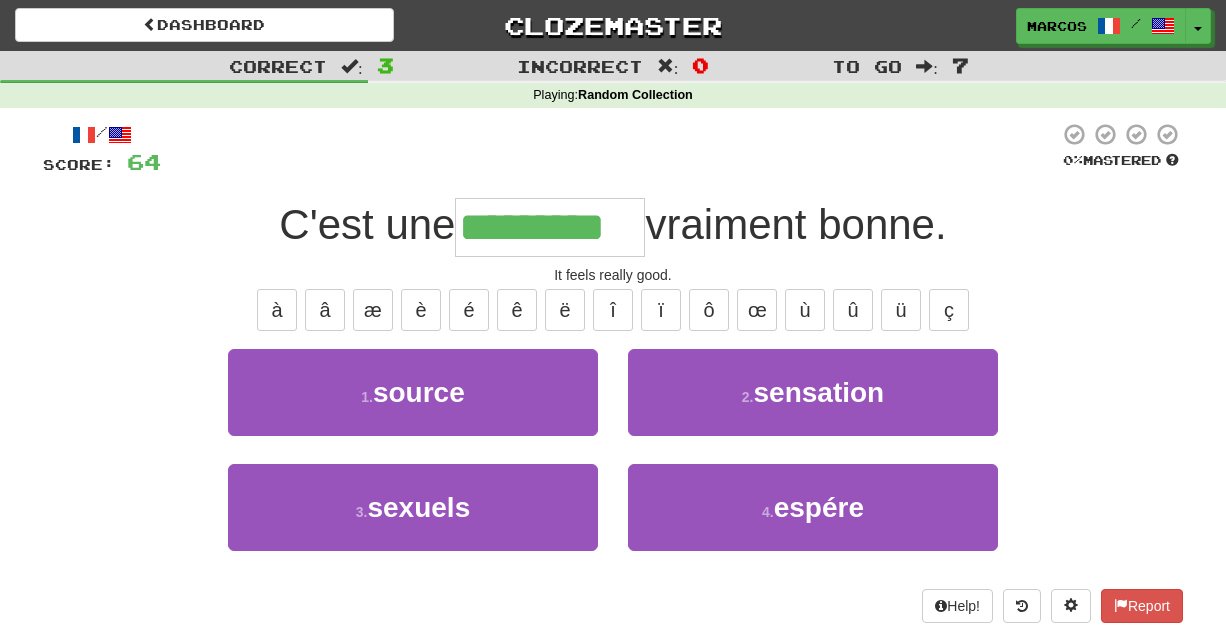 type on "*********" 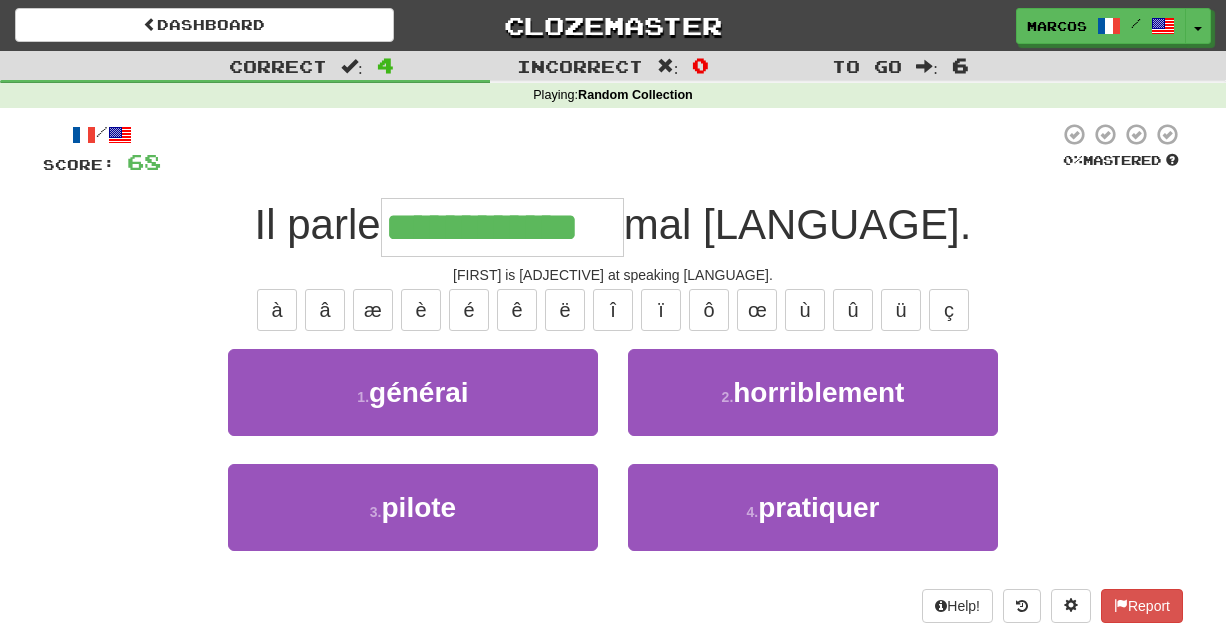 type on "**********" 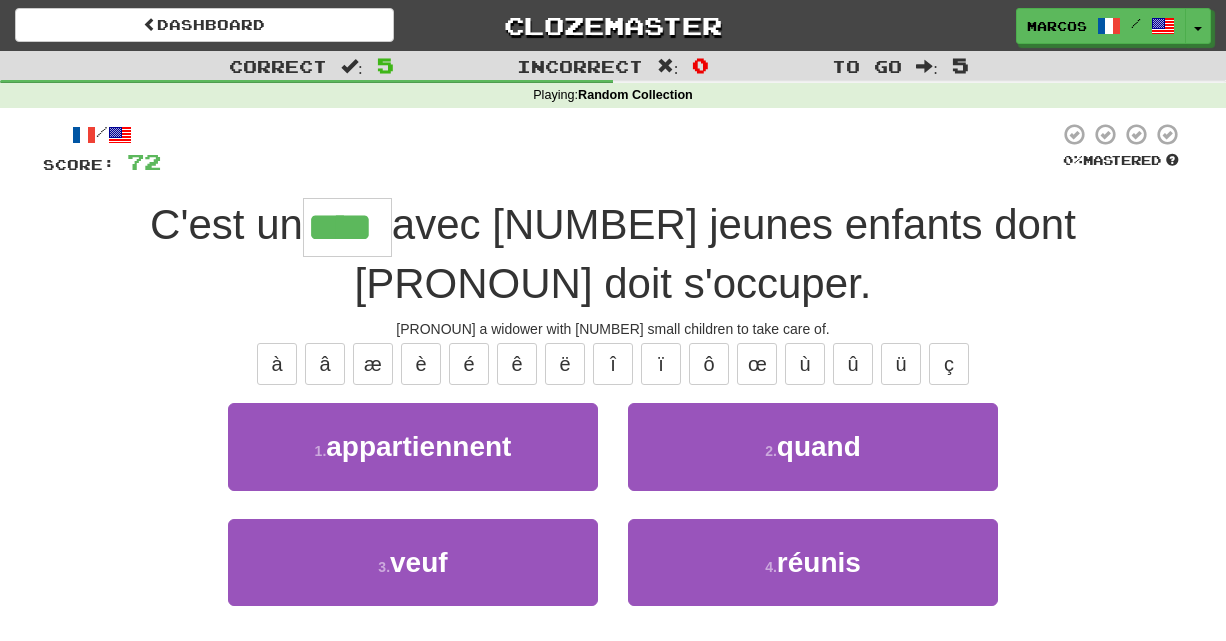 type on "****" 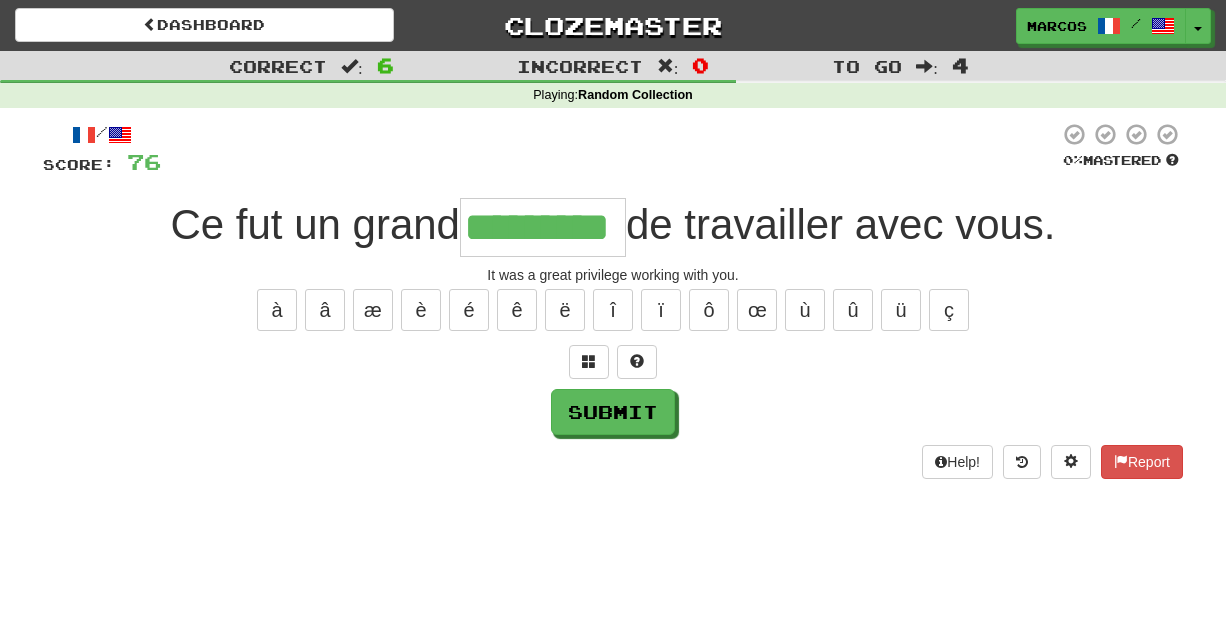 type on "*********" 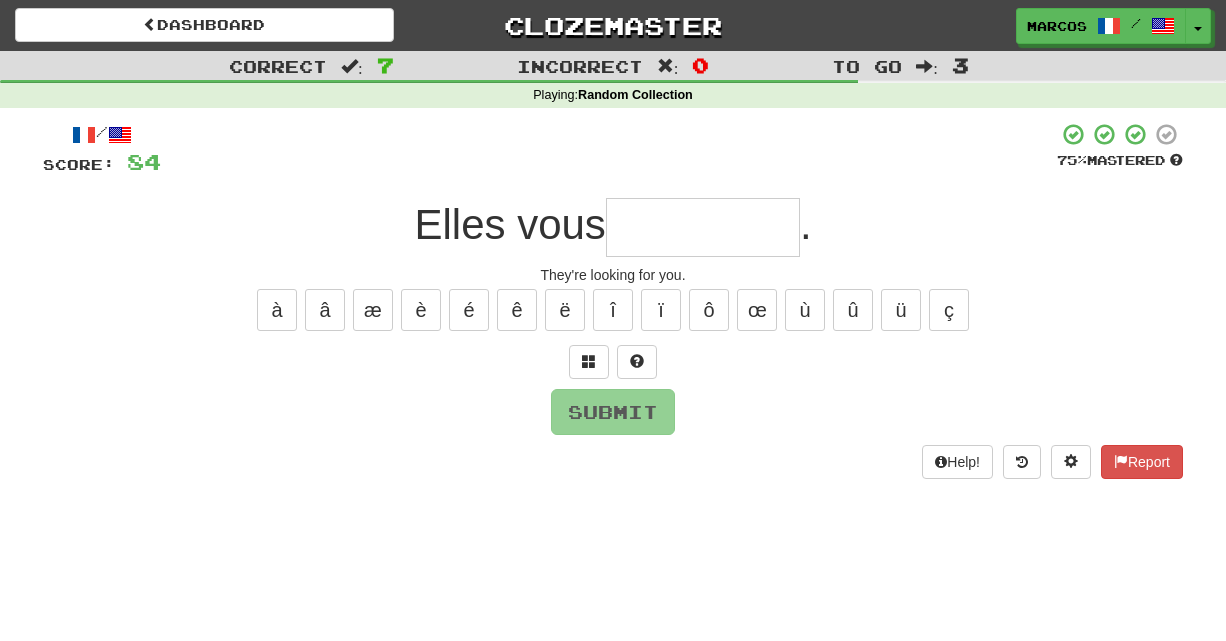 type on "*" 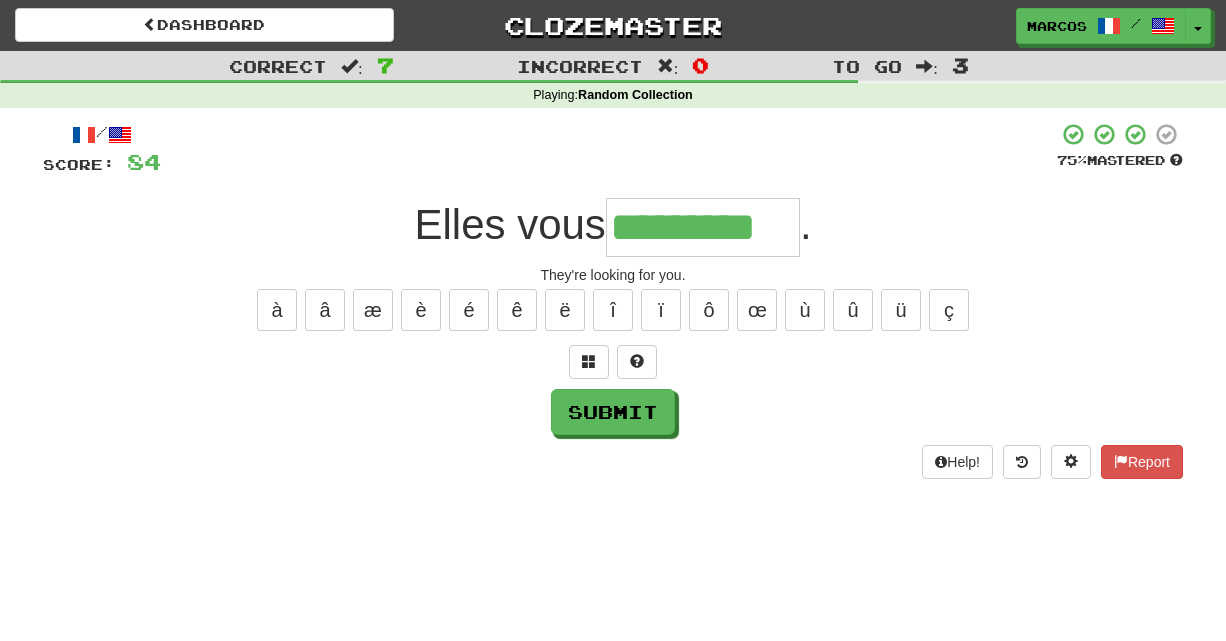 type on "*********" 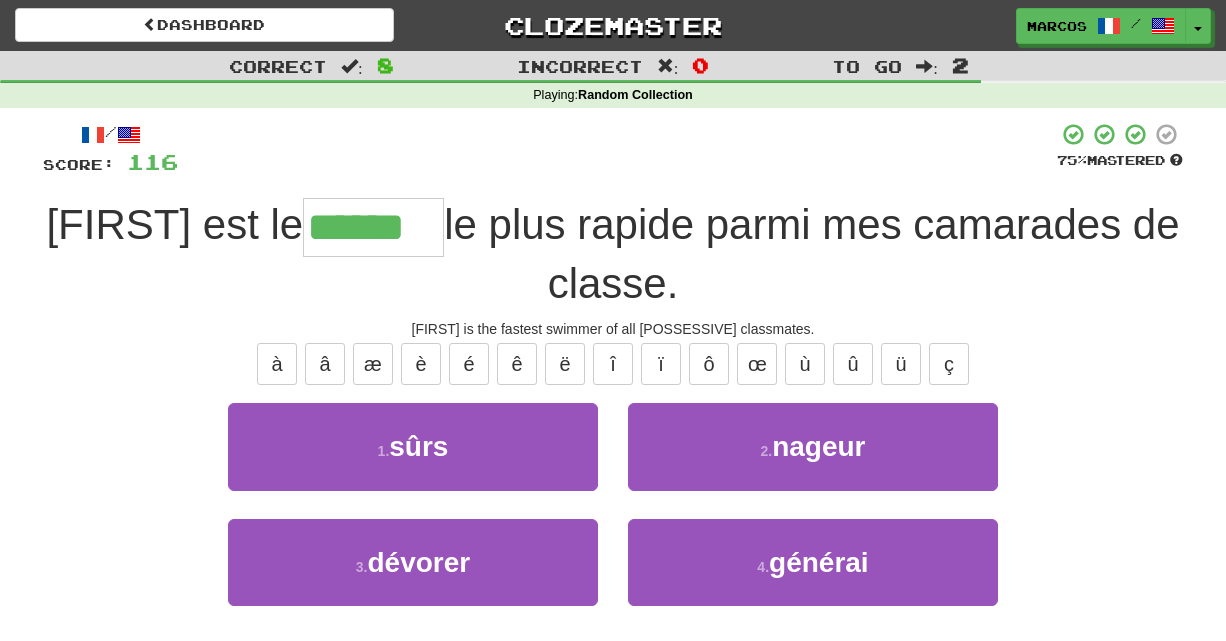 type on "******" 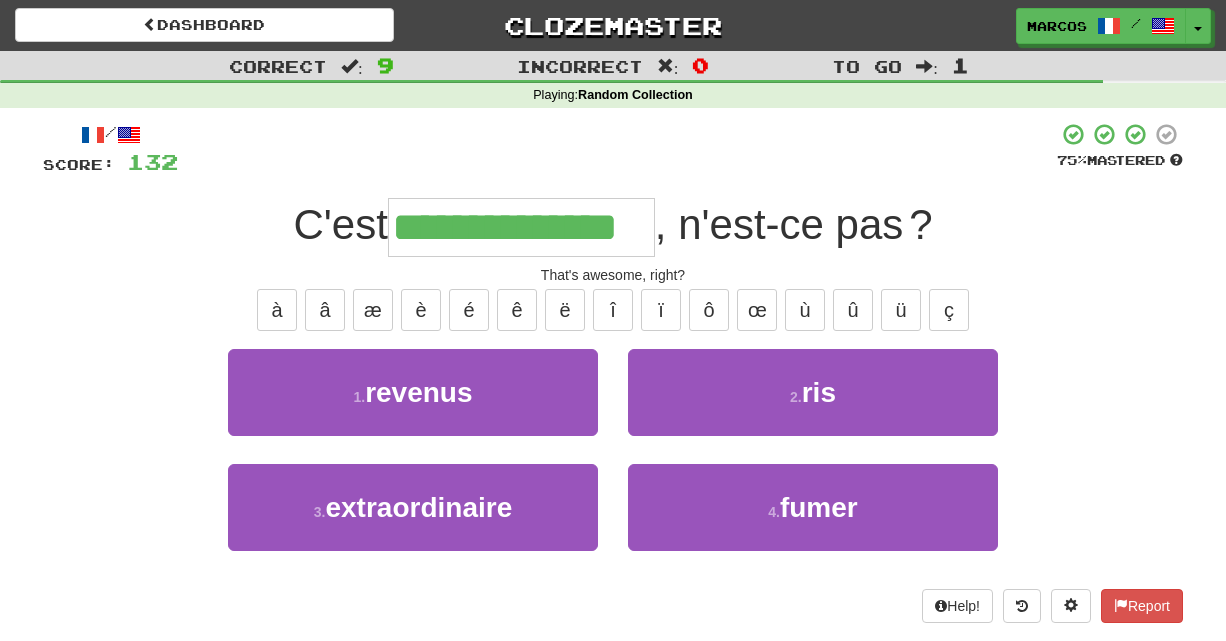 type on "**********" 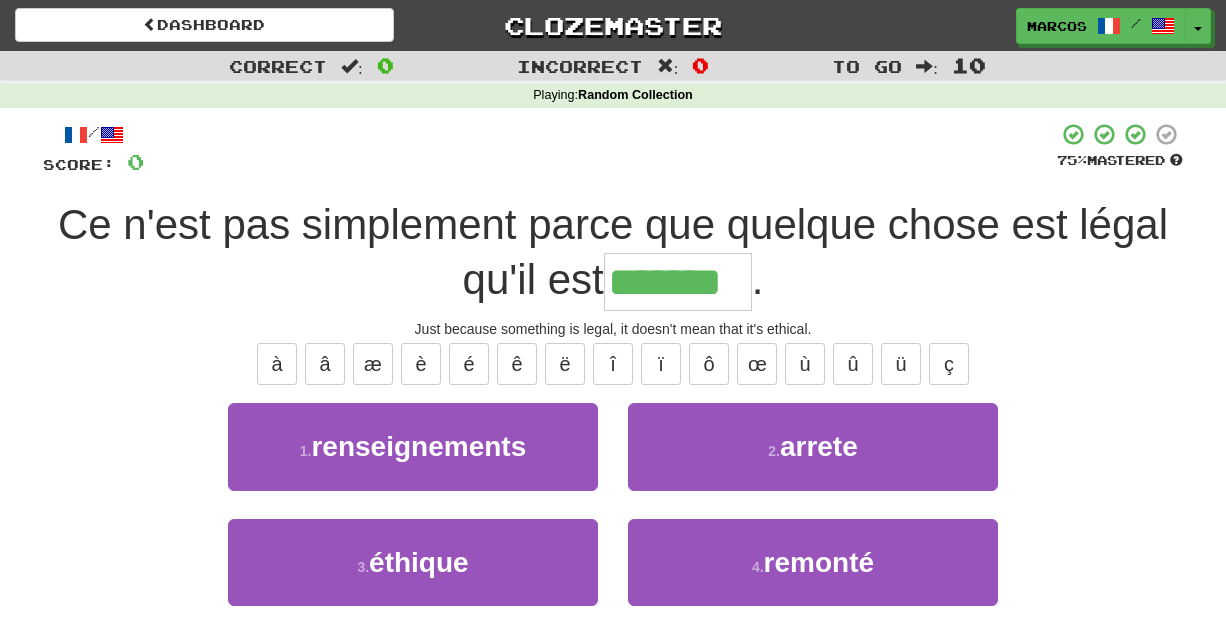 type on "*******" 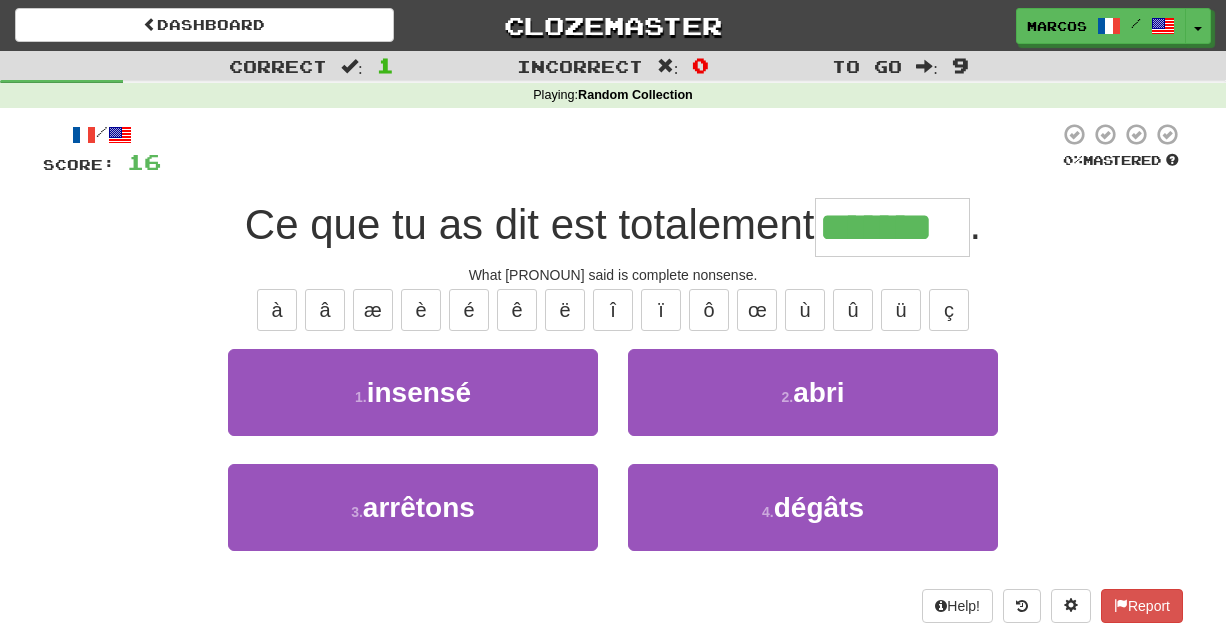 type on "*******" 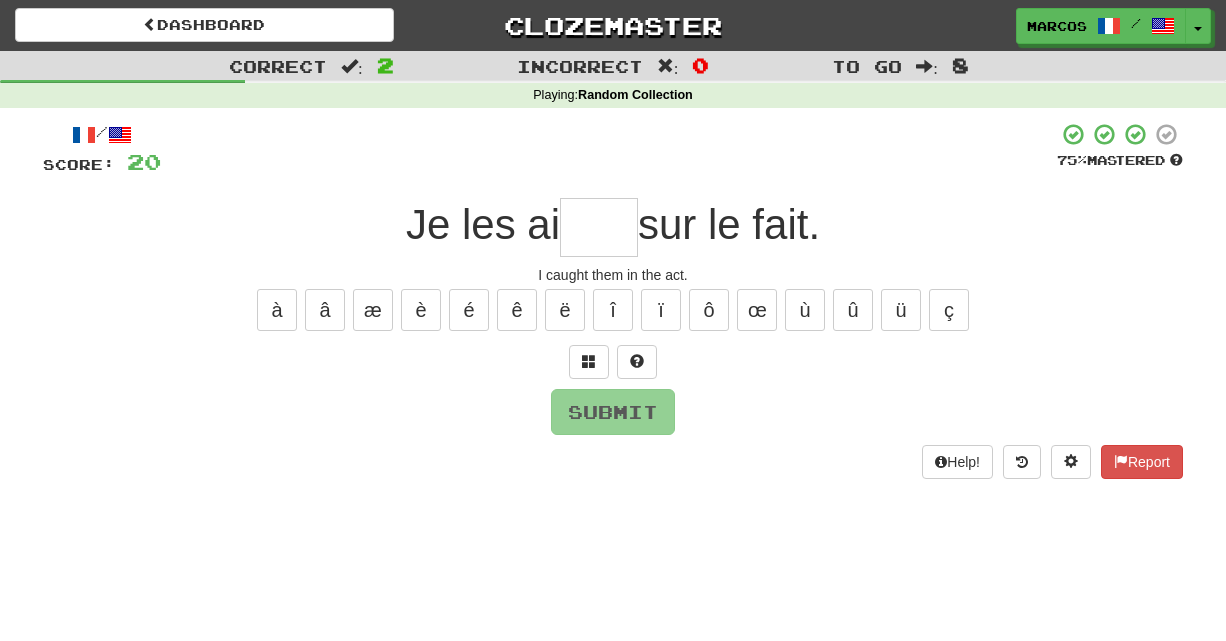 type on "*" 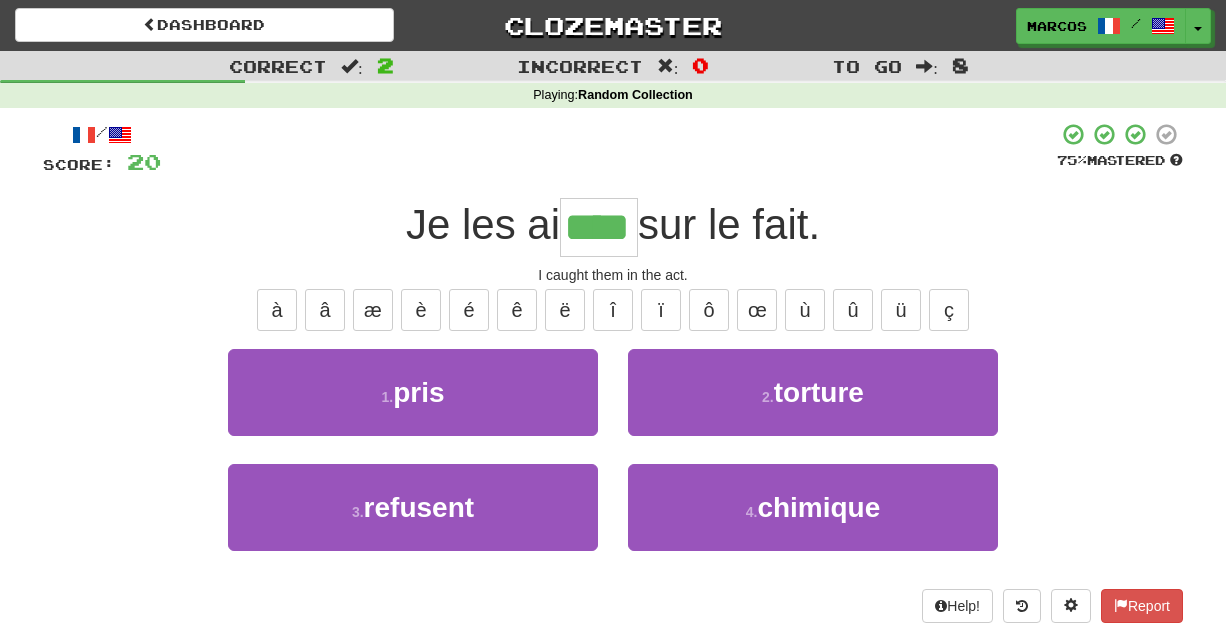 type on "****" 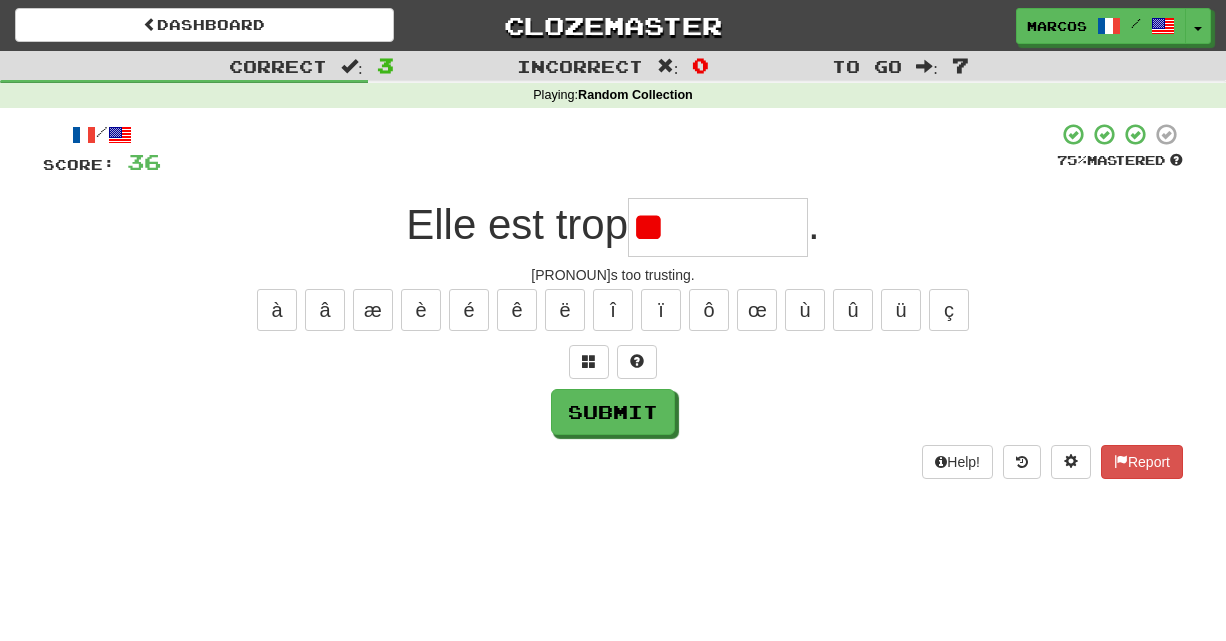 type on "*" 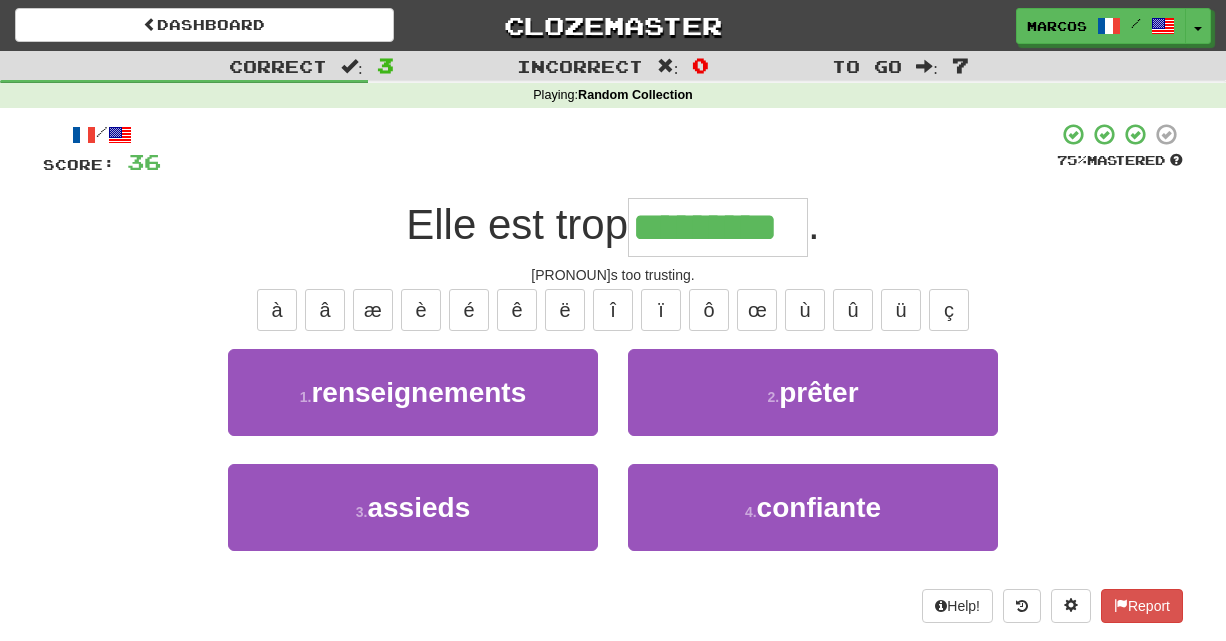 type on "*********" 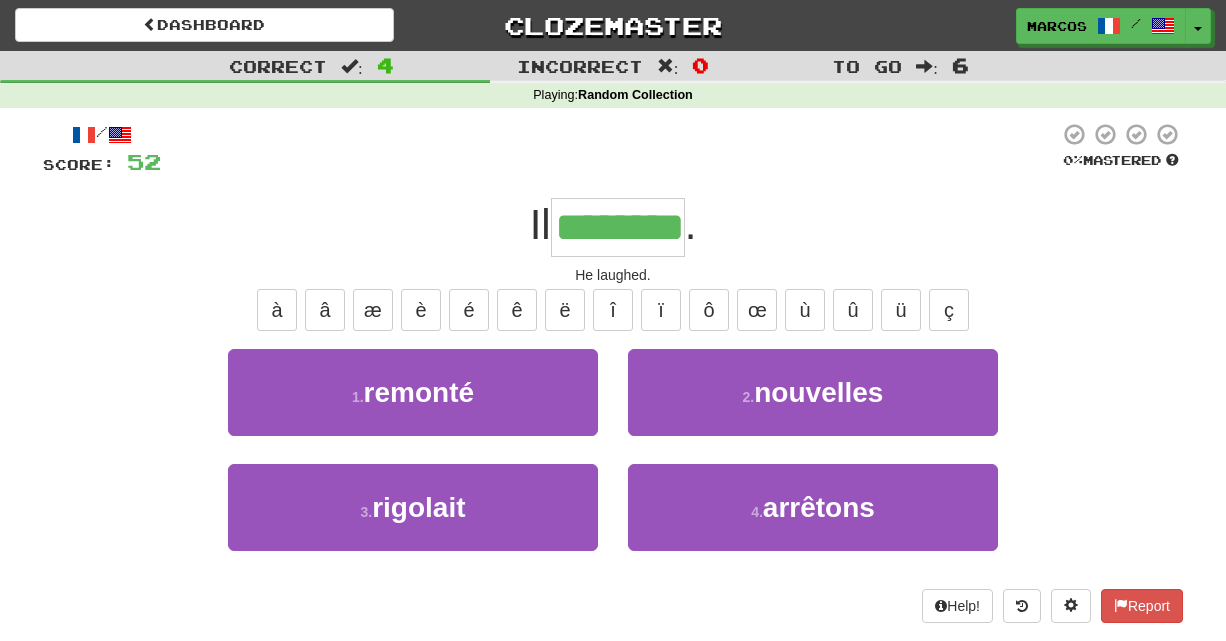 type on "********" 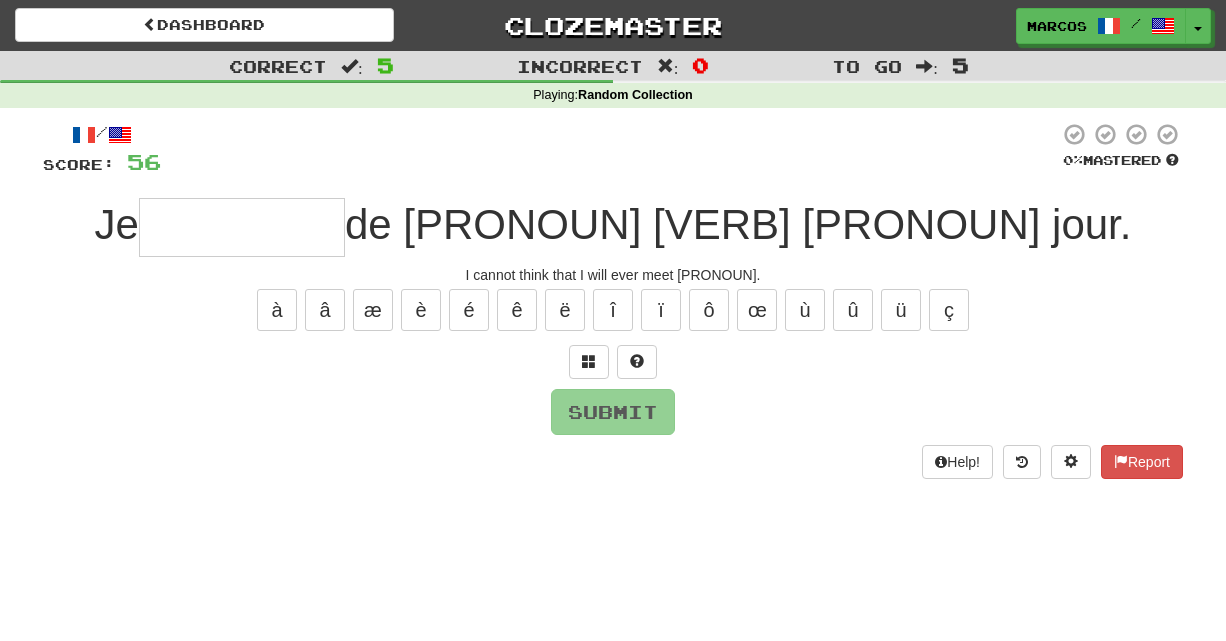 type on "*" 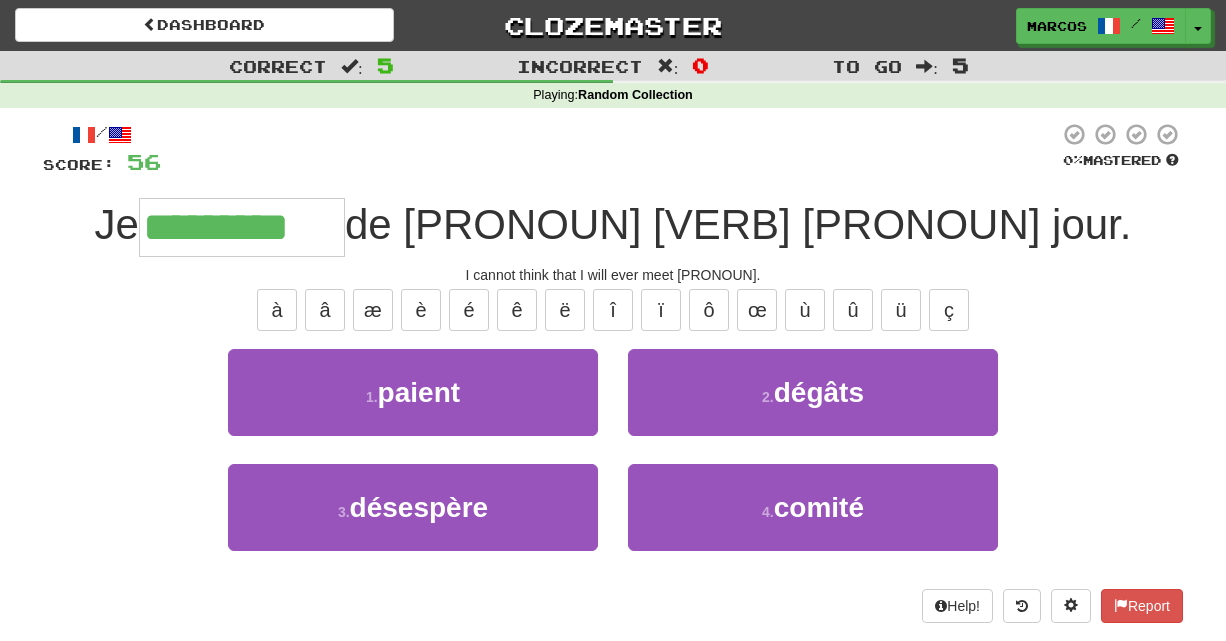 type on "*********" 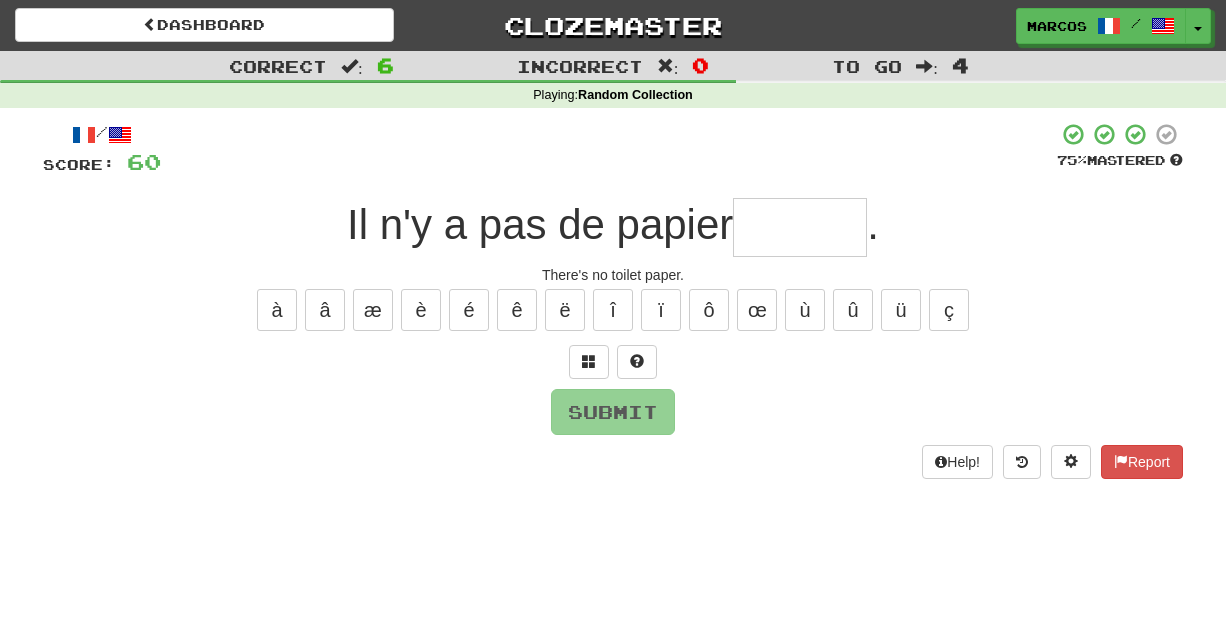 type on "*" 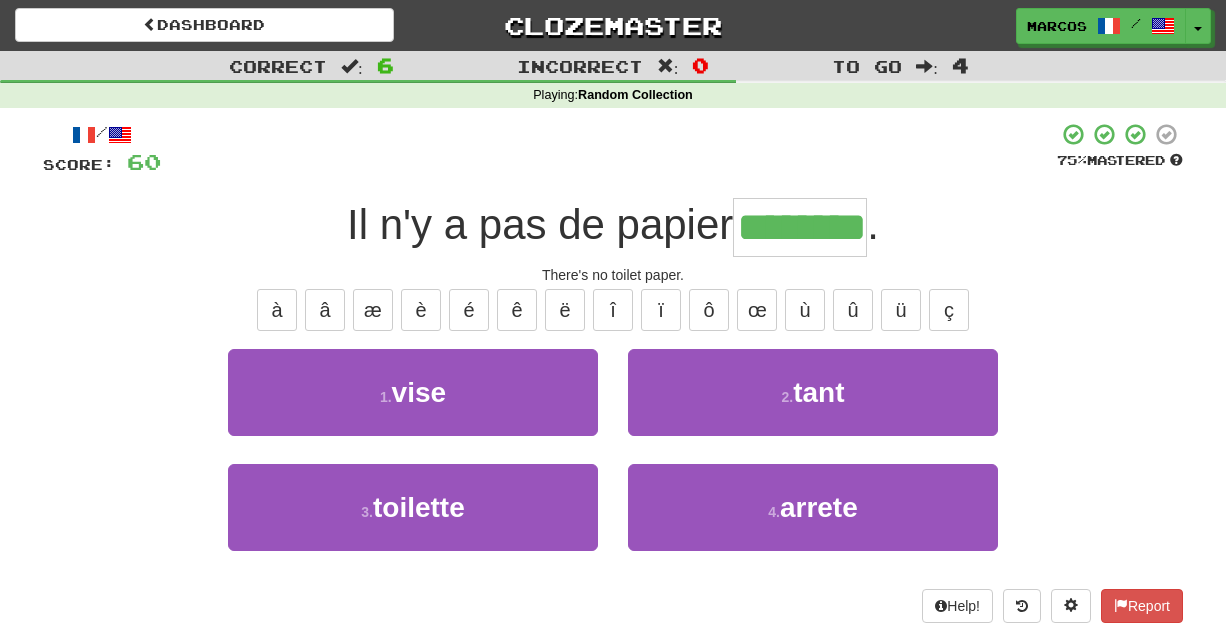 type on "********" 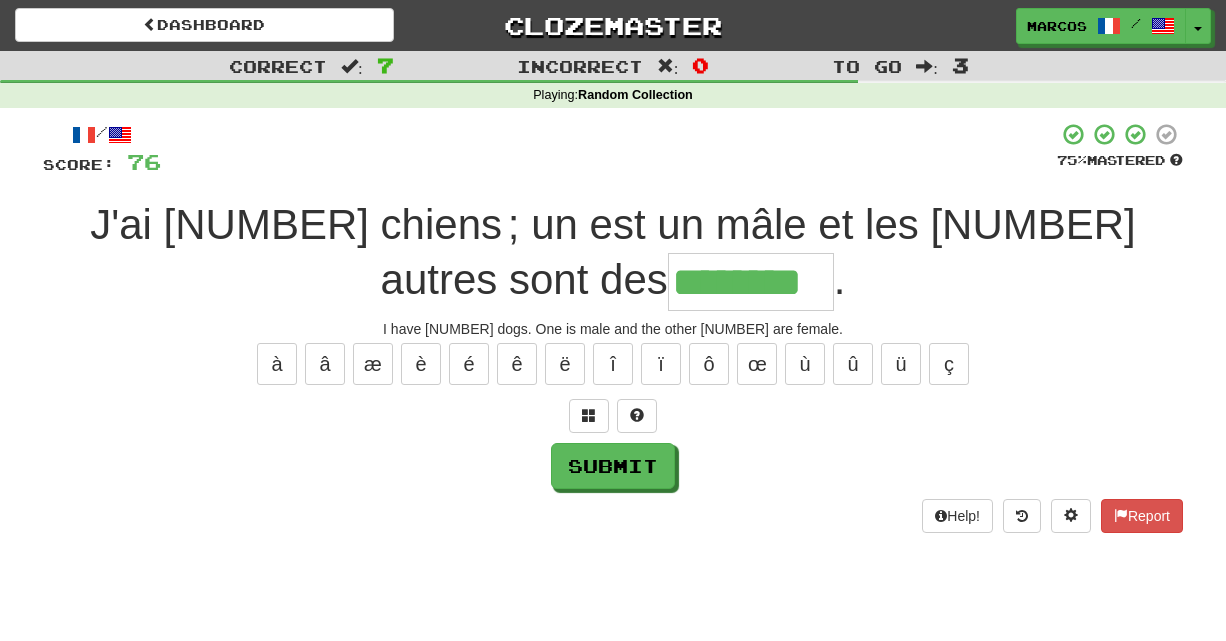 type on "********" 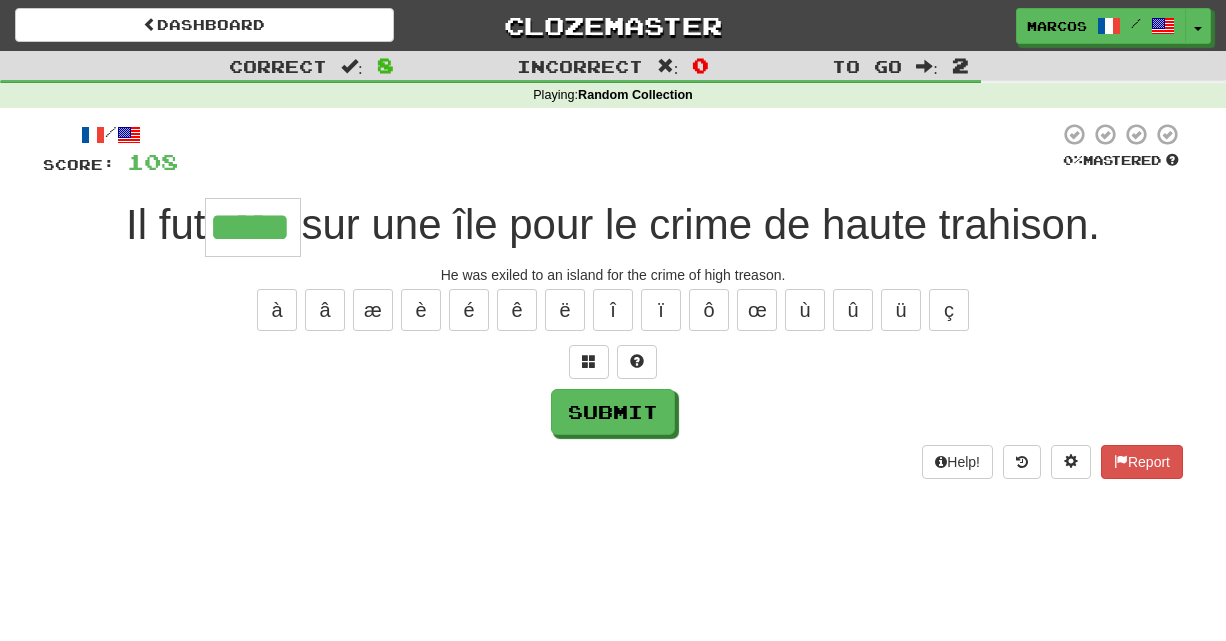 type on "*****" 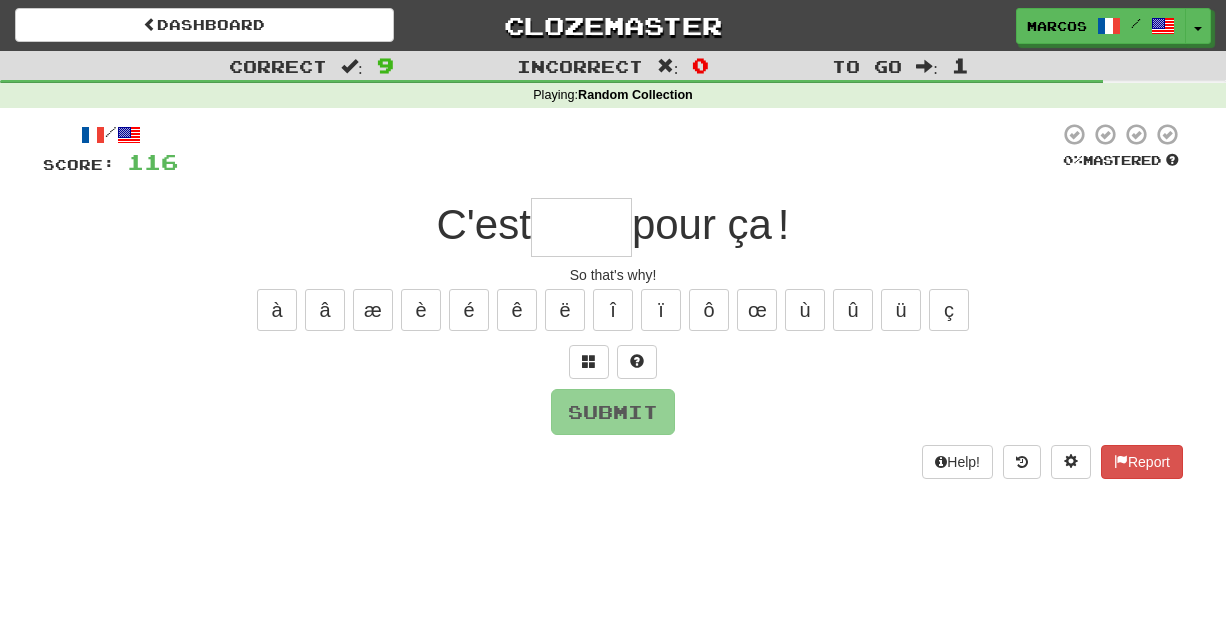 type on "*" 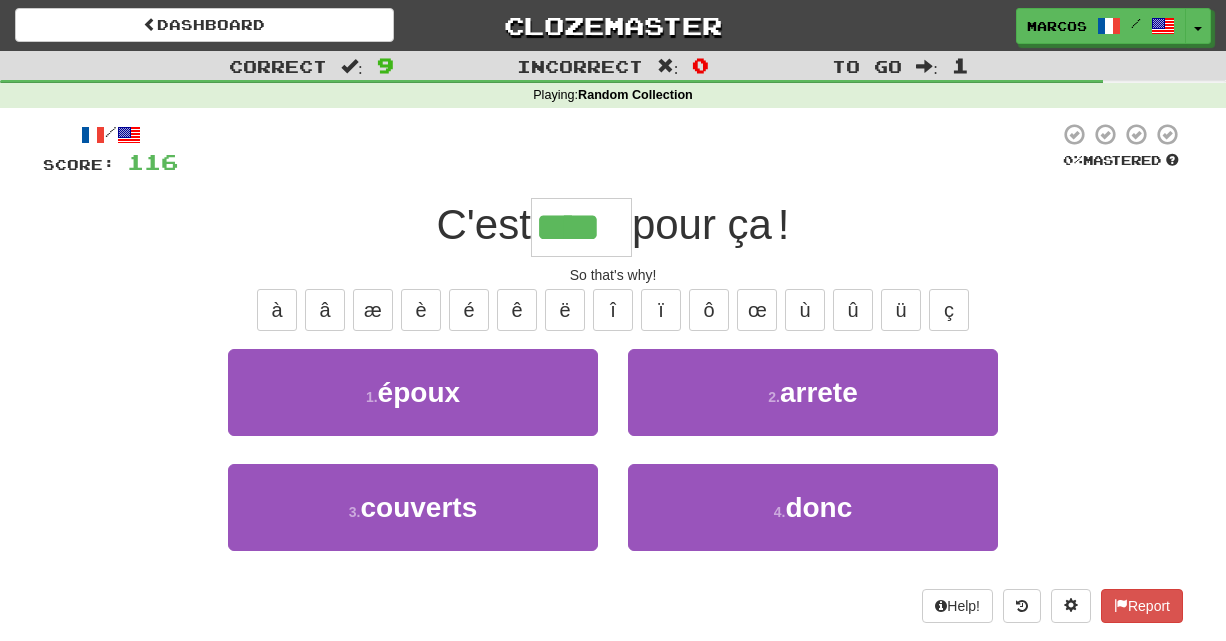 type on "****" 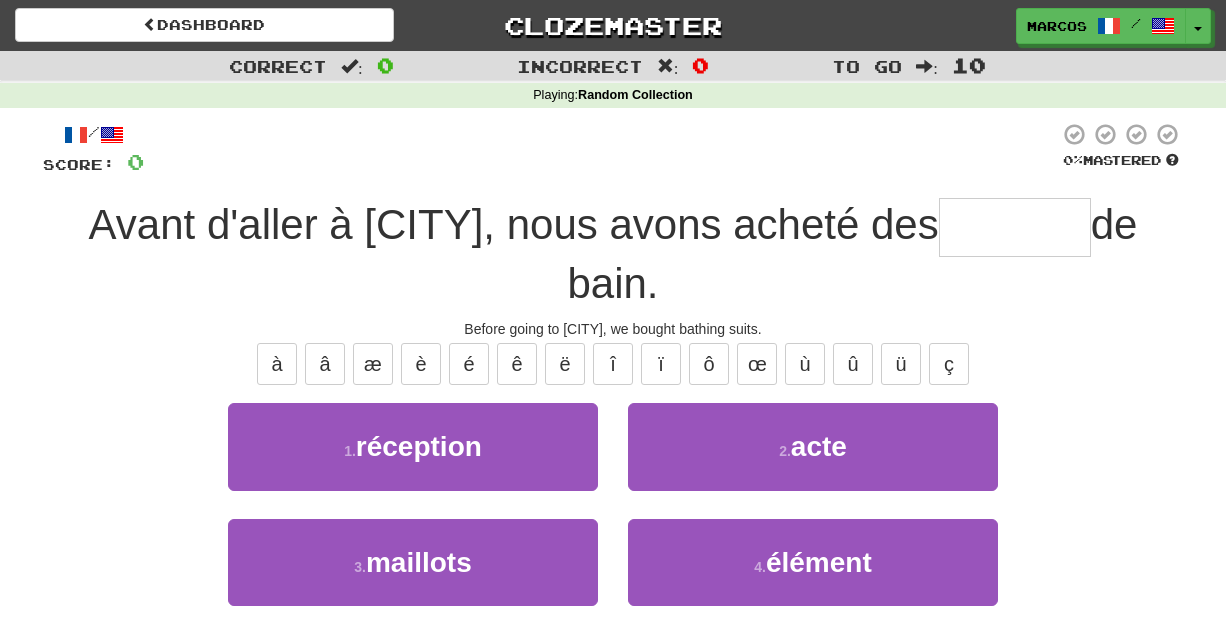 type on "*" 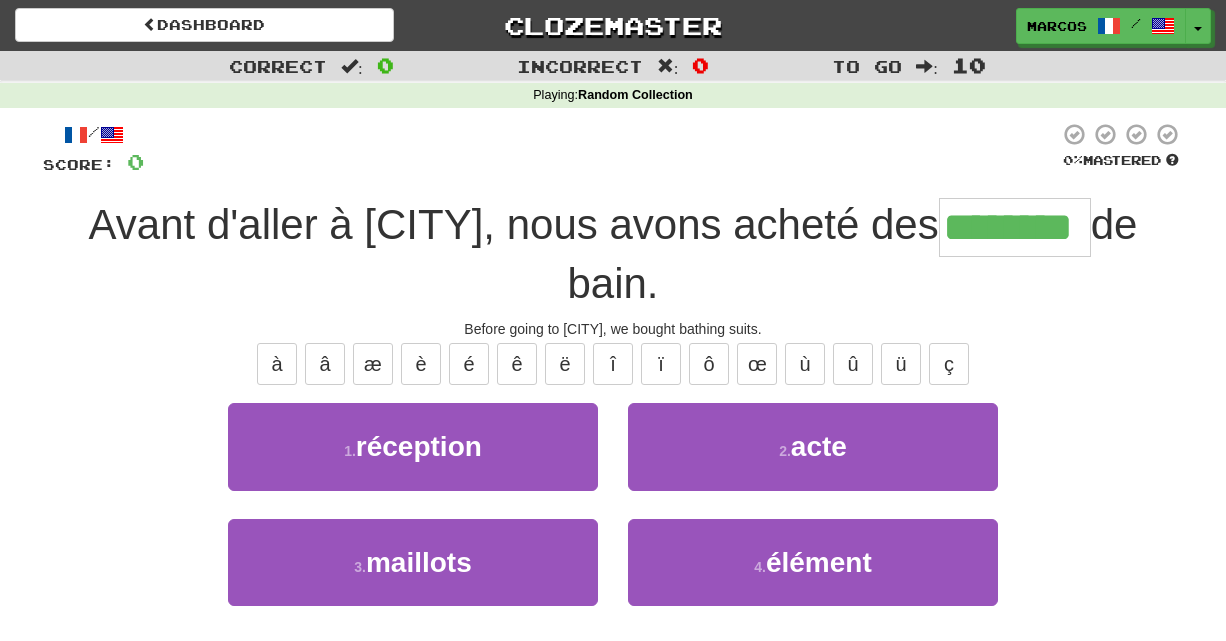 type on "********" 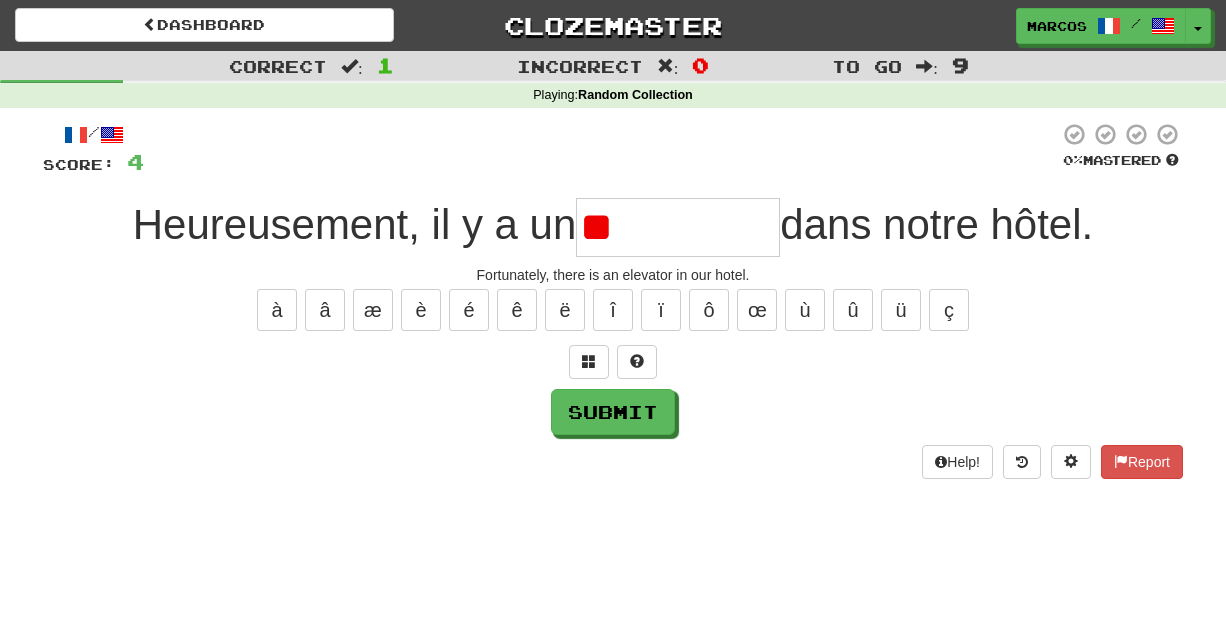 type on "*" 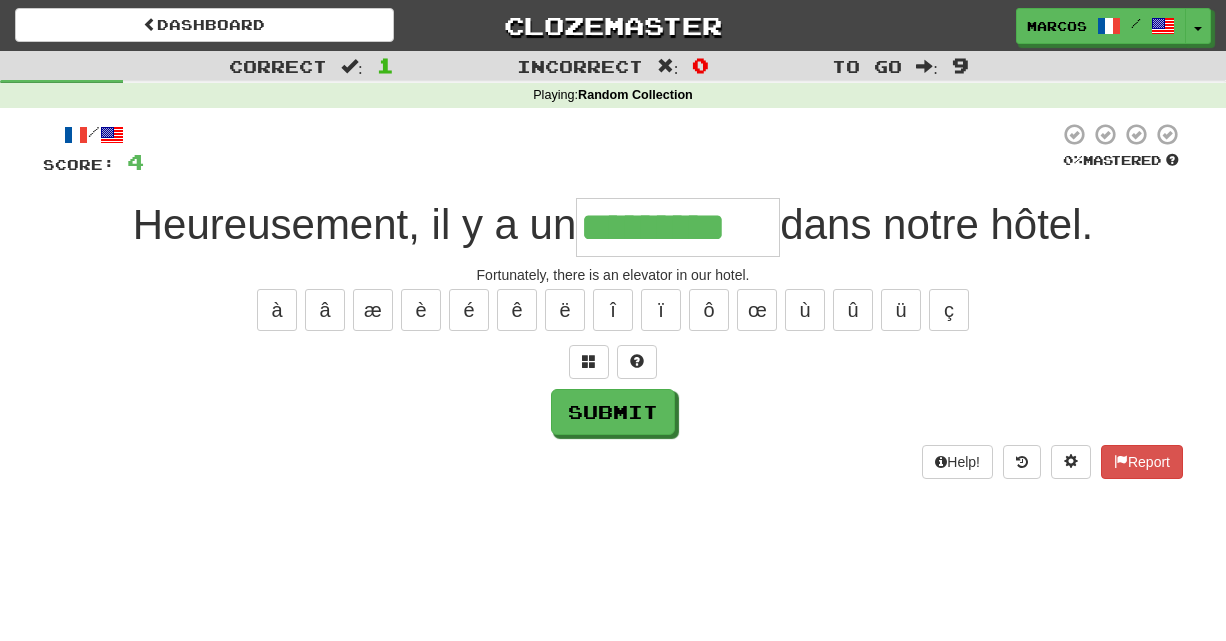 type on "*********" 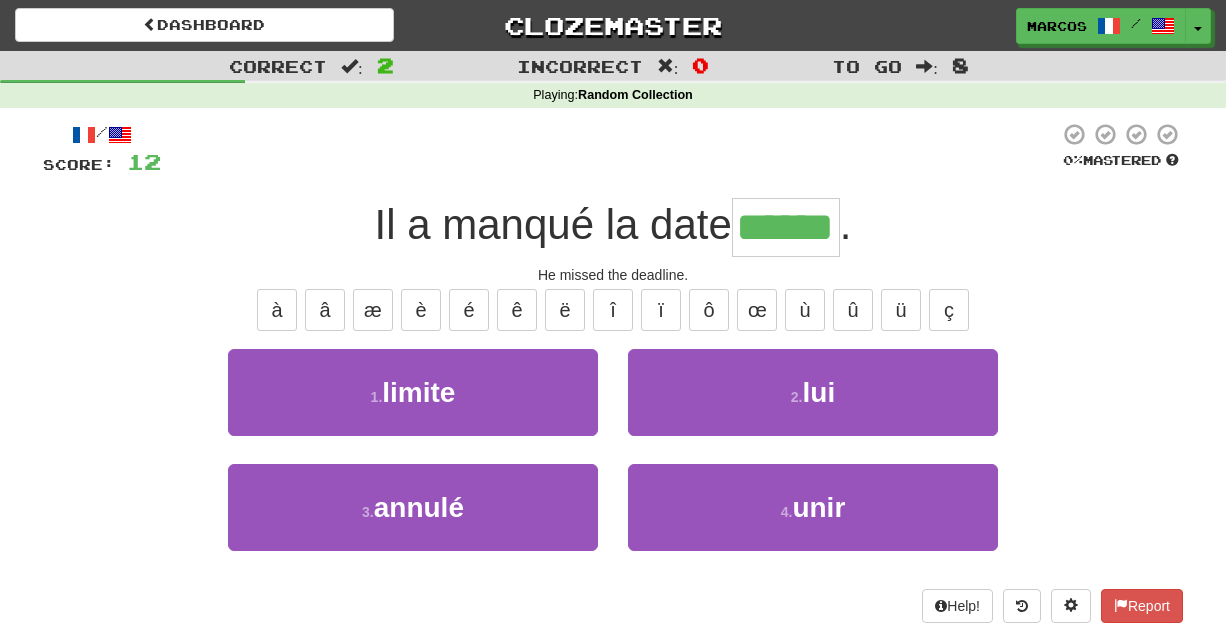 type on "******" 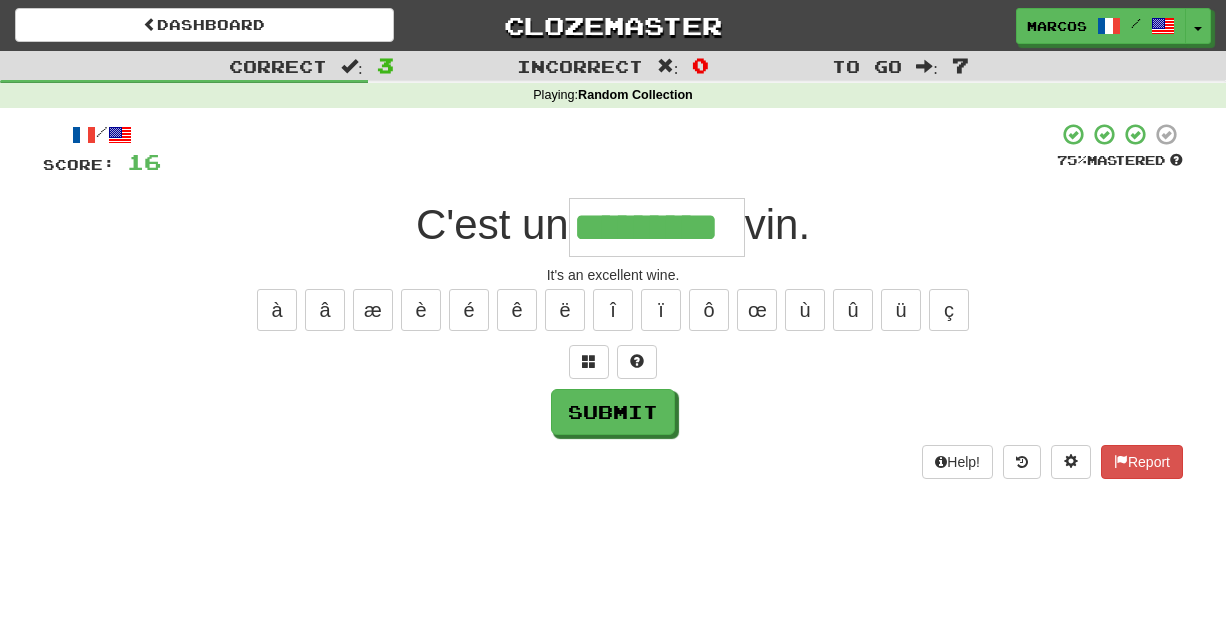 type on "*********" 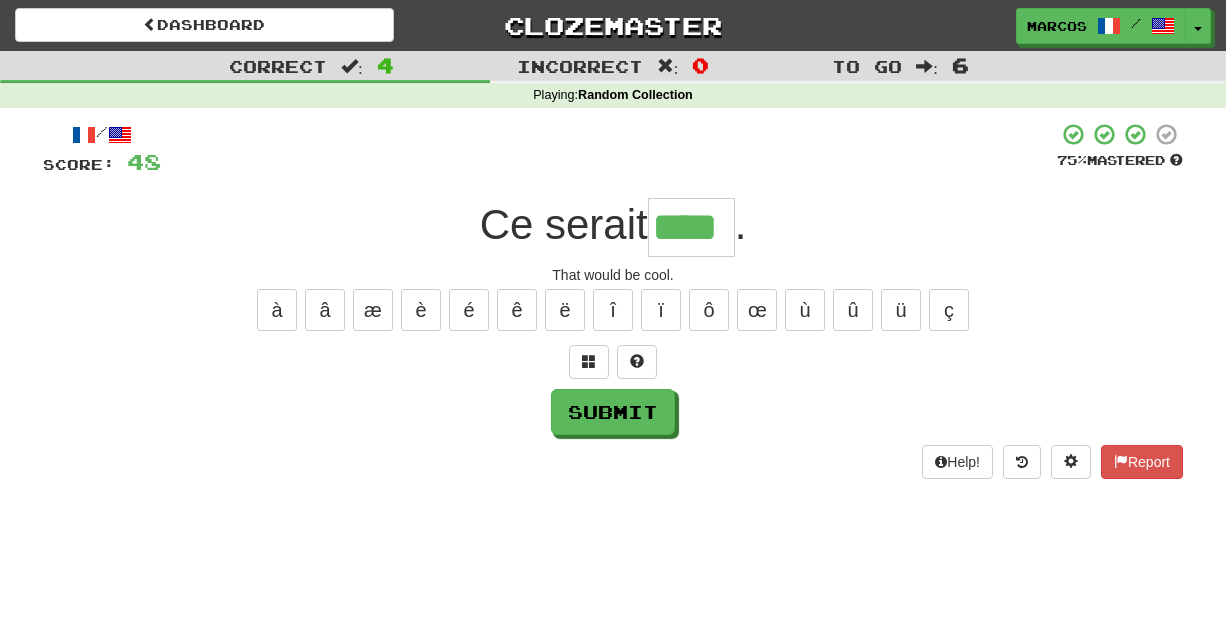 type on "****" 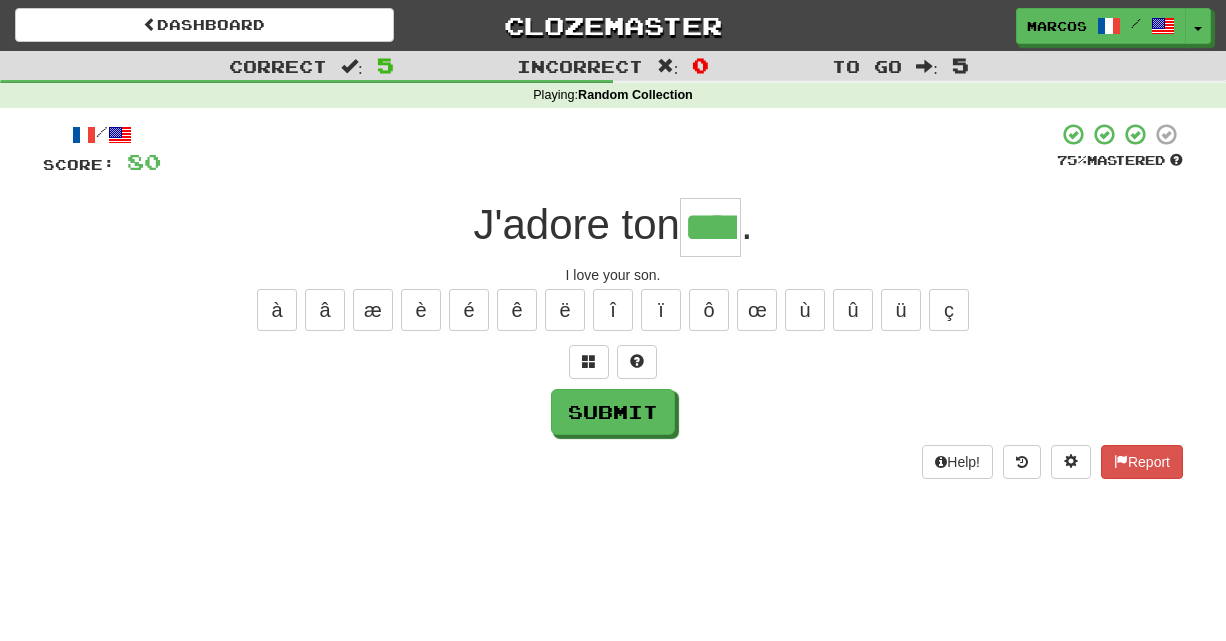 type on "****" 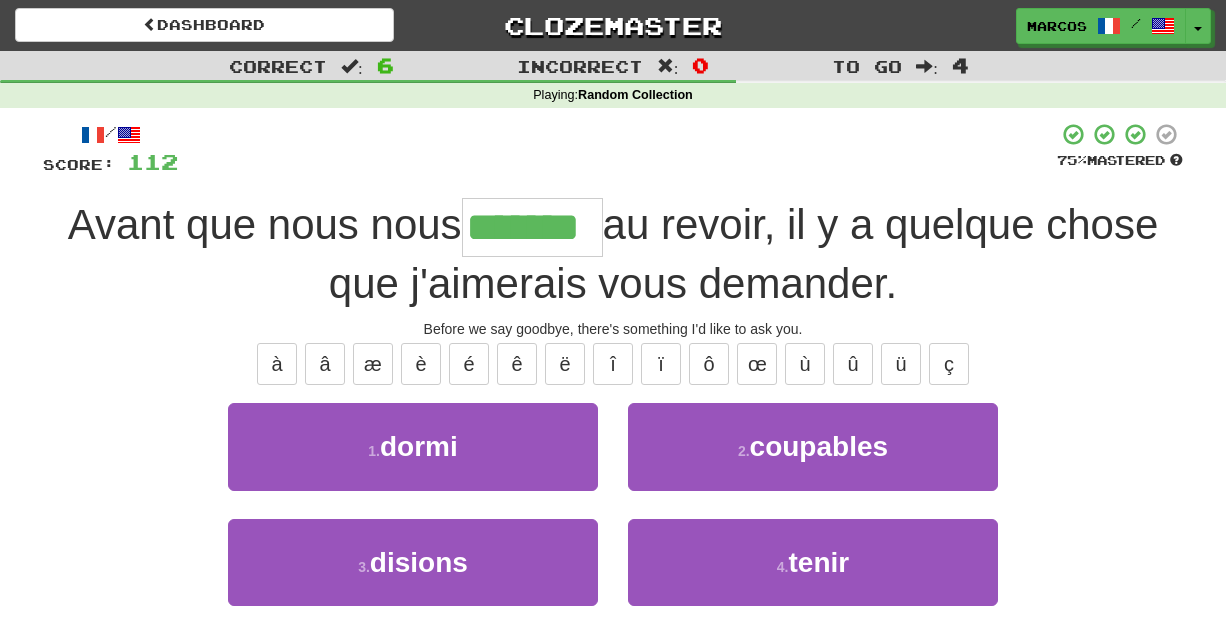 type on "*******" 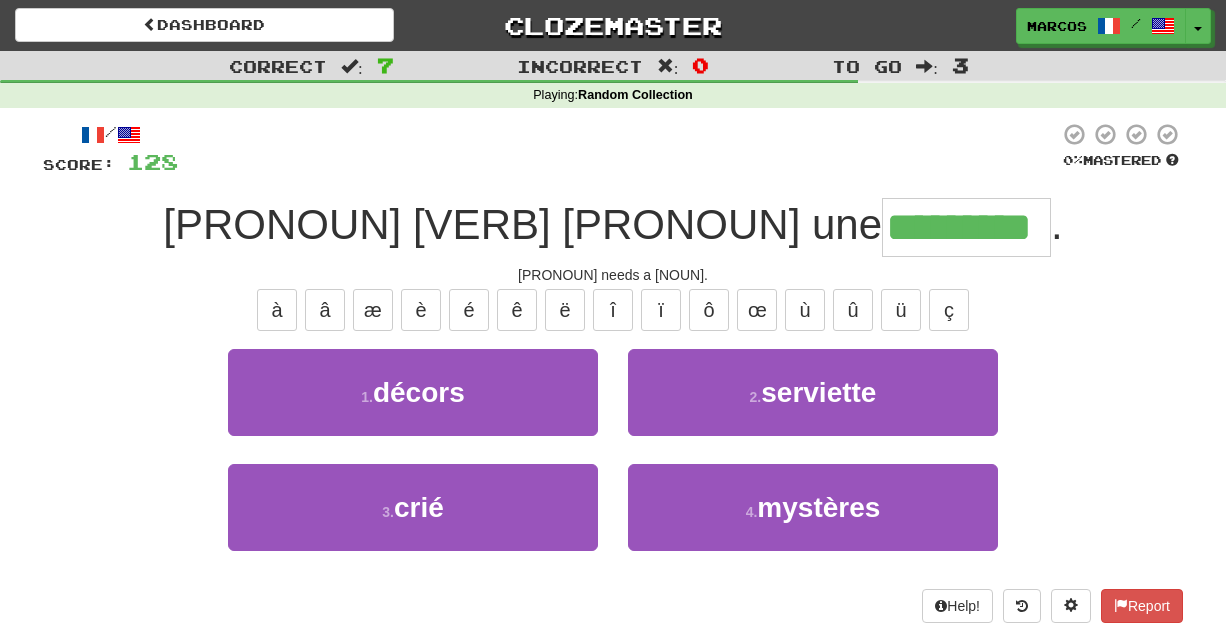 type on "*********" 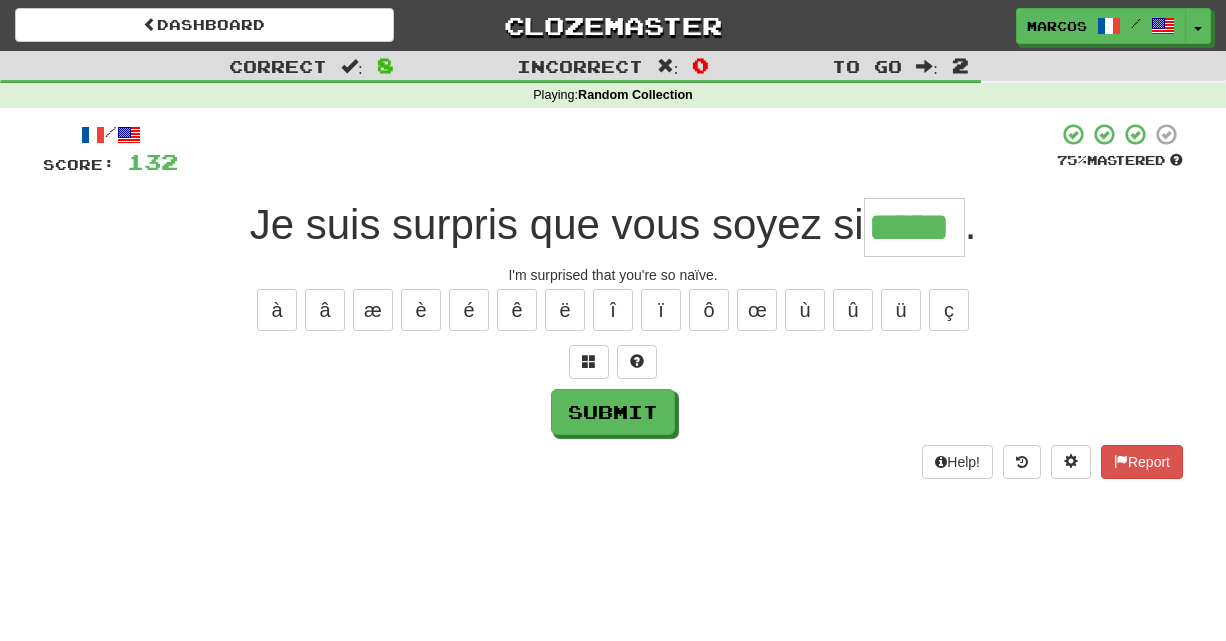 type on "*****" 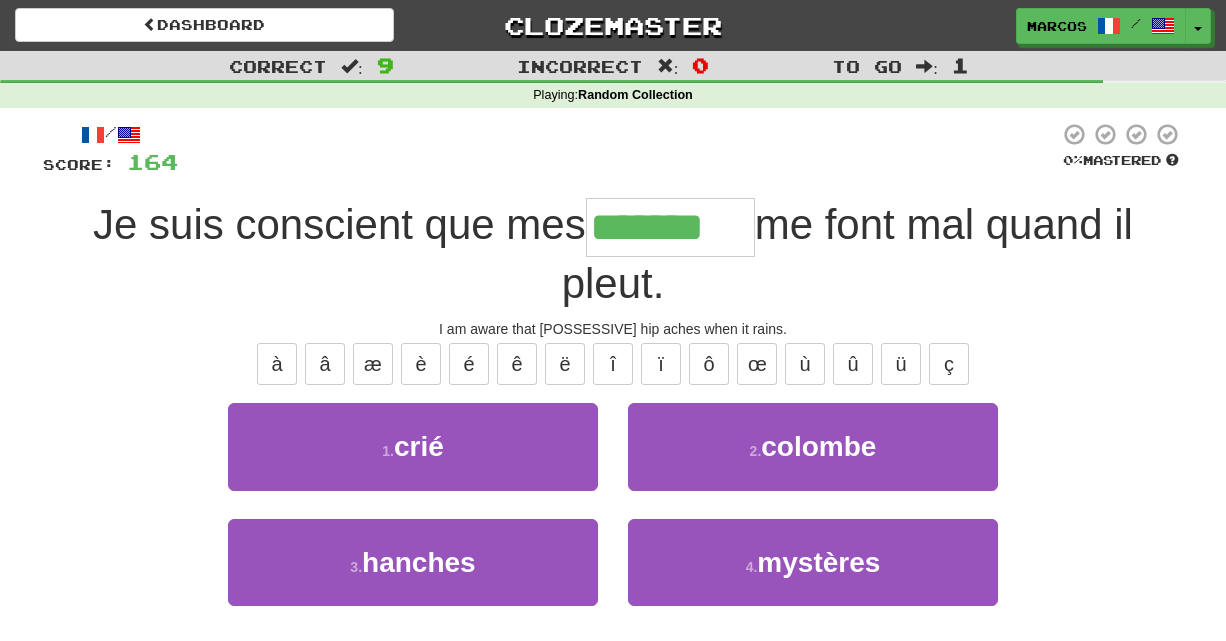 type on "*******" 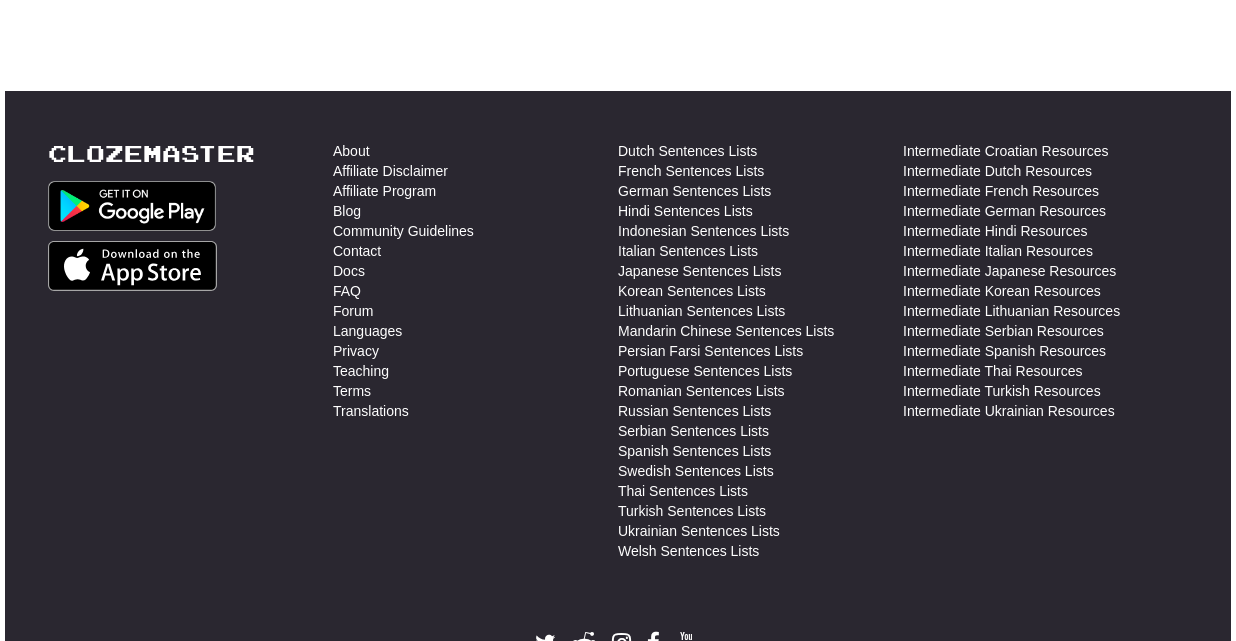 scroll, scrollTop: 560, scrollLeft: 0, axis: vertical 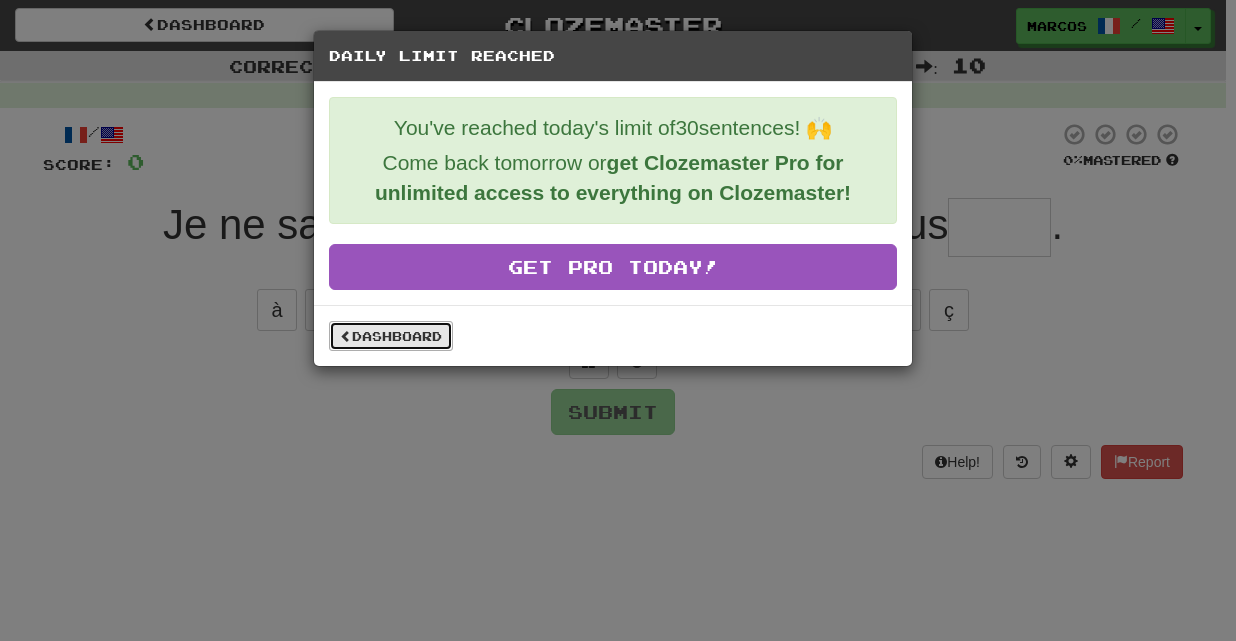 click on "Dashboard" at bounding box center (391, 336) 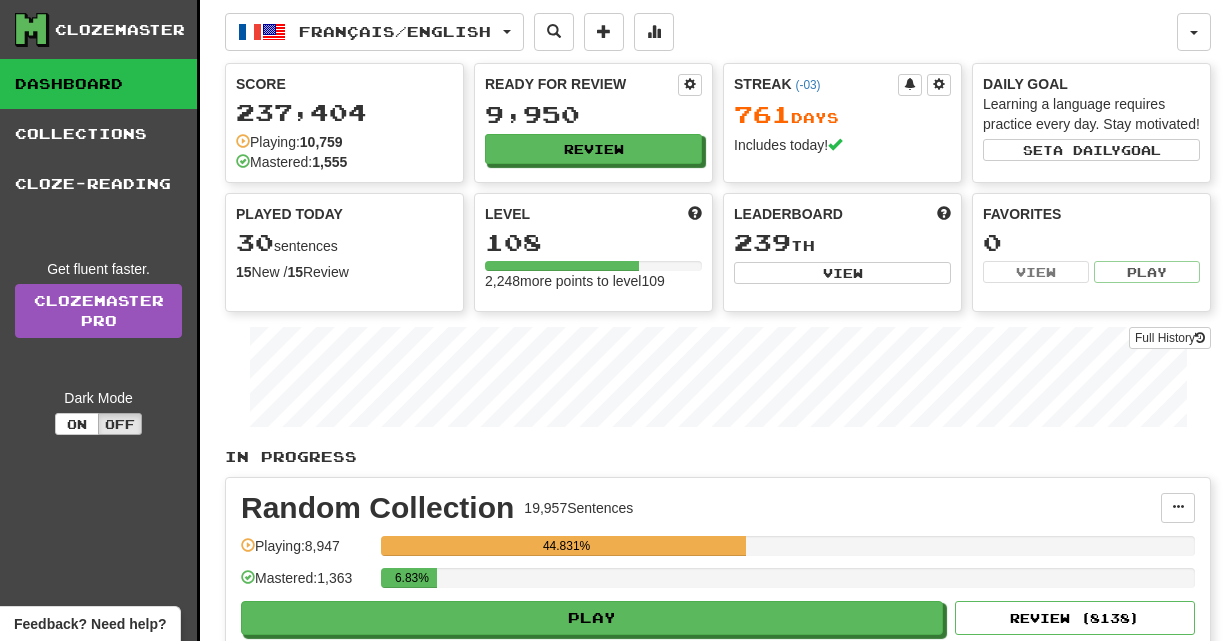scroll, scrollTop: 0, scrollLeft: 0, axis: both 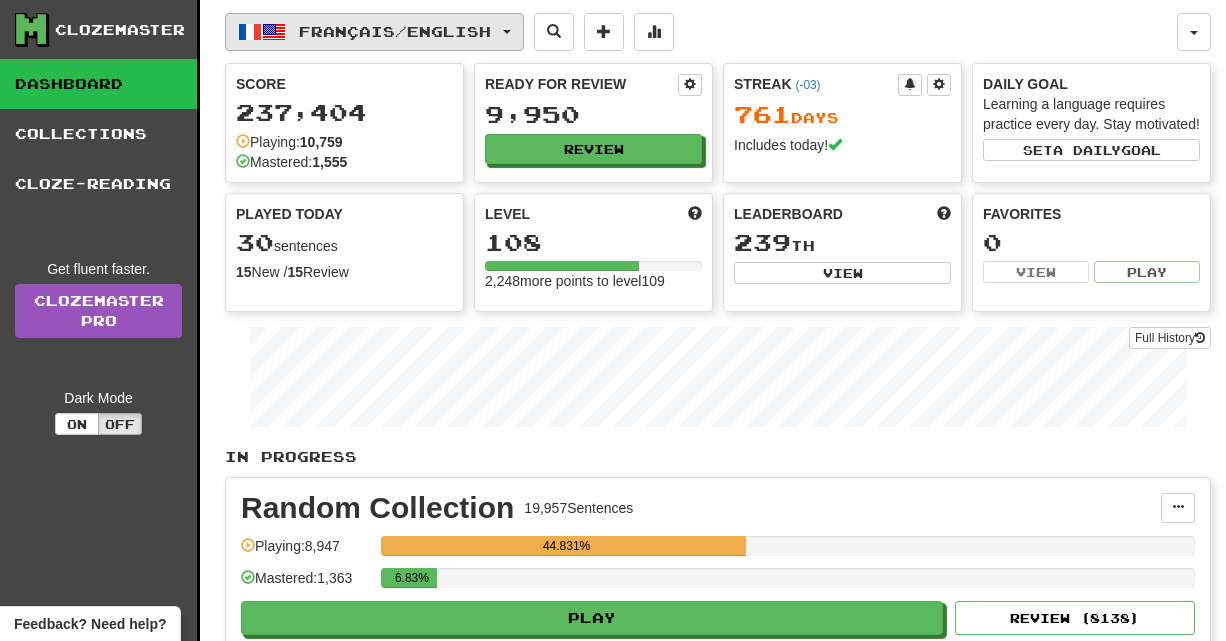 click on "Français  /  English" at bounding box center [374, 32] 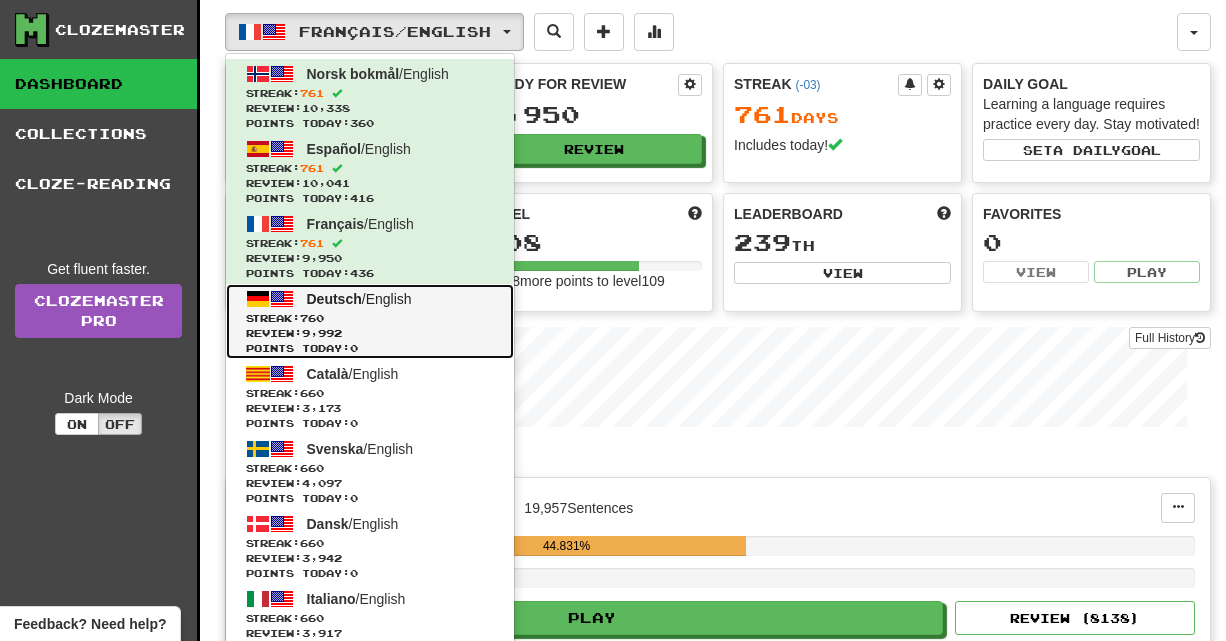 click on "760" at bounding box center [312, 318] 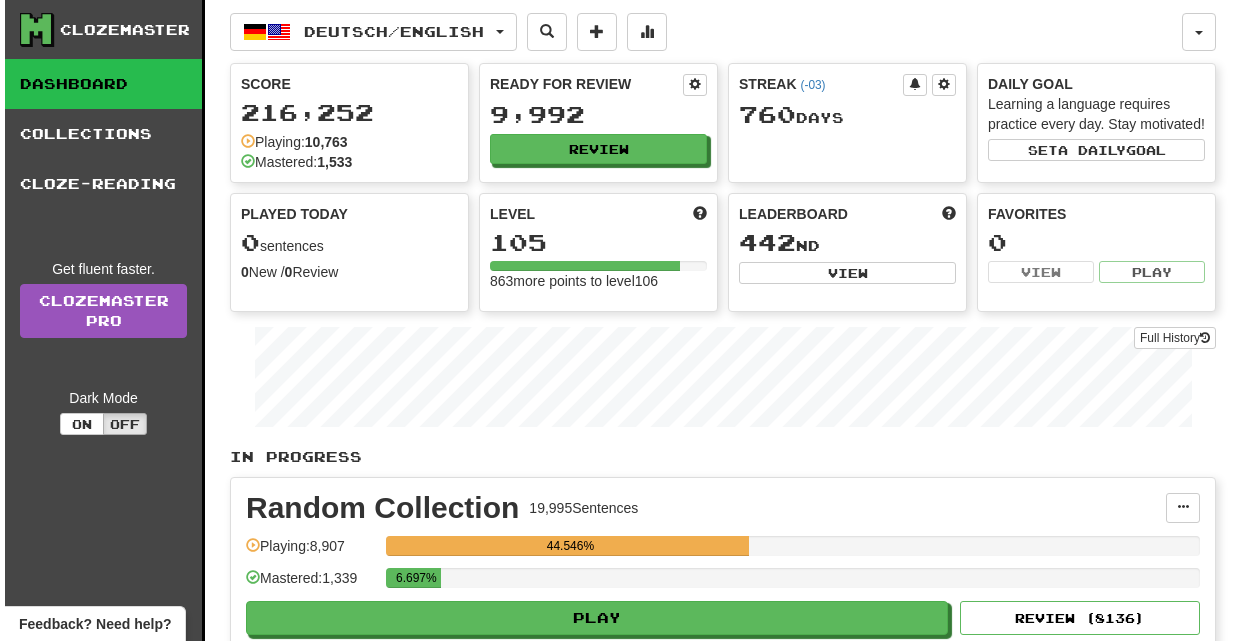 scroll, scrollTop: 0, scrollLeft: 0, axis: both 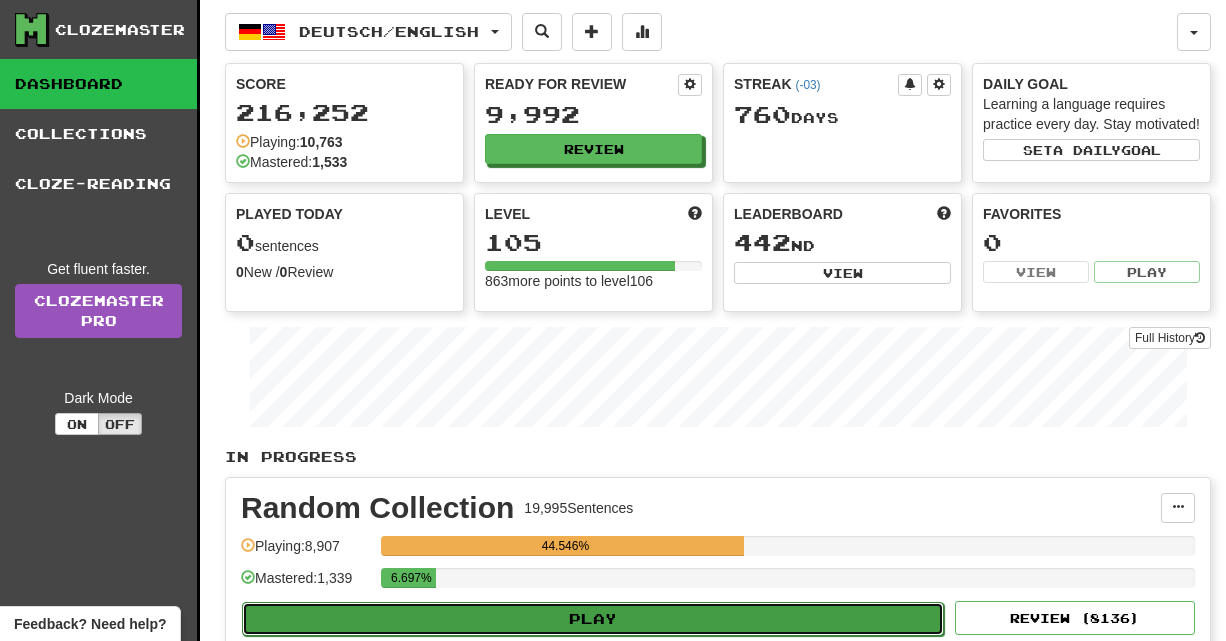 click on "Play" at bounding box center [593, 619] 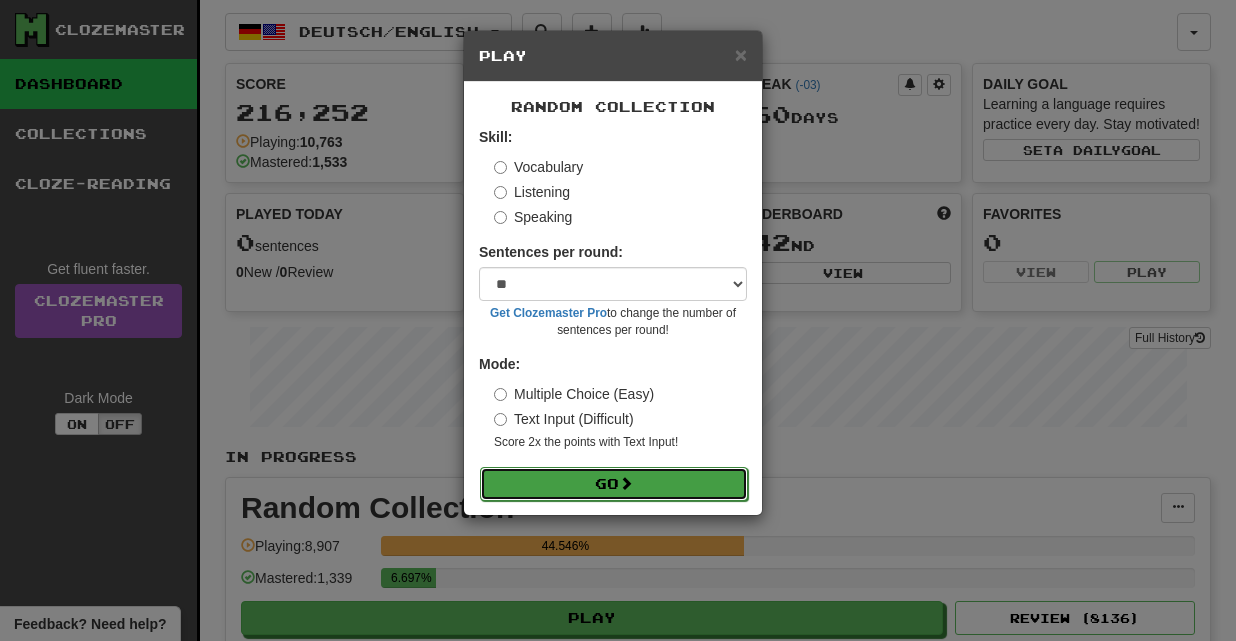 click on "Go" at bounding box center [614, 484] 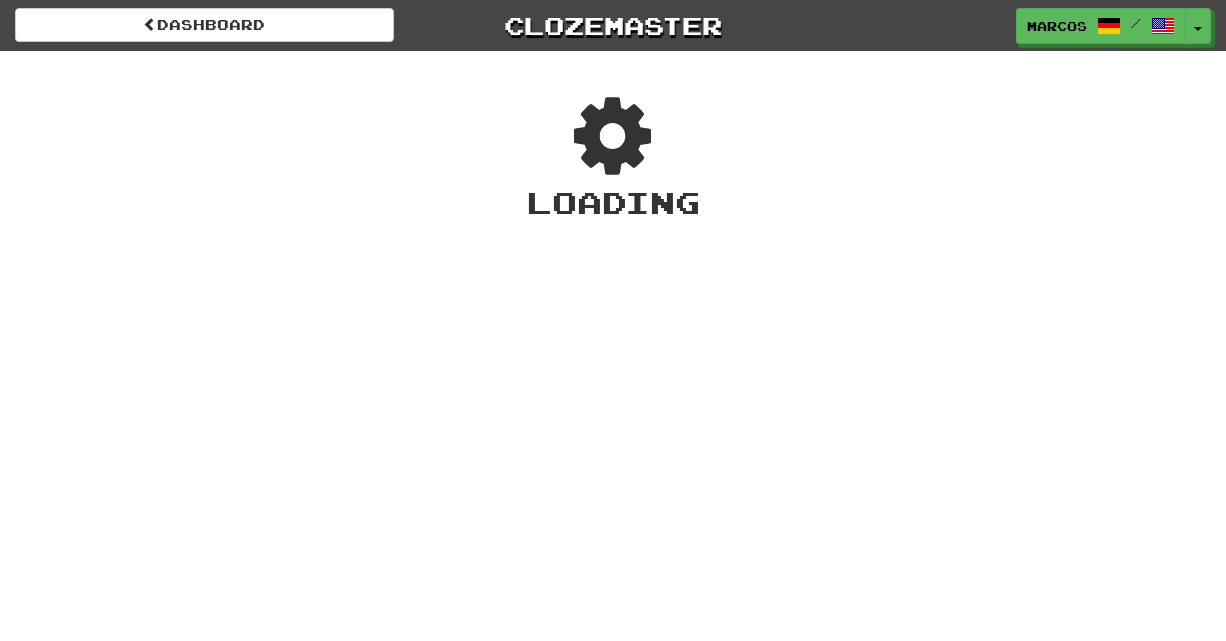 scroll, scrollTop: 0, scrollLeft: 0, axis: both 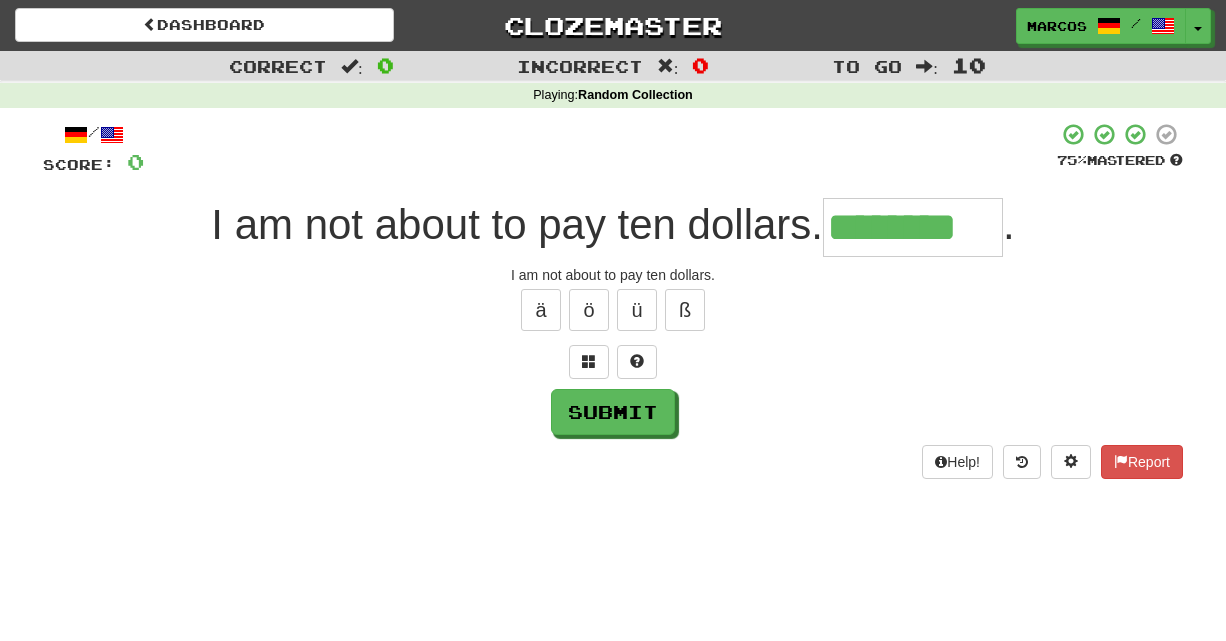 type on "********" 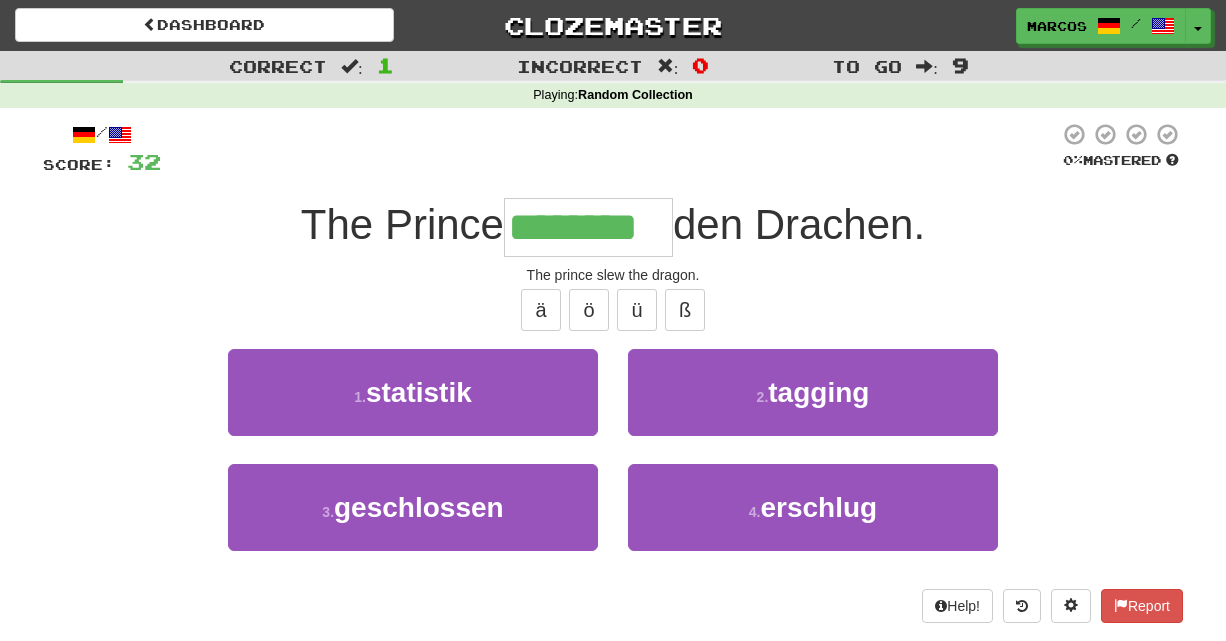 type on "********" 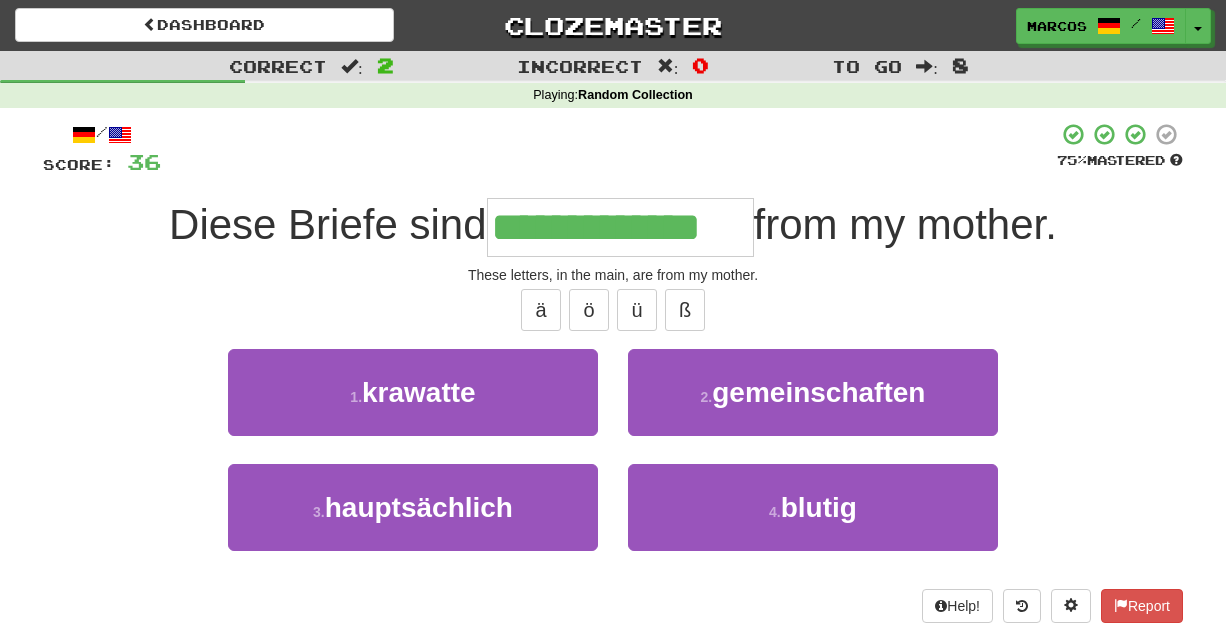type on "**********" 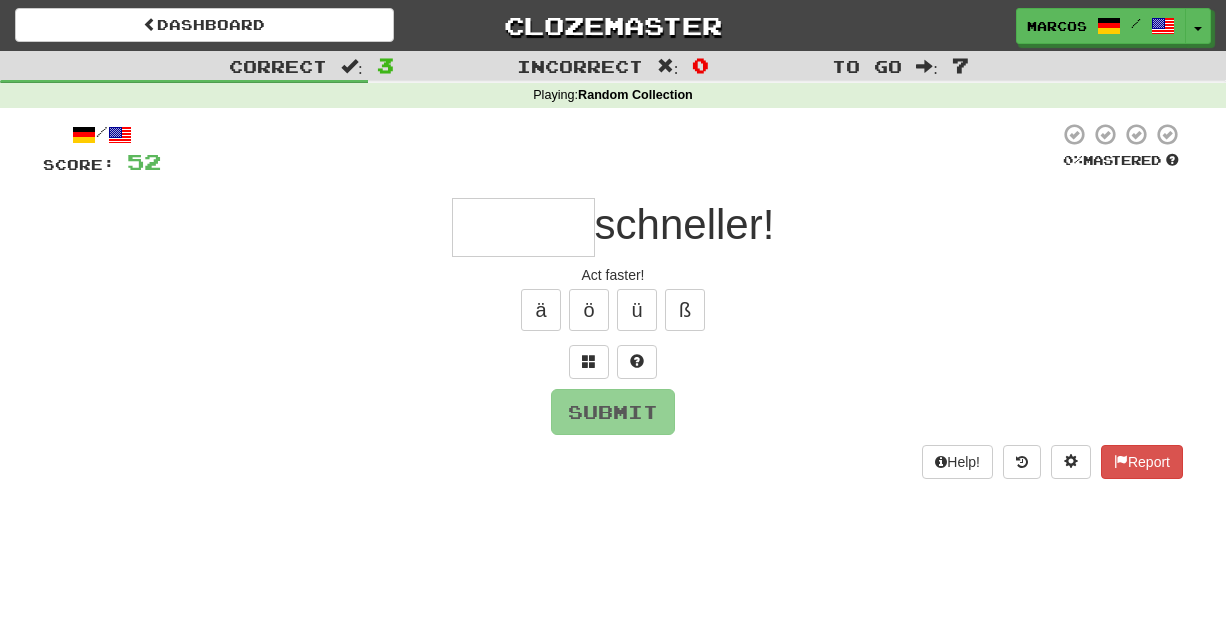 type on "*" 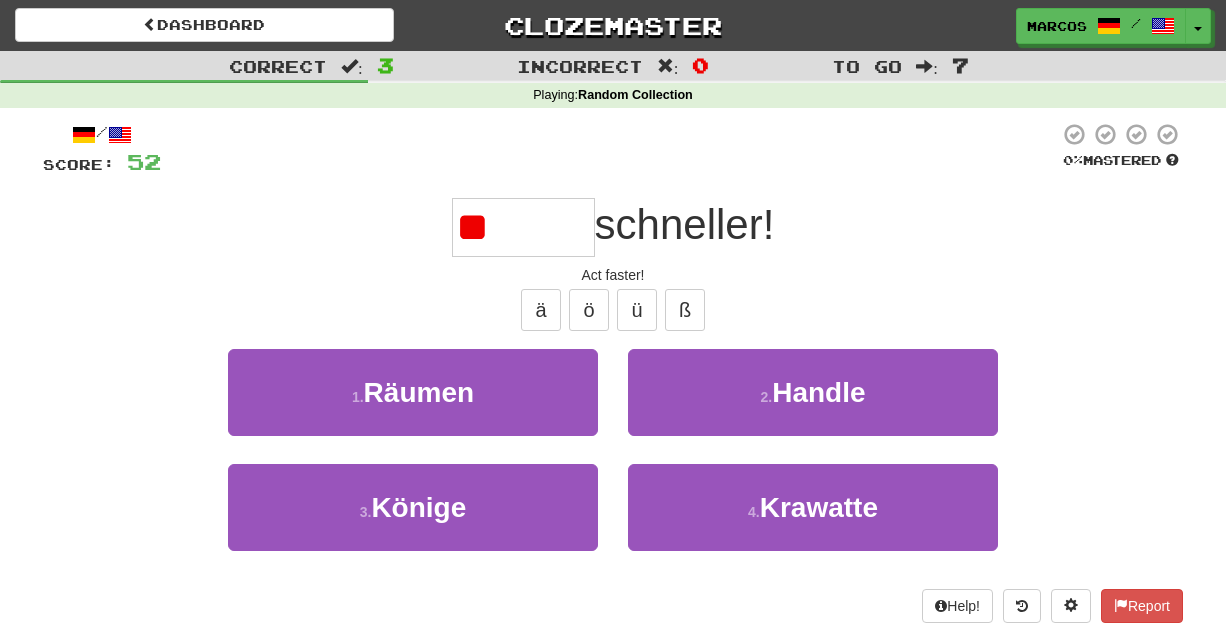 type on "*" 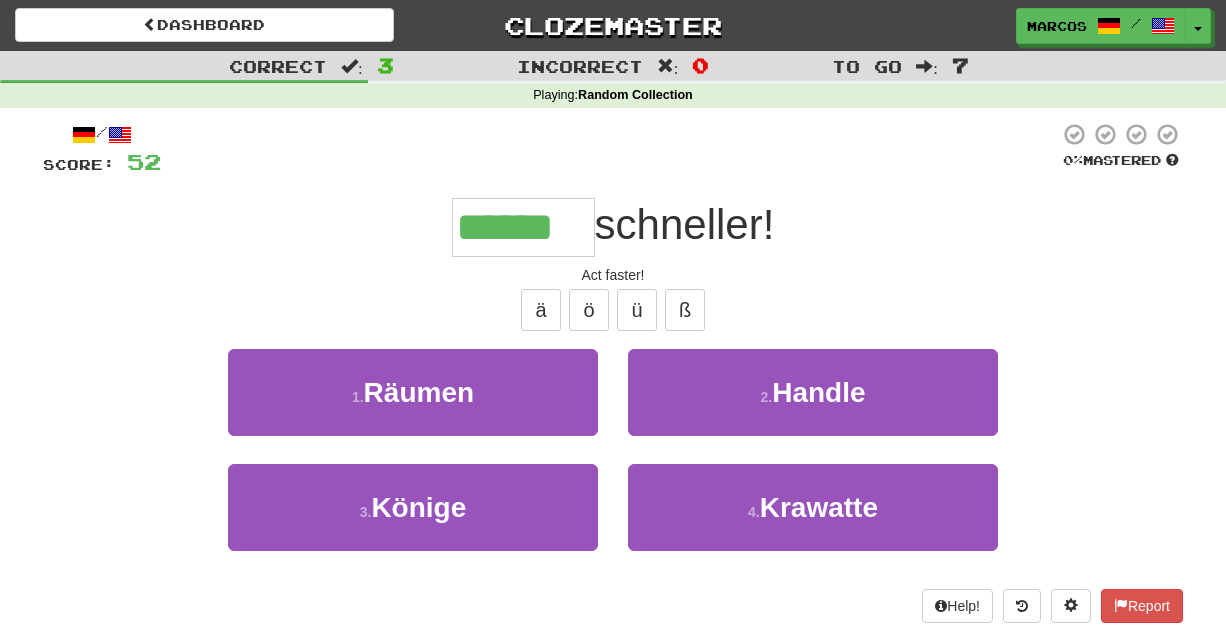 type on "******" 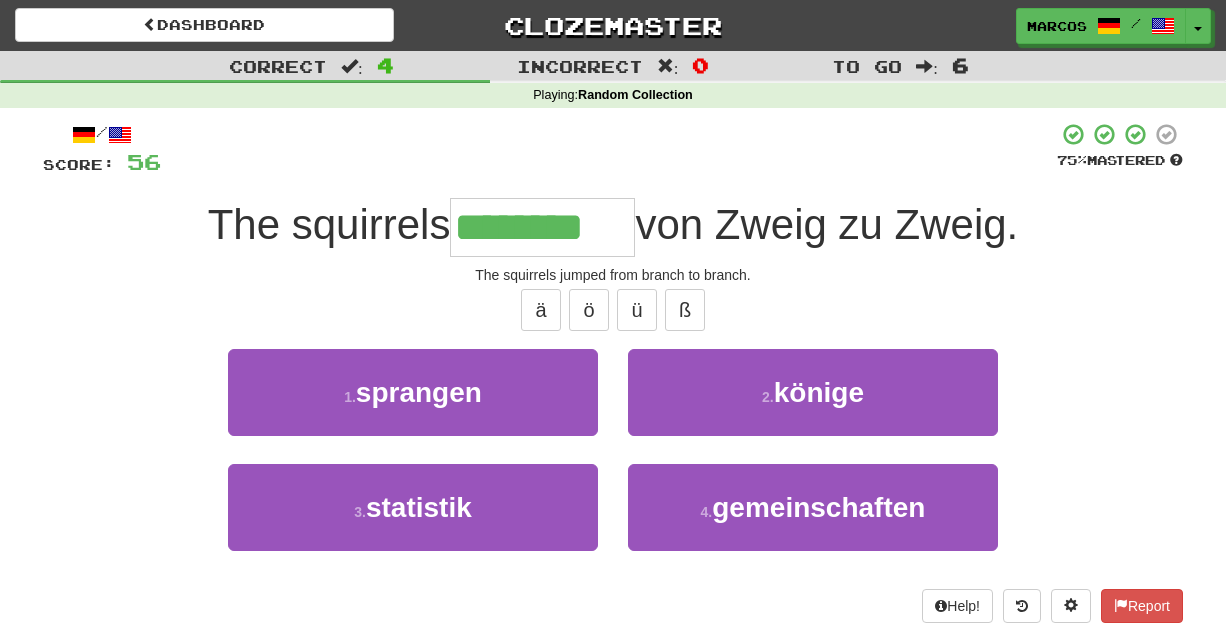 type on "********" 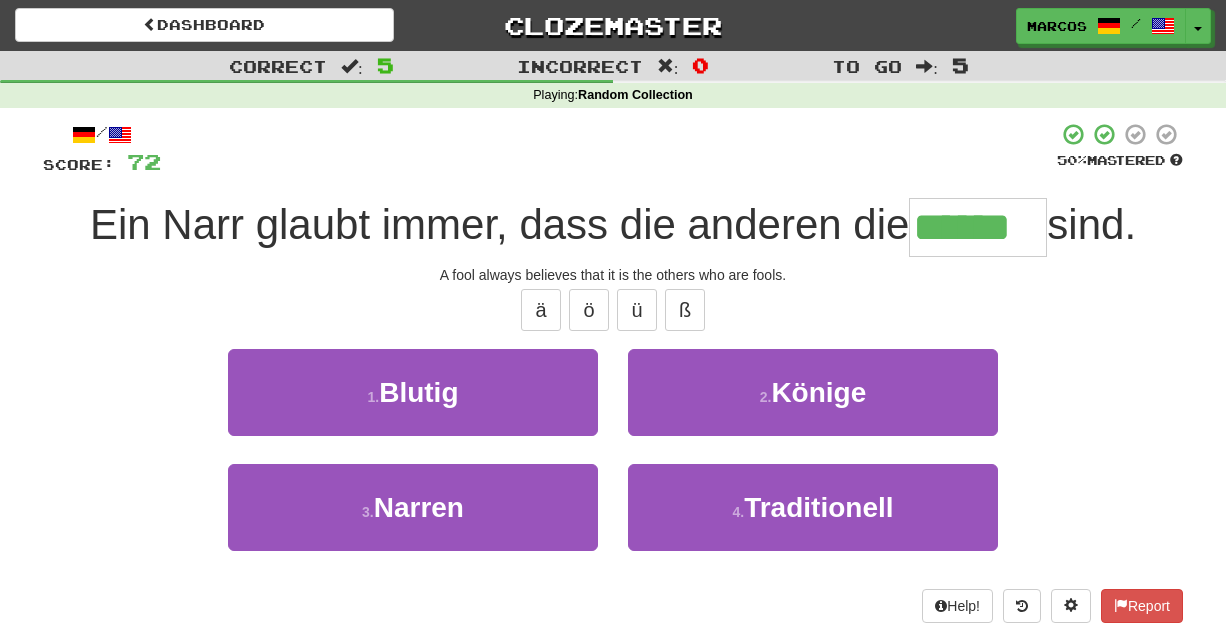 type on "******" 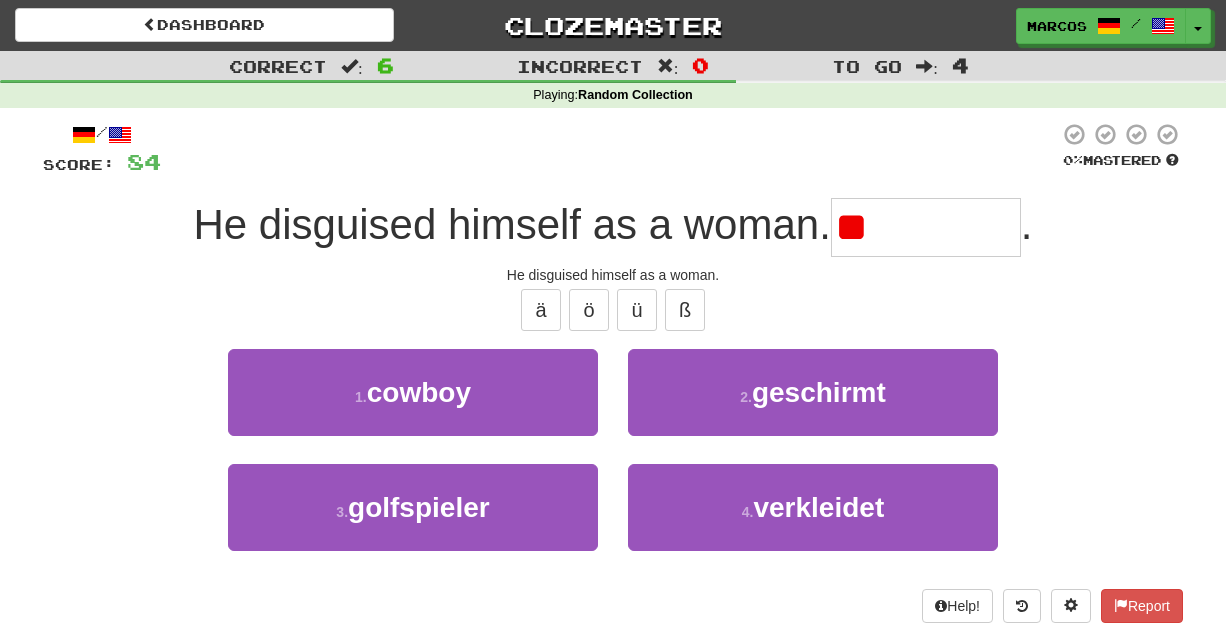 type on "*" 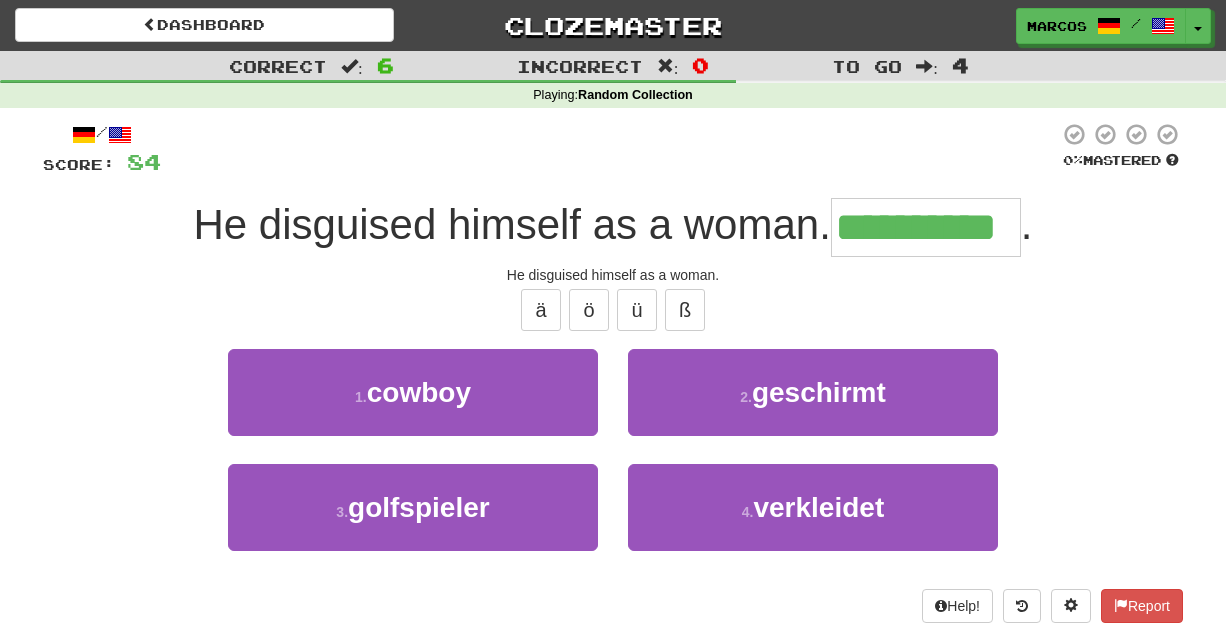 type on "**********" 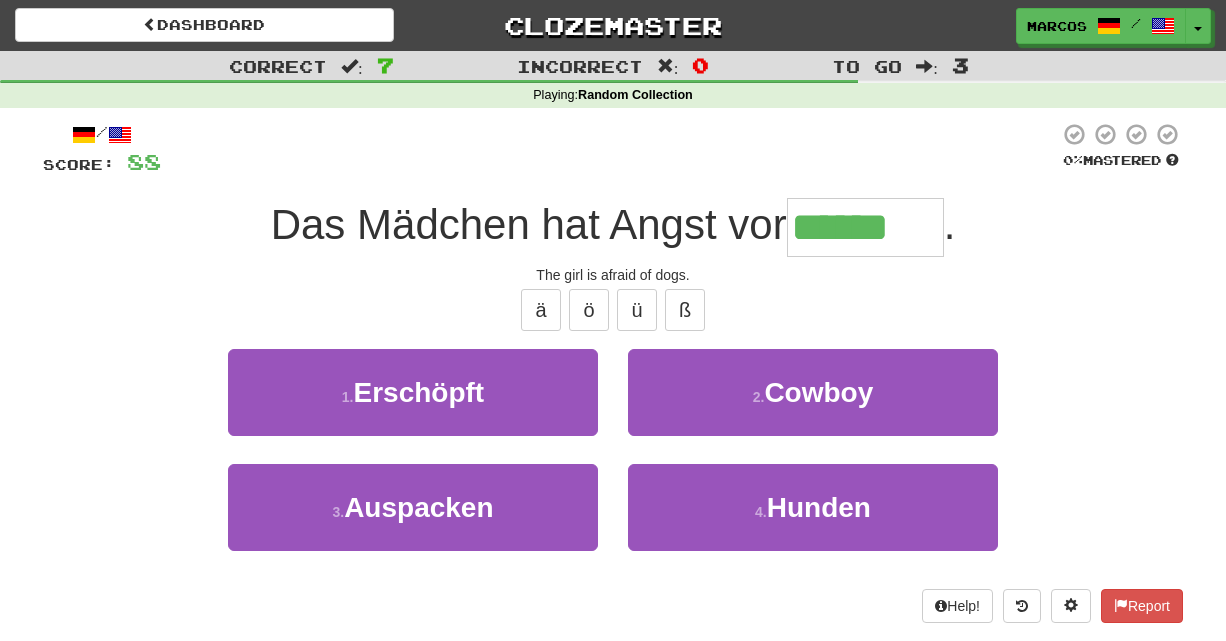 type on "******" 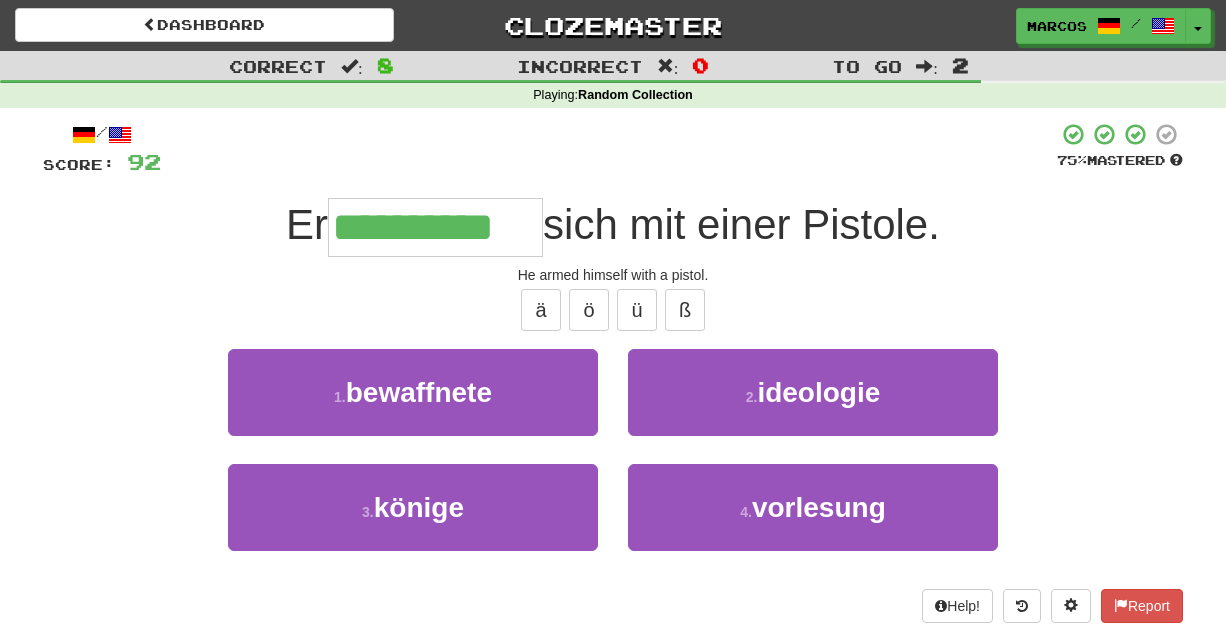 type on "**********" 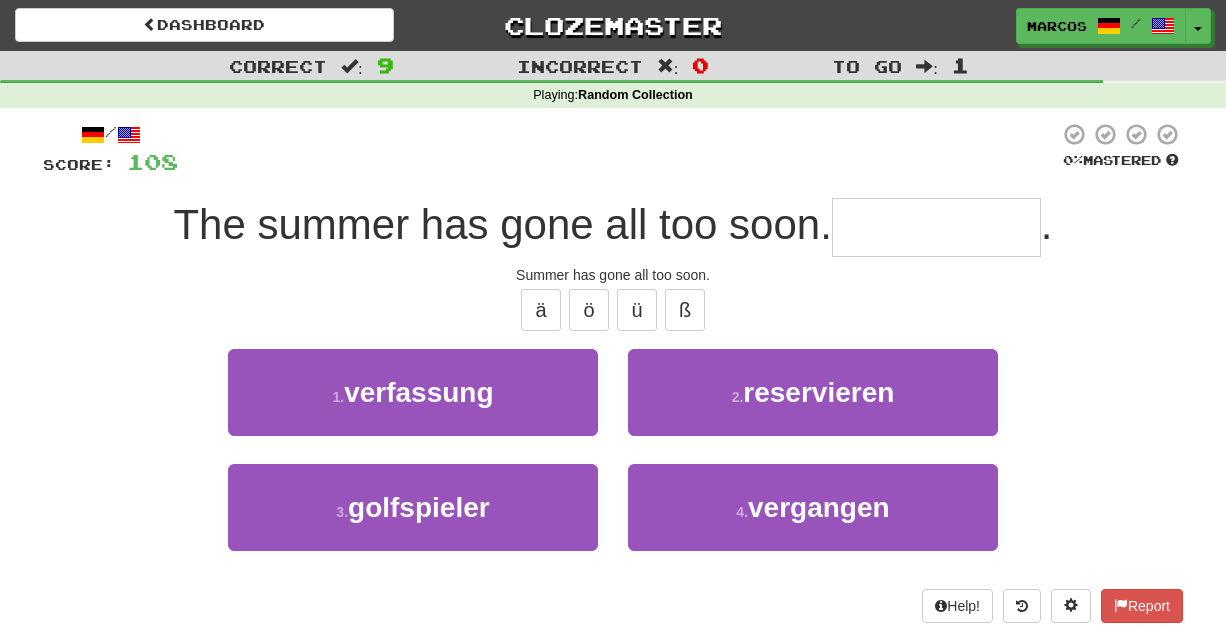 type on "*" 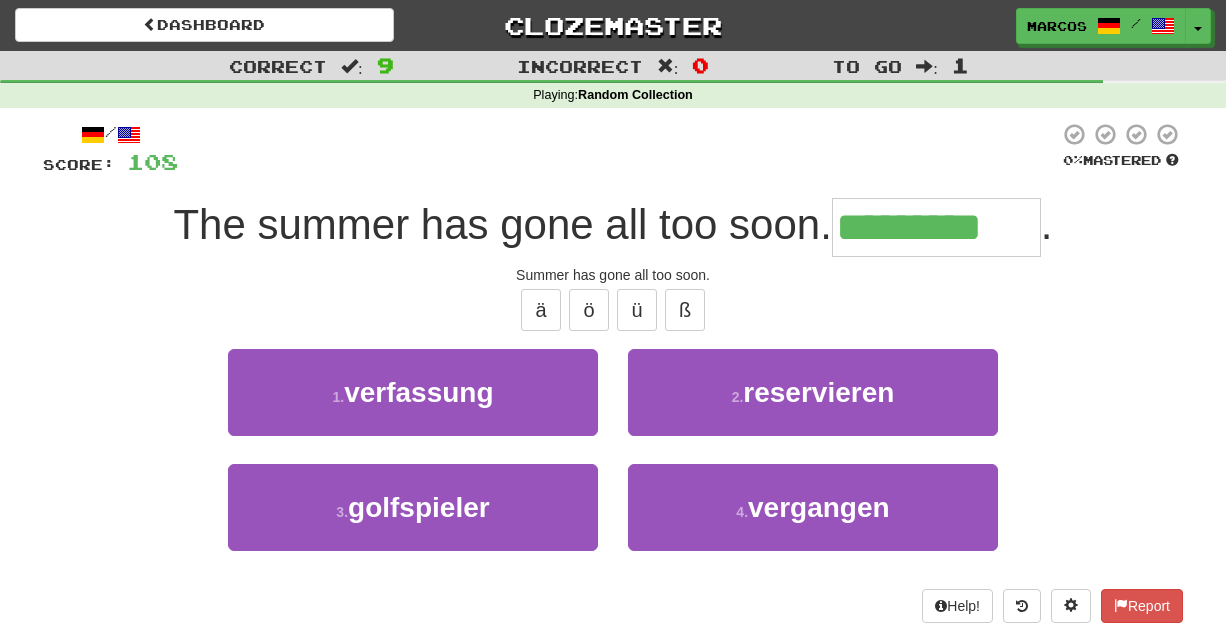 type on "*********" 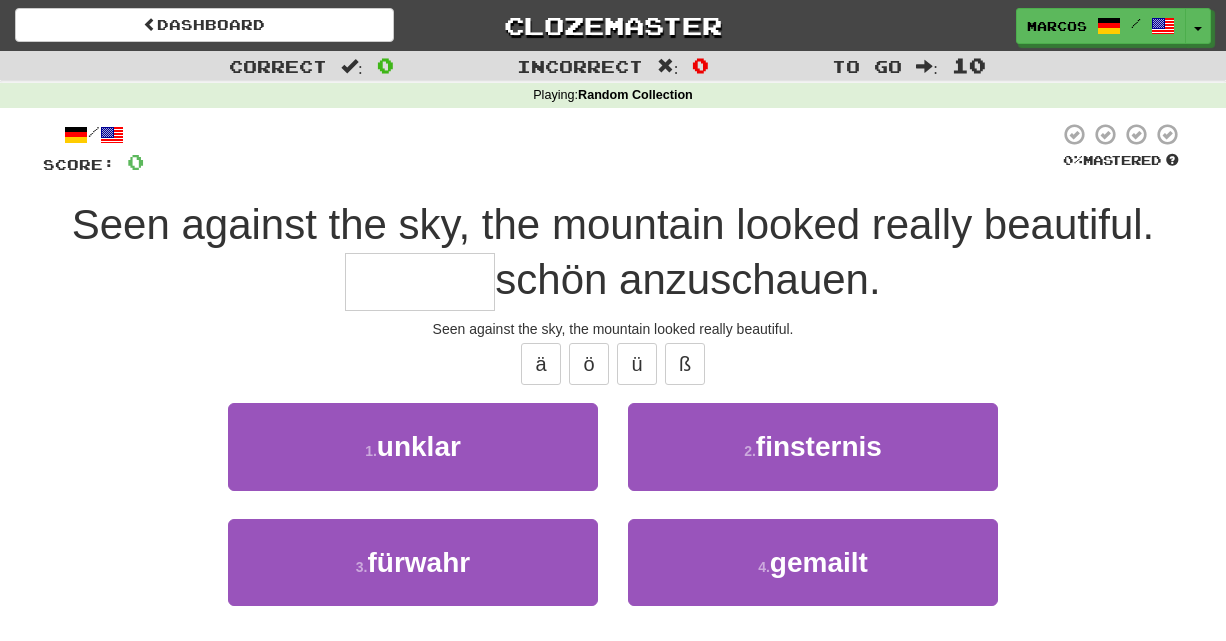 type on "*" 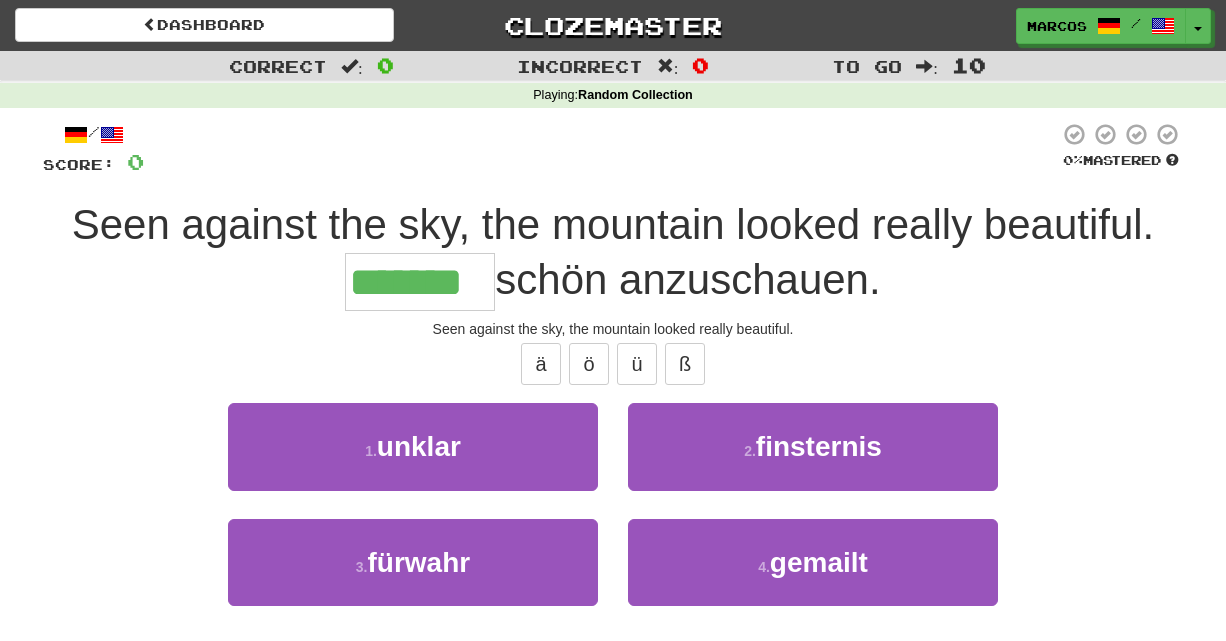 type on "*******" 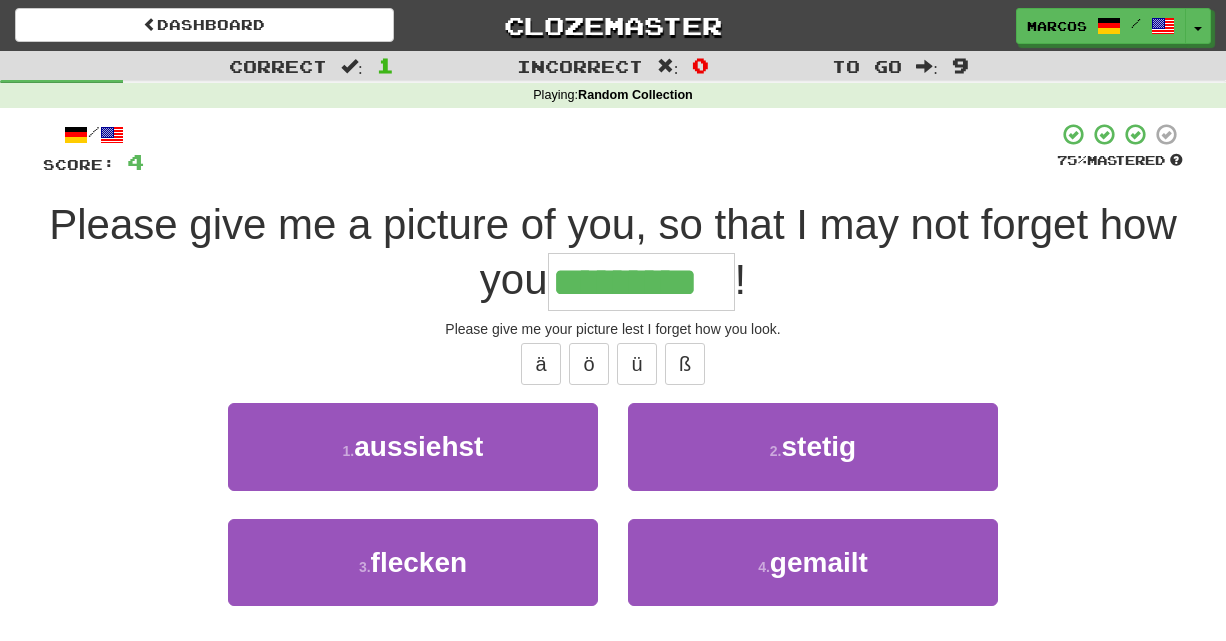 type on "*********" 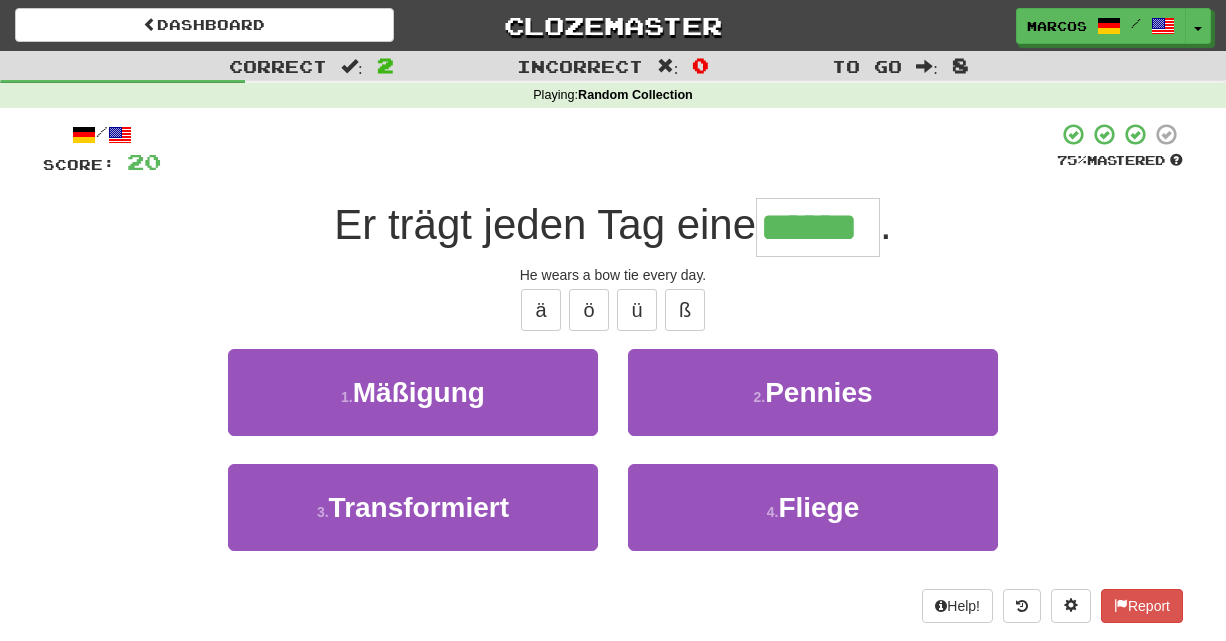 type on "******" 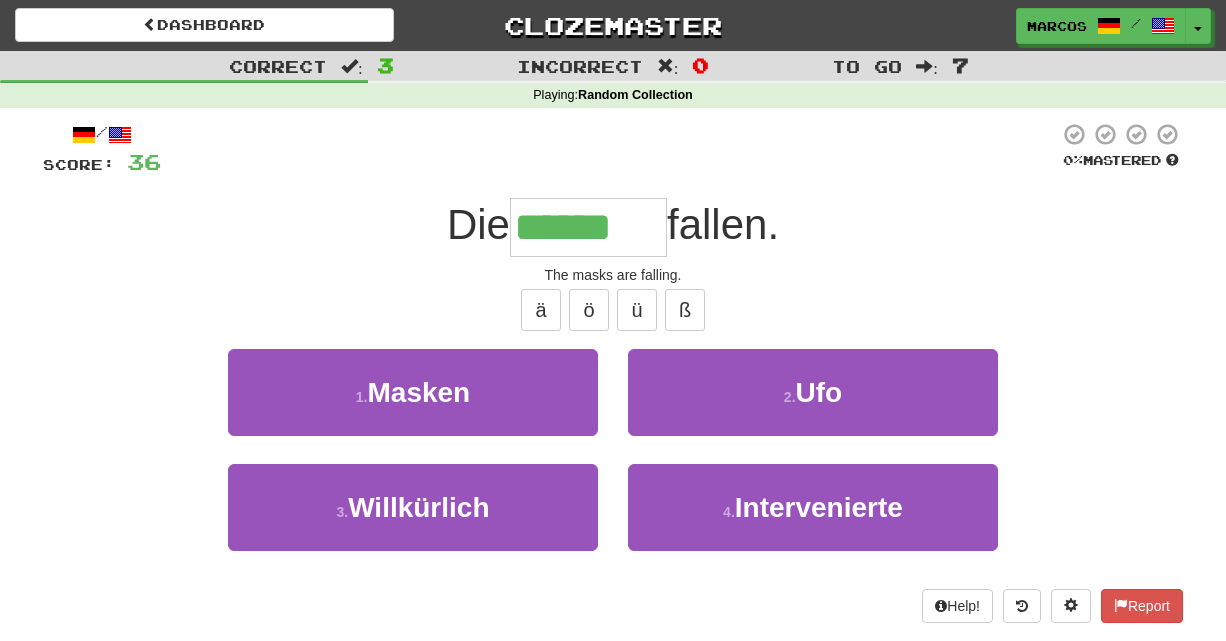 type on "******" 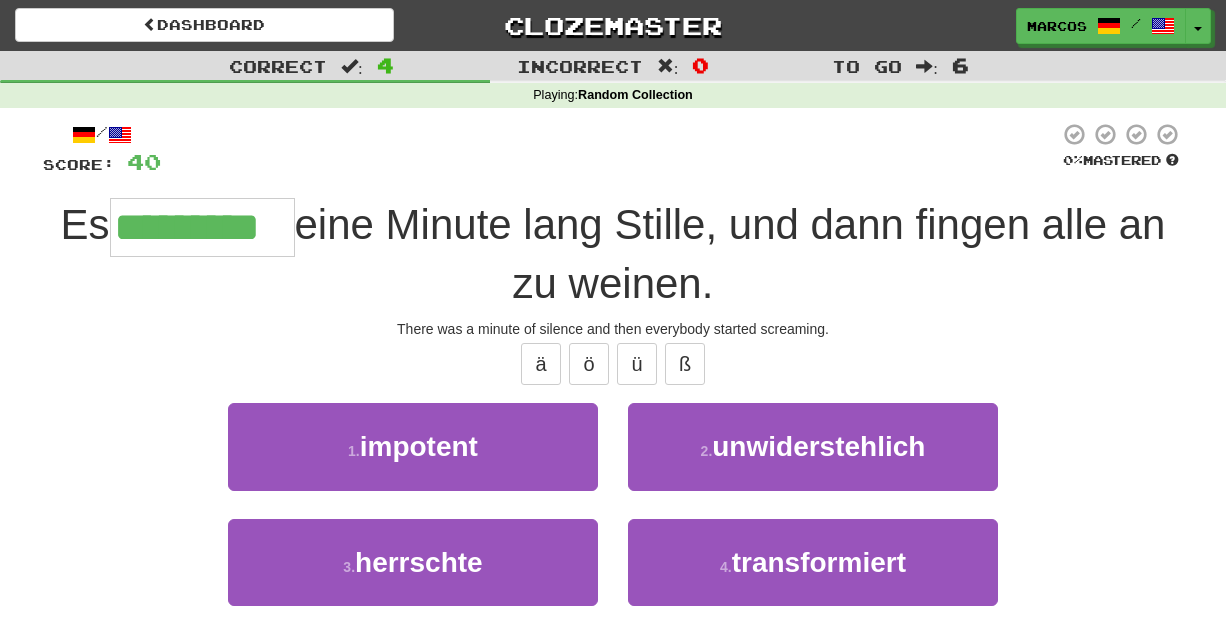 type on "*********" 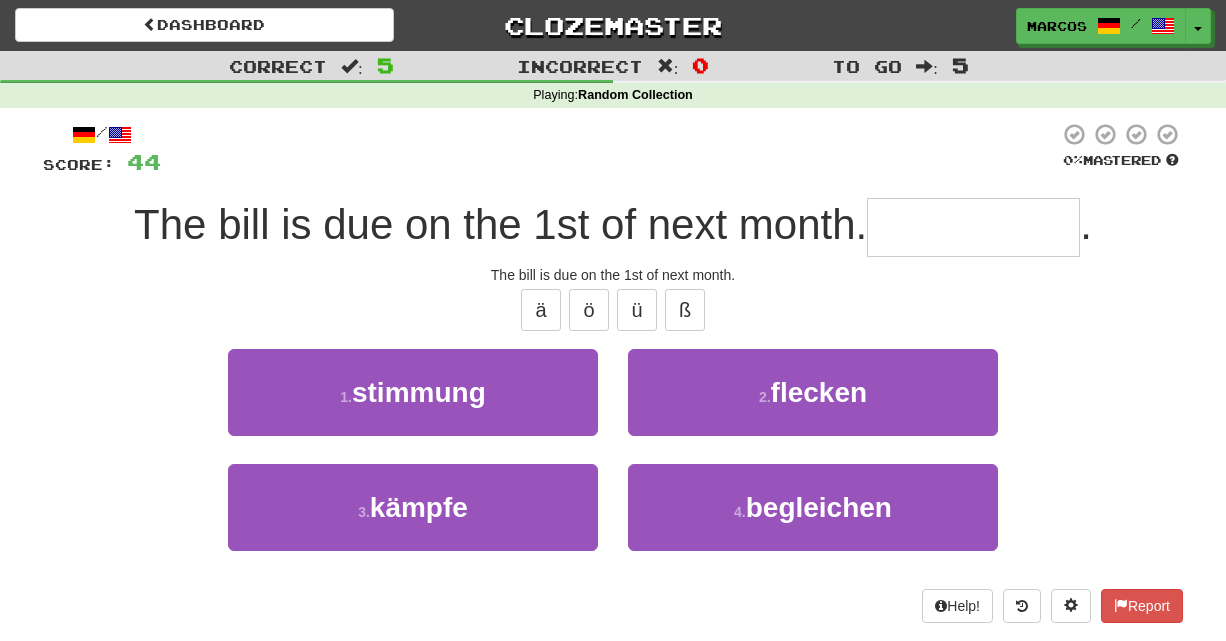 type on "*" 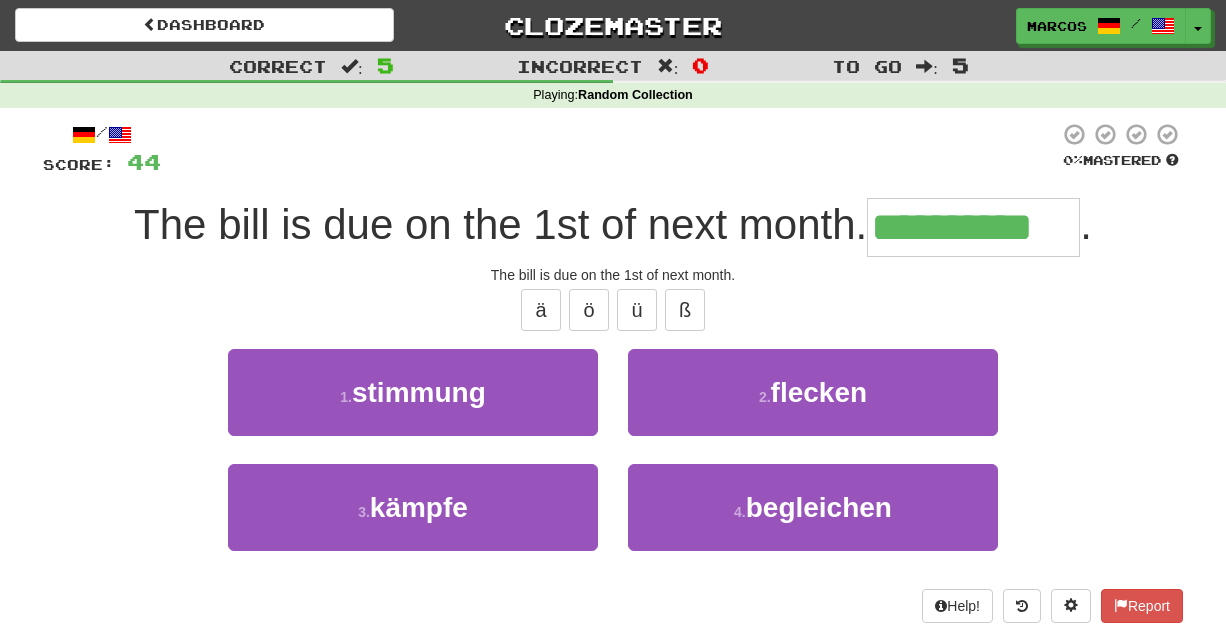 type on "**********" 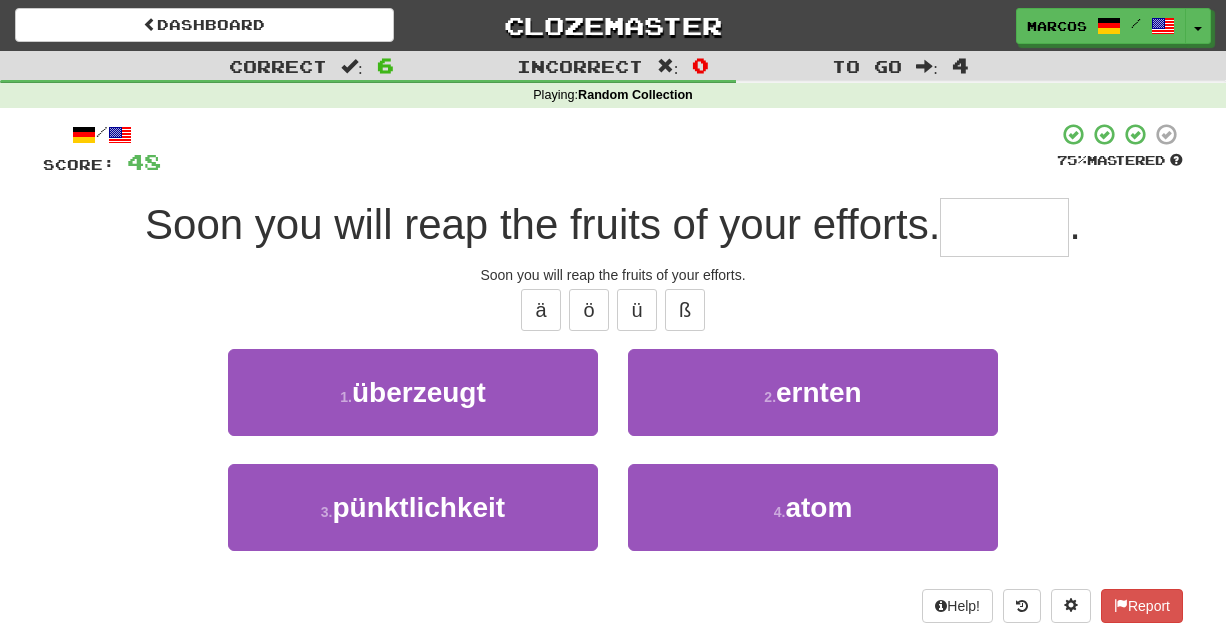 type on "*" 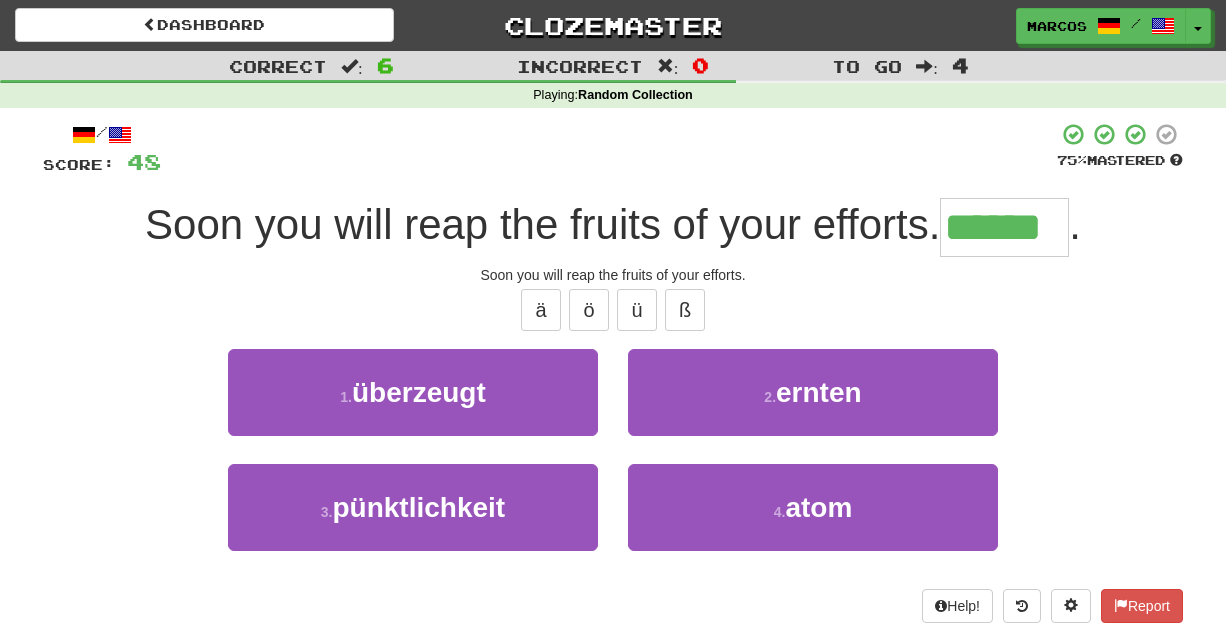type on "******" 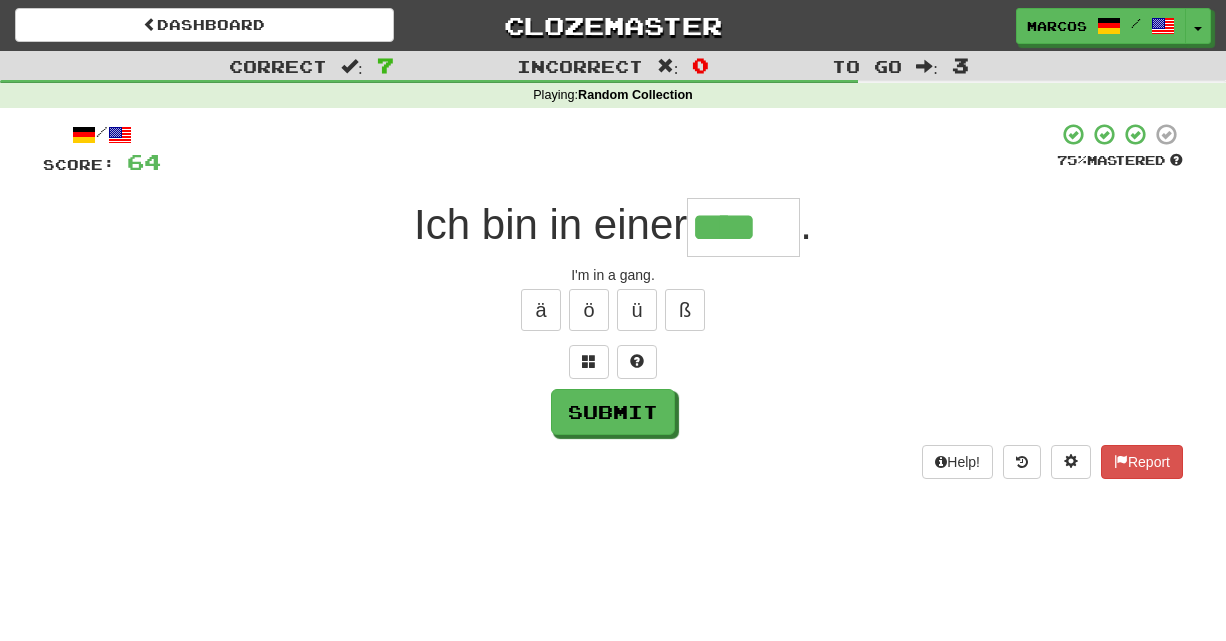 type on "****" 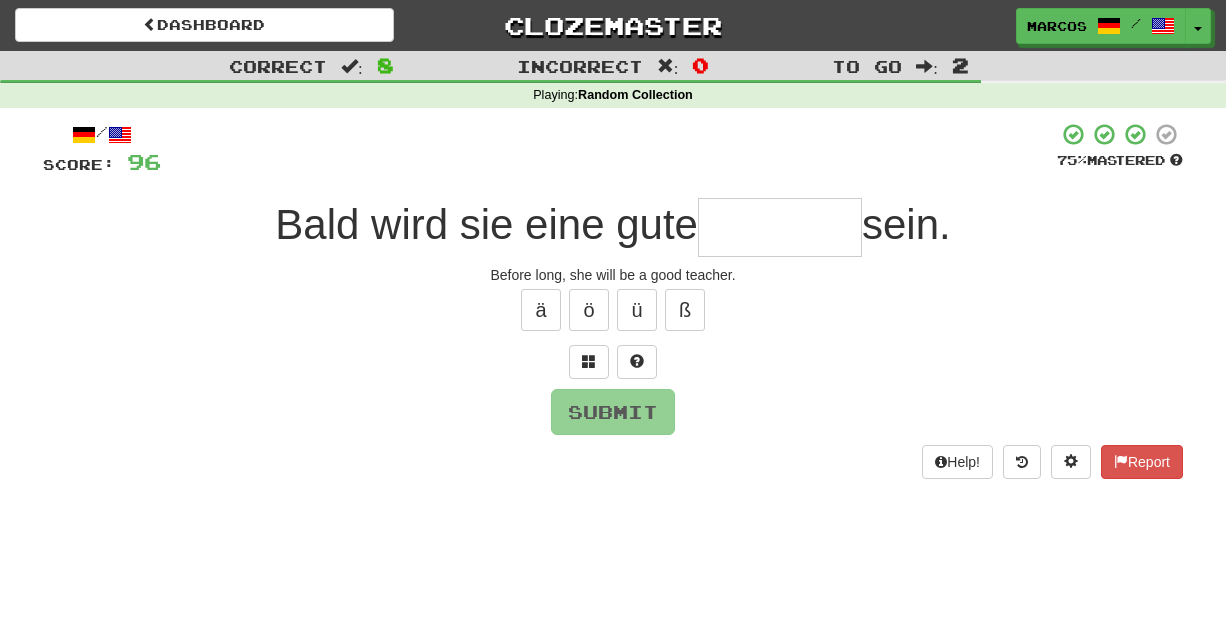 type on "*" 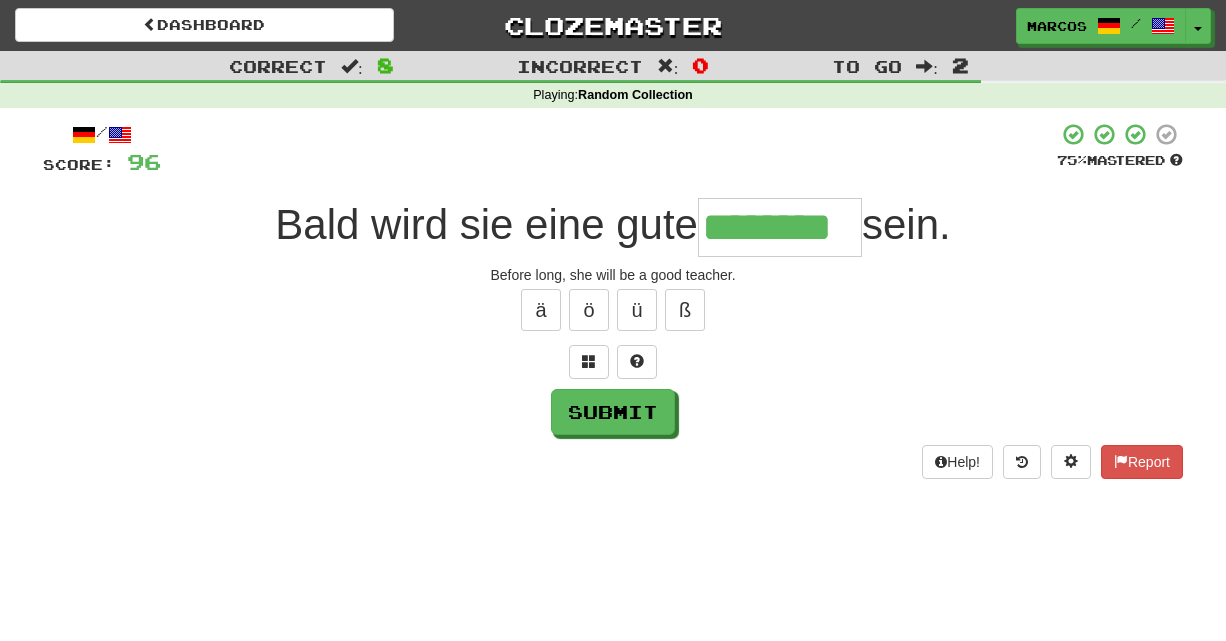 type on "********" 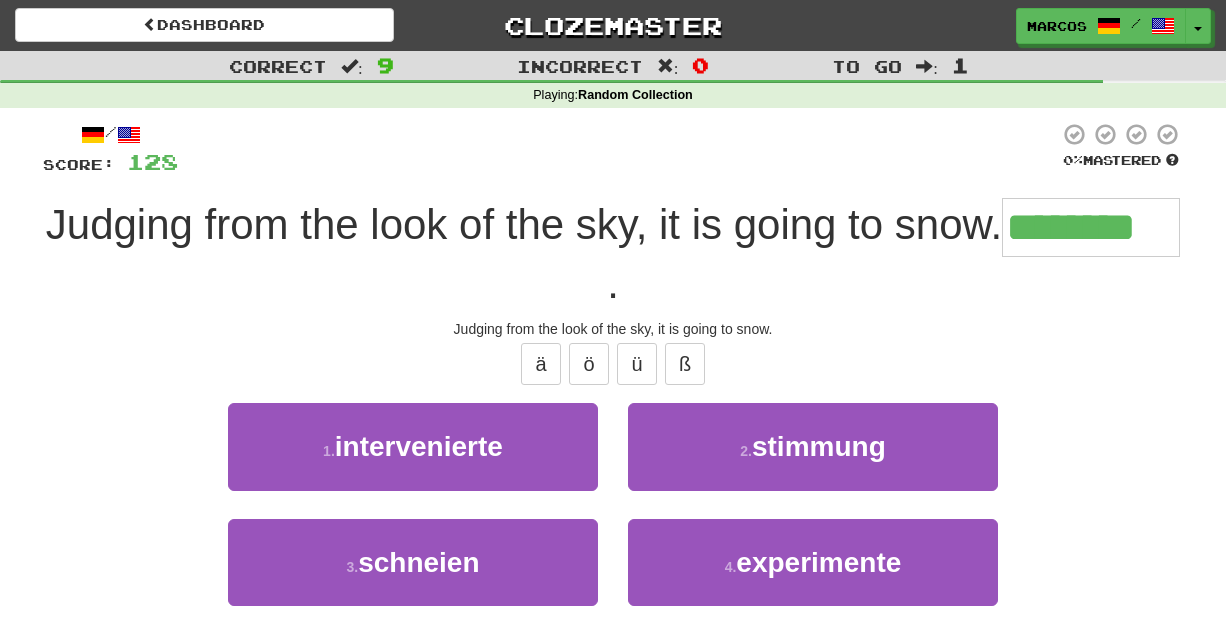 type on "********" 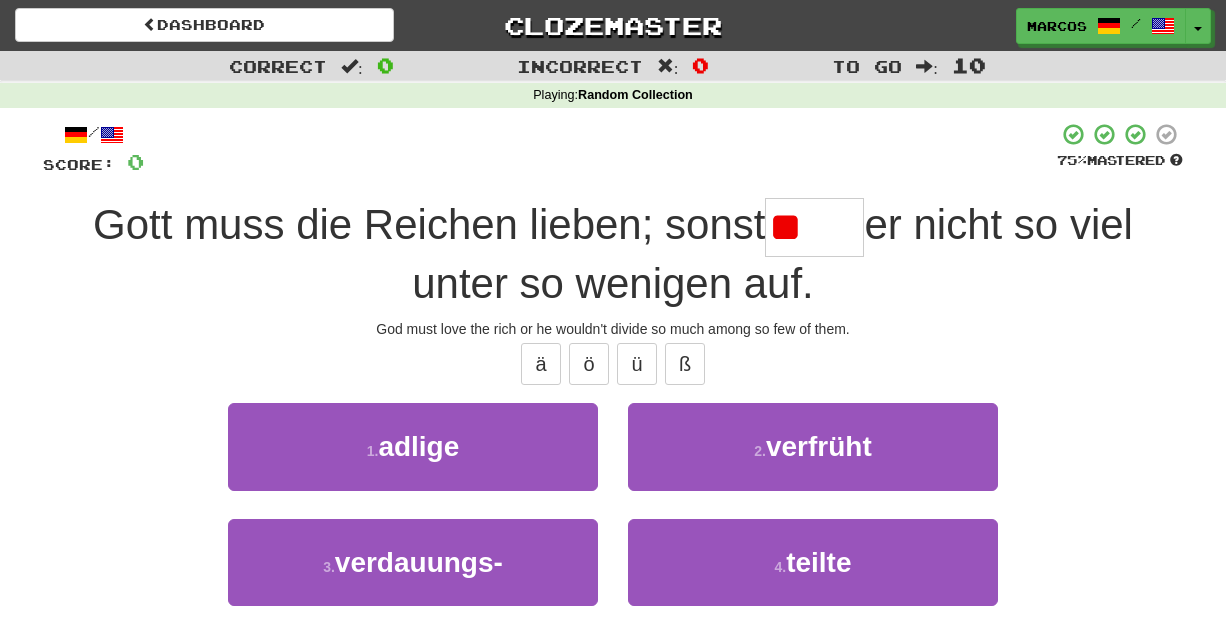 type on "*" 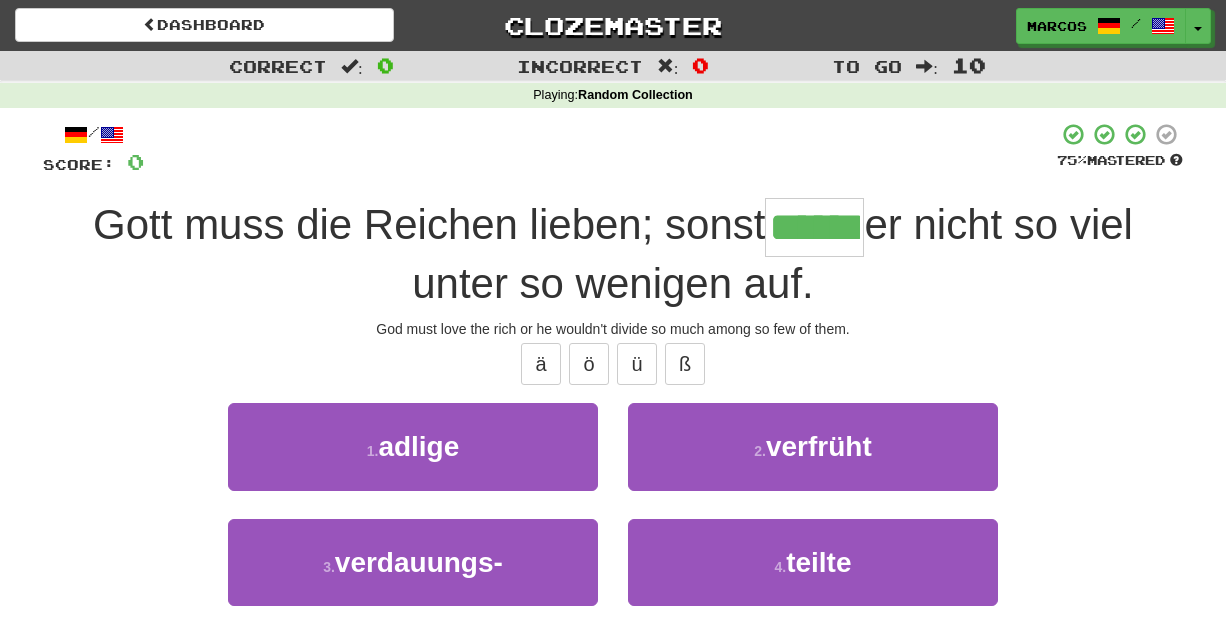 type on "******" 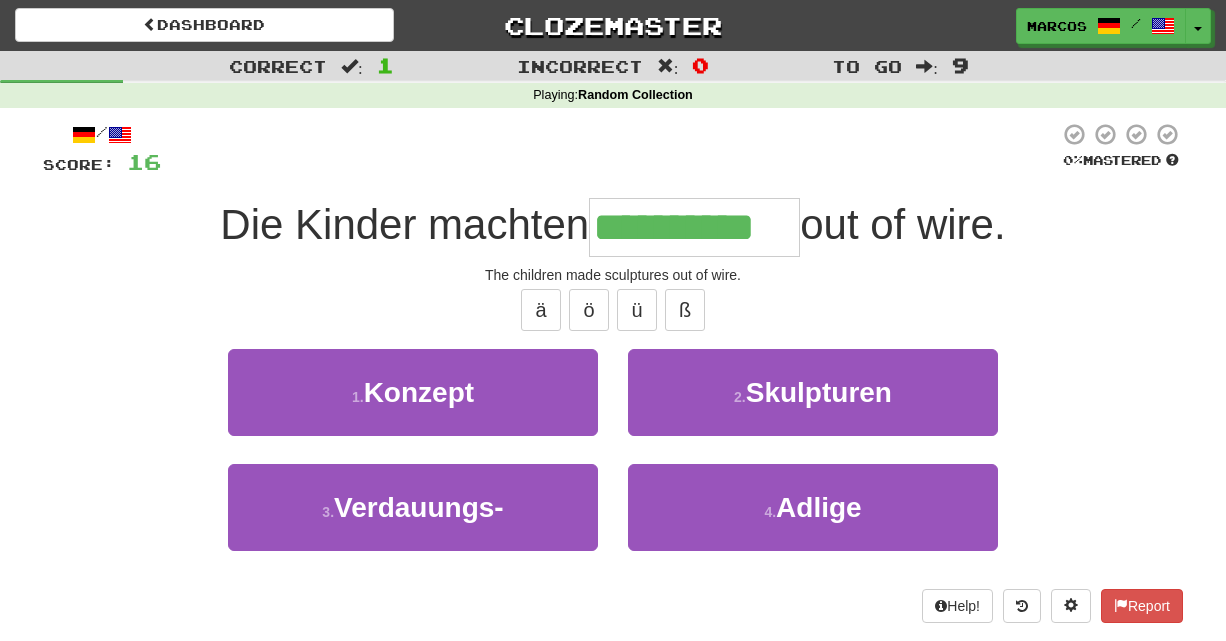 type on "**********" 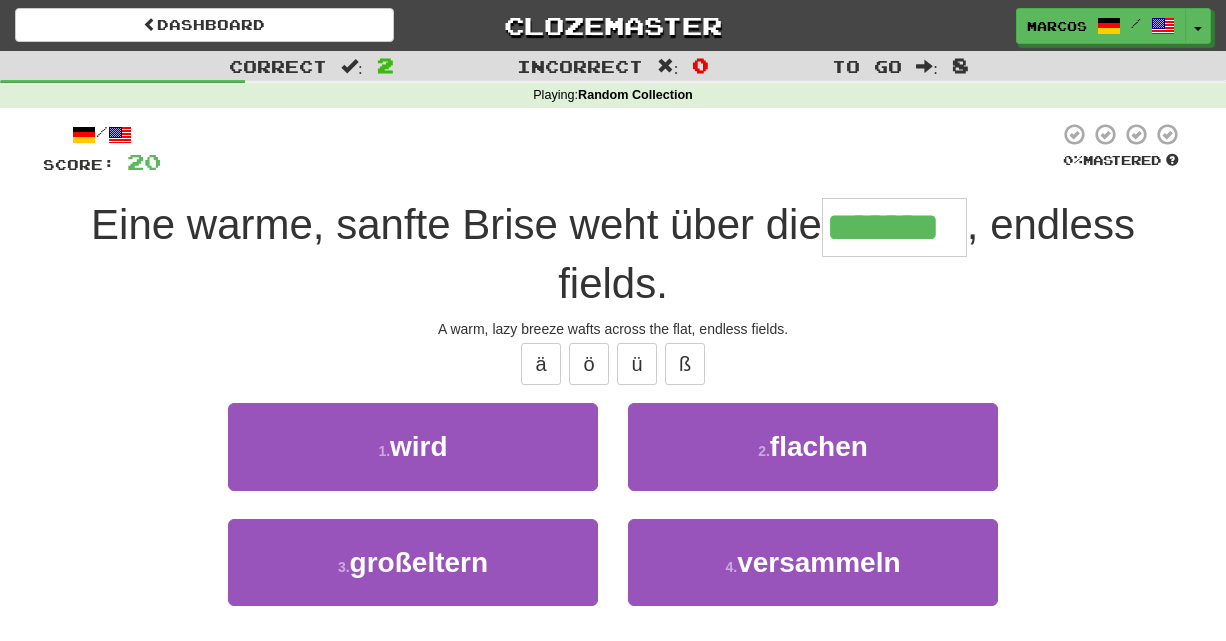 type on "*******" 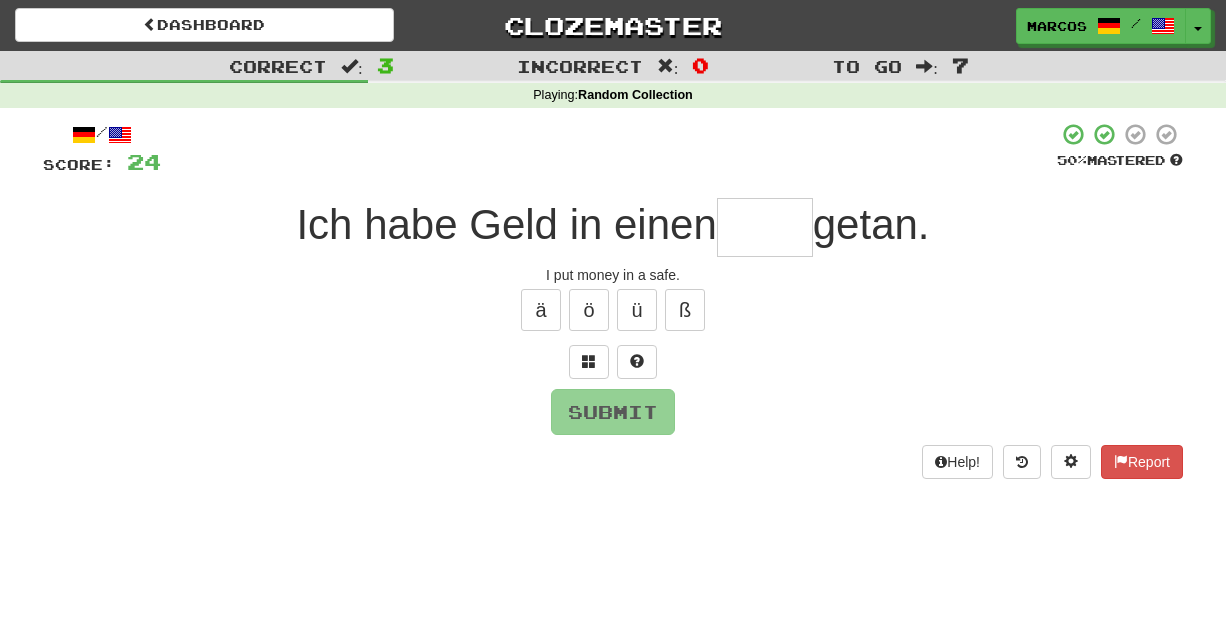 type on "*" 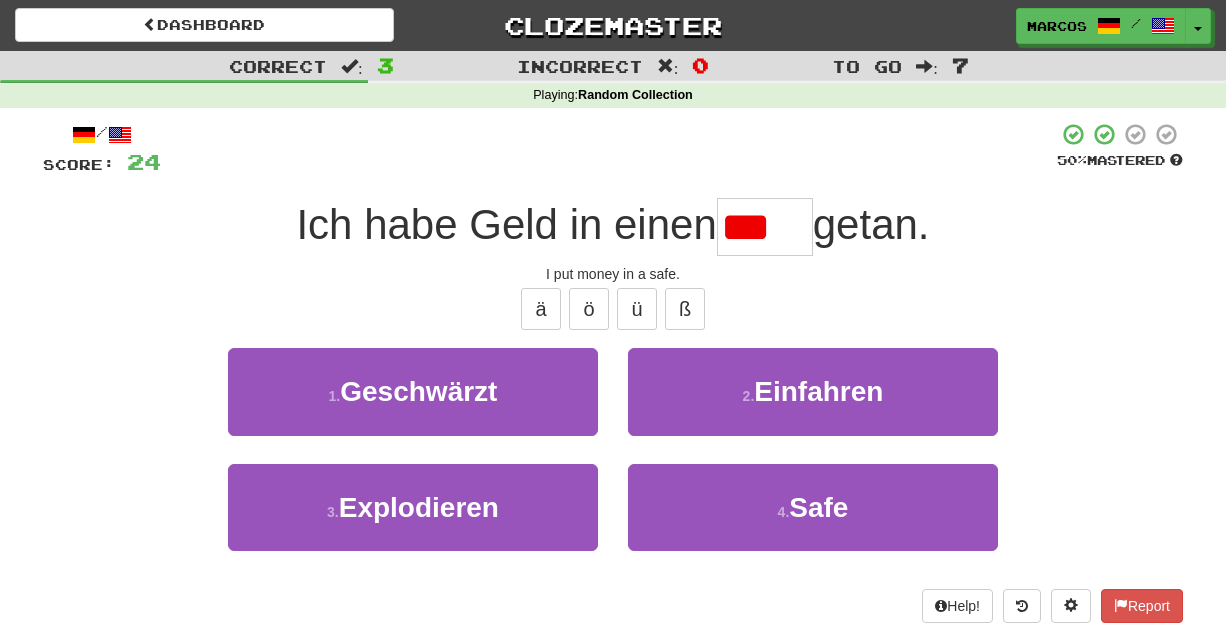 scroll, scrollTop: 0, scrollLeft: 0, axis: both 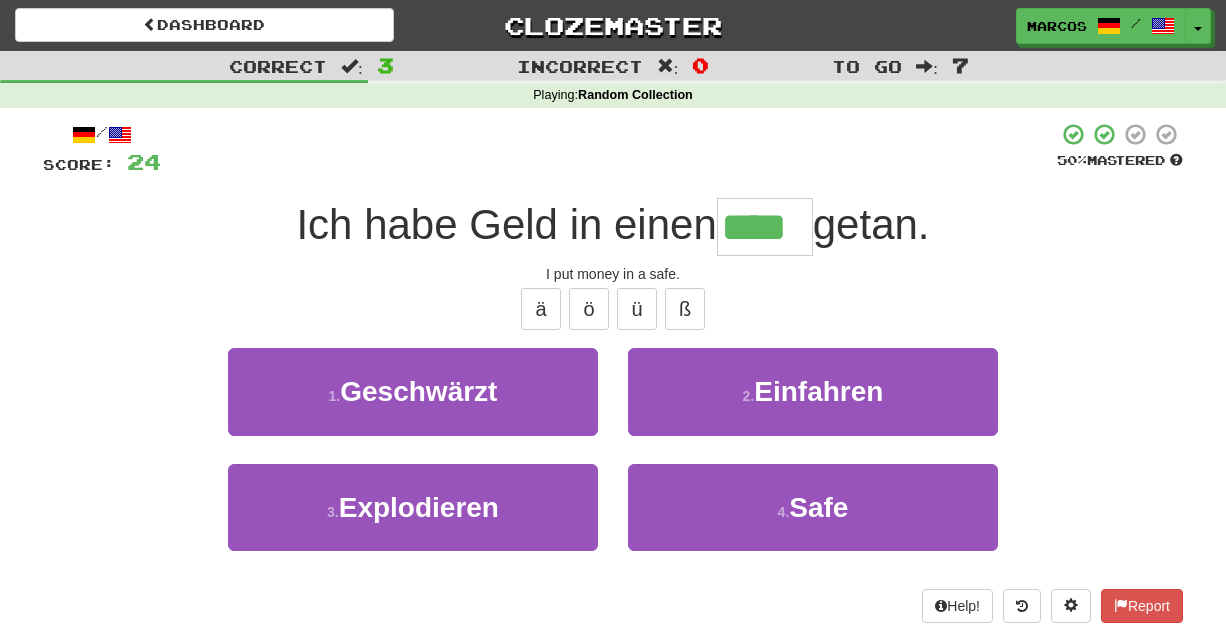 type on "****" 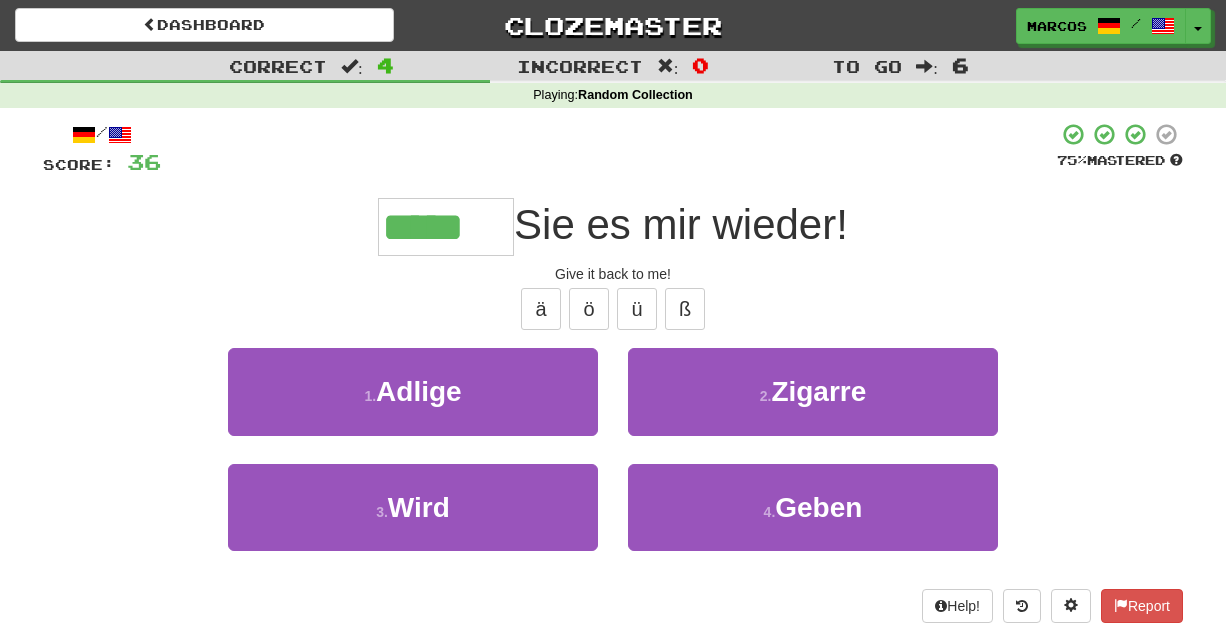 type on "*****" 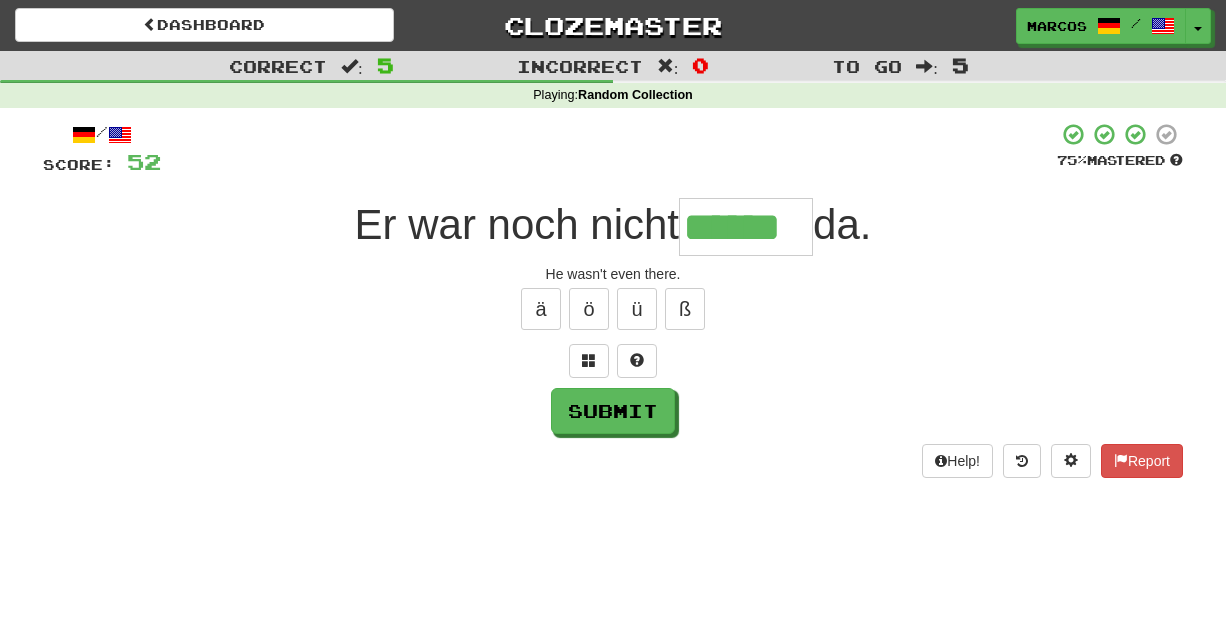 type on "******" 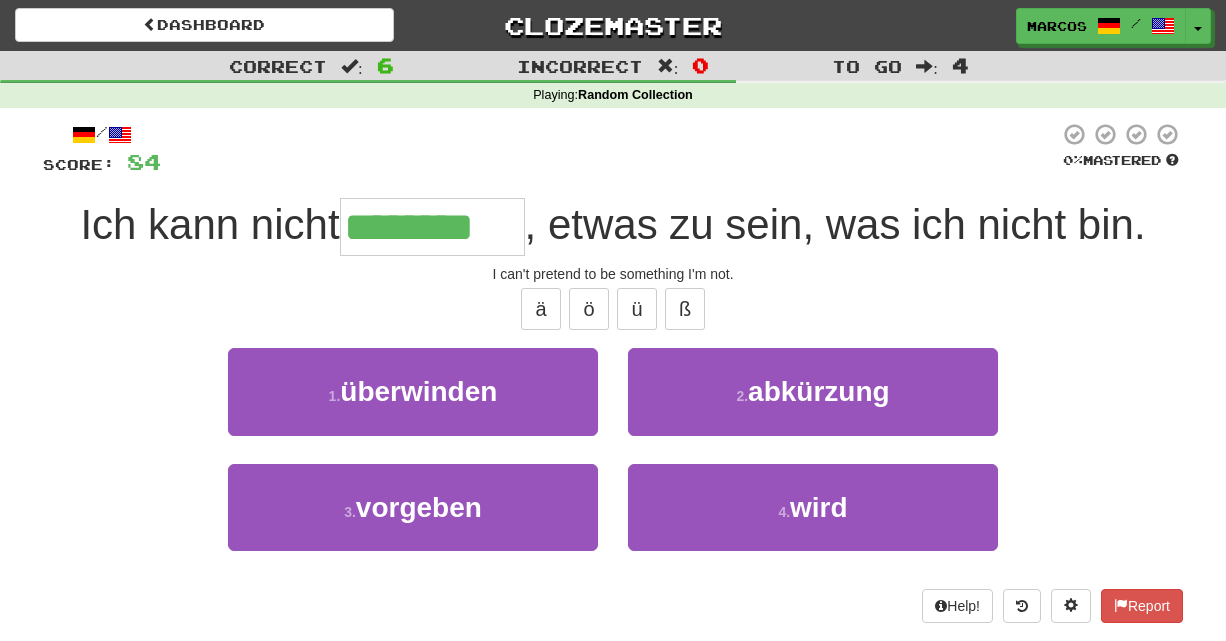 type on "********" 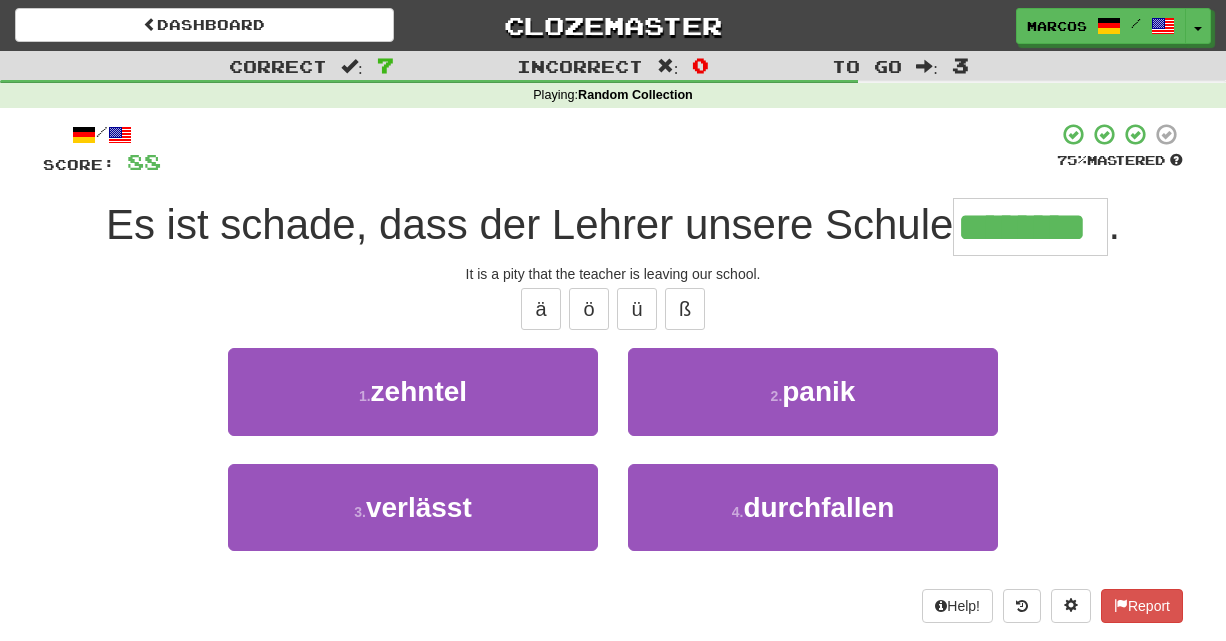 type on "********" 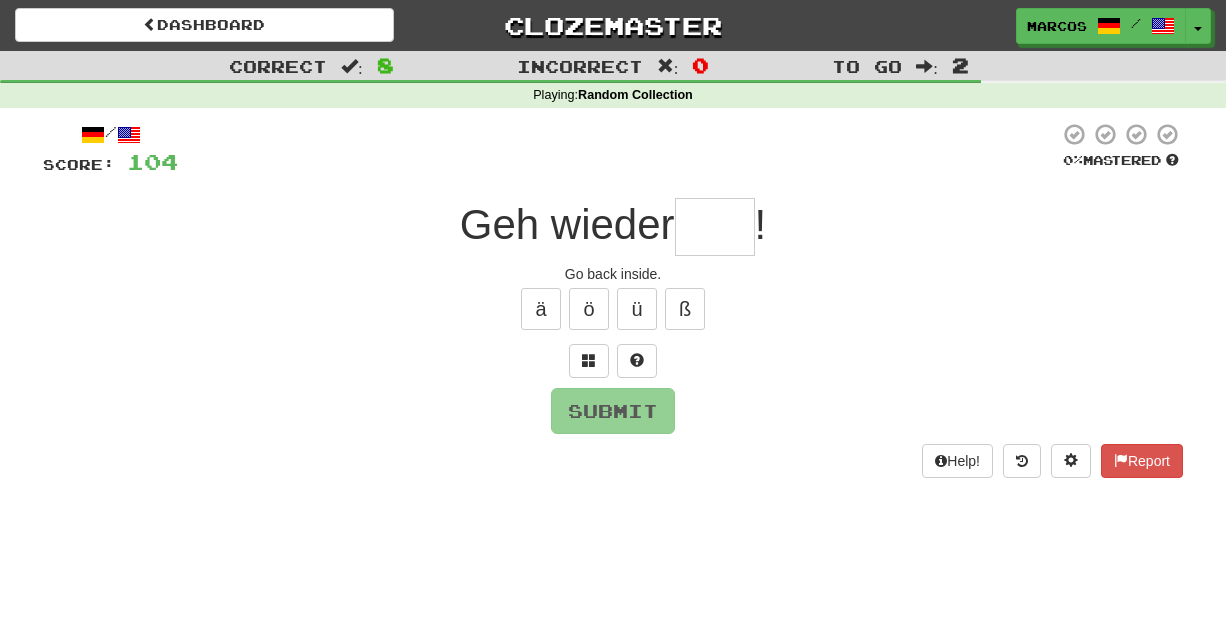 type on "*" 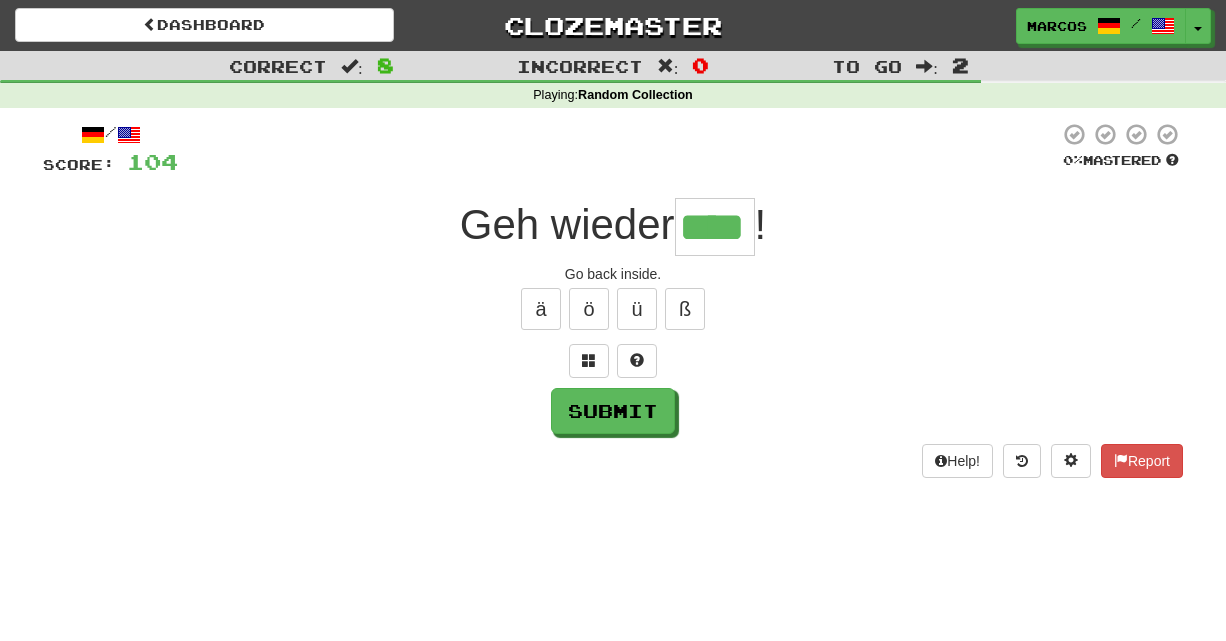 type on "****" 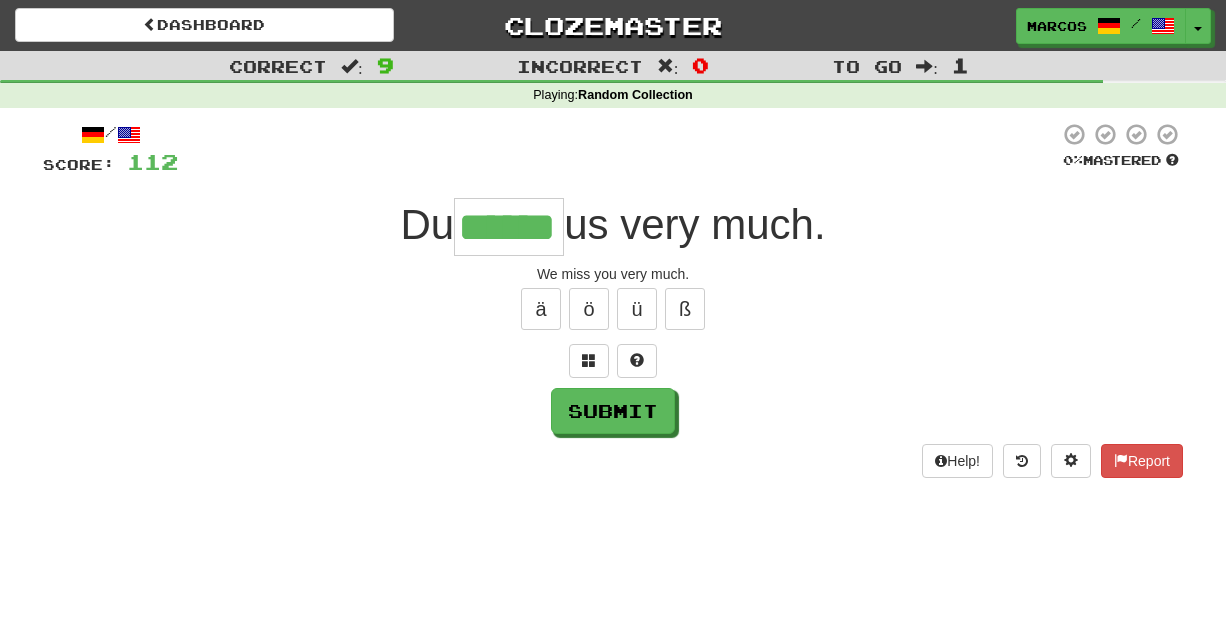 type on "******" 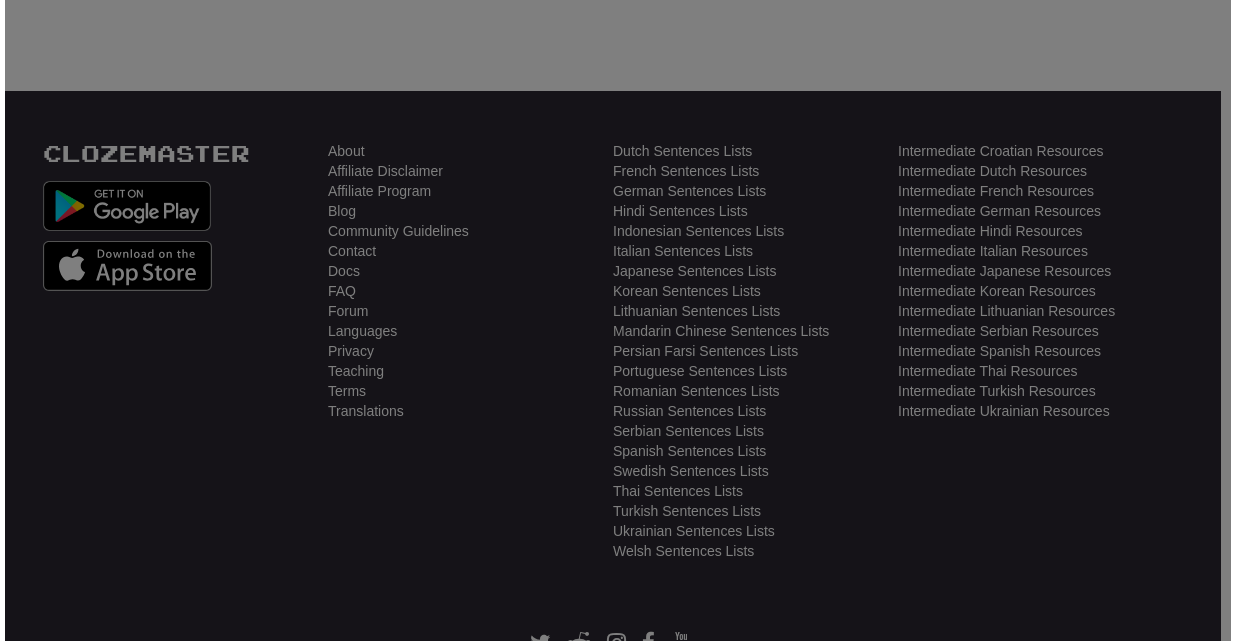 scroll, scrollTop: 560, scrollLeft: 0, axis: vertical 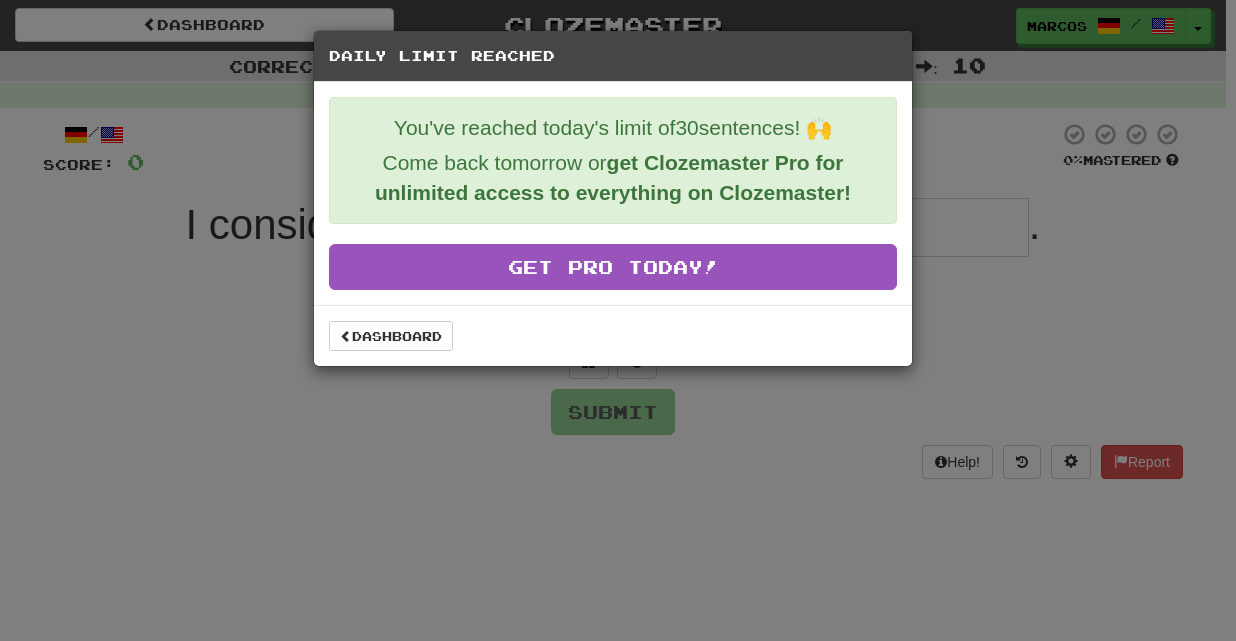 click on "Dashboard" at bounding box center (613, 335) 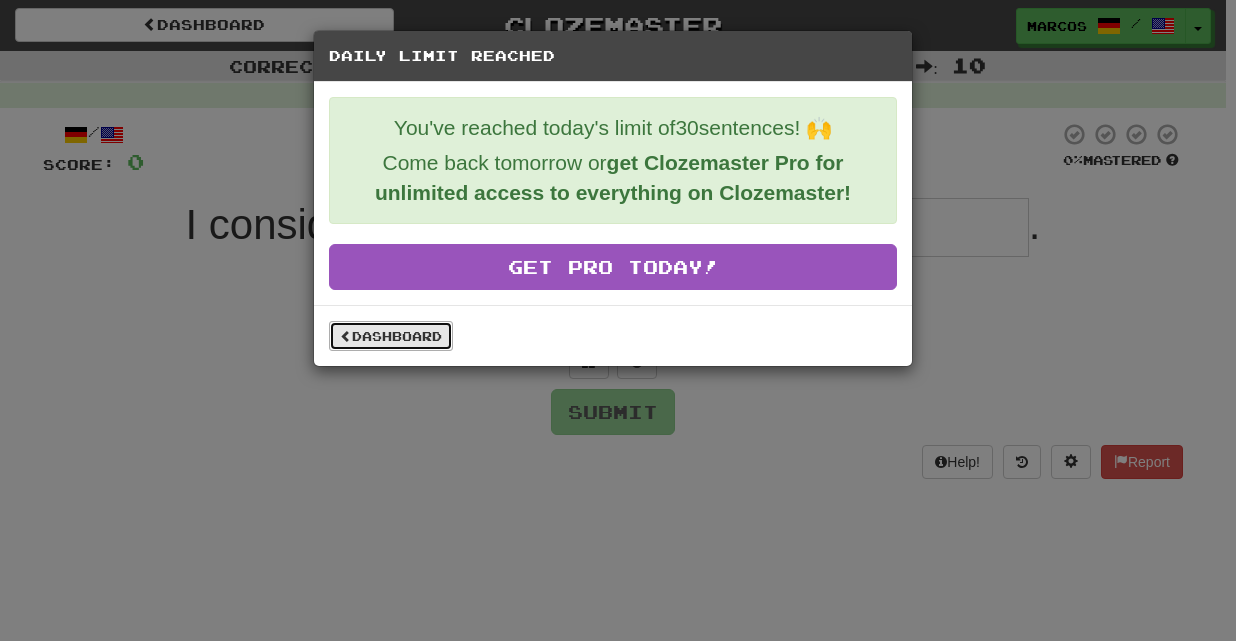 click on "Dashboard" at bounding box center [391, 336] 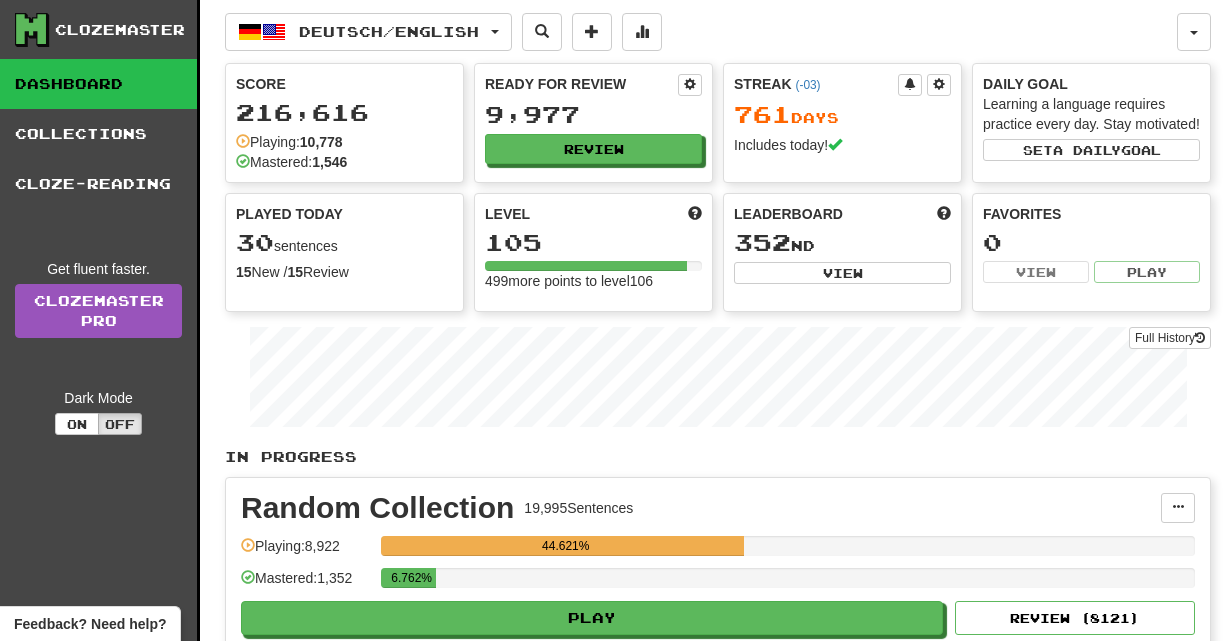 scroll, scrollTop: 0, scrollLeft: 0, axis: both 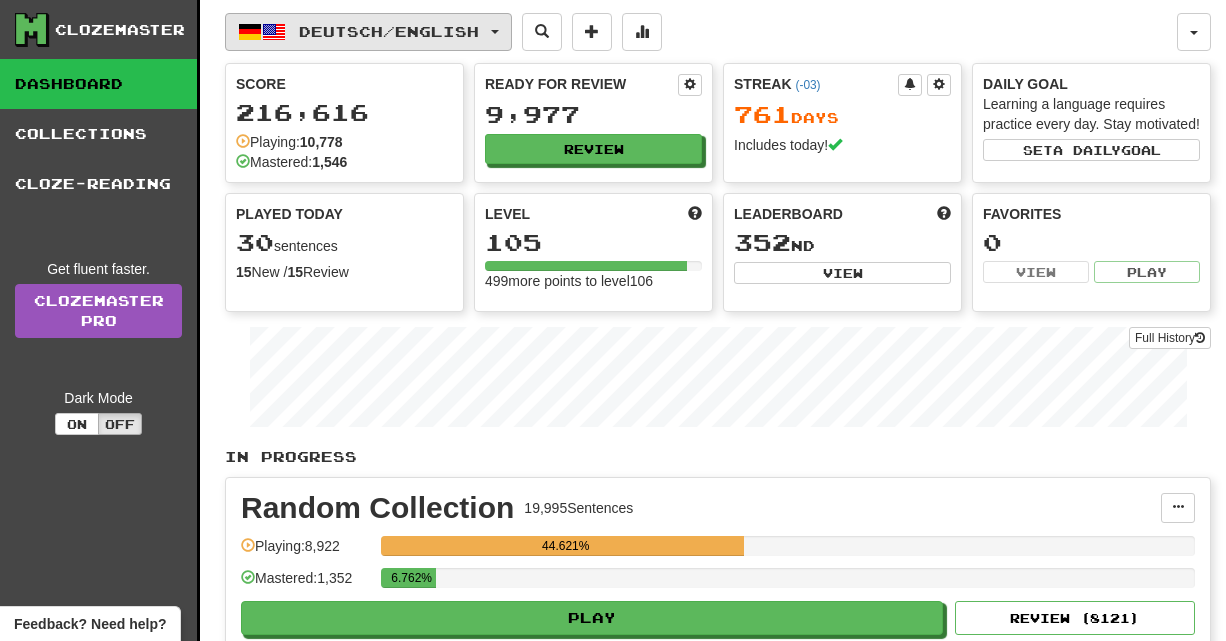 click on "Deutsch  /  English" at bounding box center [368, 32] 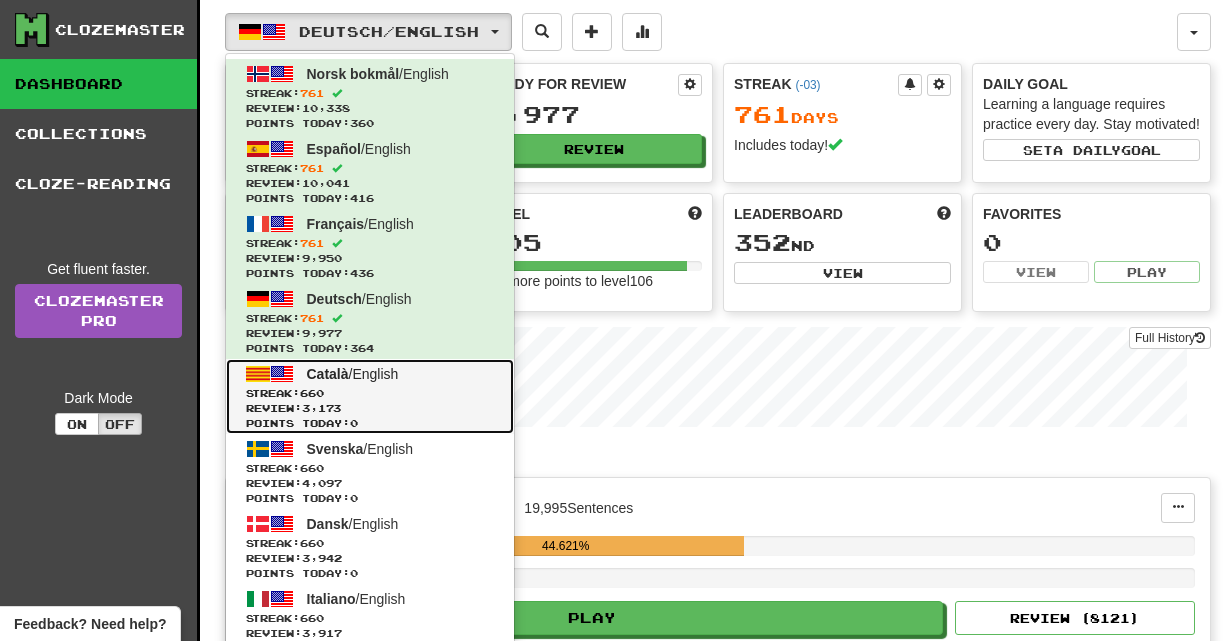click on "Català  /  English Streak:  660   Review:  3,173 Points today:  0" at bounding box center (370, 396) 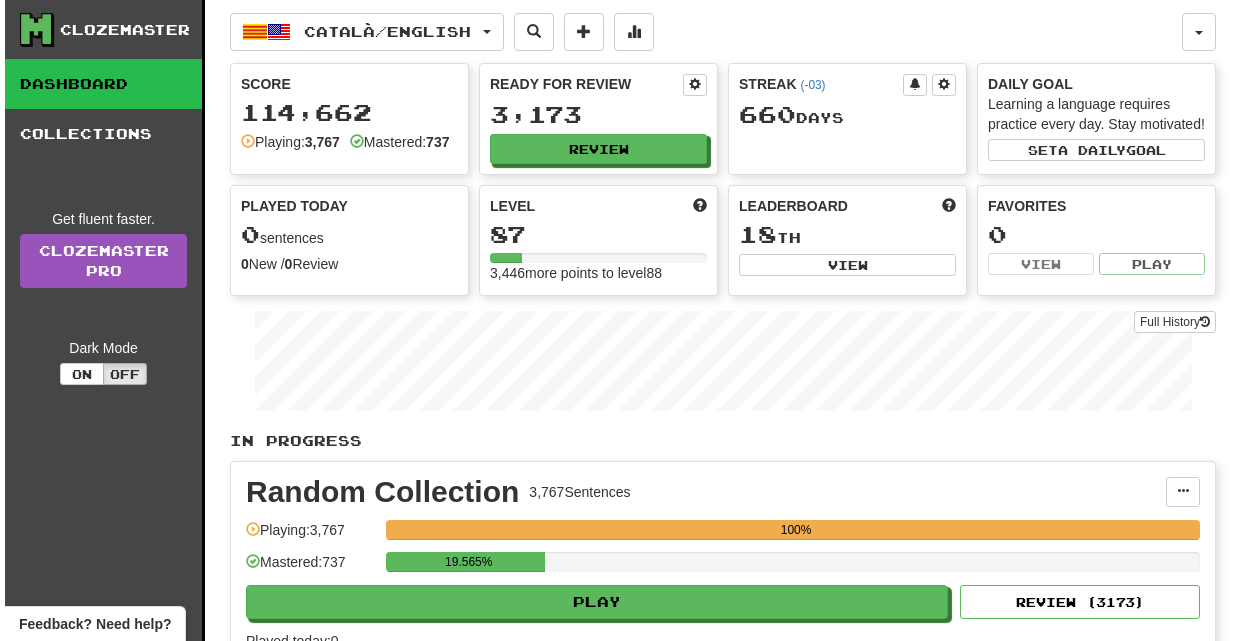 scroll, scrollTop: 0, scrollLeft: 0, axis: both 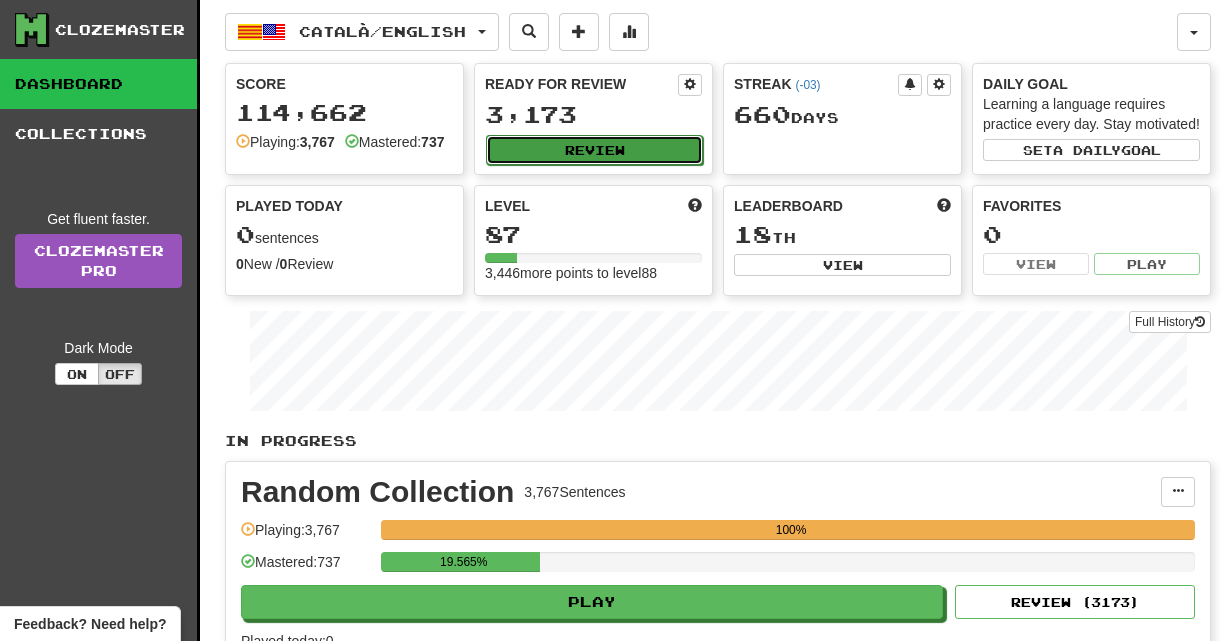 click on "Review" at bounding box center (594, 150) 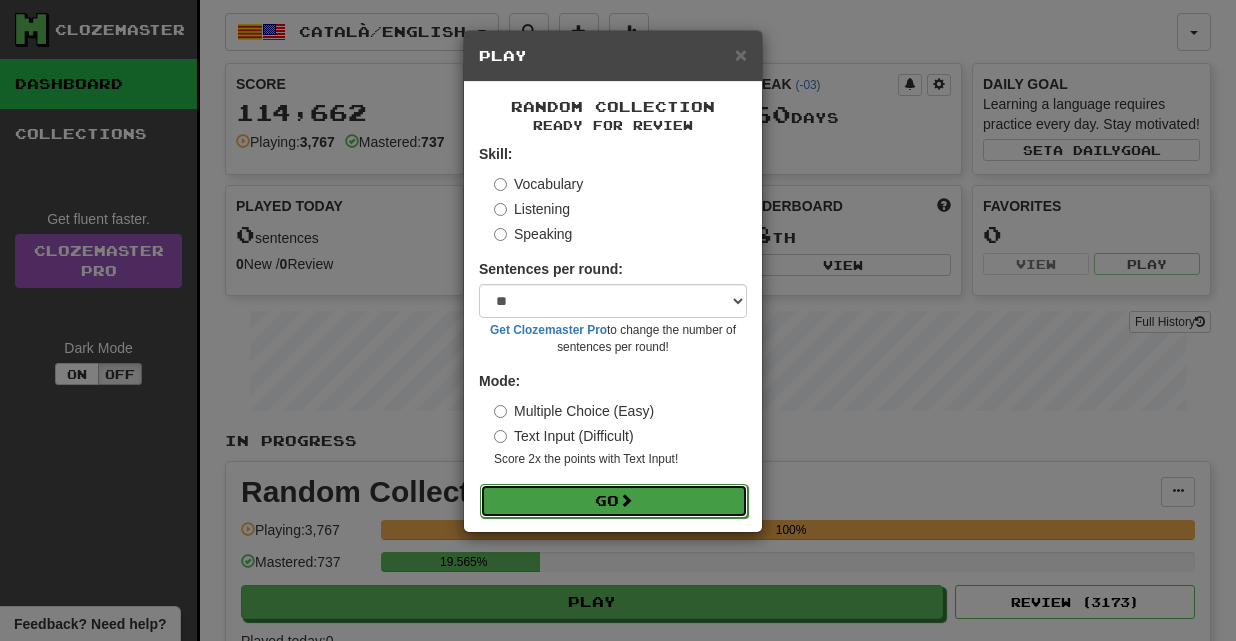 click at bounding box center [626, 500] 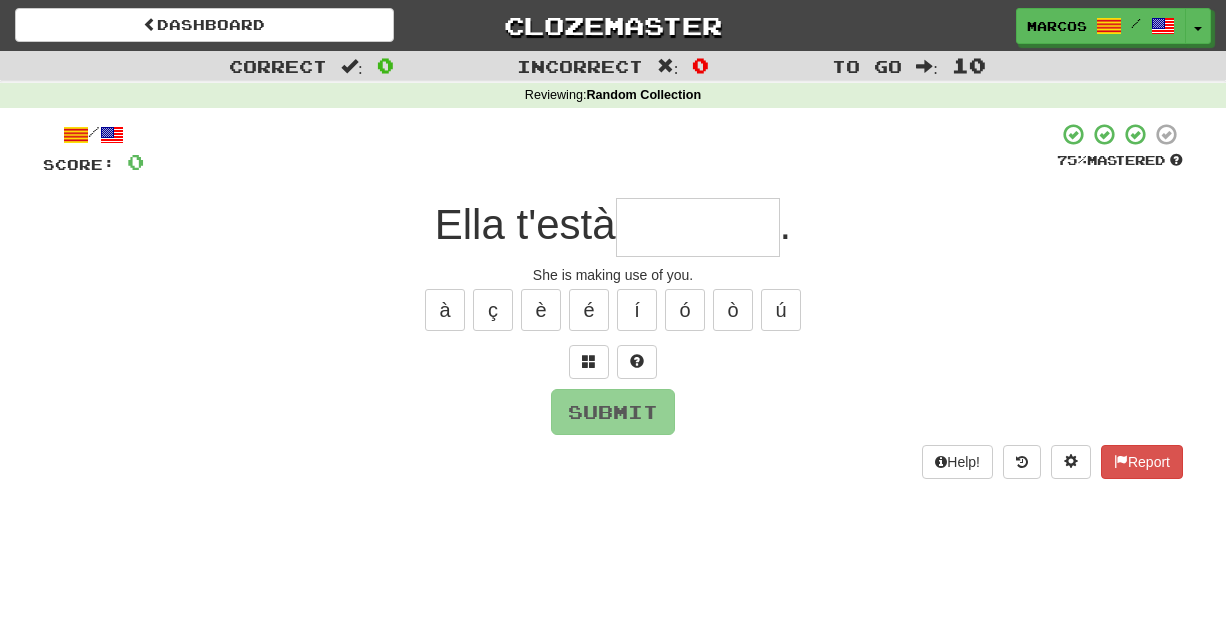scroll, scrollTop: 0, scrollLeft: 0, axis: both 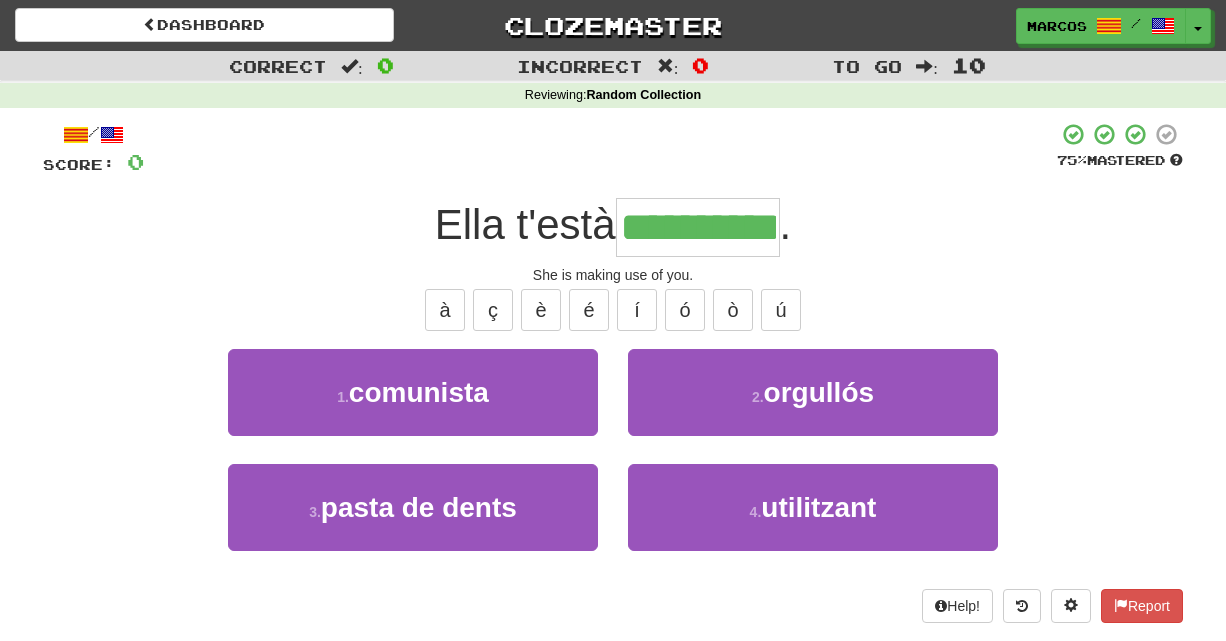 type on "**********" 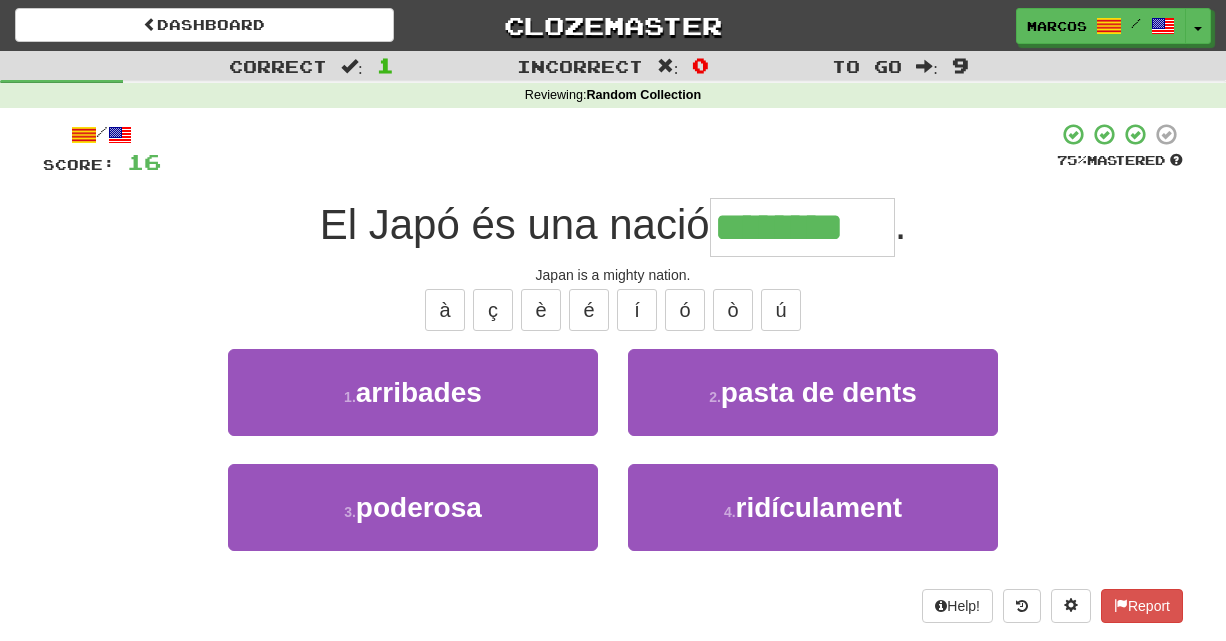 type on "********" 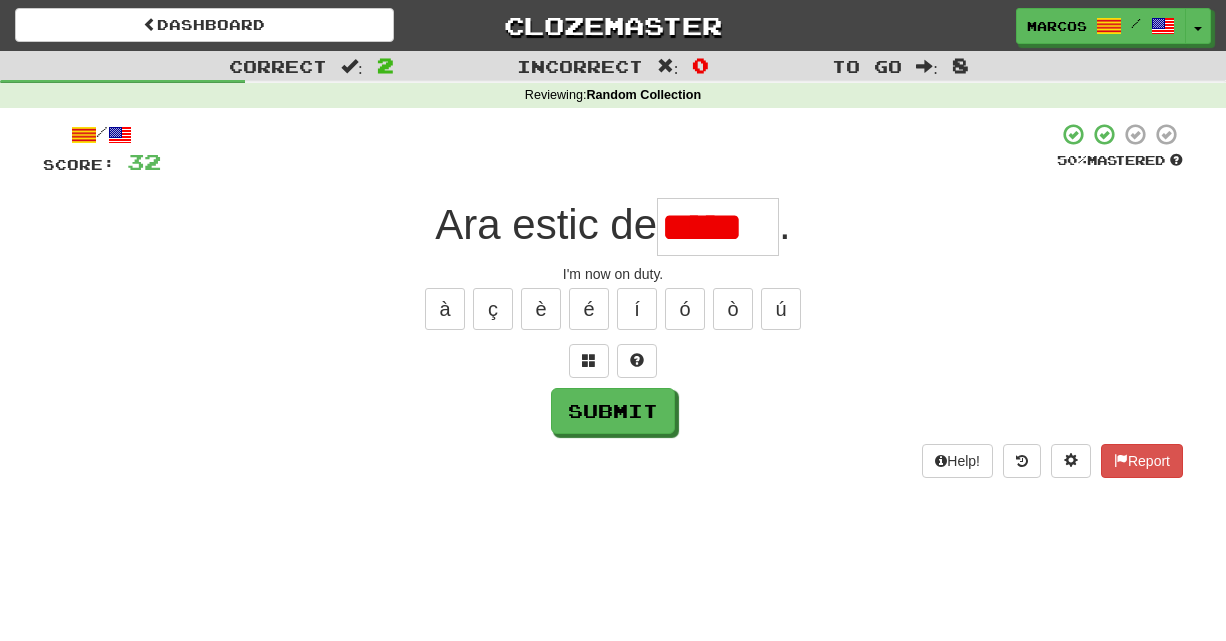 scroll, scrollTop: 0, scrollLeft: 0, axis: both 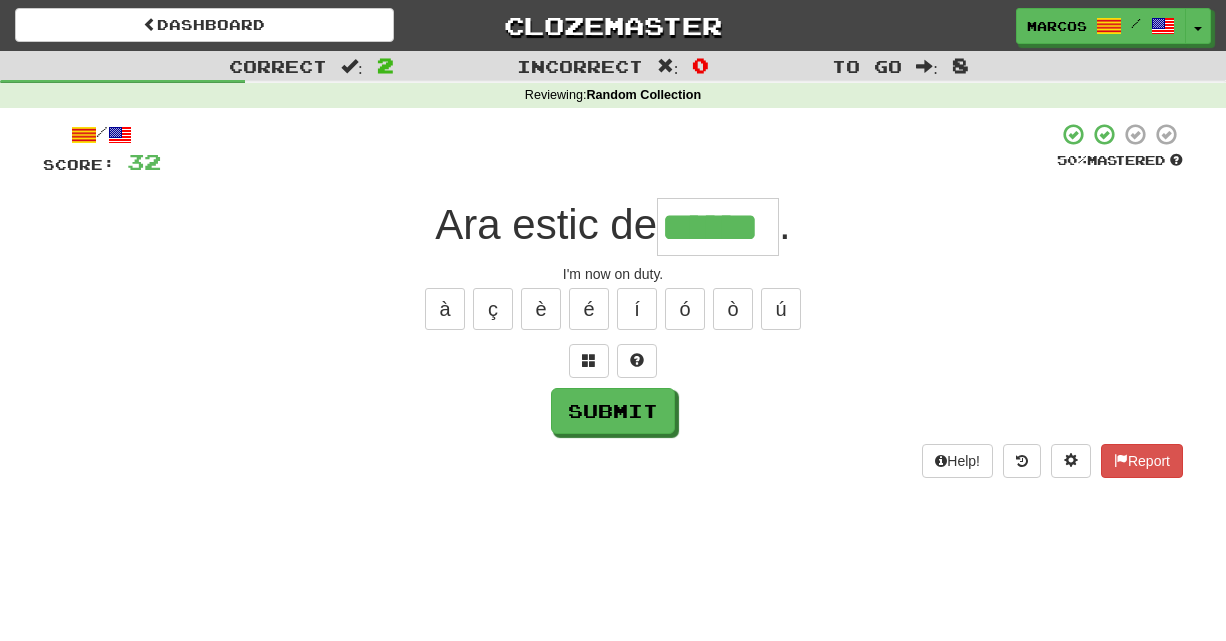 type on "******" 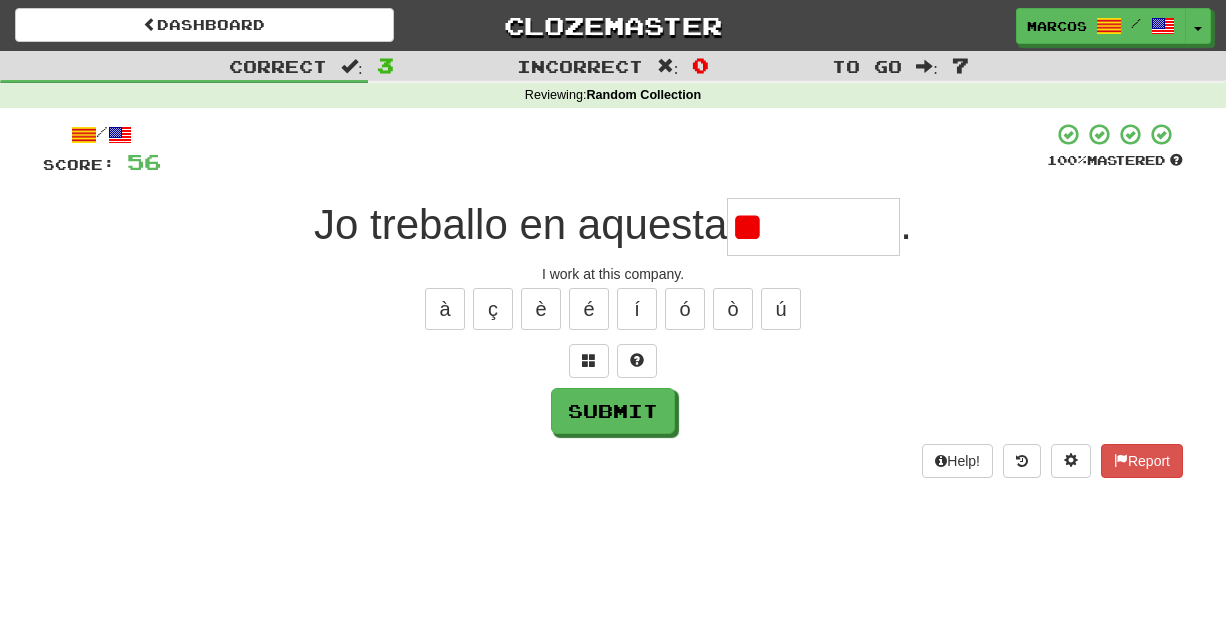 type on "*" 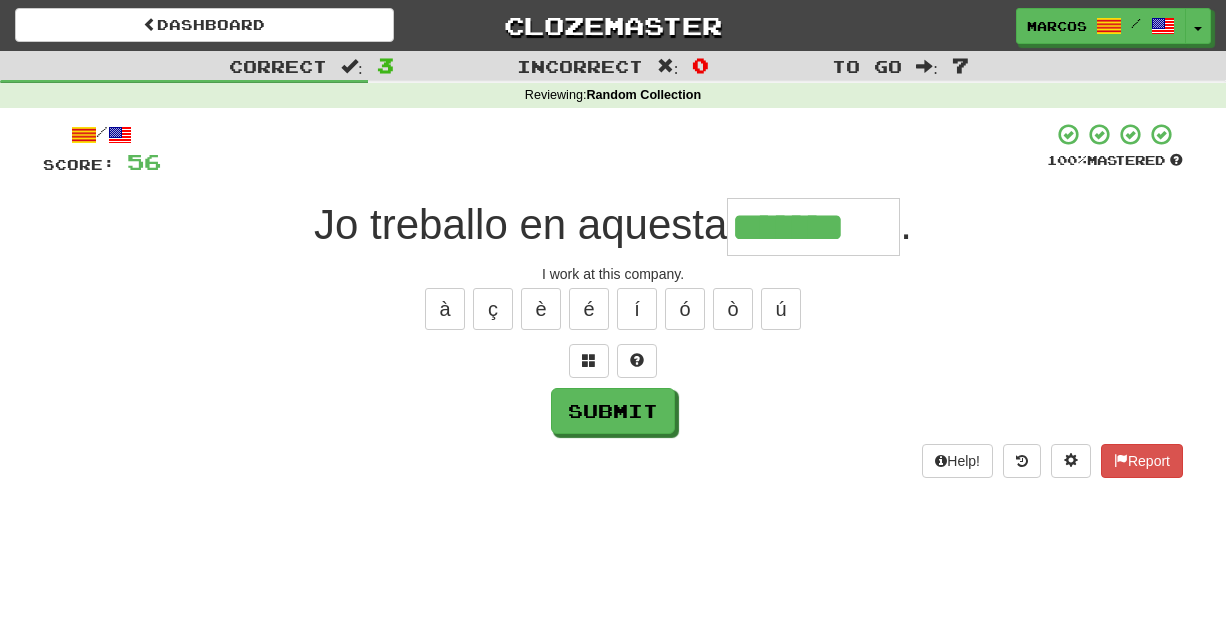 type on "*******" 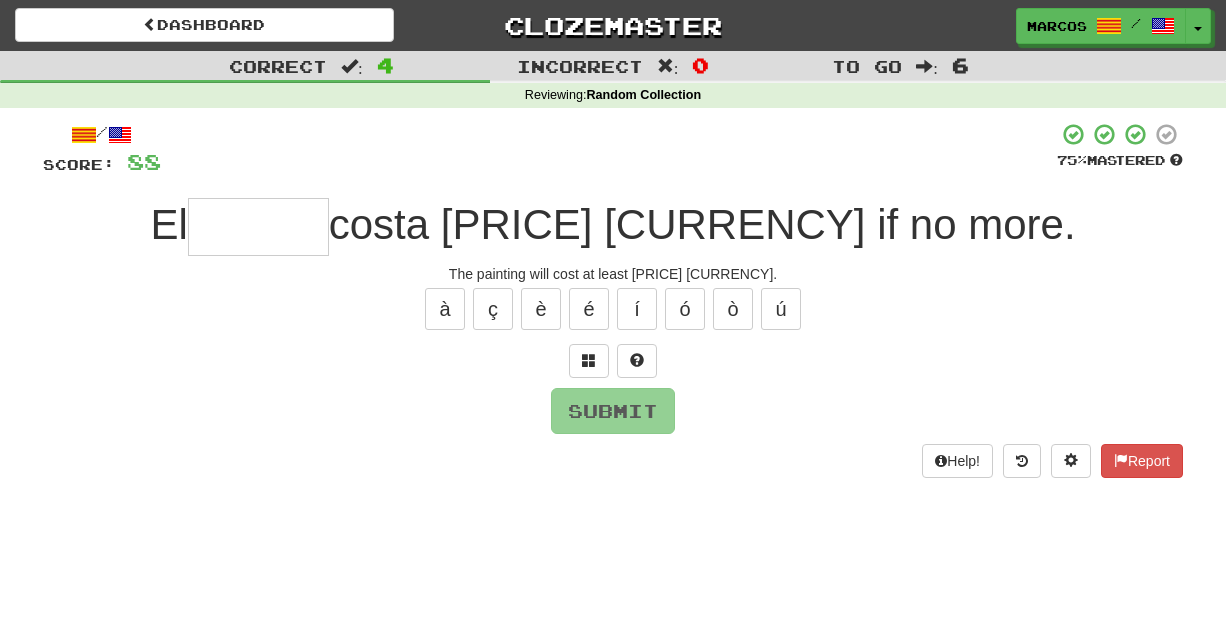 type on "*" 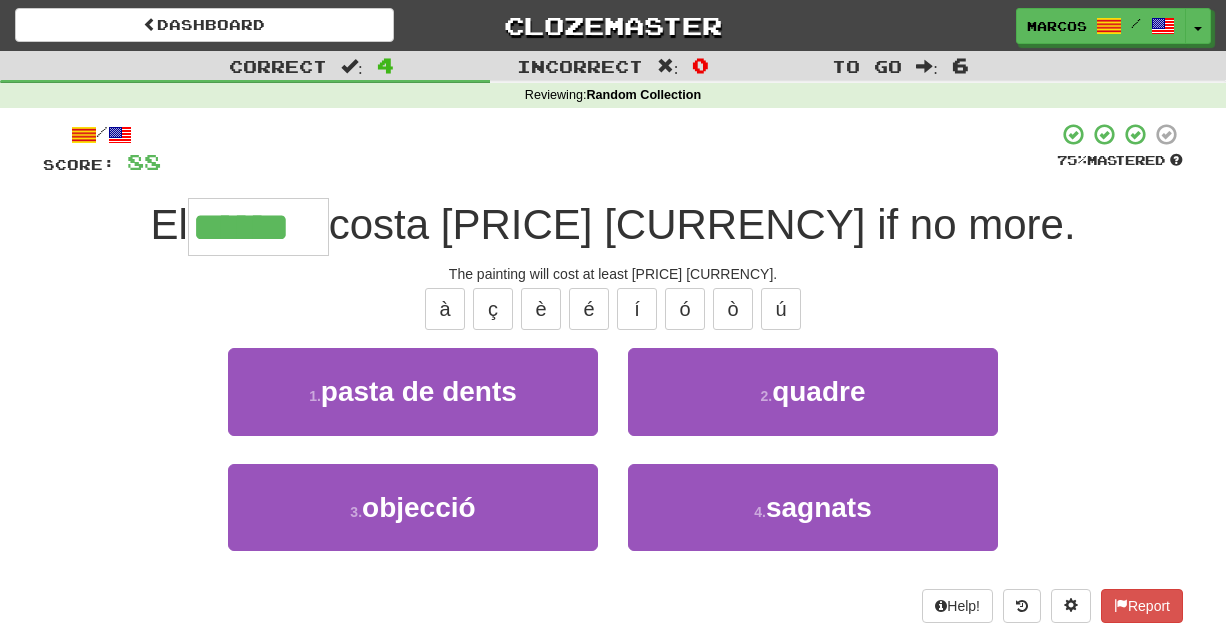type on "******" 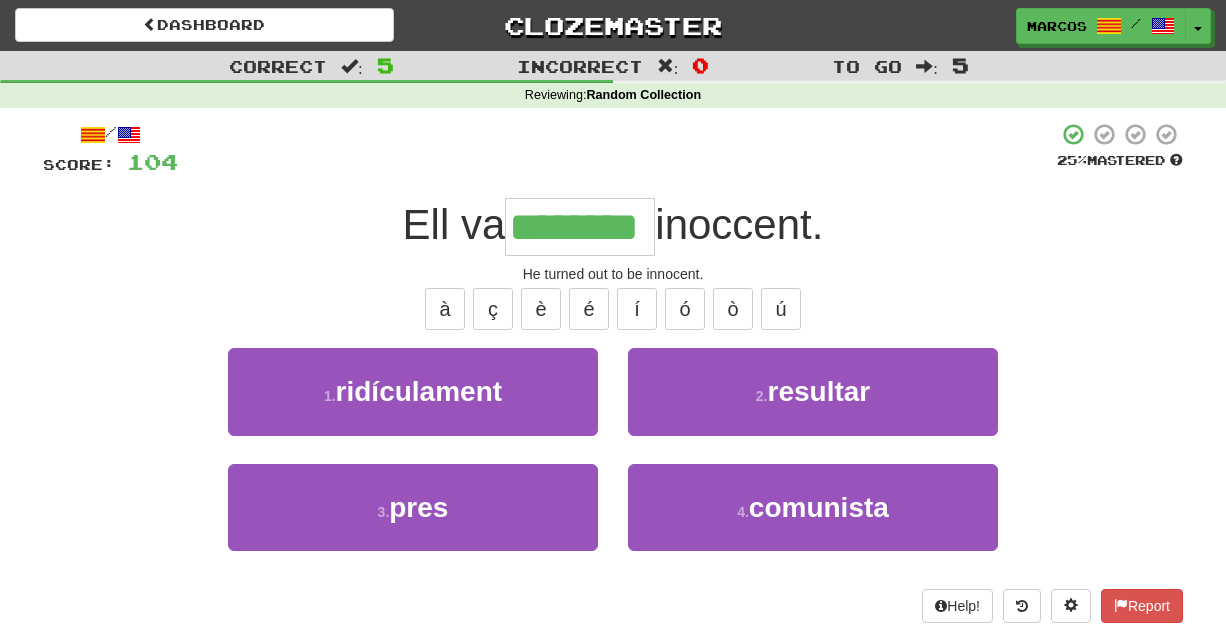 type on "********" 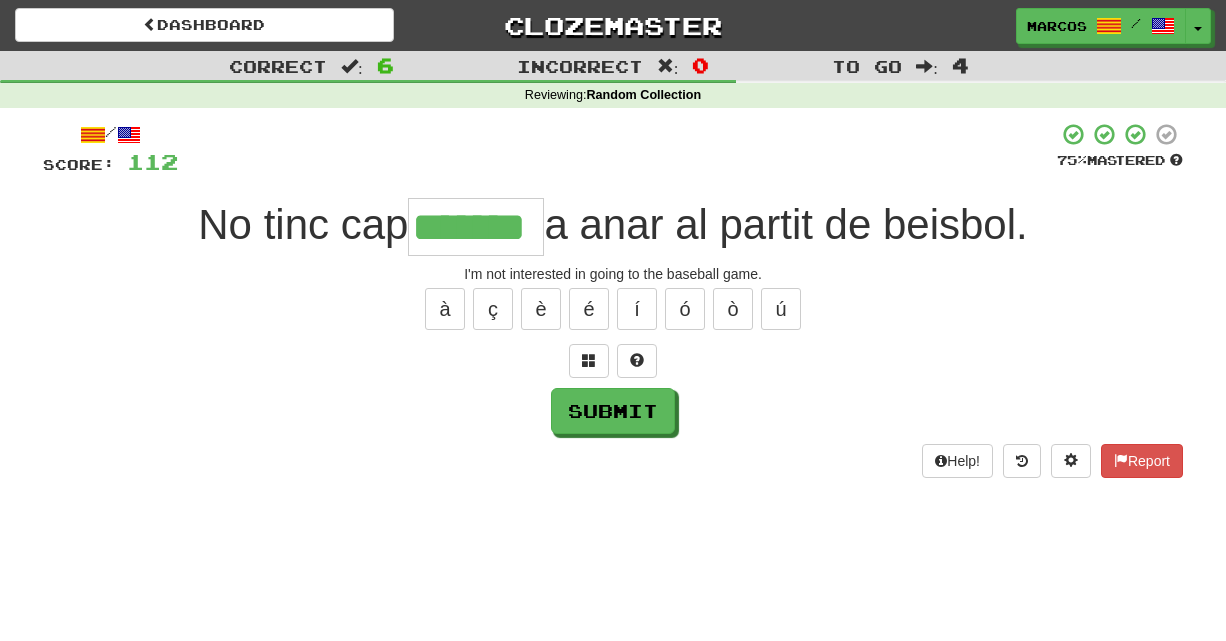 type on "*******" 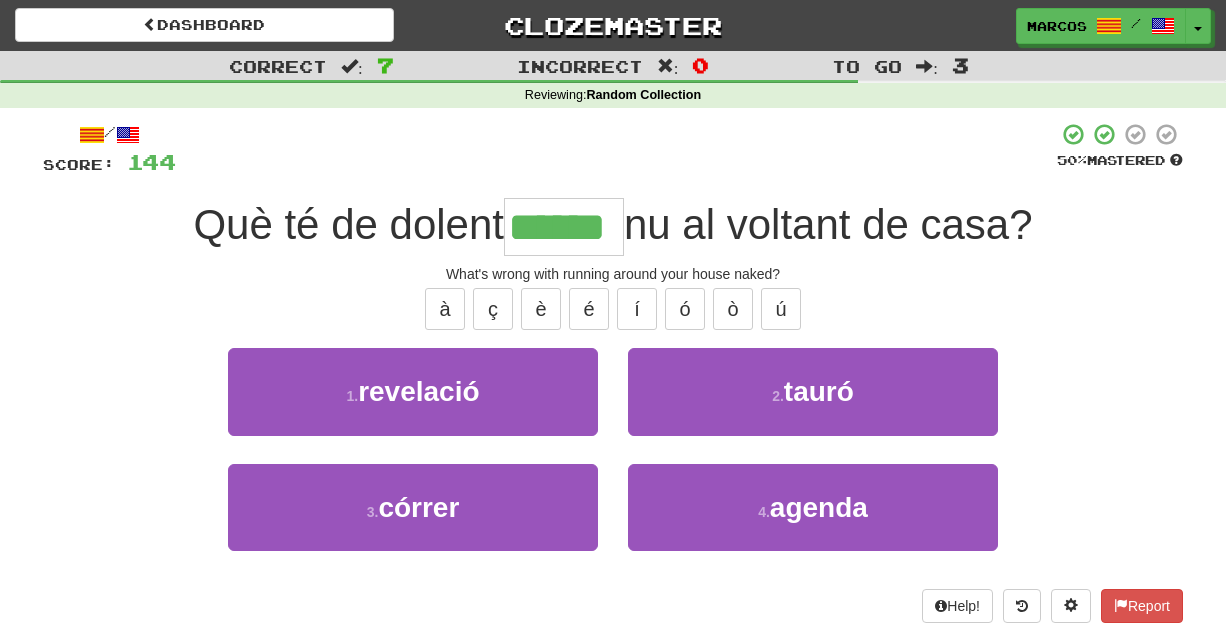 type on "******" 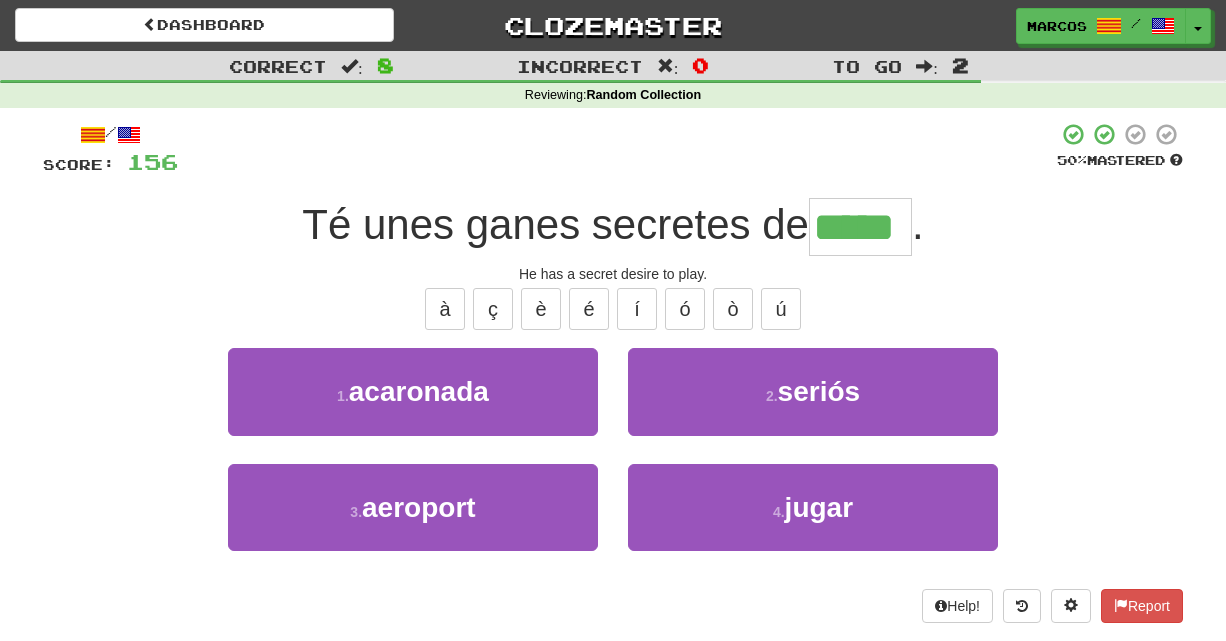 type on "*****" 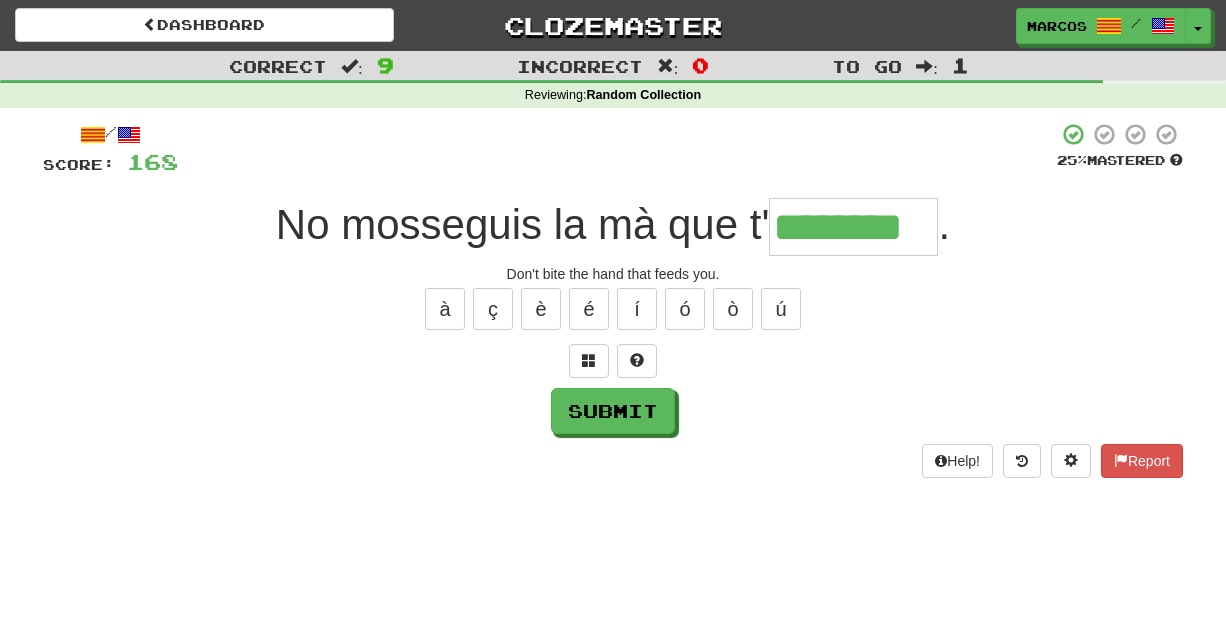 type on "********" 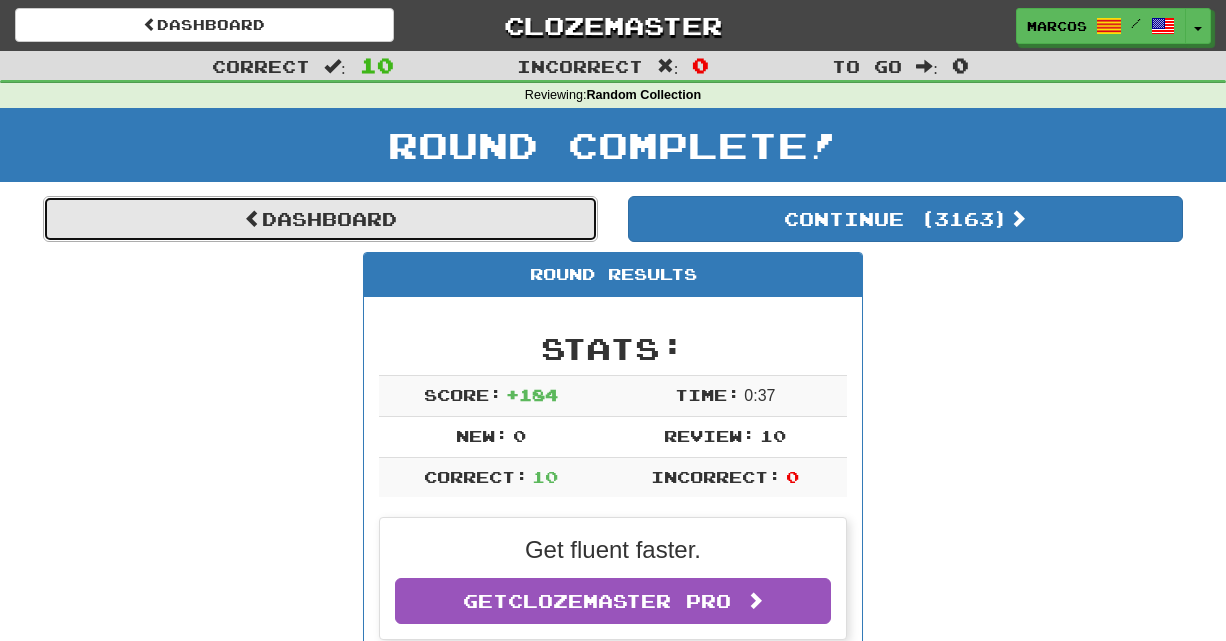 click on "Dashboard" at bounding box center [320, 219] 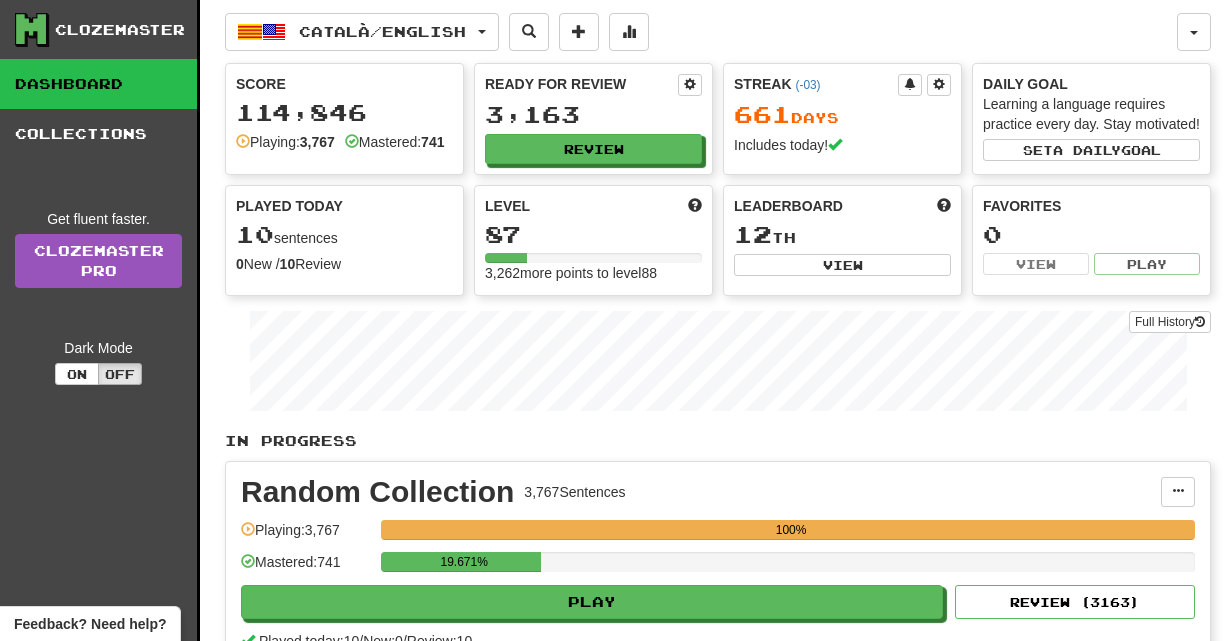 scroll, scrollTop: 0, scrollLeft: 0, axis: both 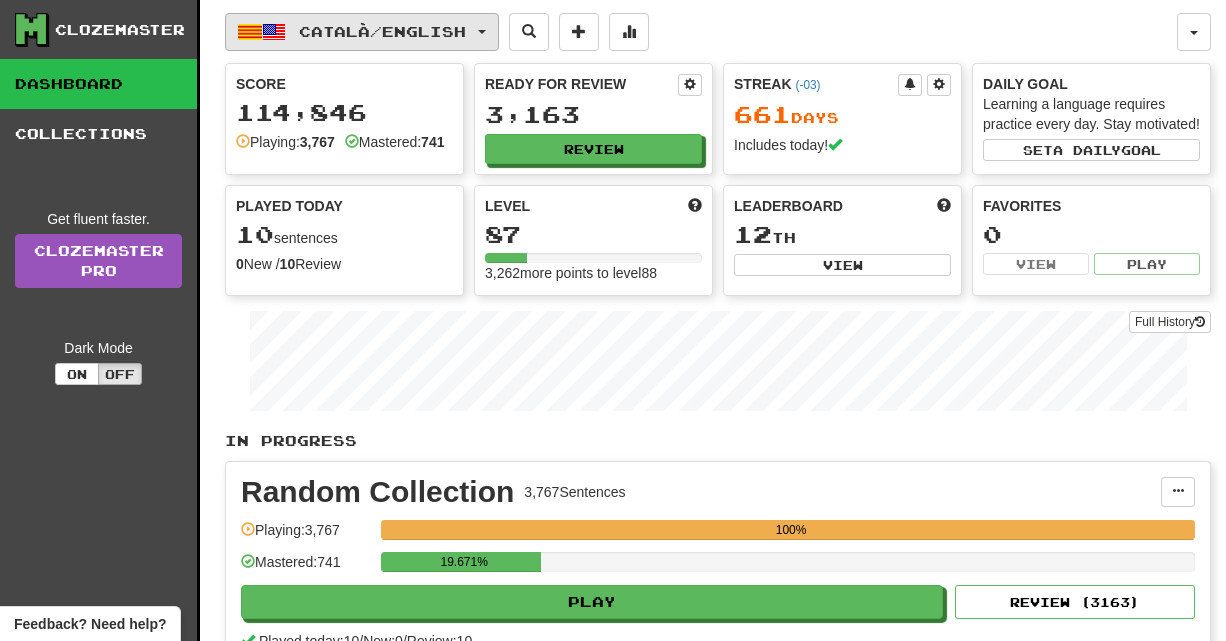 click on "Català  /  English" at bounding box center (382, 31) 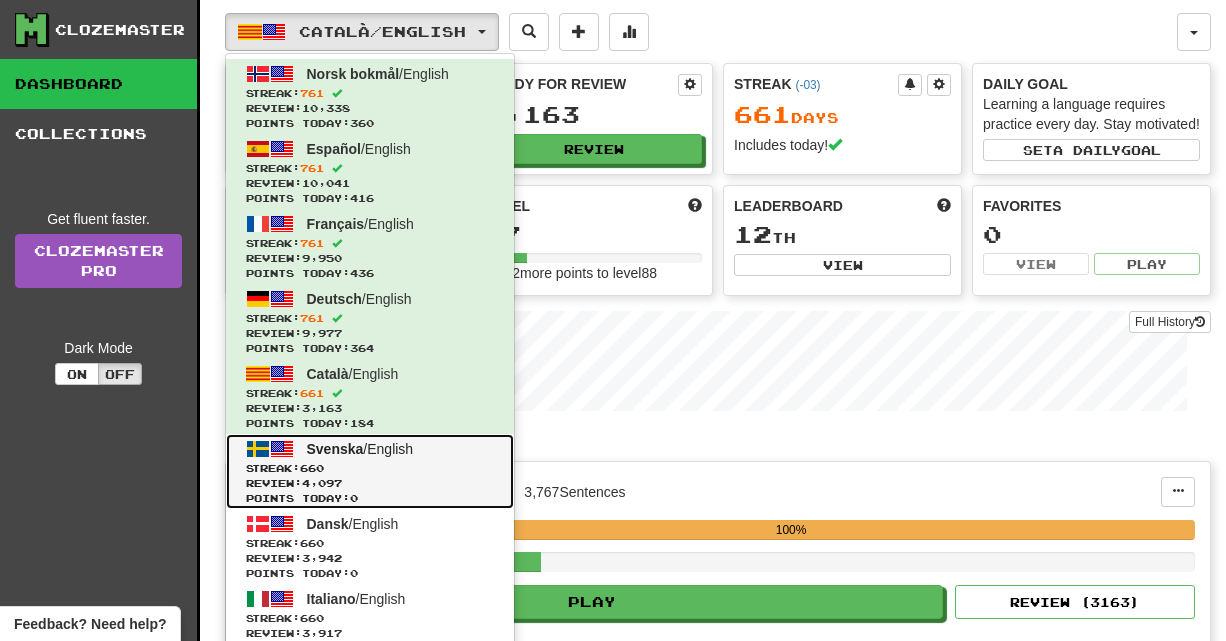 click on "Streak:  660" at bounding box center (370, 468) 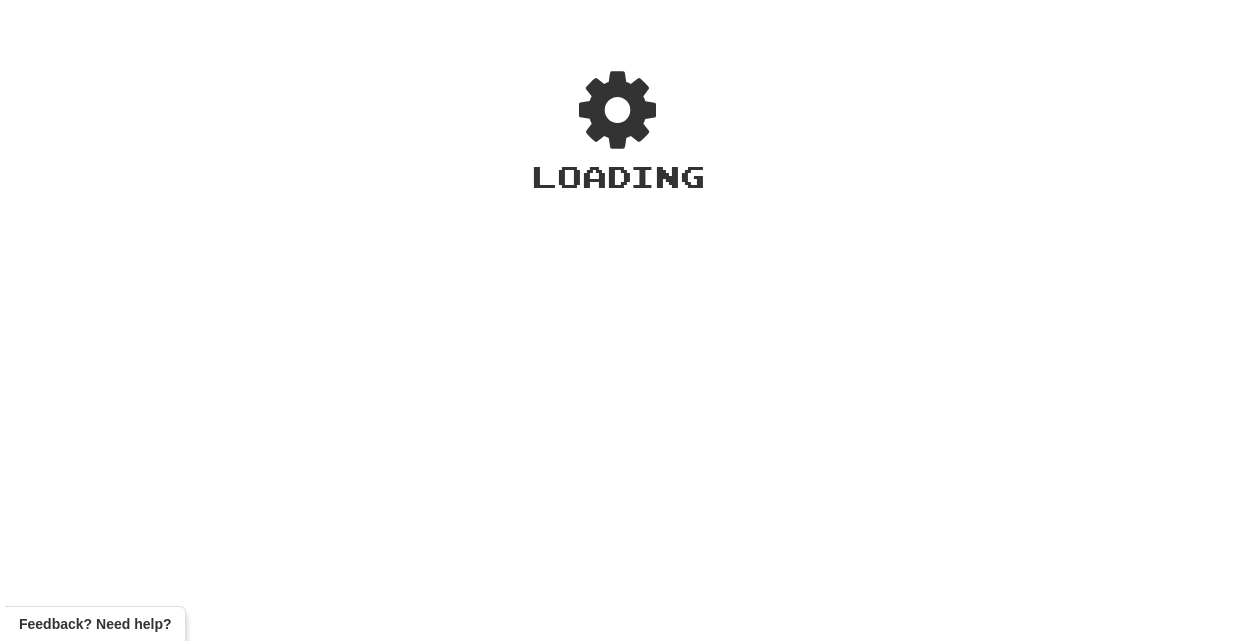 scroll, scrollTop: 0, scrollLeft: 0, axis: both 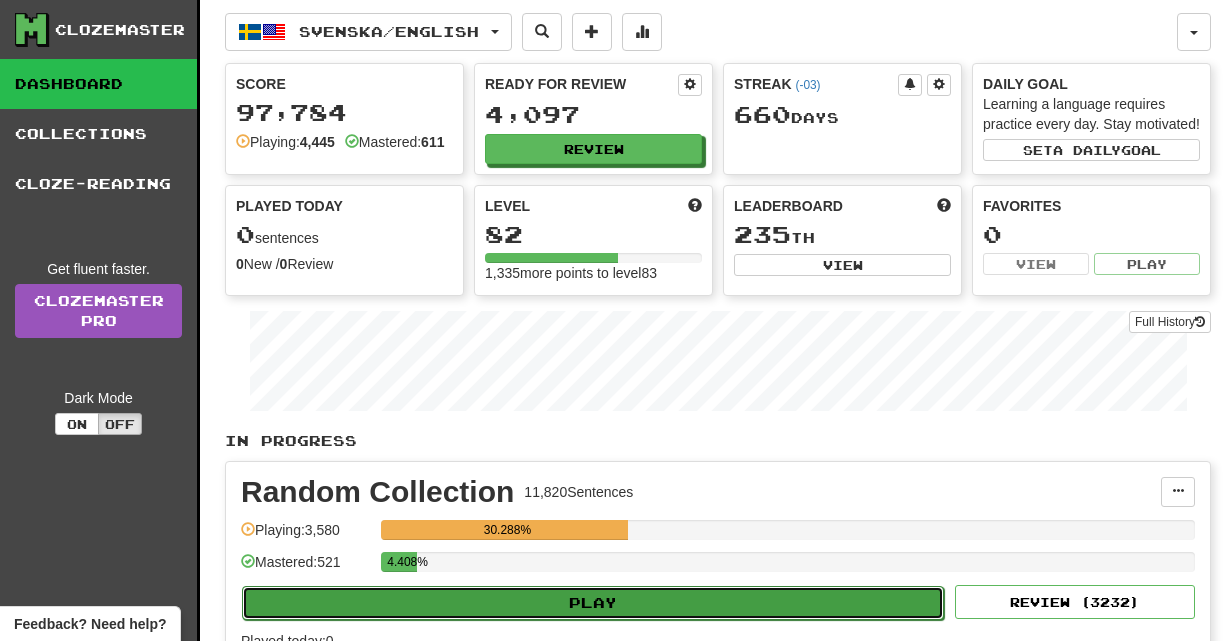 click on "Play" at bounding box center (593, 603) 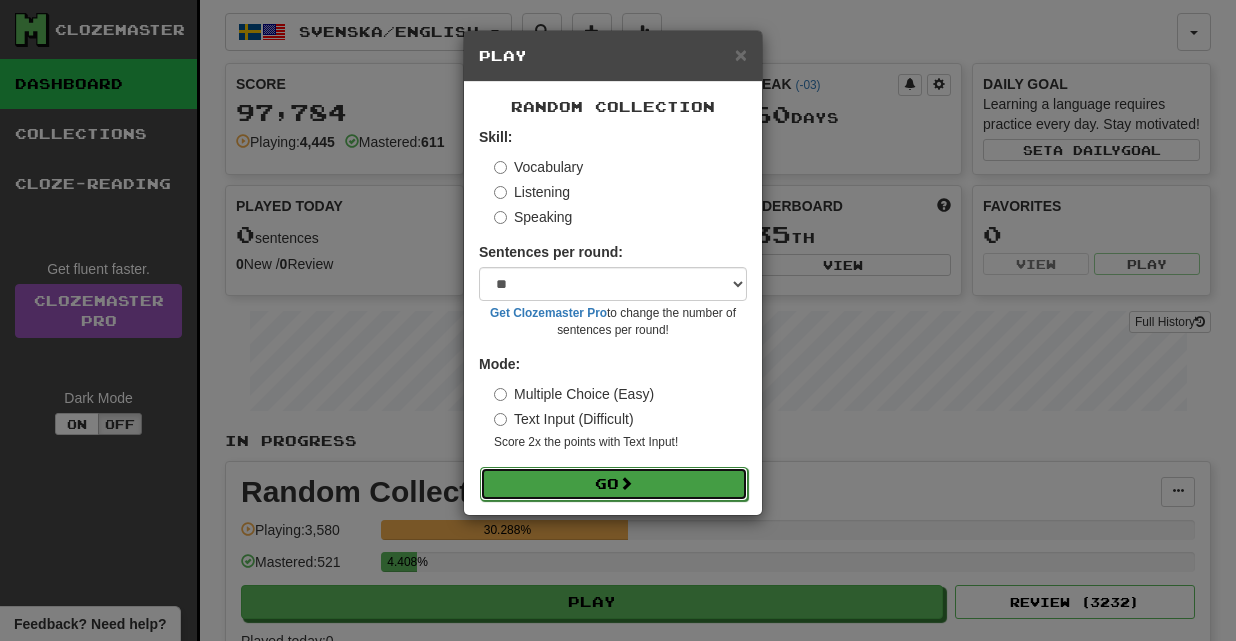 click on "Go" at bounding box center (614, 484) 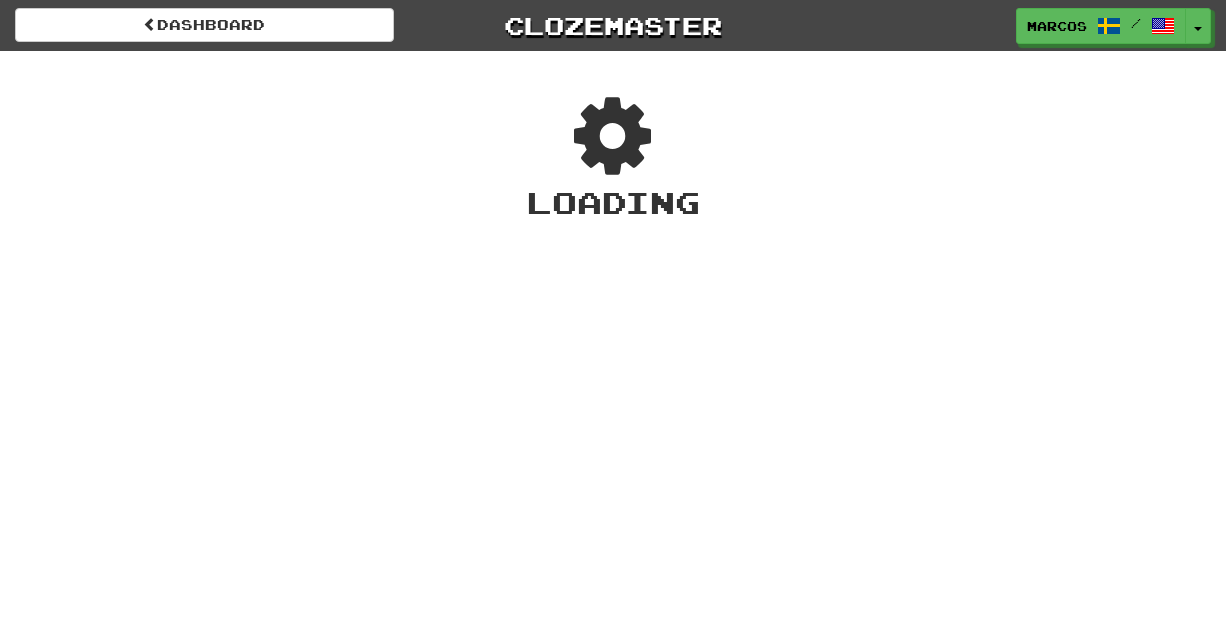 scroll, scrollTop: 0, scrollLeft: 0, axis: both 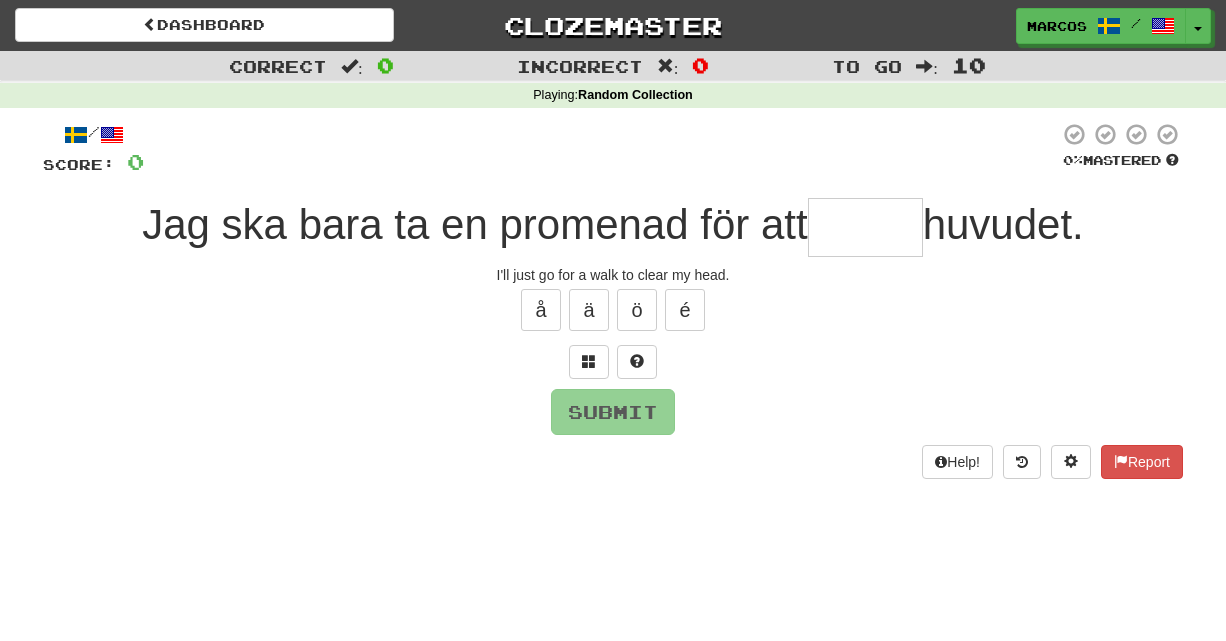 type on "*" 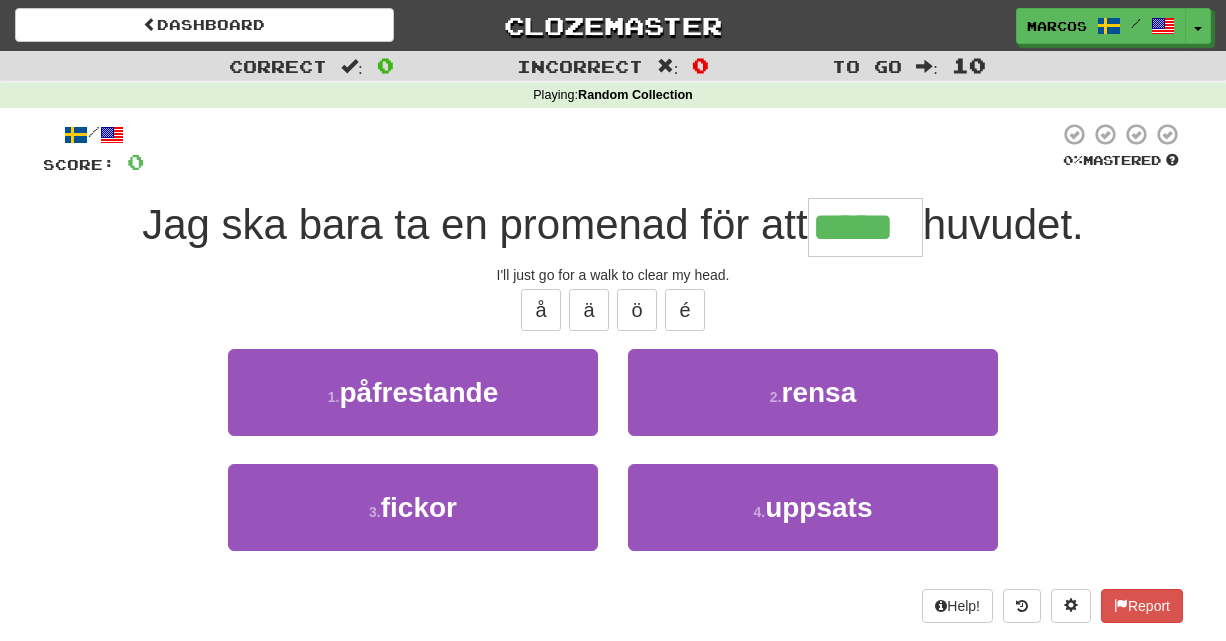 type on "*****" 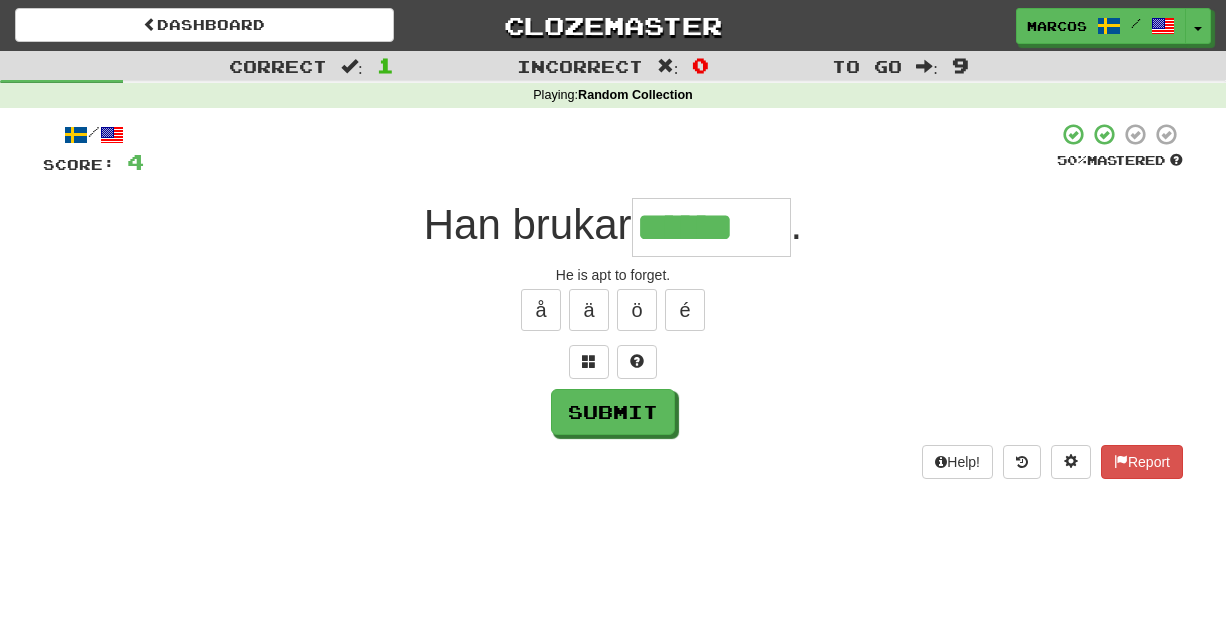 type on "******" 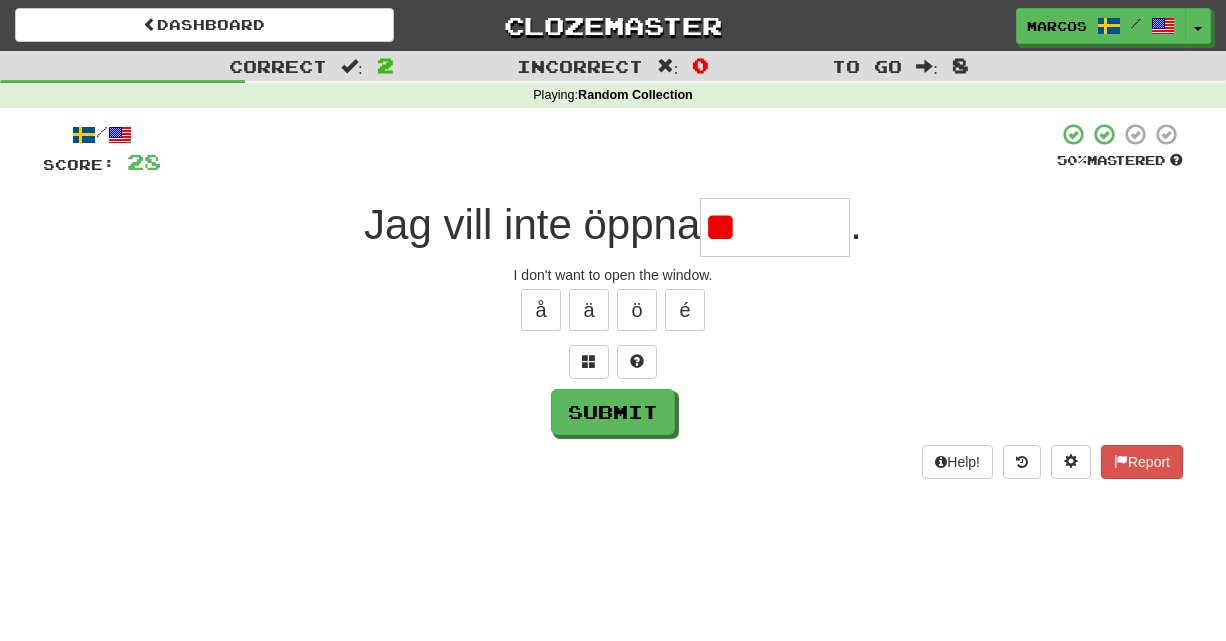 type on "*" 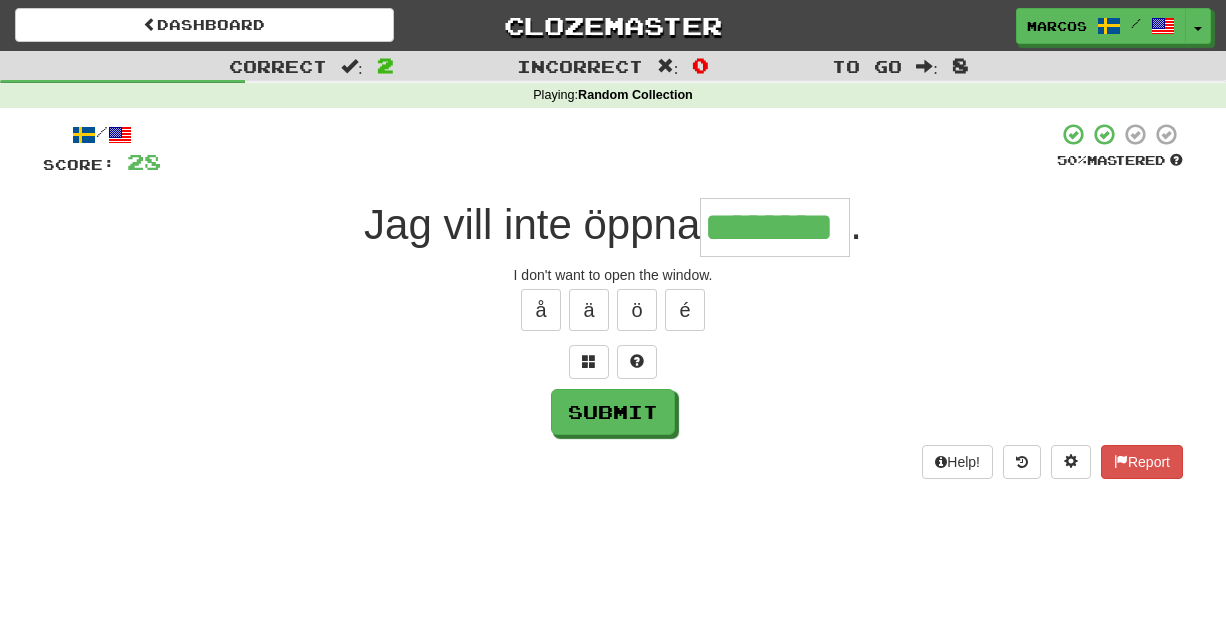 type on "********" 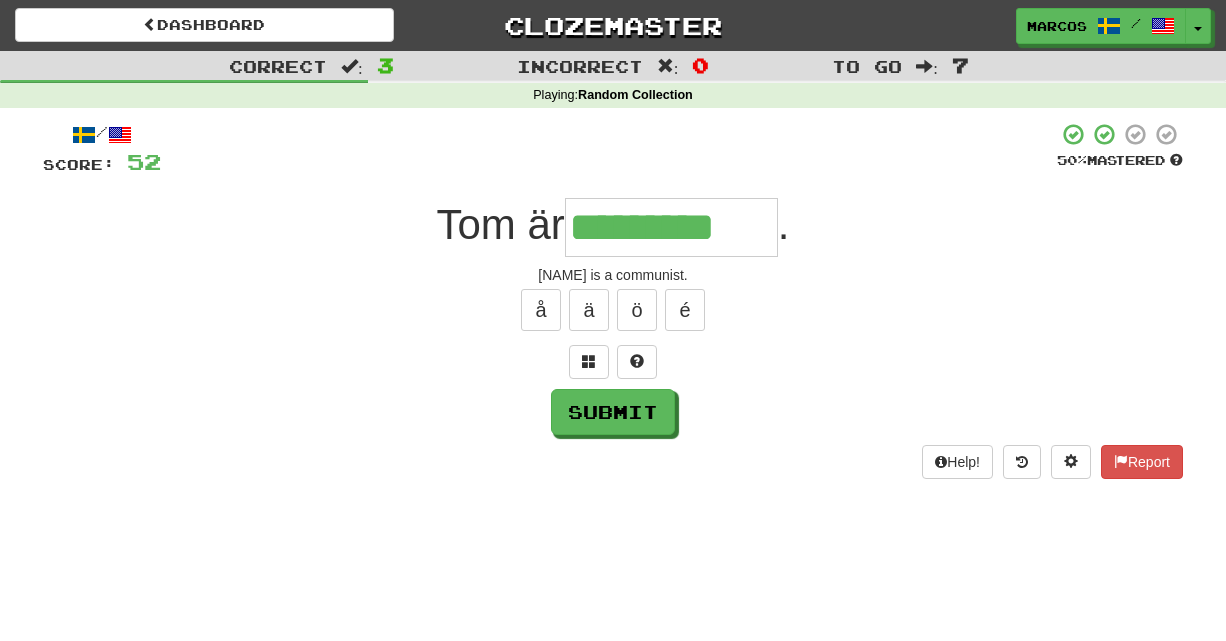 type on "*********" 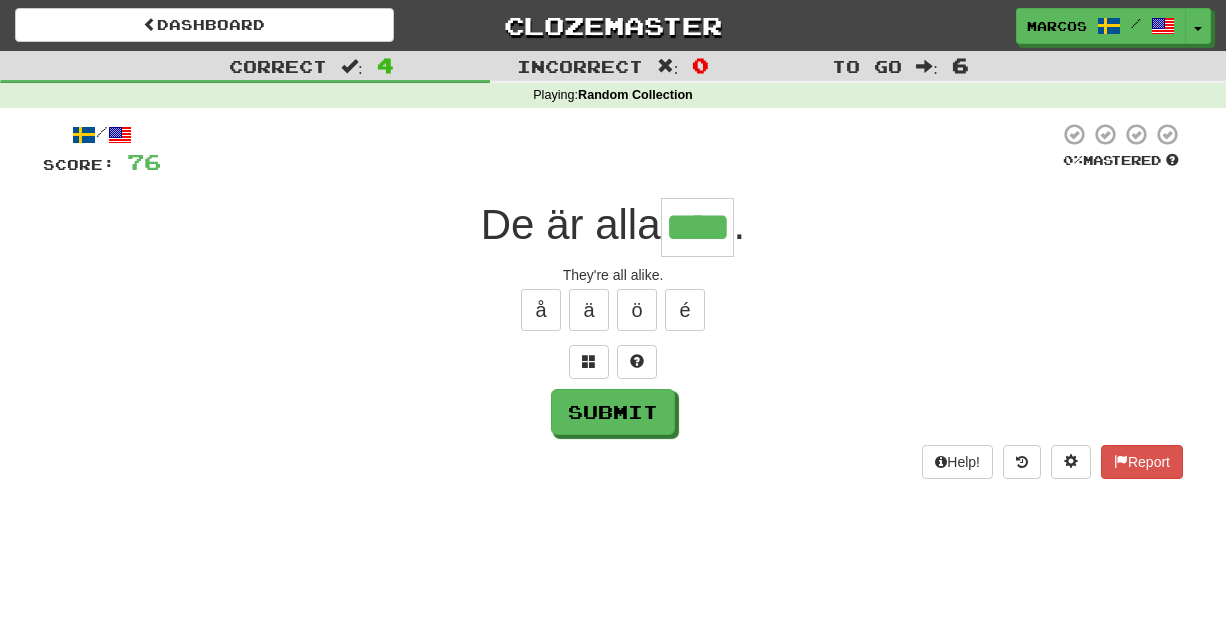 type on "****" 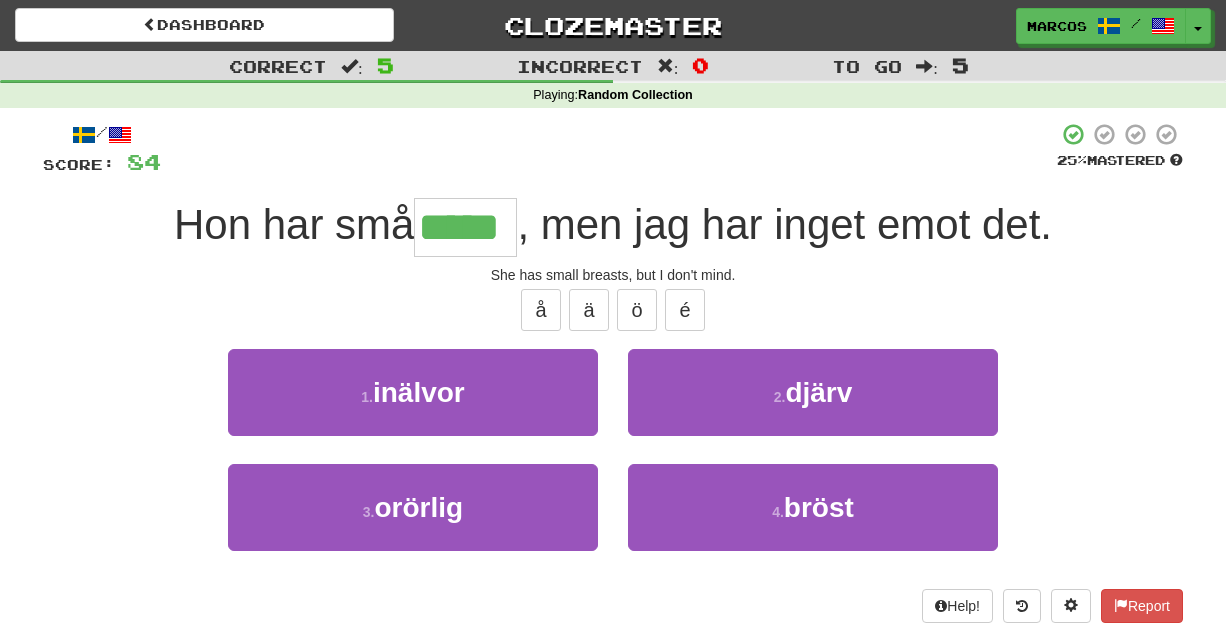 type on "*****" 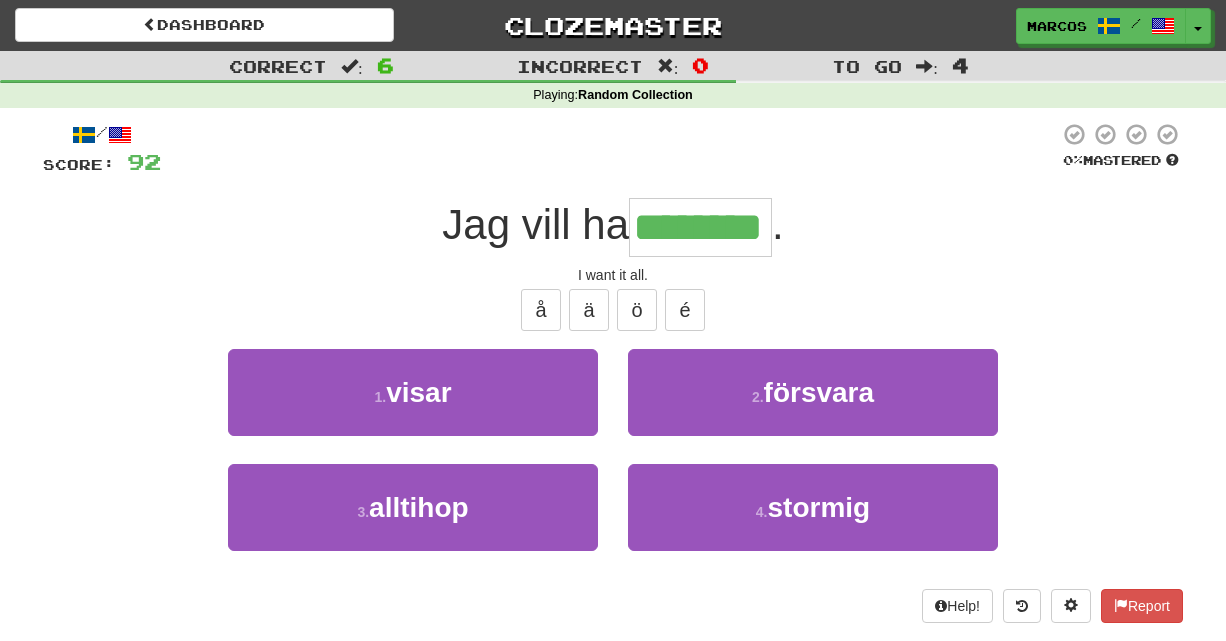 type on "********" 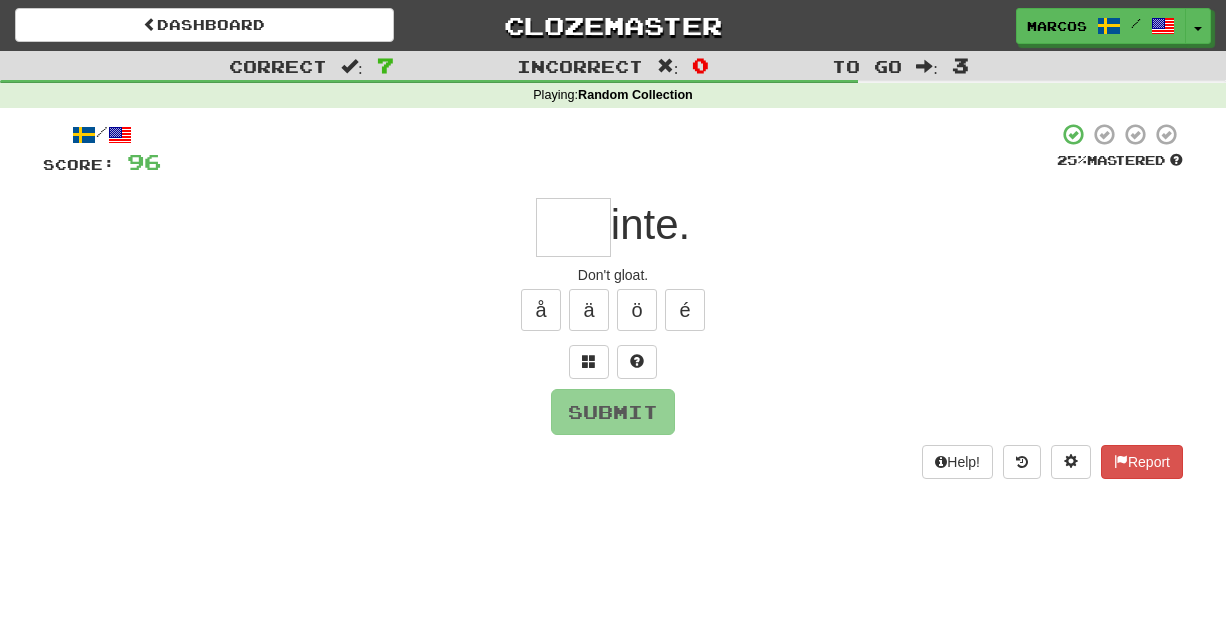 type on "*" 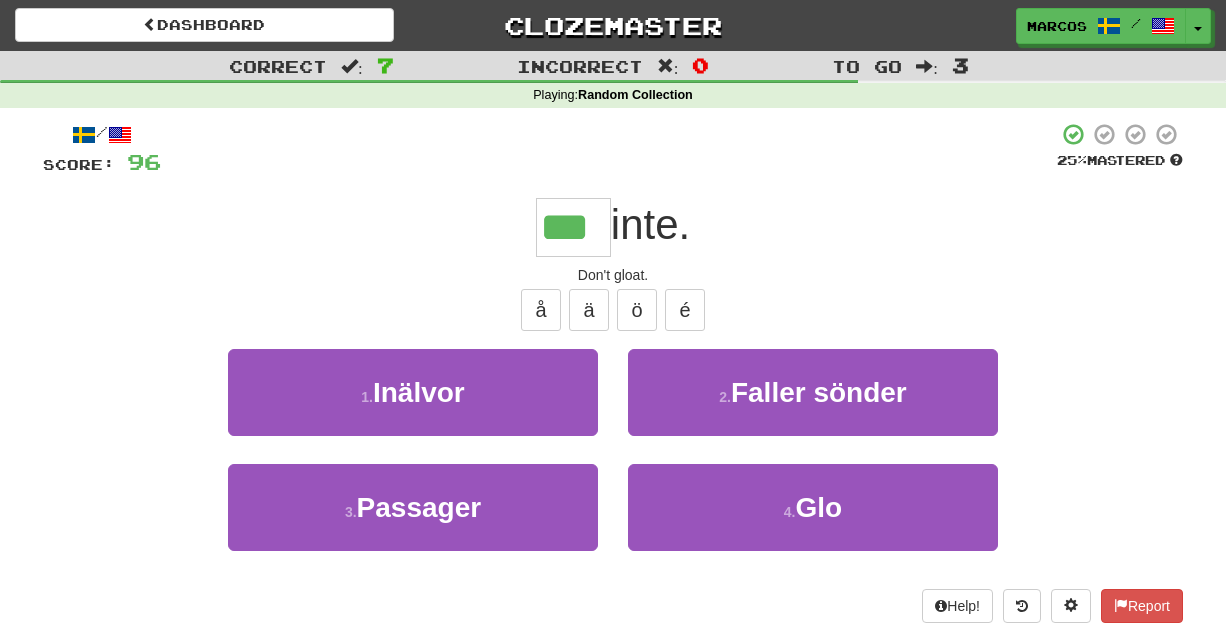 type on "***" 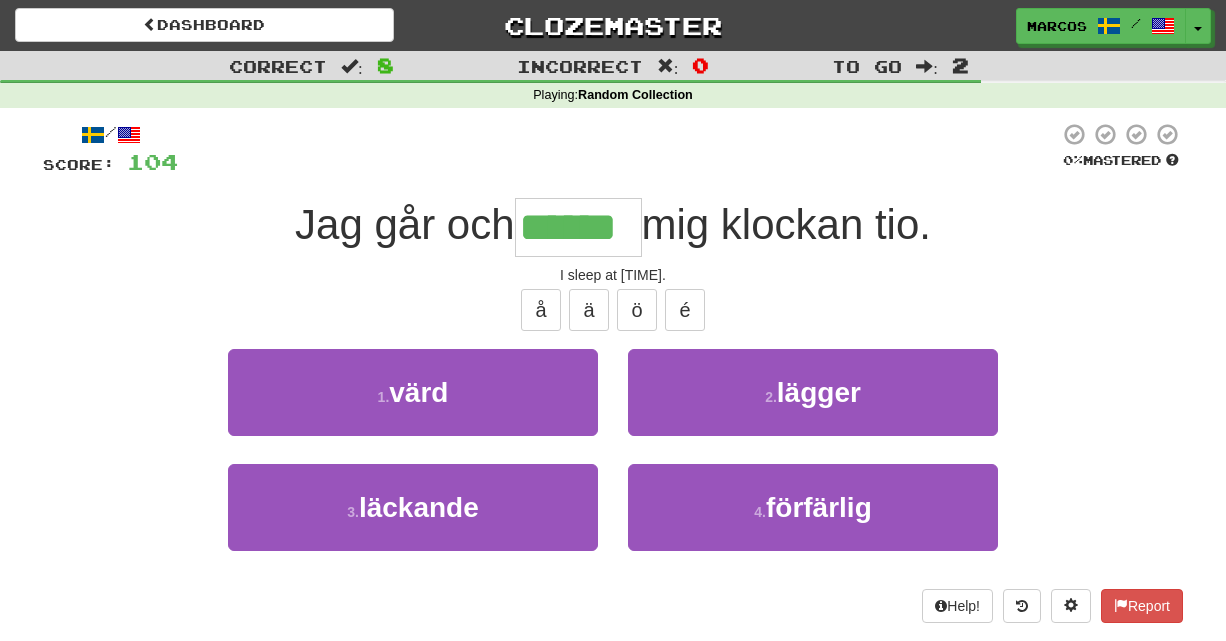 type on "******" 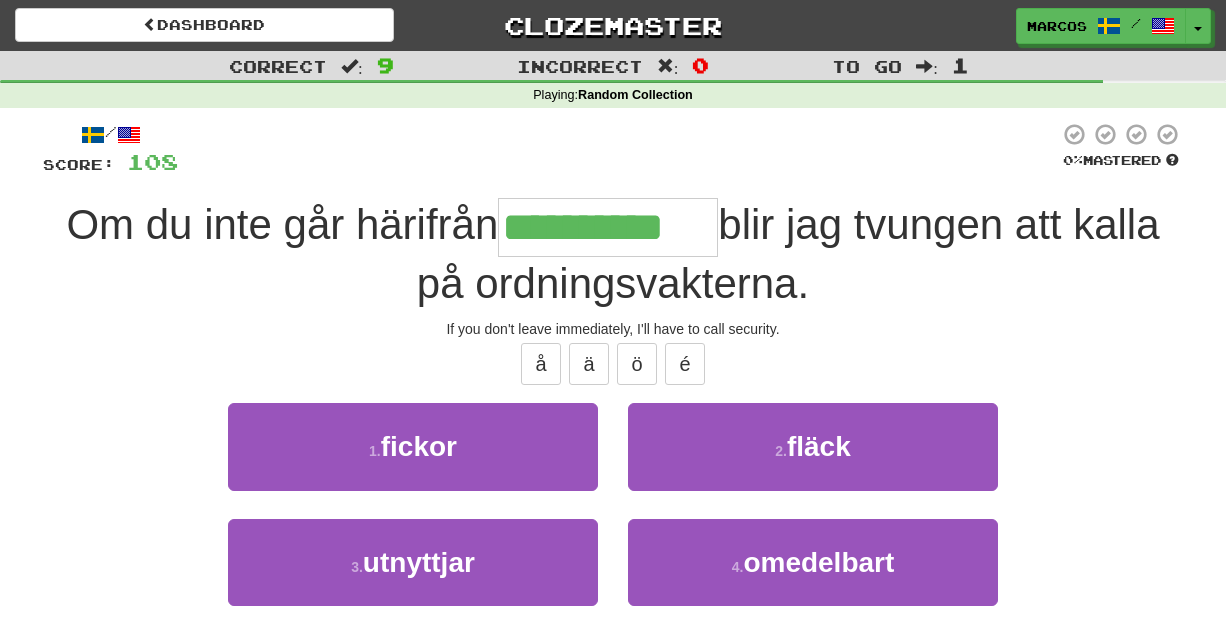 type on "**********" 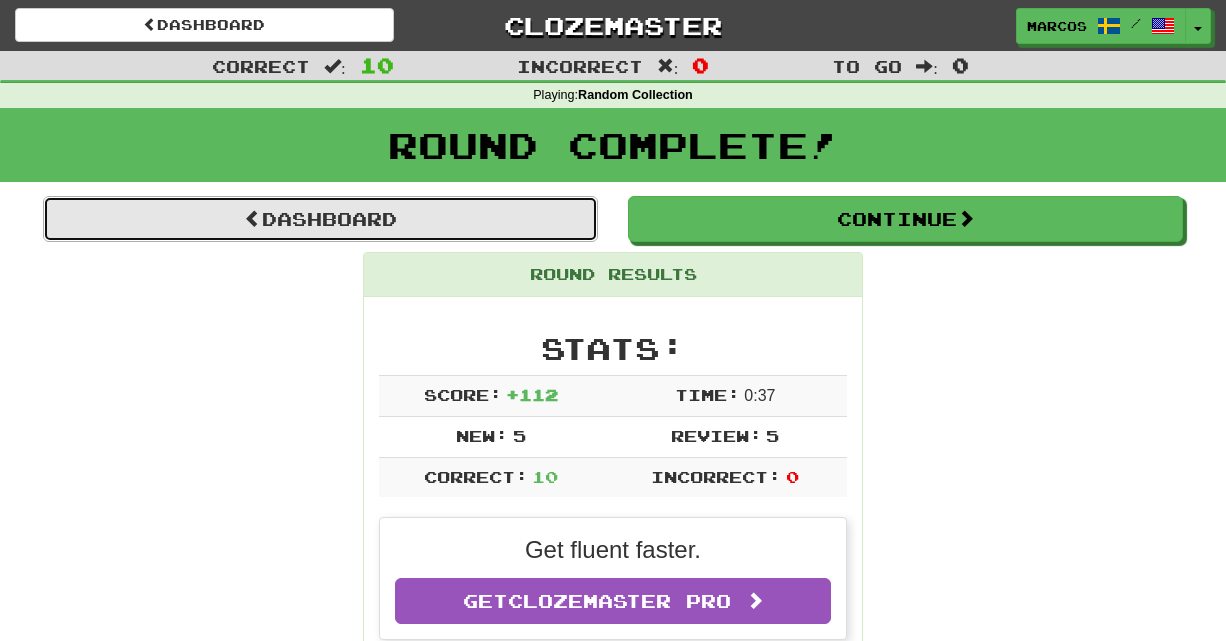 click on "Dashboard" at bounding box center (320, 219) 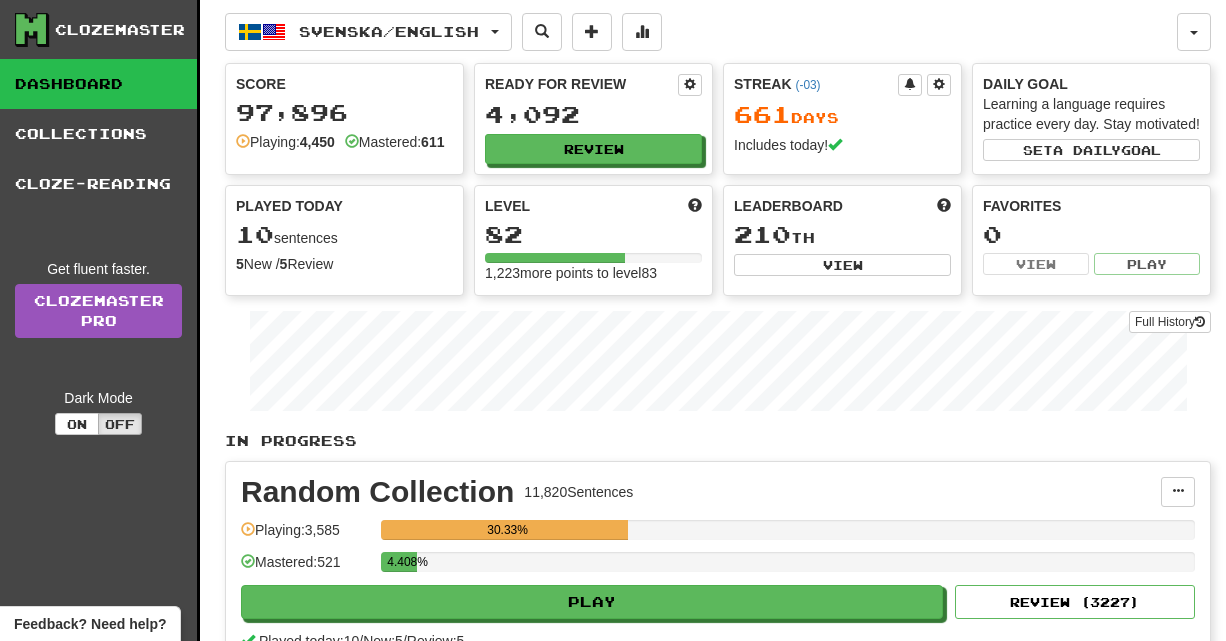 scroll, scrollTop: 0, scrollLeft: 0, axis: both 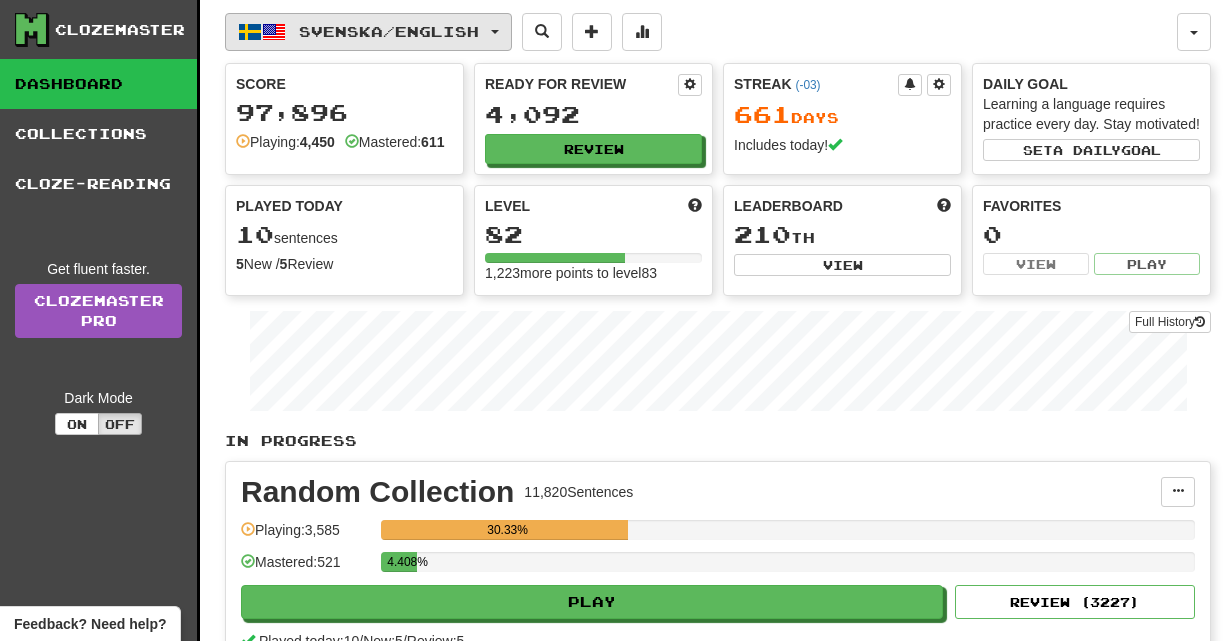 click on "Svenska  /  English" at bounding box center (368, 32) 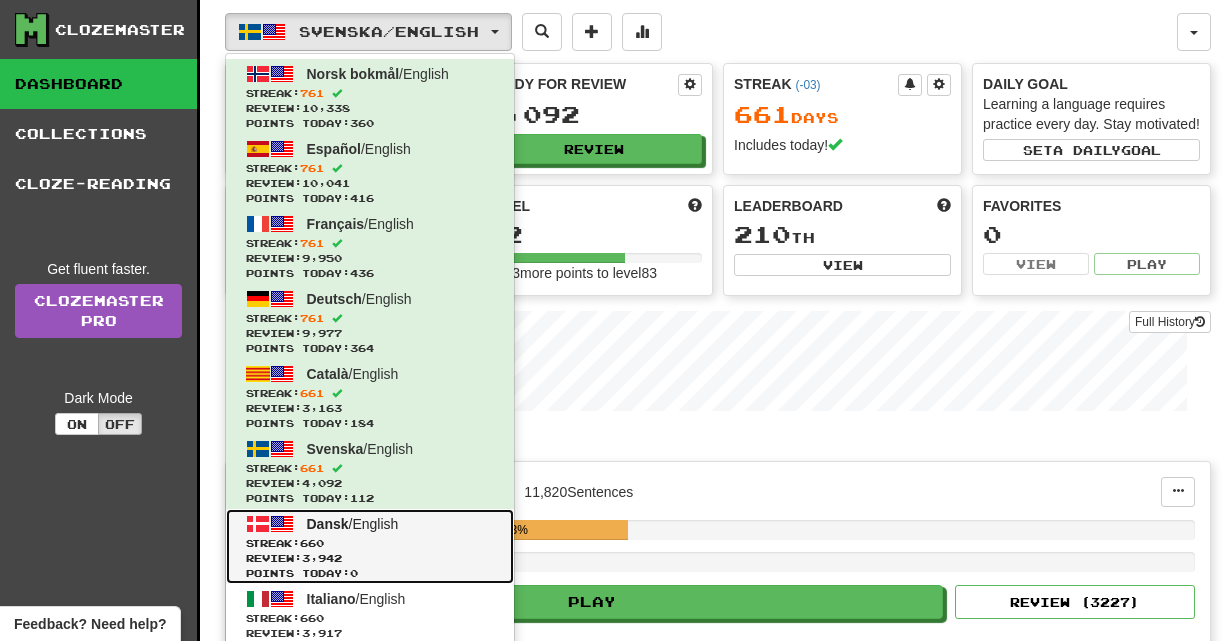 click on "Dansk  /  English Streak:  660   Review:  3,942 Points today:  0" at bounding box center [370, 546] 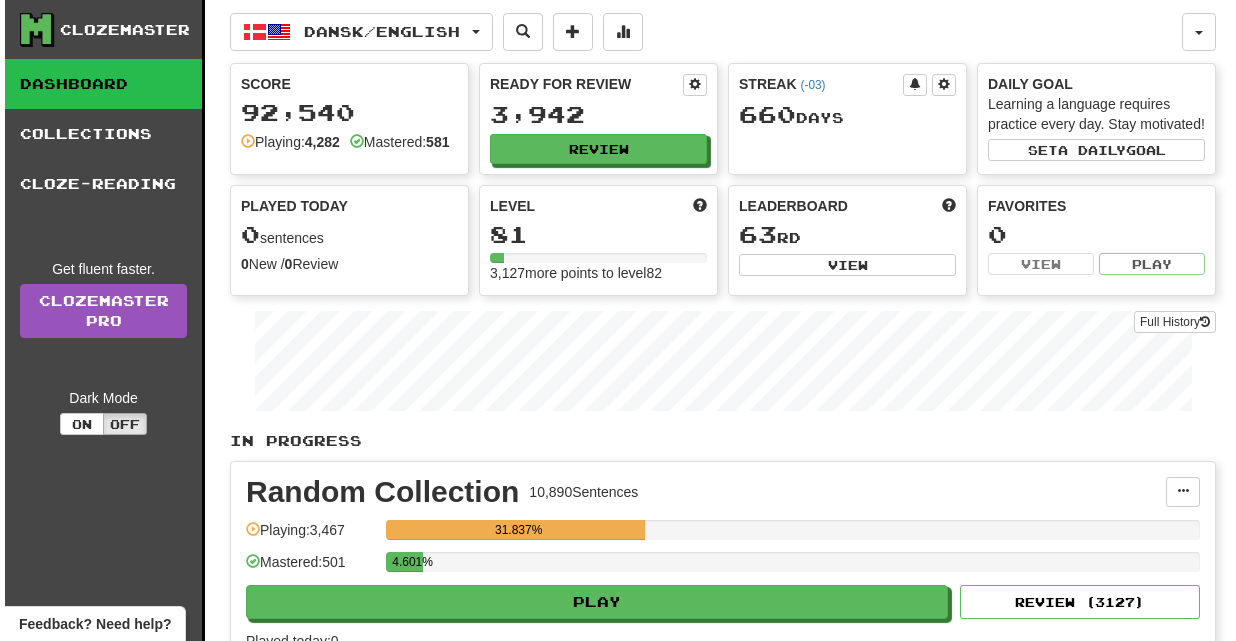 scroll, scrollTop: 0, scrollLeft: 0, axis: both 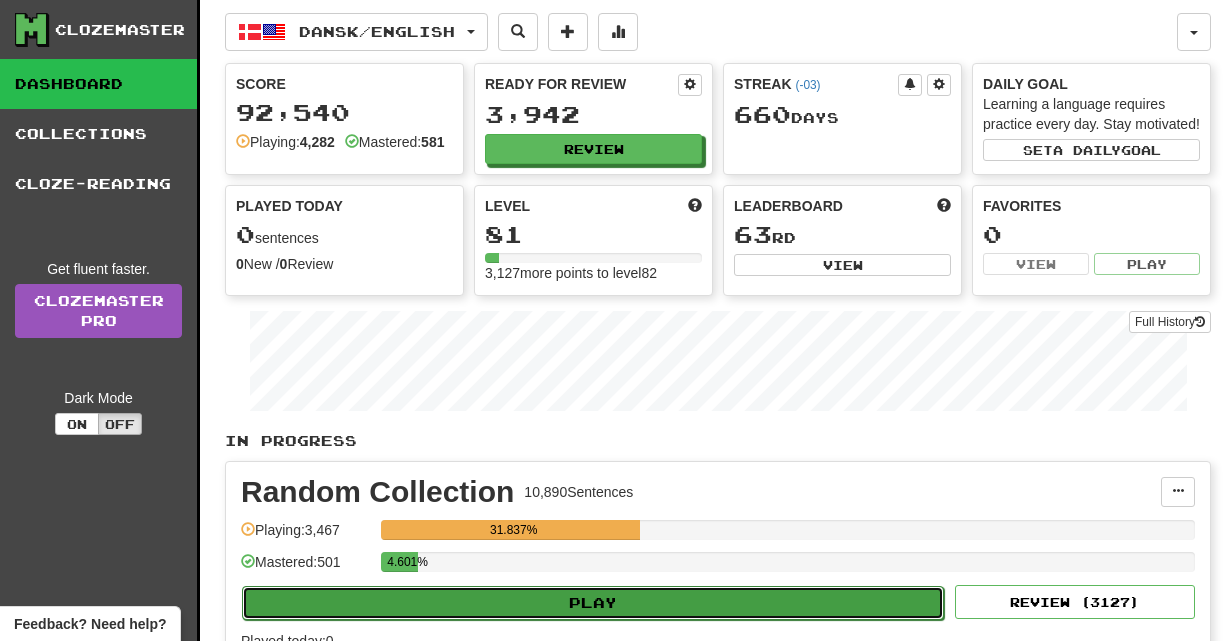 click on "Play" 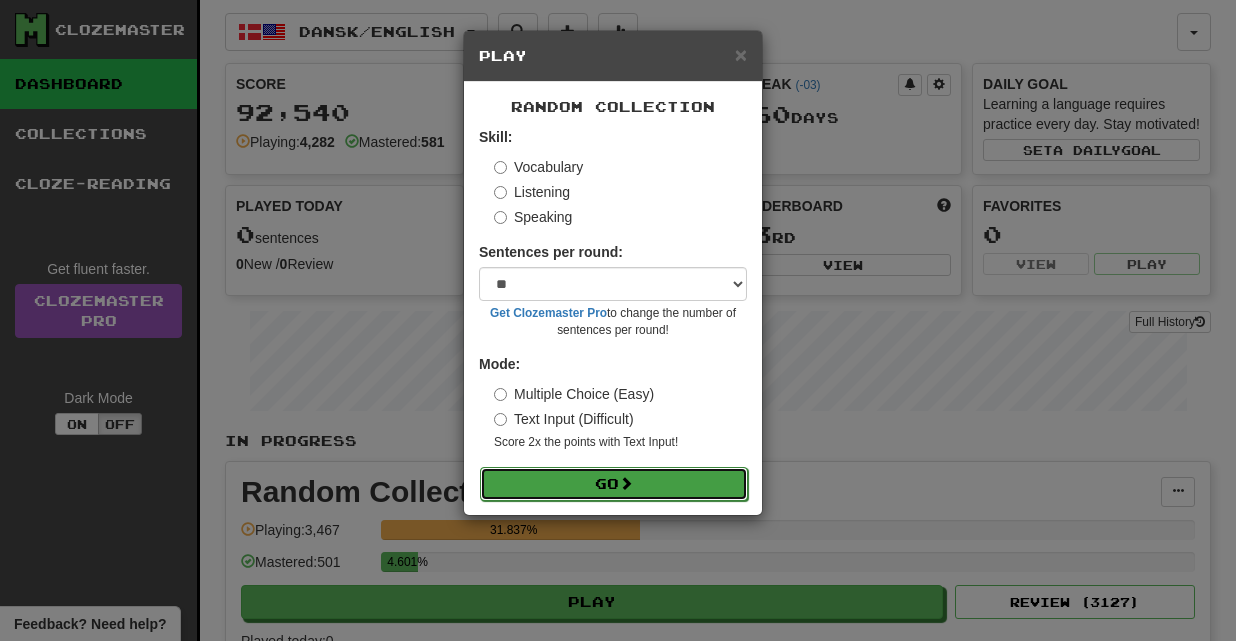 click on "Go" at bounding box center (614, 484) 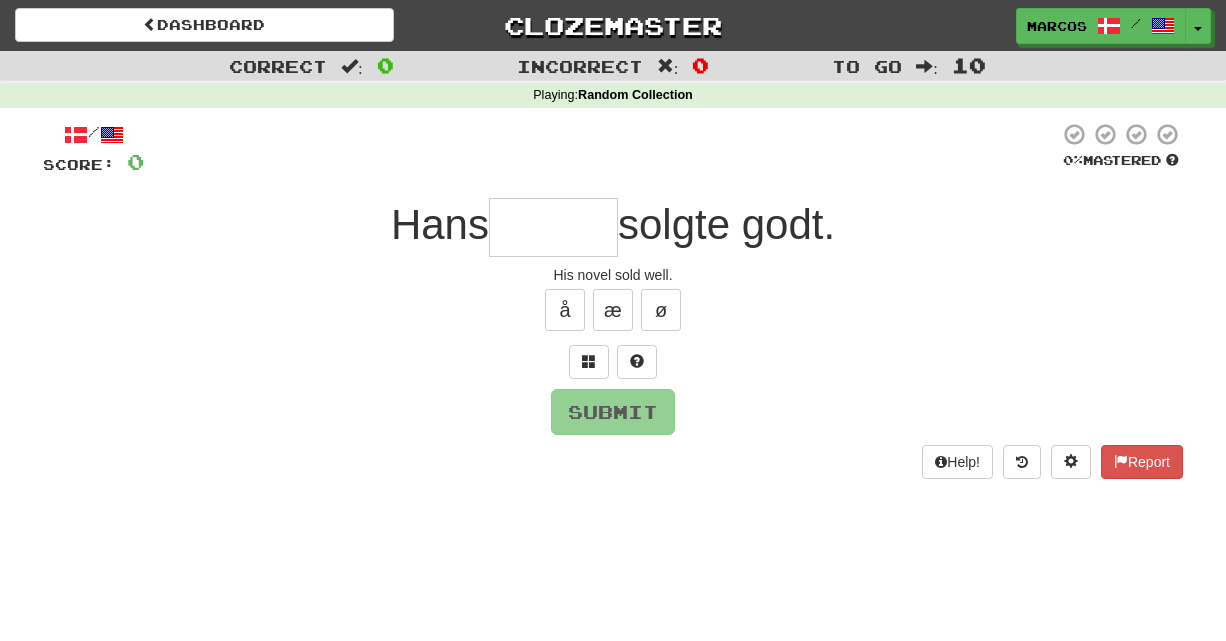 scroll, scrollTop: 0, scrollLeft: 0, axis: both 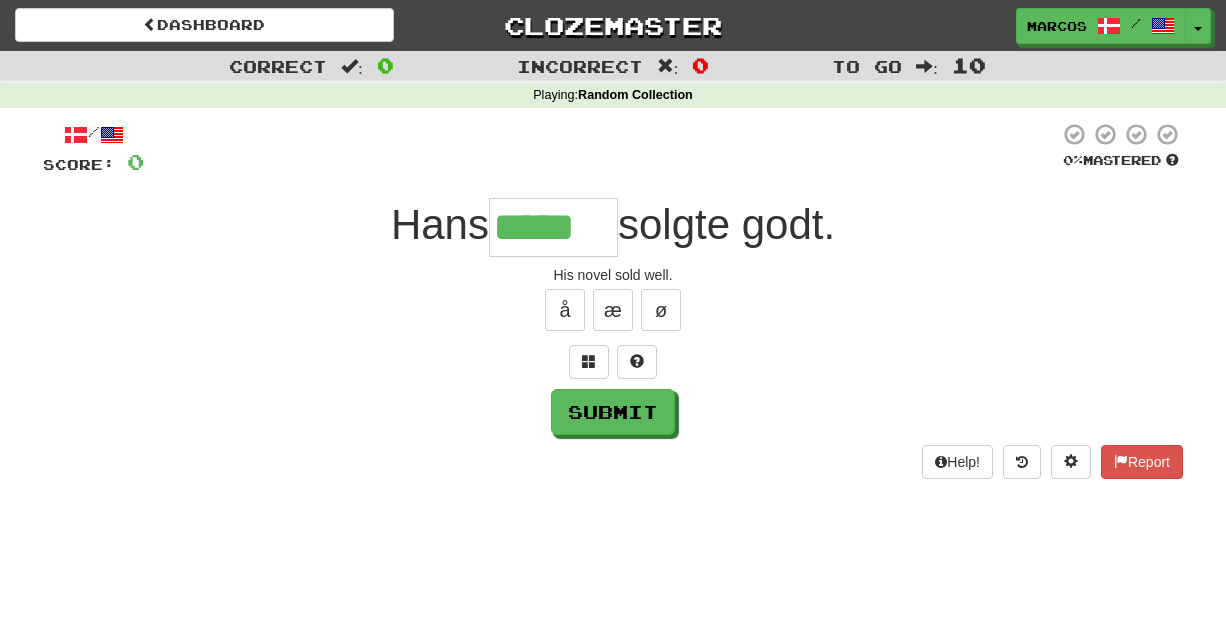 type on "*****" 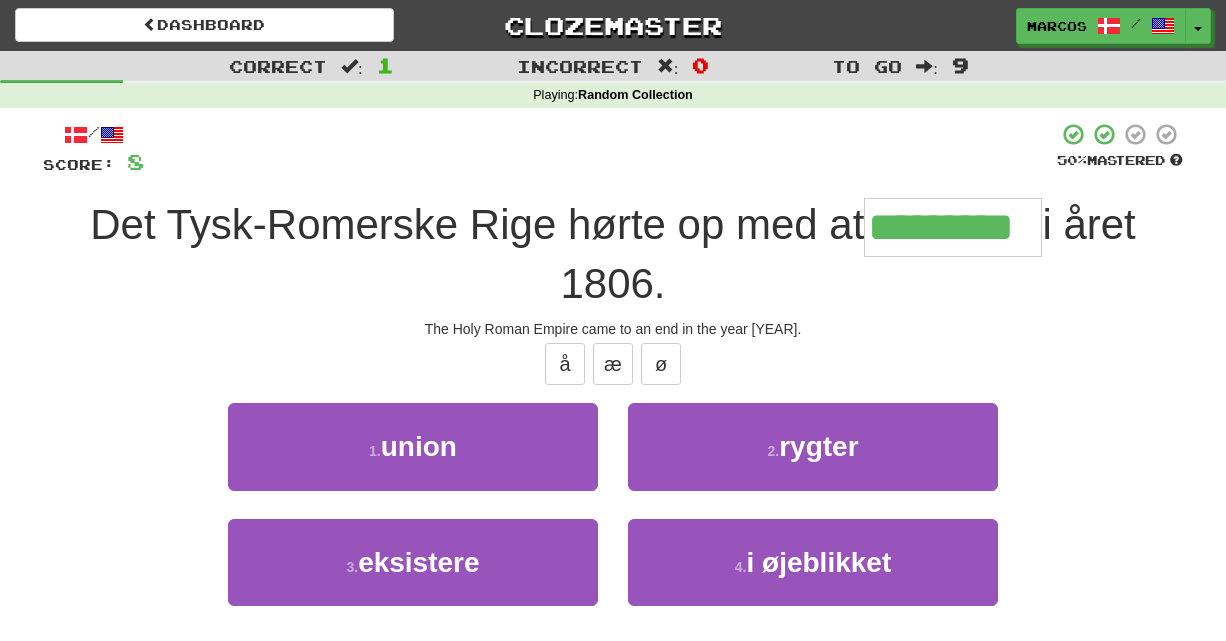 type on "*********" 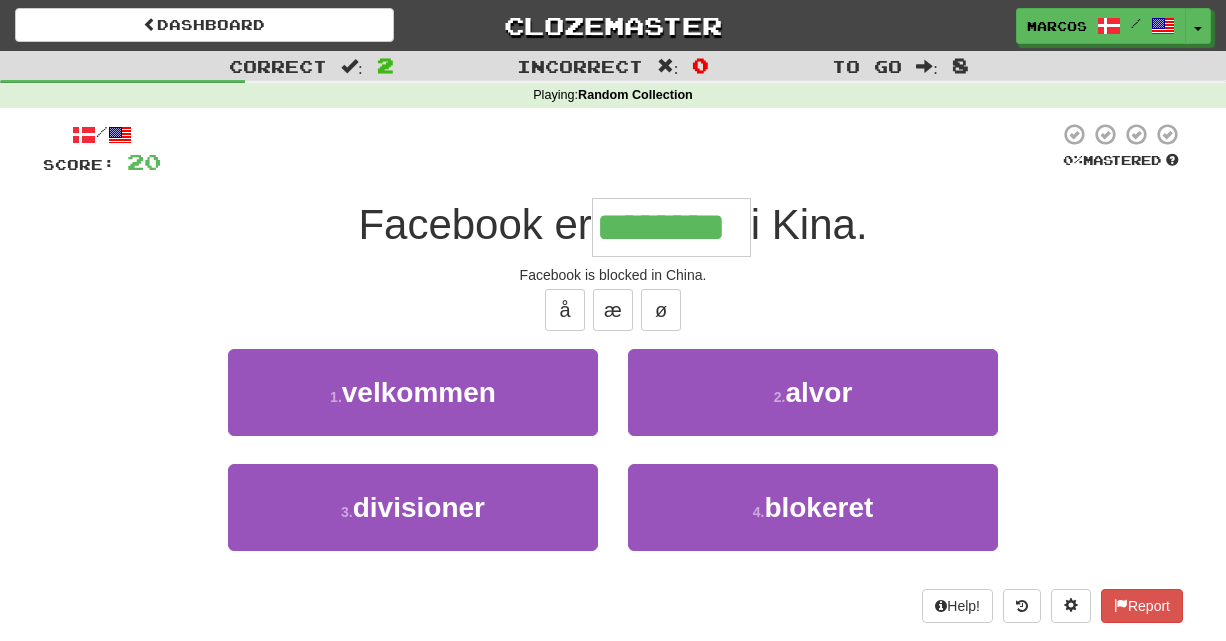 type on "********" 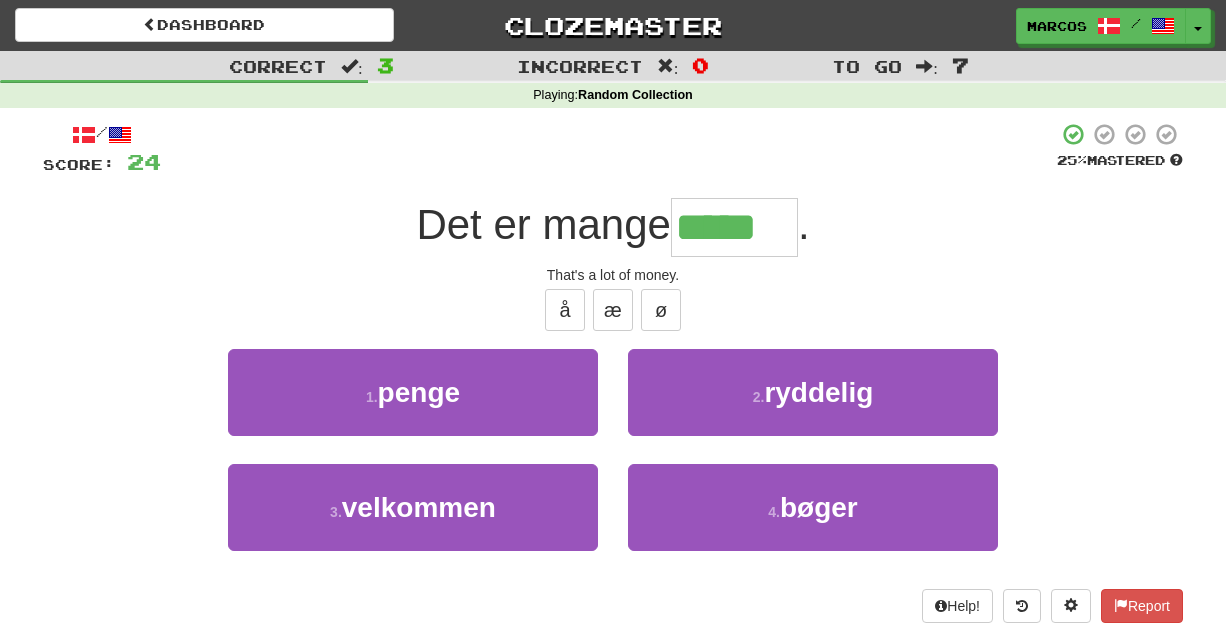 type on "*****" 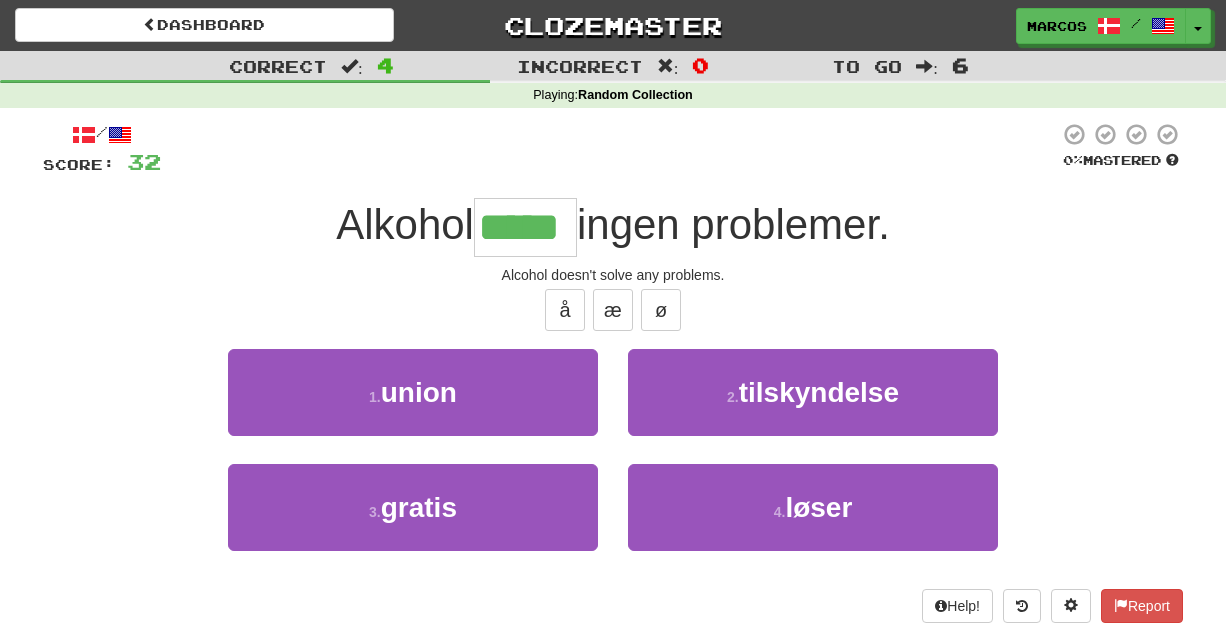 type on "*****" 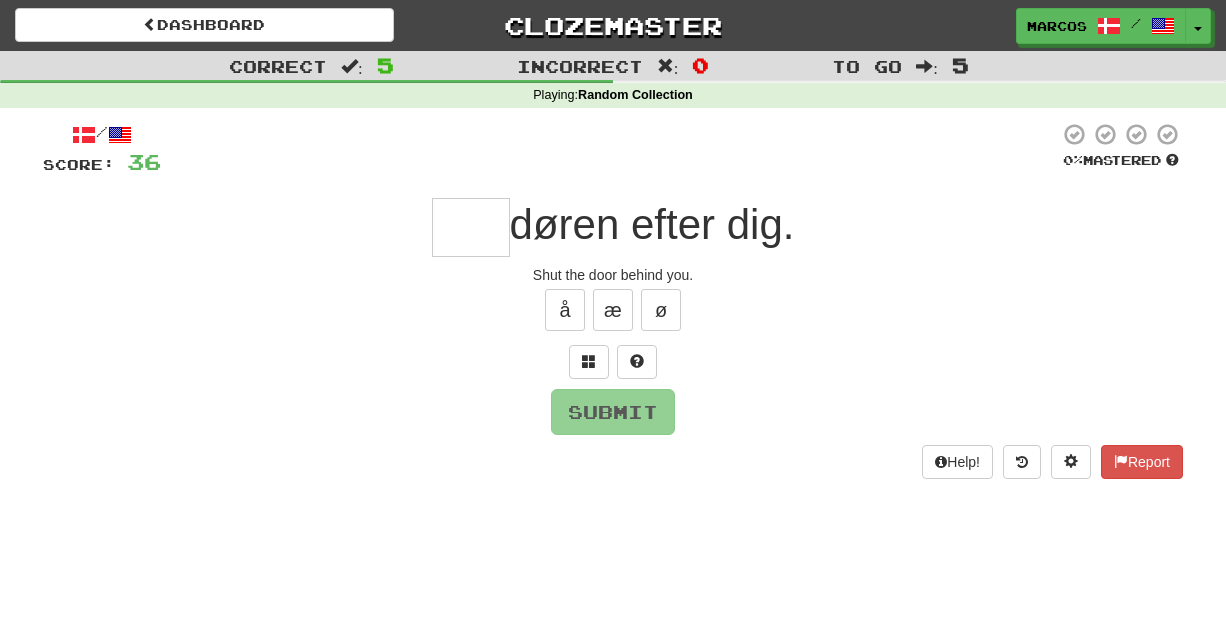 type on "*" 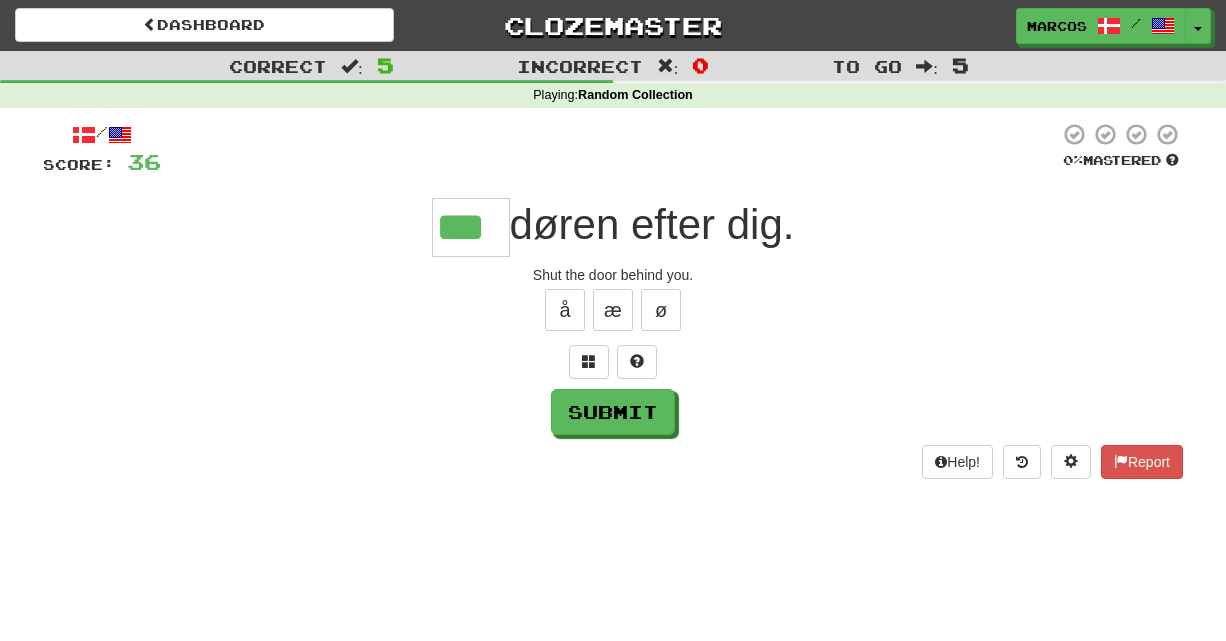 type on "***" 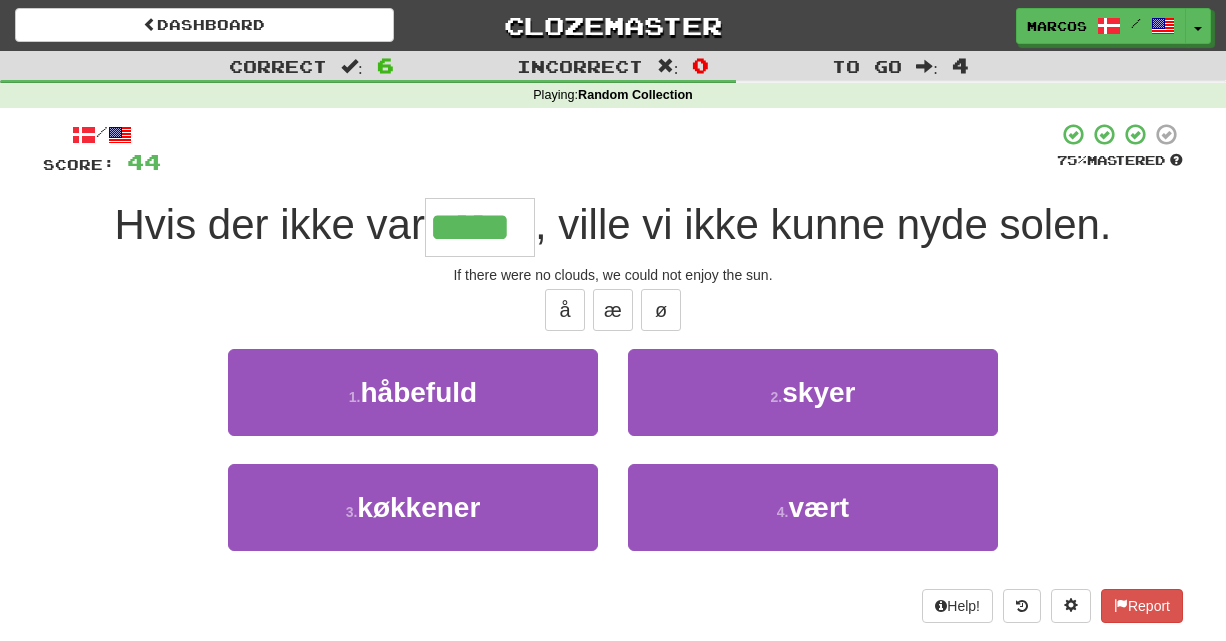 type on "*****" 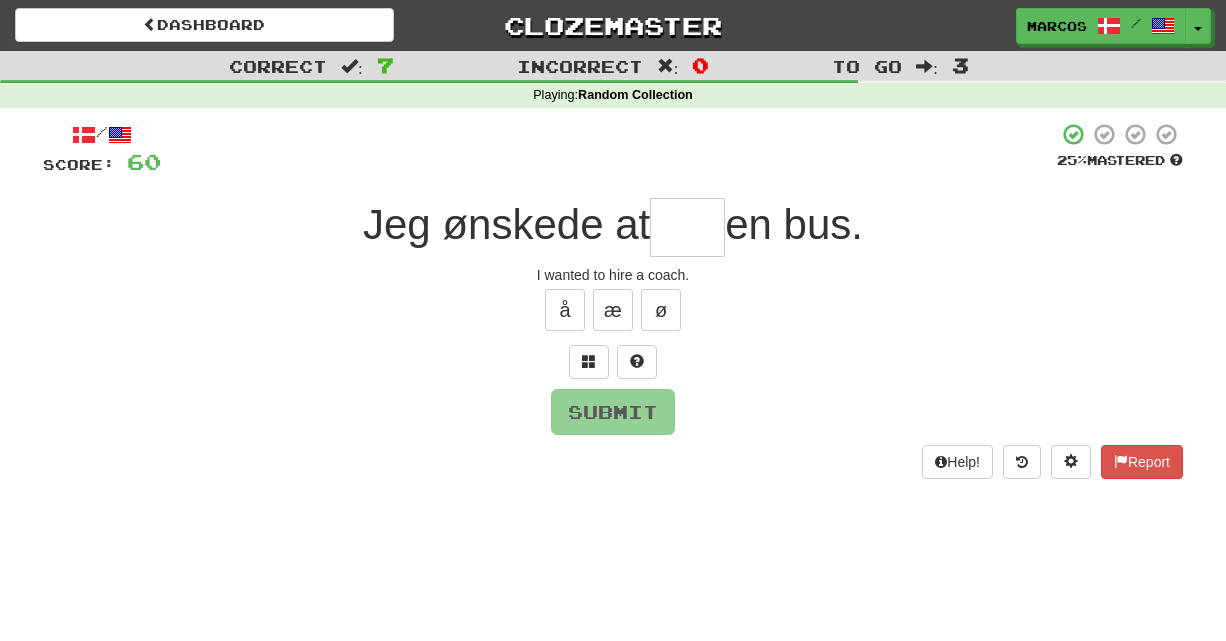 type on "*" 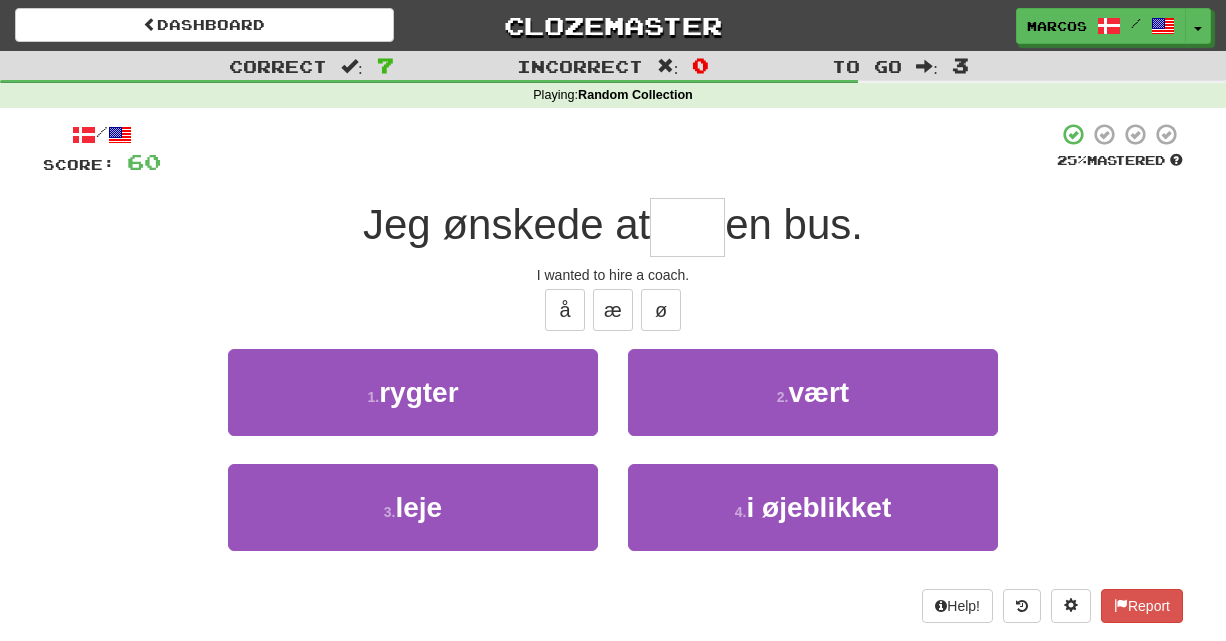 type on "*" 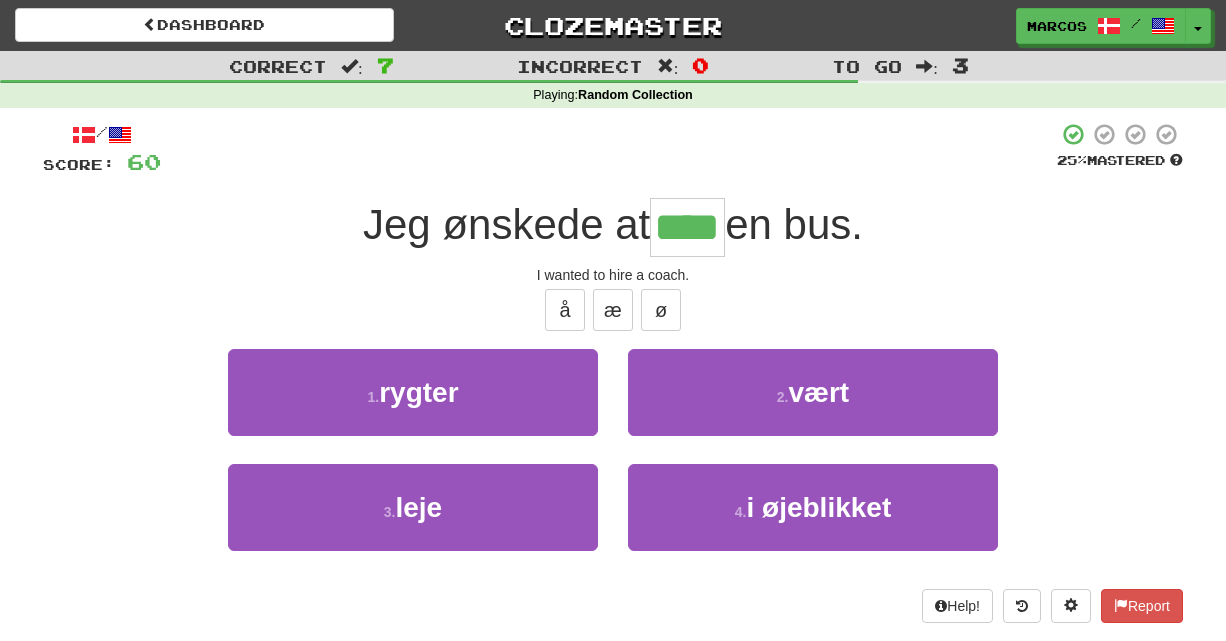 type on "****" 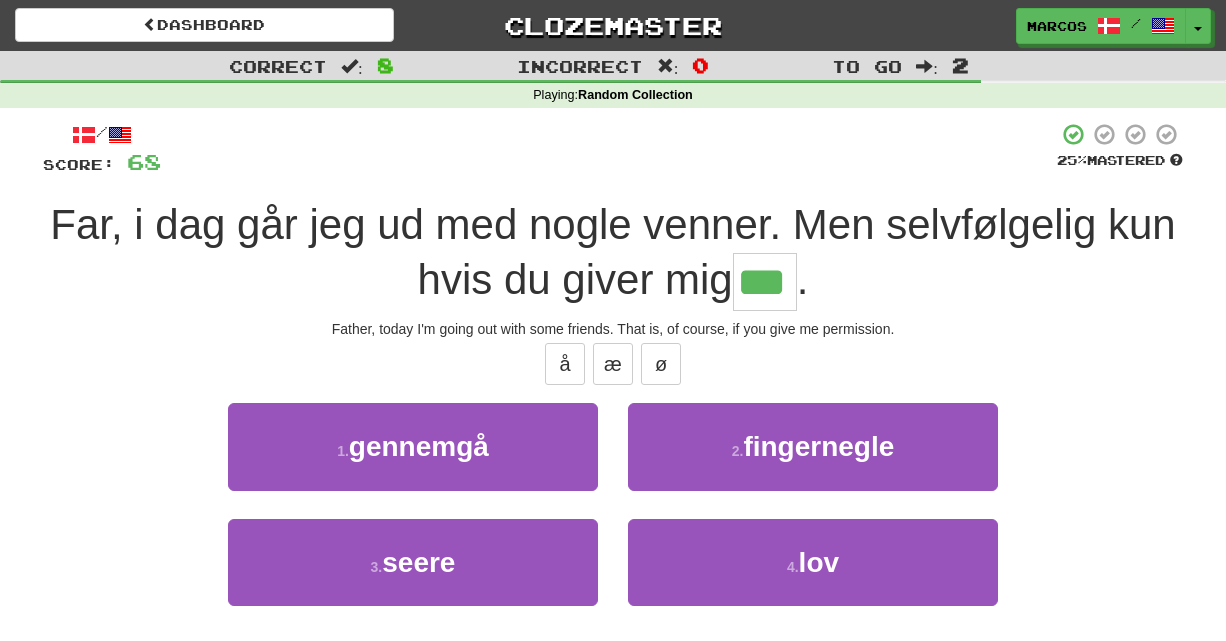type on "***" 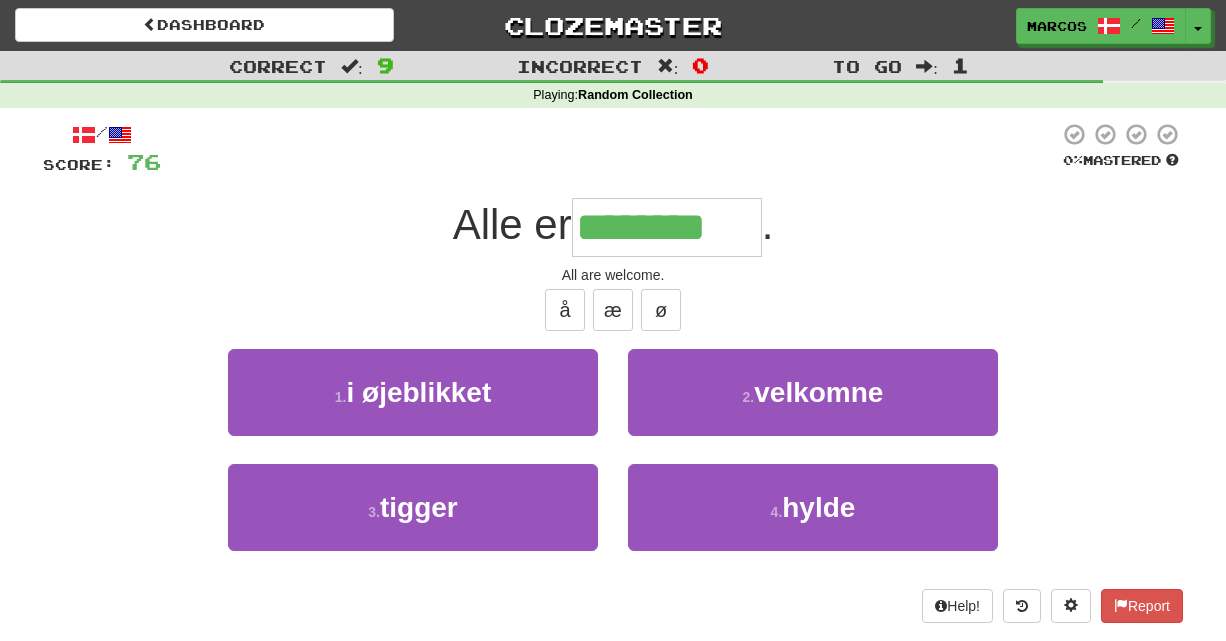 type on "********" 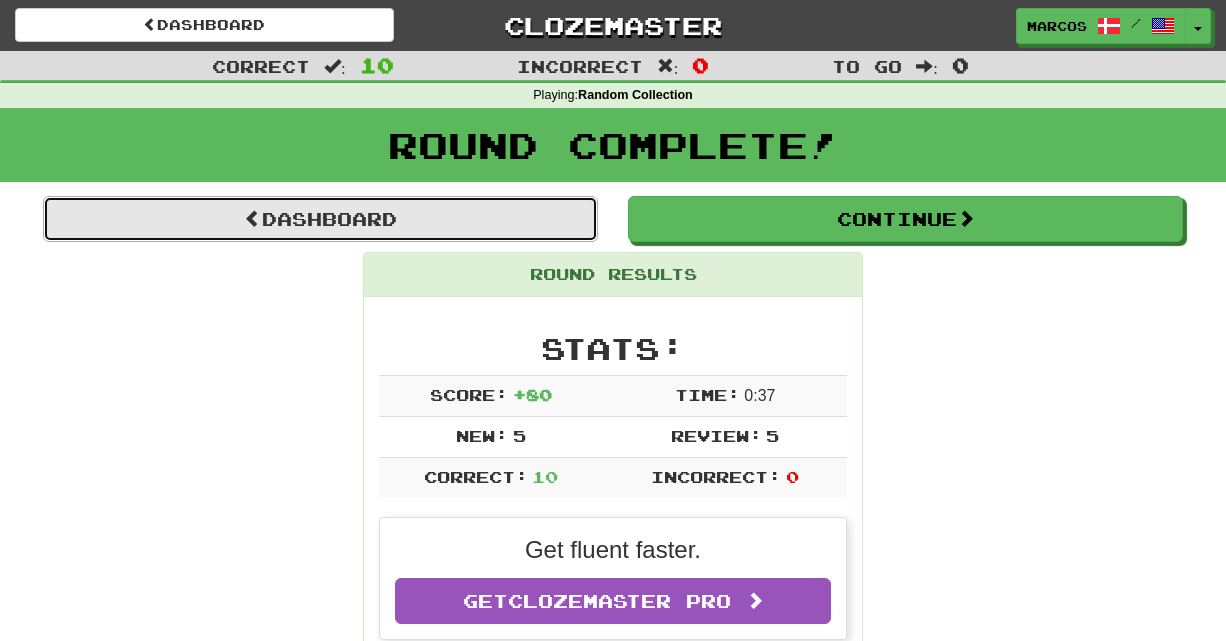 click on "Dashboard" at bounding box center (320, 219) 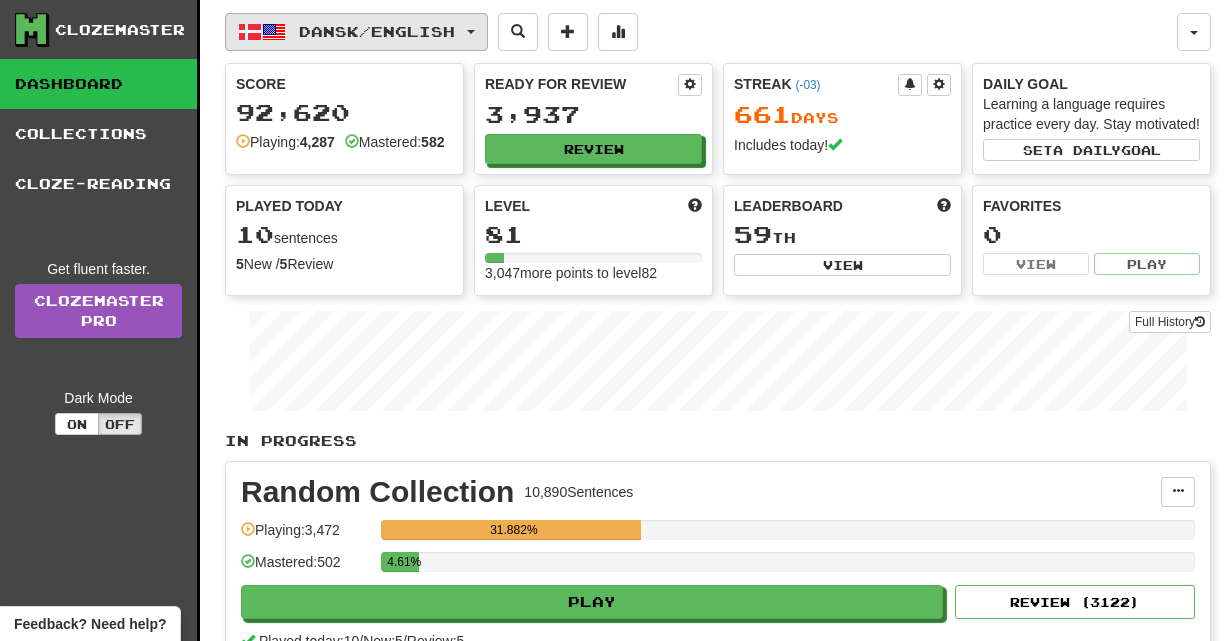 scroll, scrollTop: 0, scrollLeft: 0, axis: both 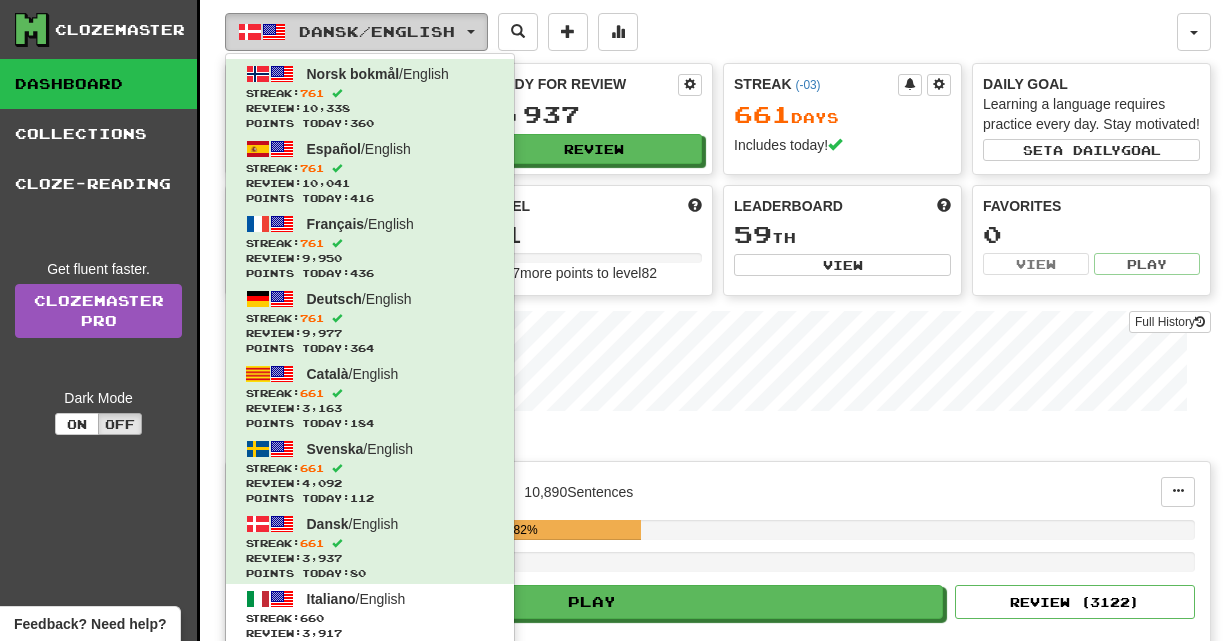 type 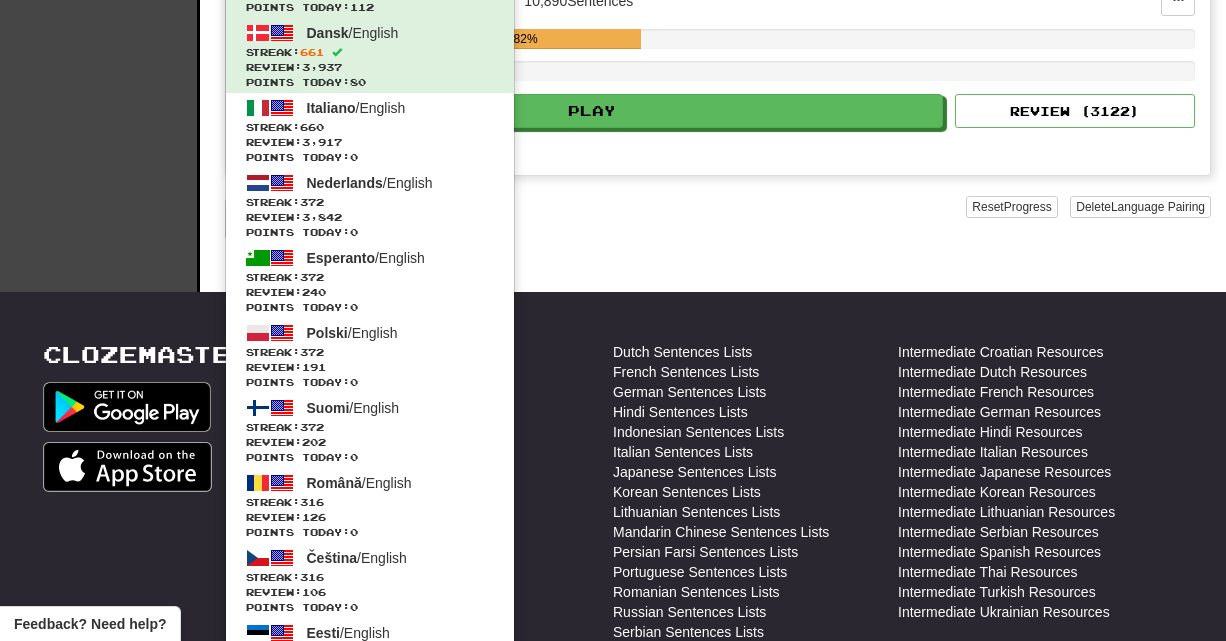 scroll, scrollTop: 560, scrollLeft: 0, axis: vertical 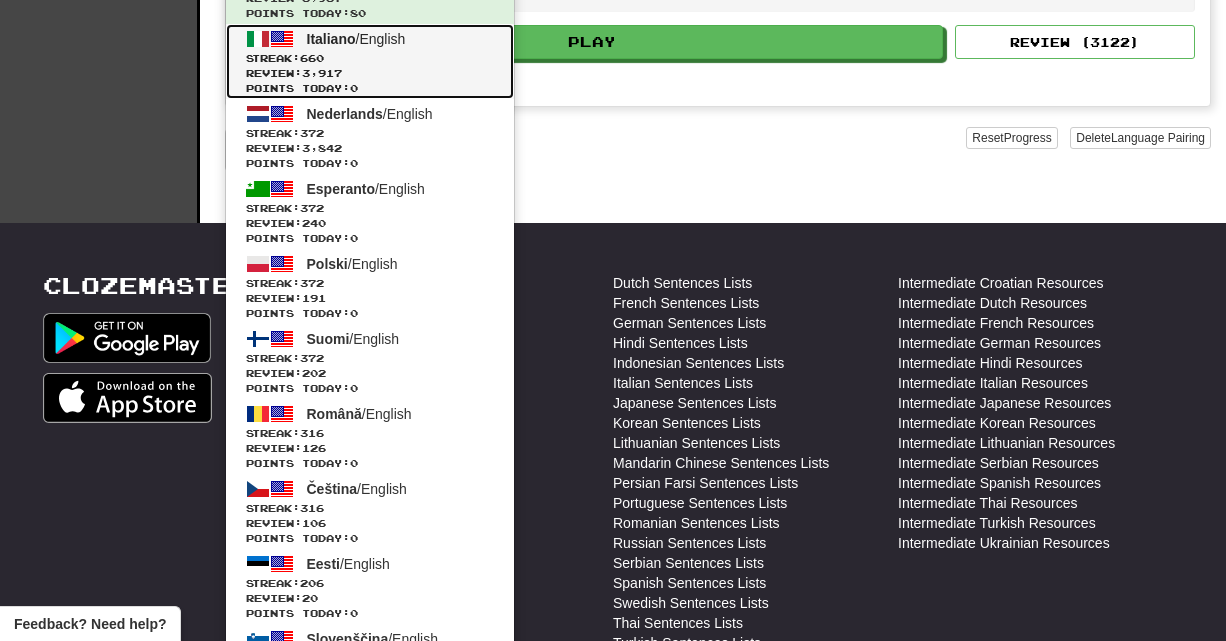 click on "Review:  3,917" 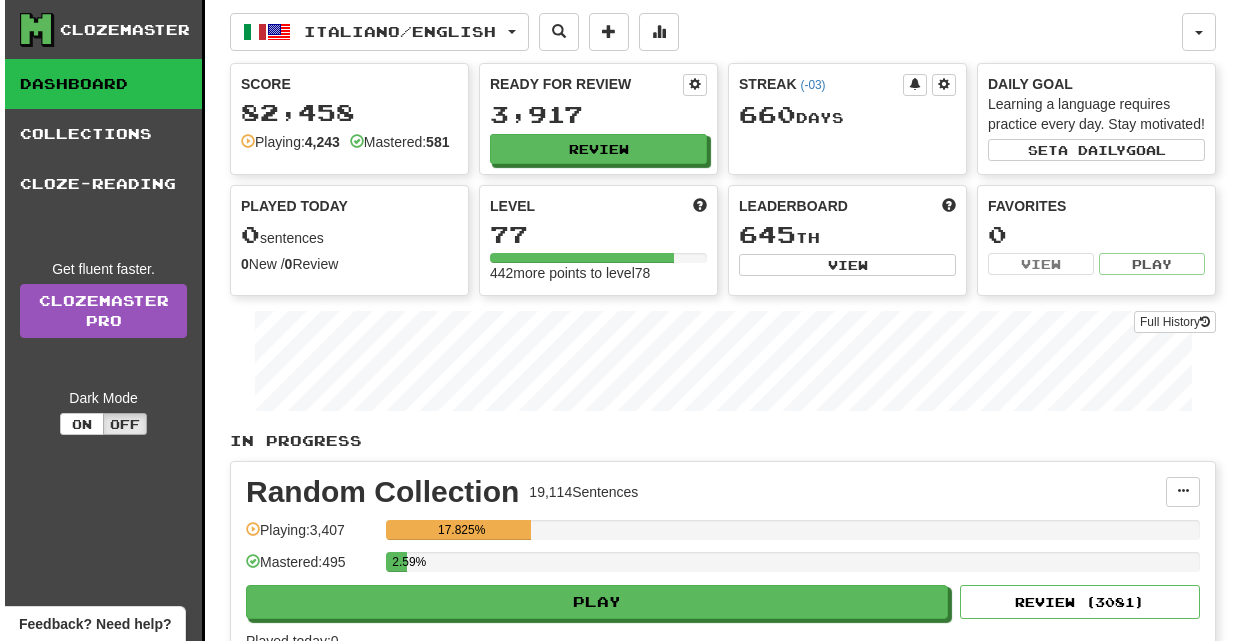 scroll, scrollTop: 0, scrollLeft: 0, axis: both 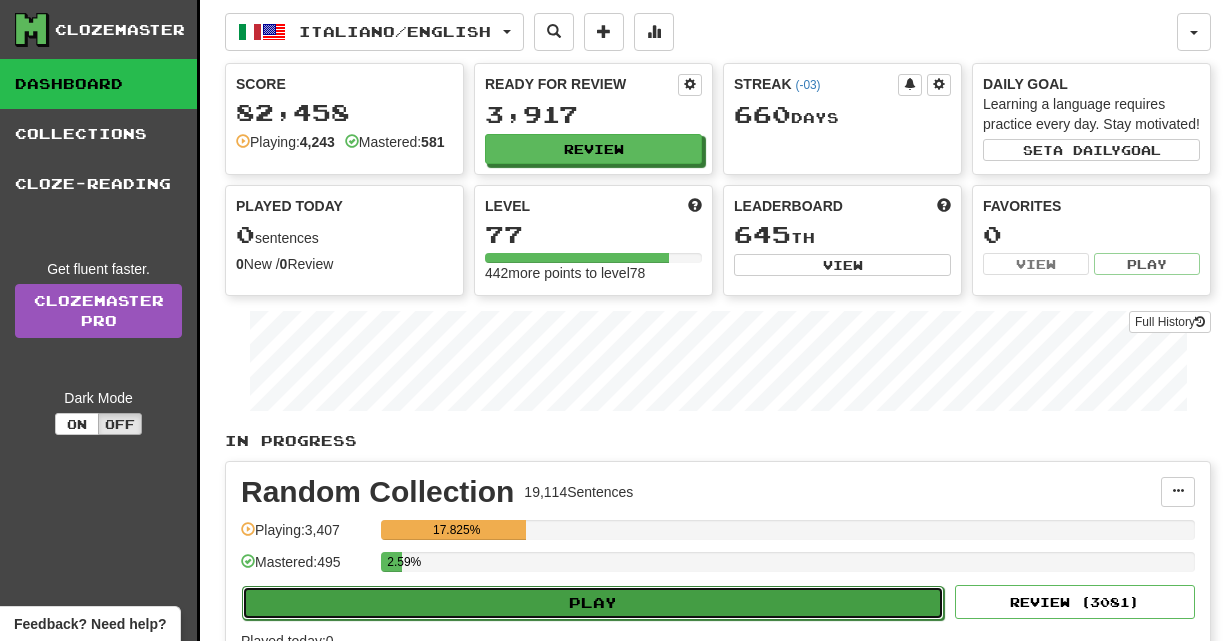 click on "Play" 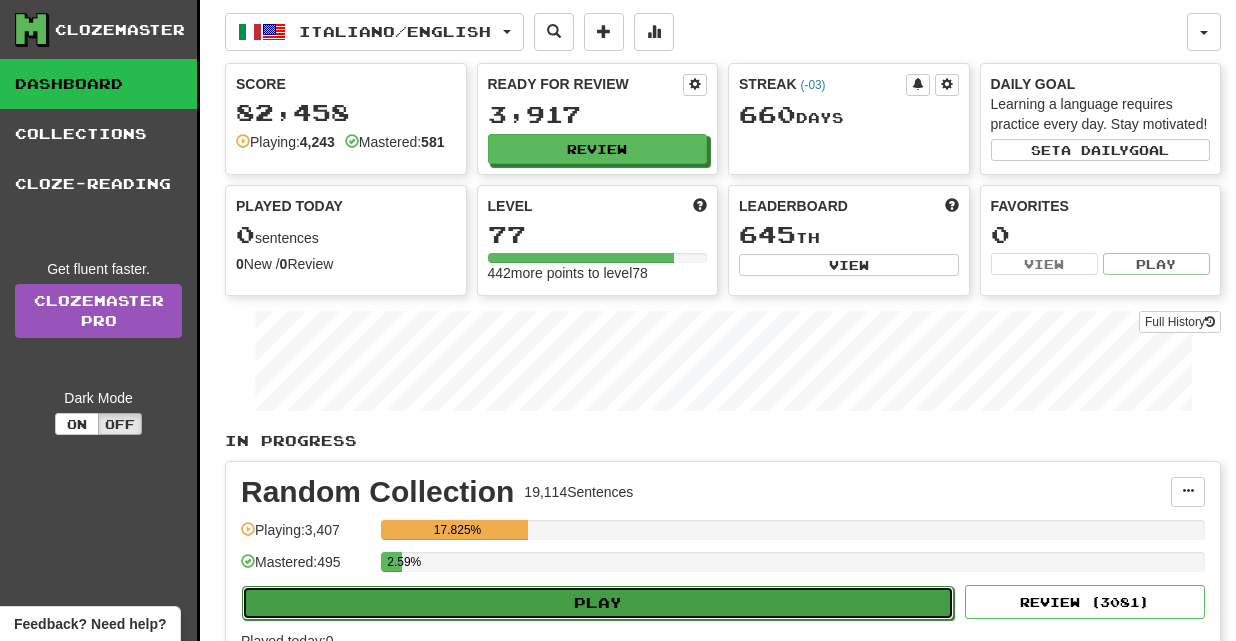 select on "**" 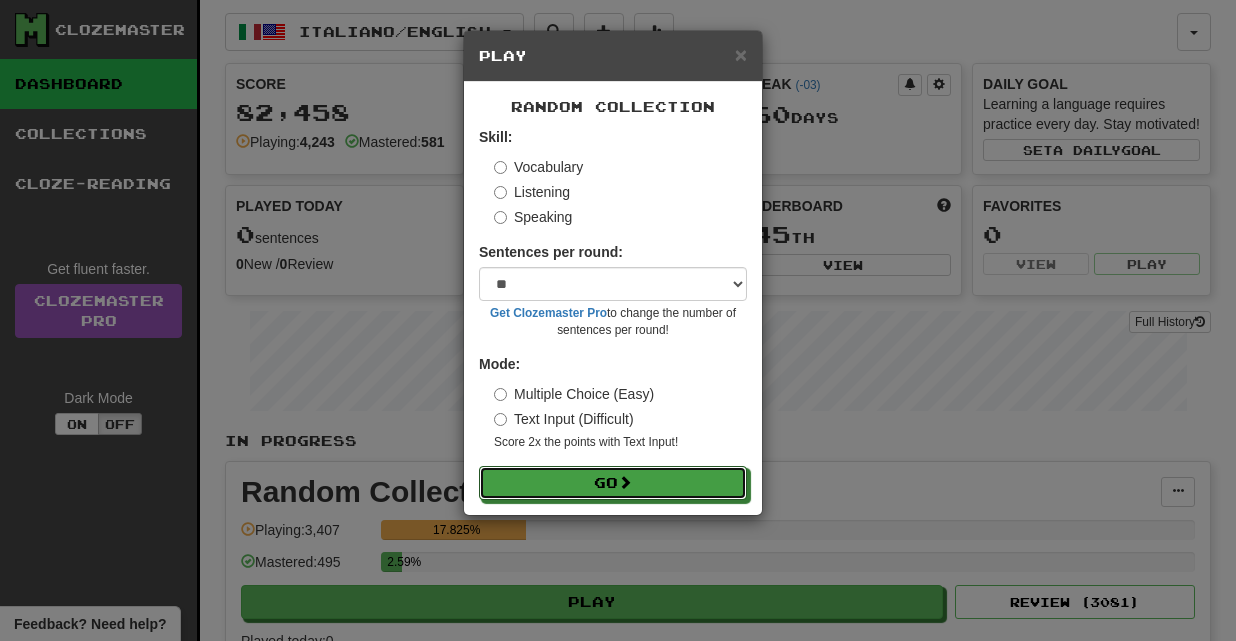 click on "Skill: Vocabulary Listening Speaking Sentences per round: * ** ** ** ** ** *** ******** Get Clozemaster Pro  to change the number of sentences per round! Mode: Multiple Choice (Easy) Text Input (Difficult) Score 2x the points with Text Input ! Go" at bounding box center (613, 313) 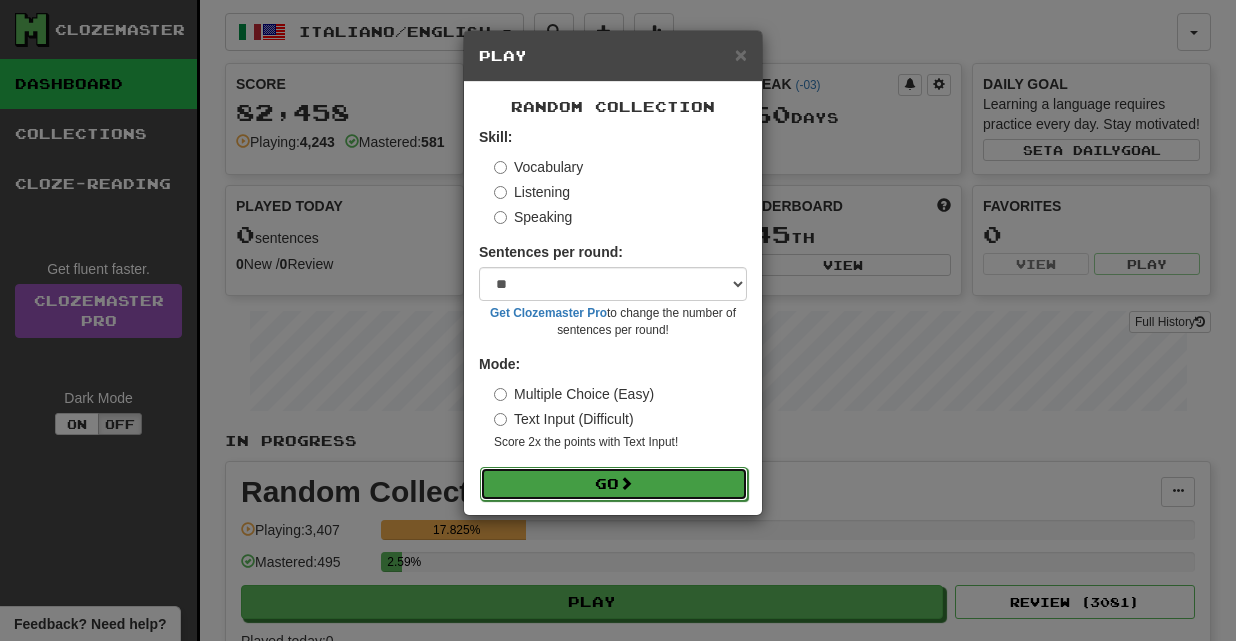 click on "Go" at bounding box center (614, 484) 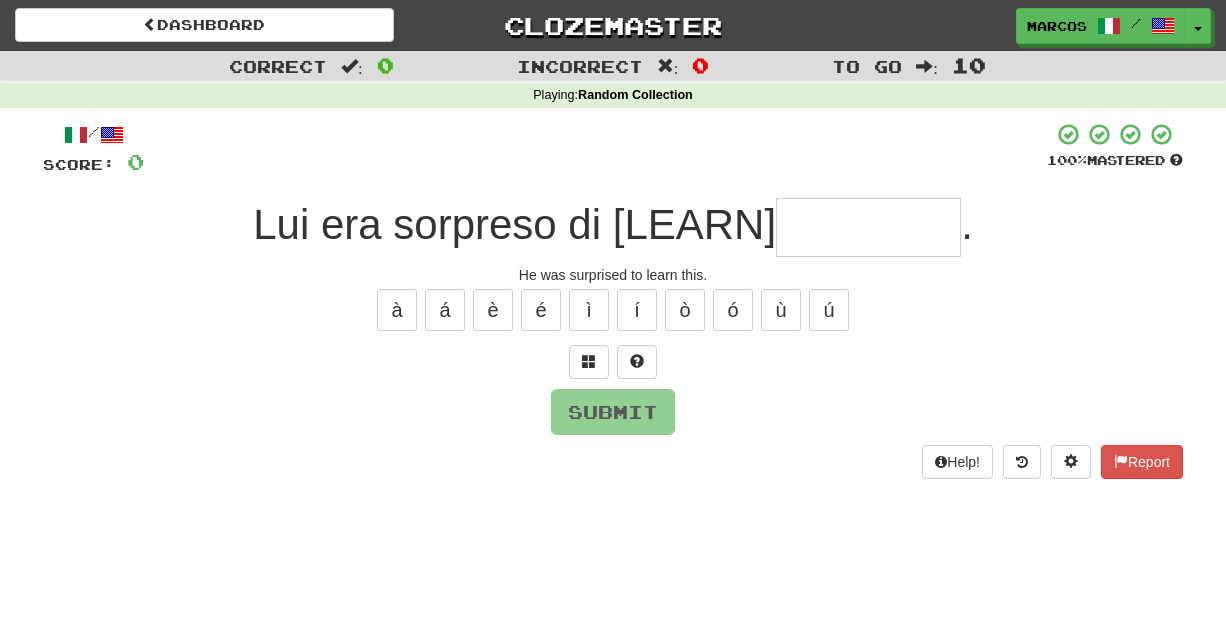 scroll, scrollTop: 0, scrollLeft: 0, axis: both 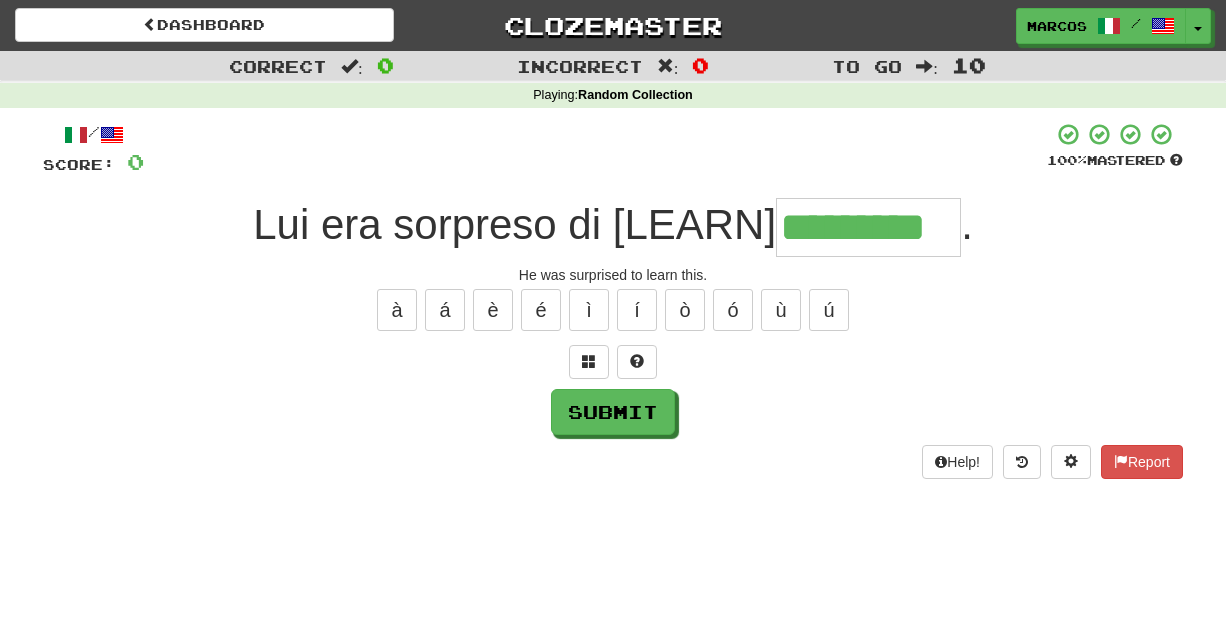 type on "*********" 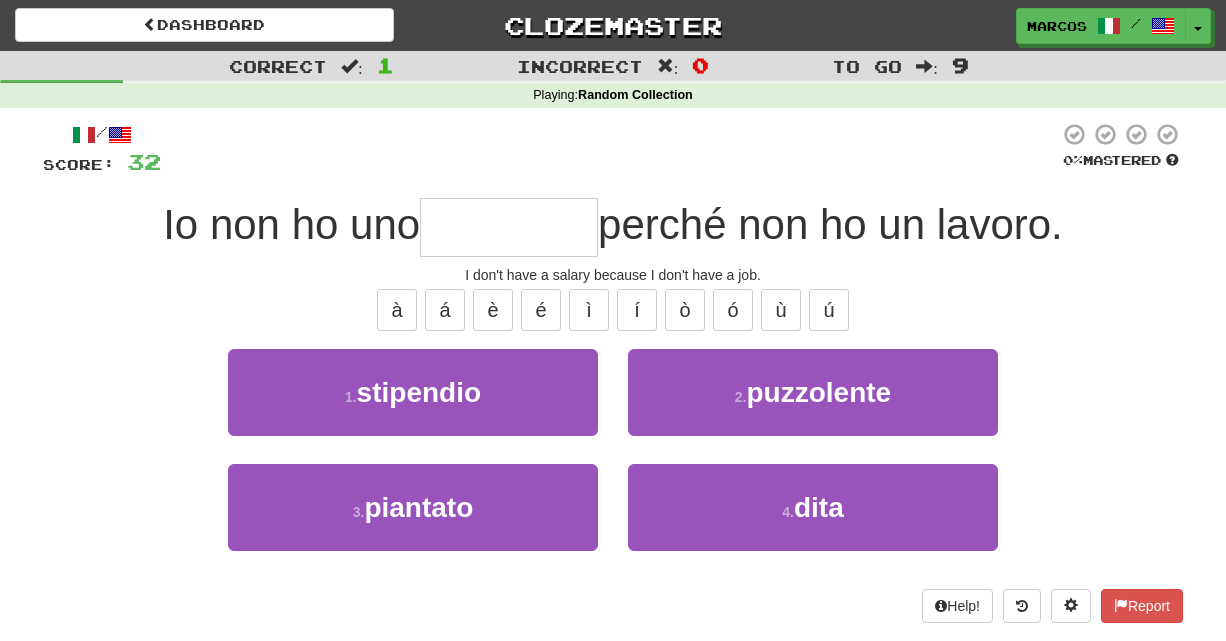 type on "*" 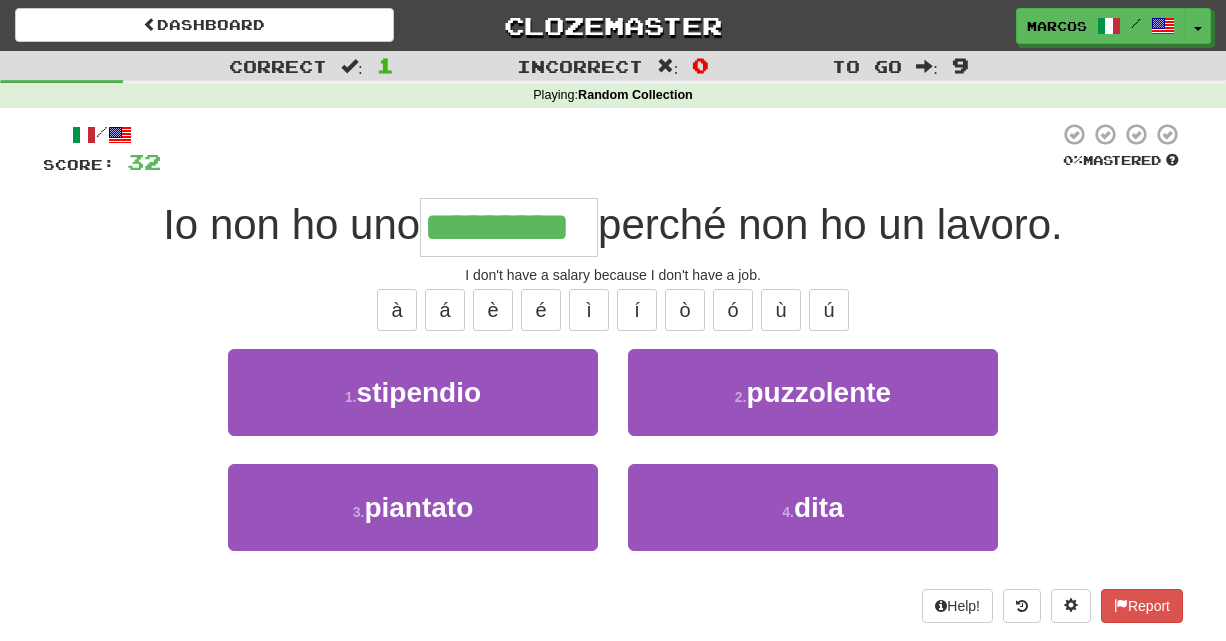 type on "*********" 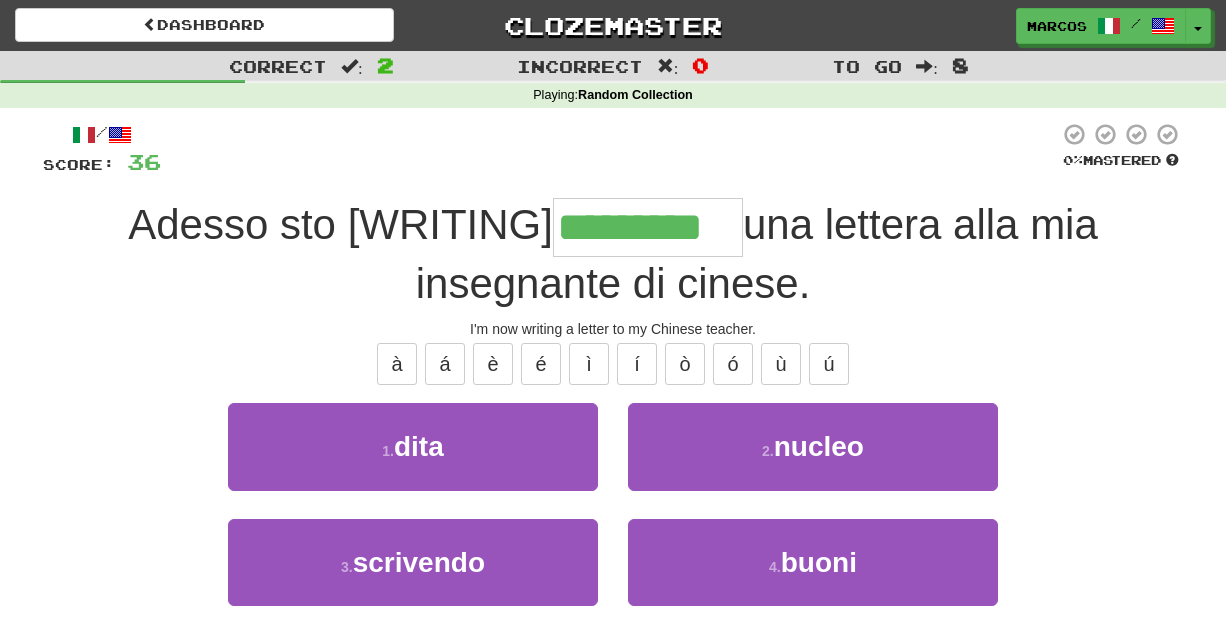 type on "*********" 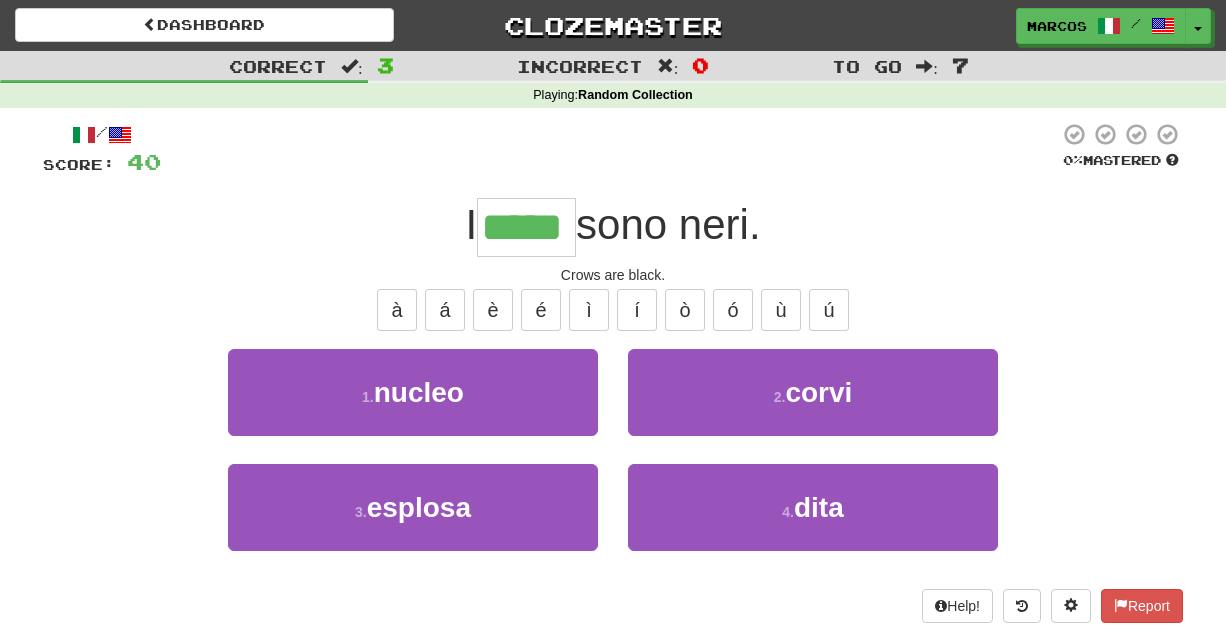 type on "*****" 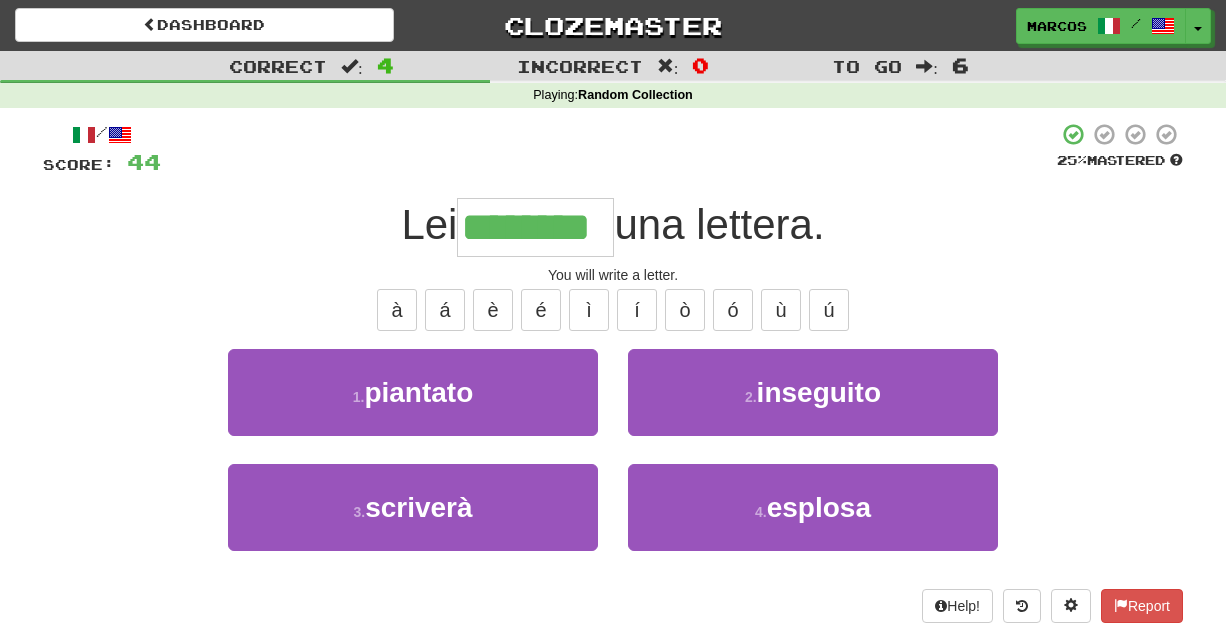 type on "********" 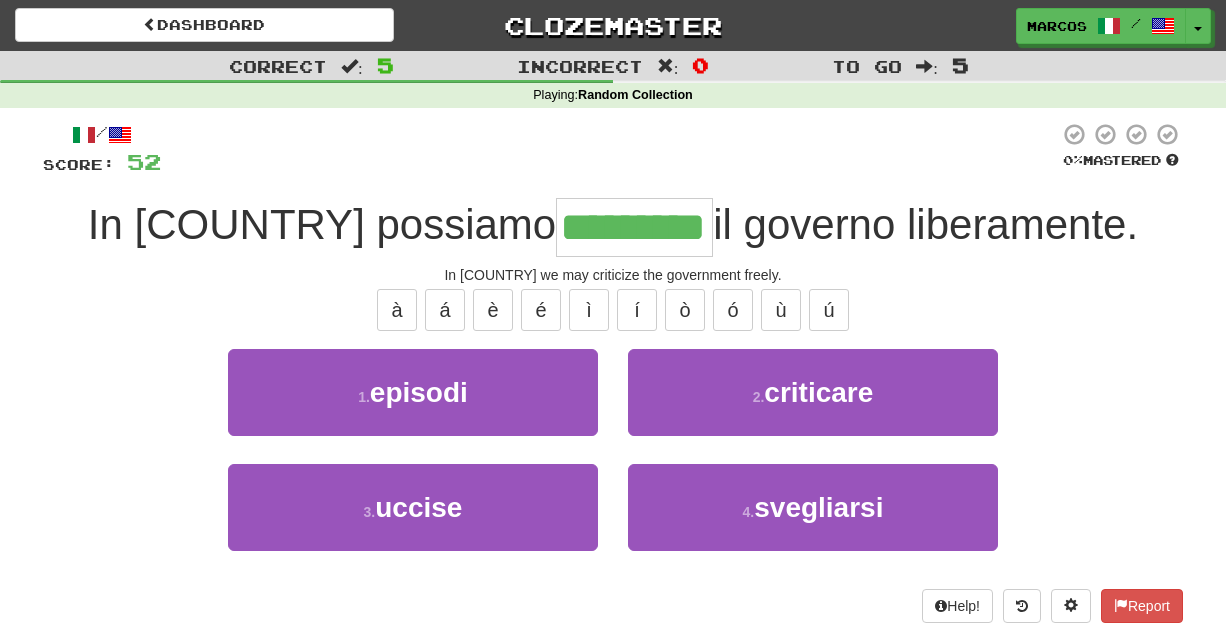 type on "*********" 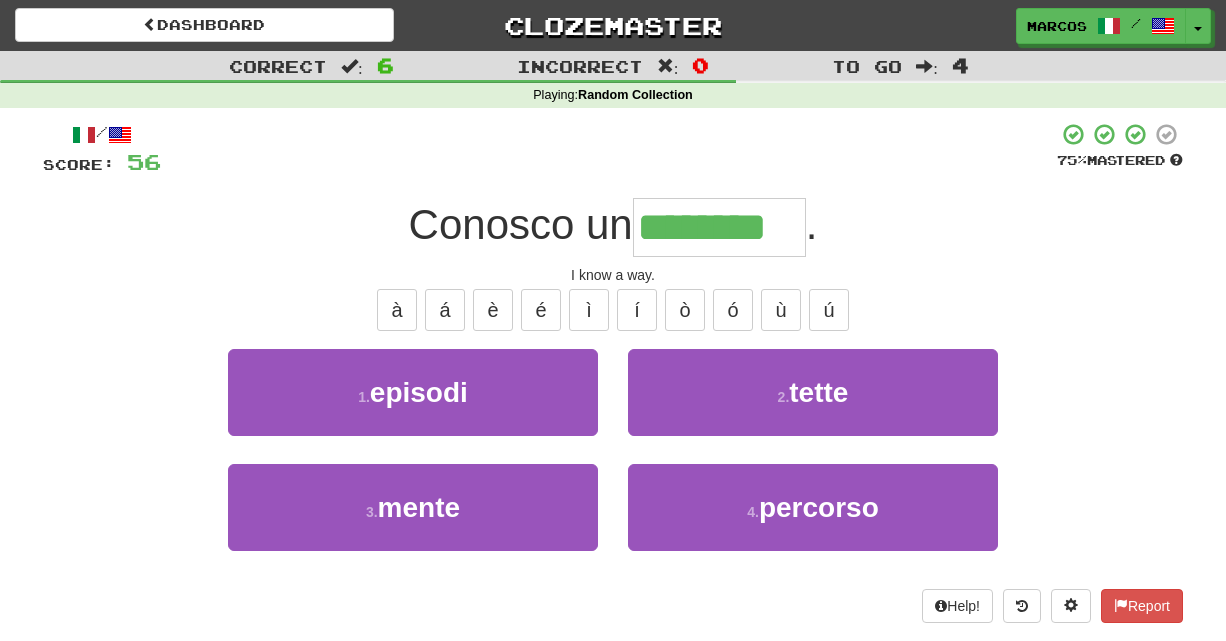 type on "********" 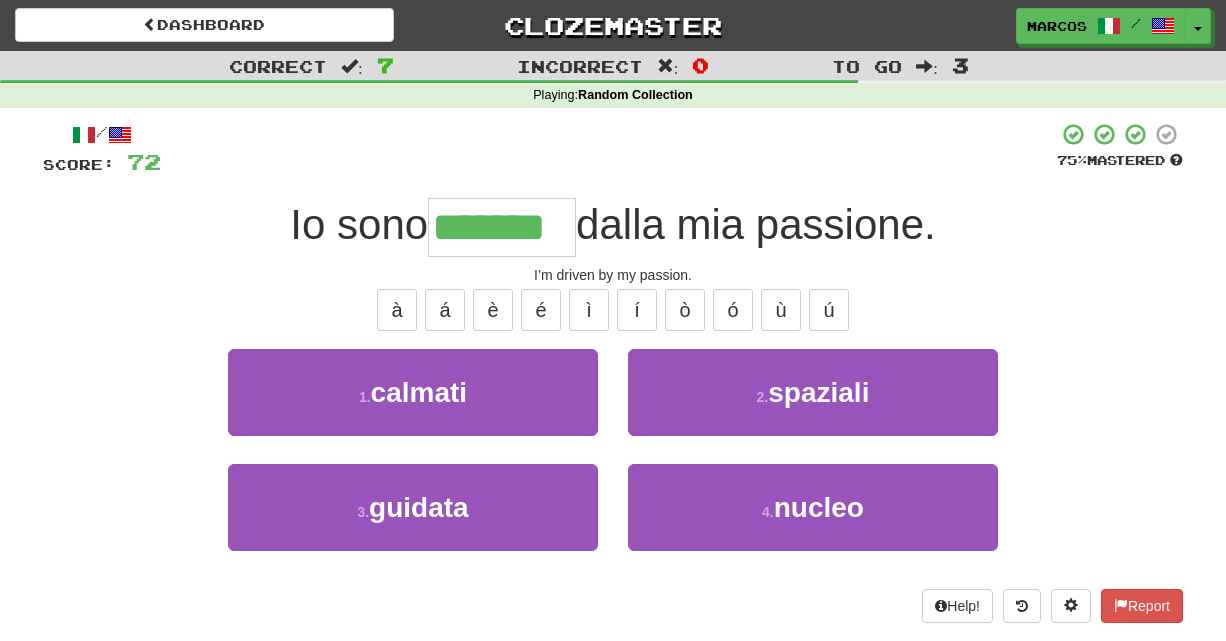 type on "*******" 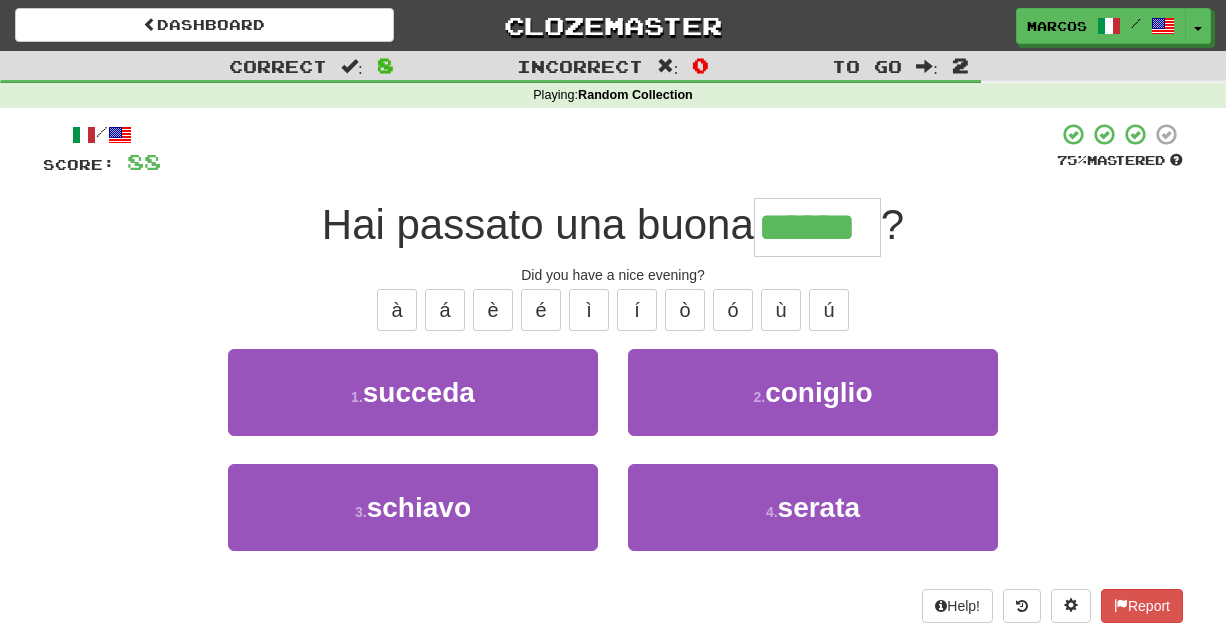 type on "******" 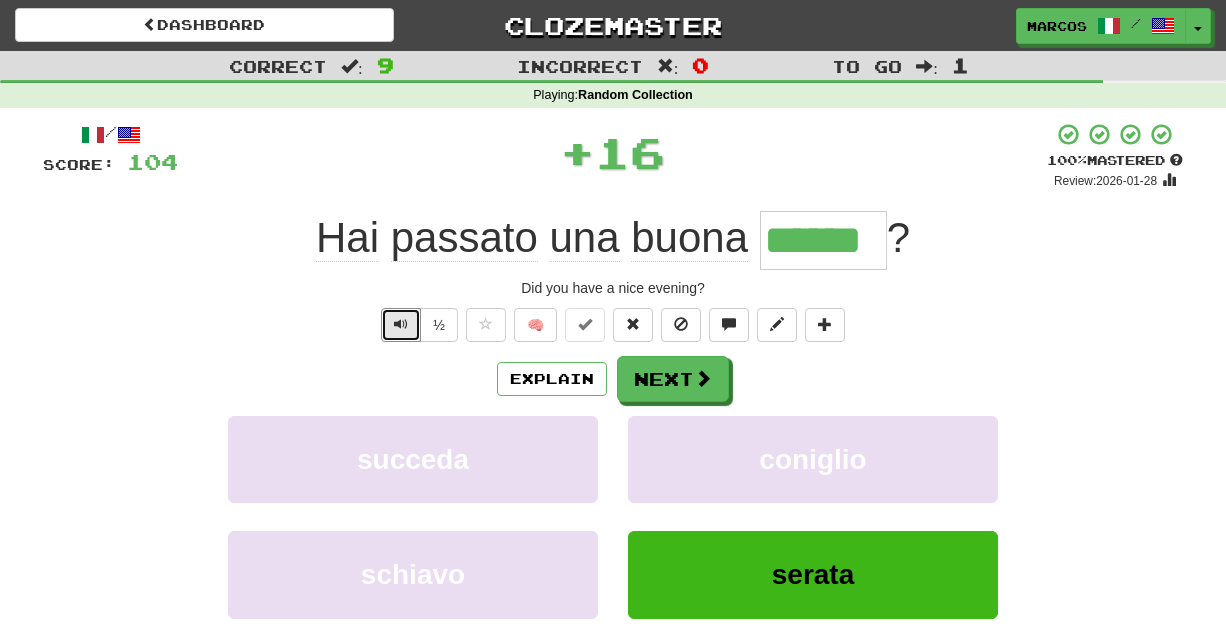 type 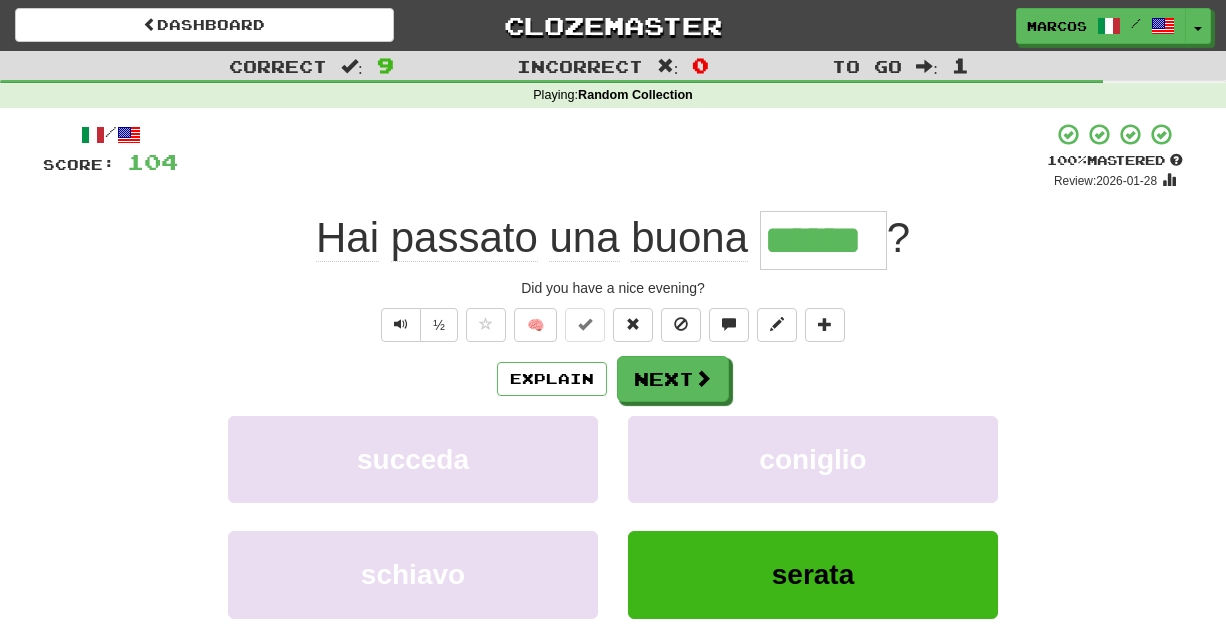 click on "+ 16" at bounding box center [612, 156] 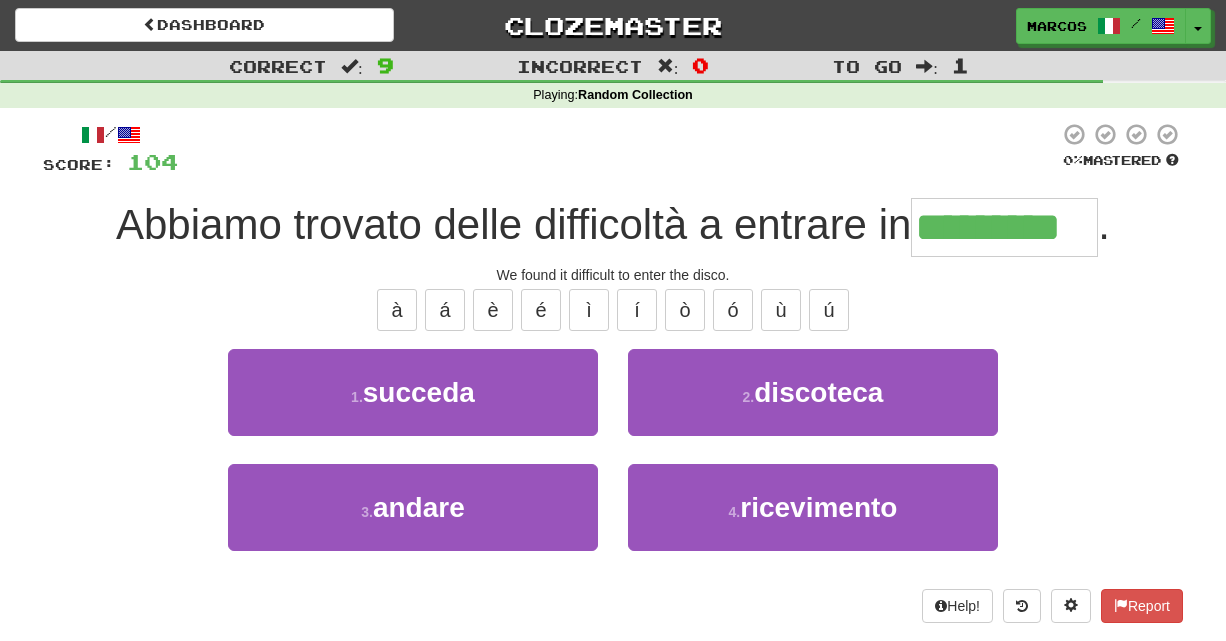type on "*********" 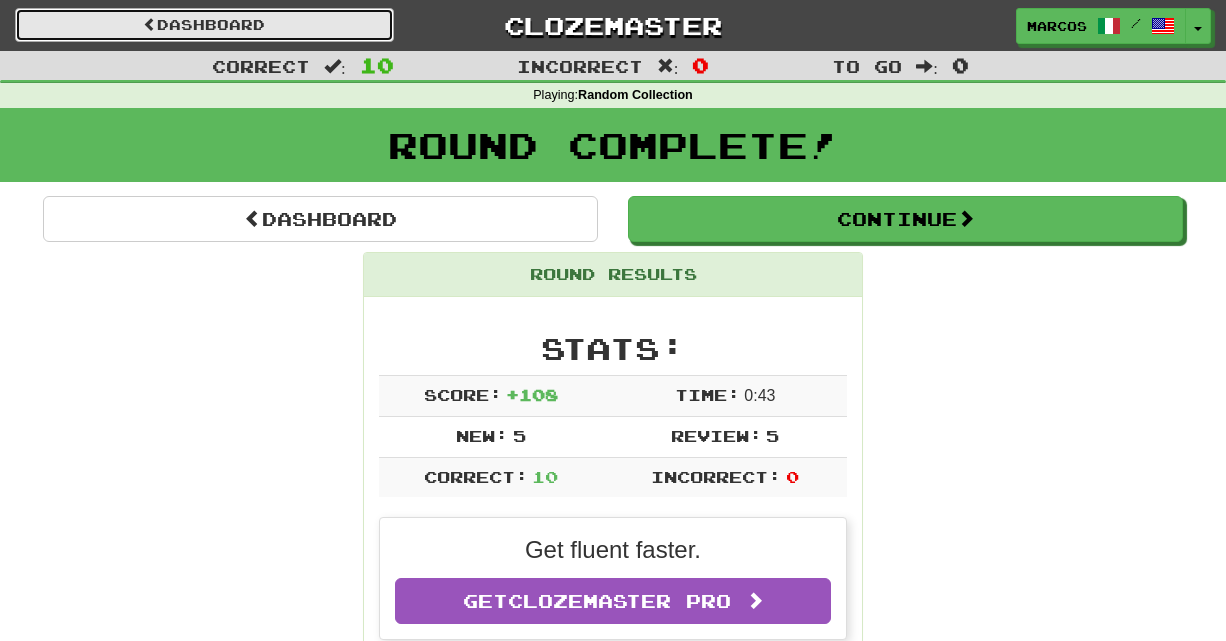 click on "Dashboard" at bounding box center [204, 25] 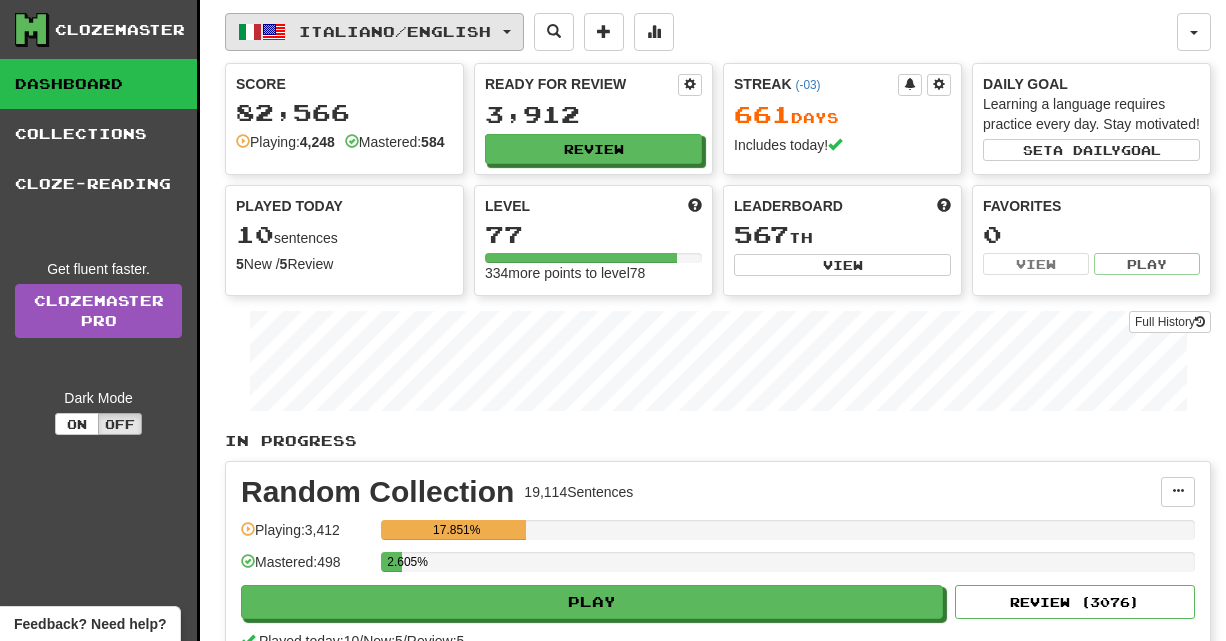 scroll, scrollTop: 0, scrollLeft: 0, axis: both 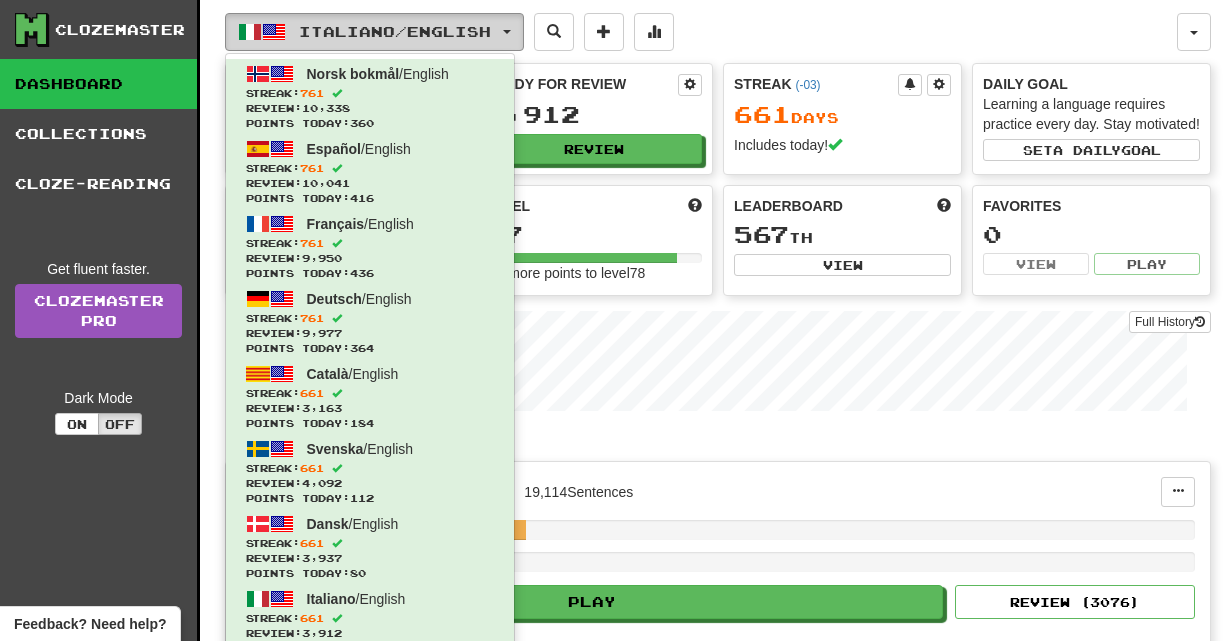 type 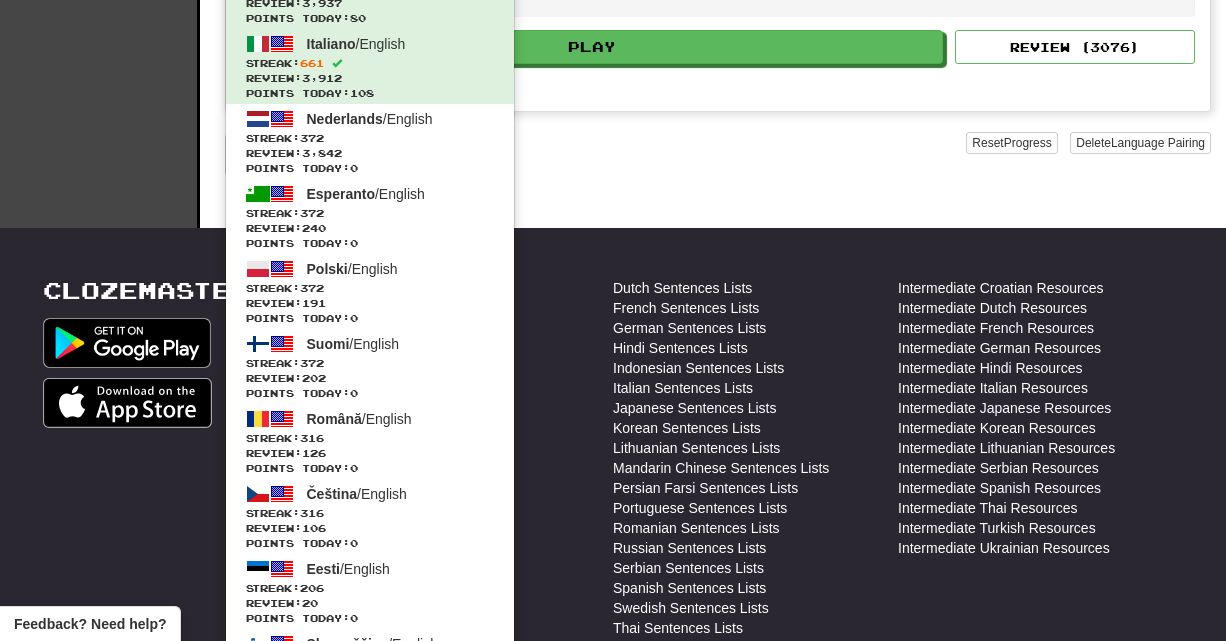 scroll, scrollTop: 560, scrollLeft: 0, axis: vertical 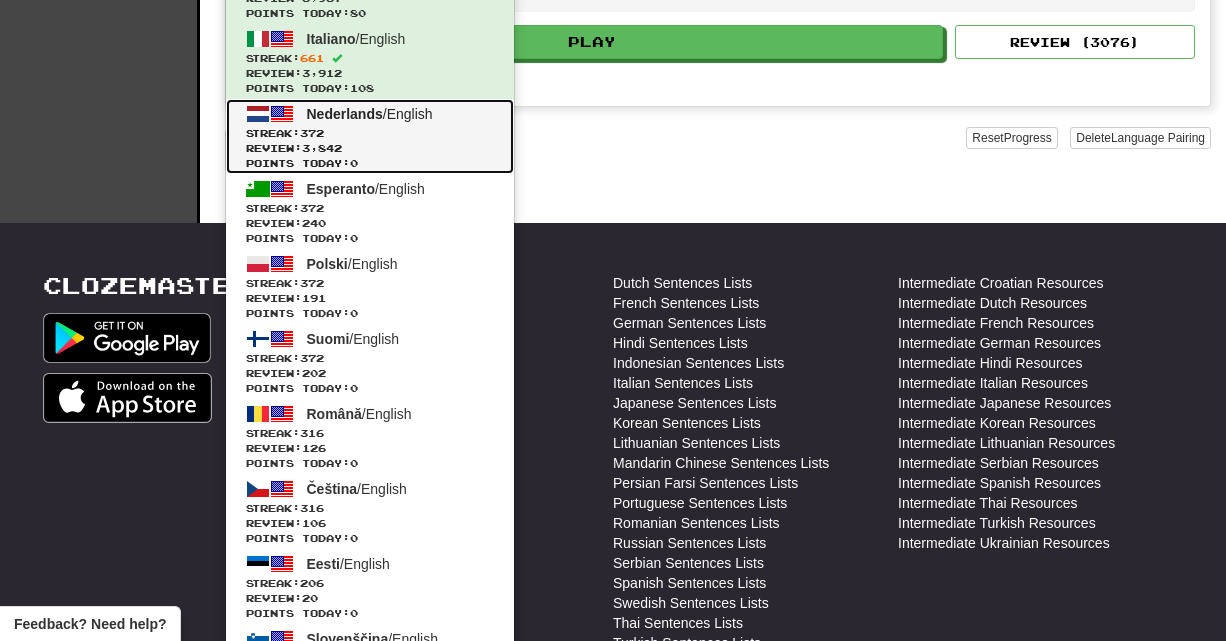 click on "Review:  3,842" 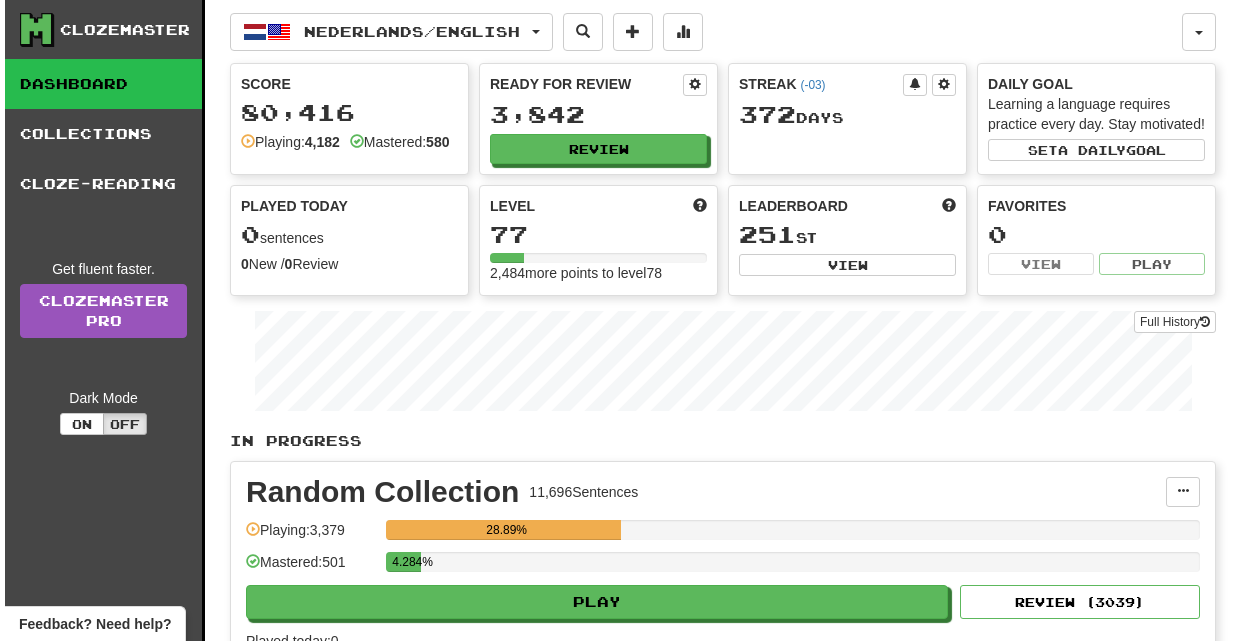 scroll, scrollTop: 0, scrollLeft: 0, axis: both 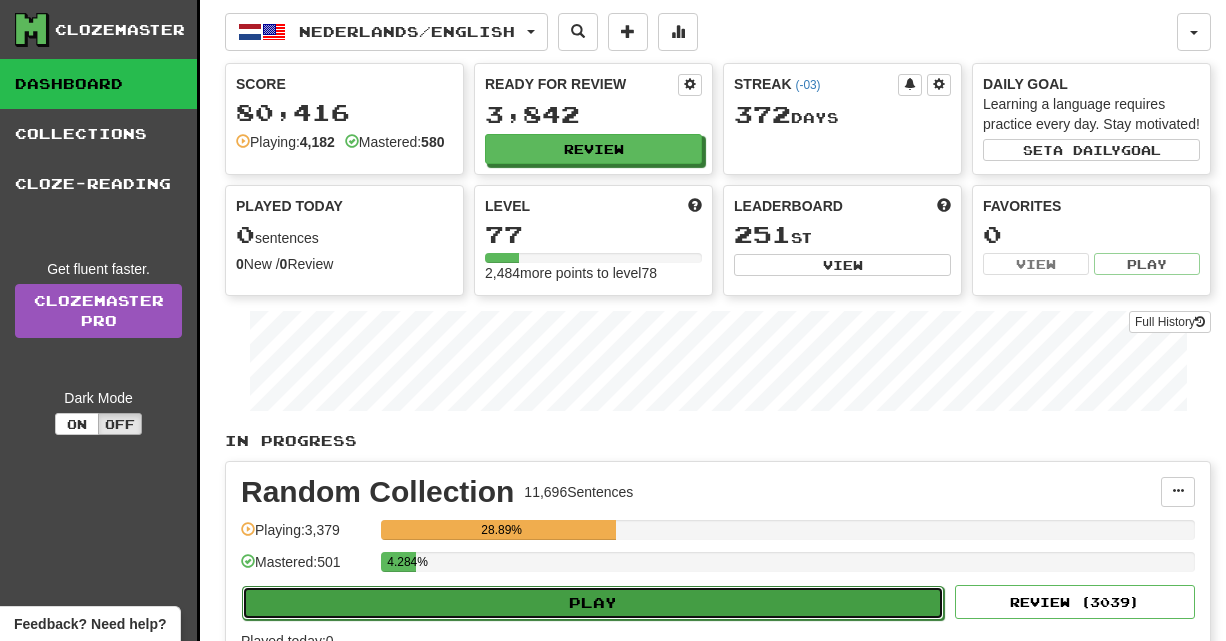 click on "Play" 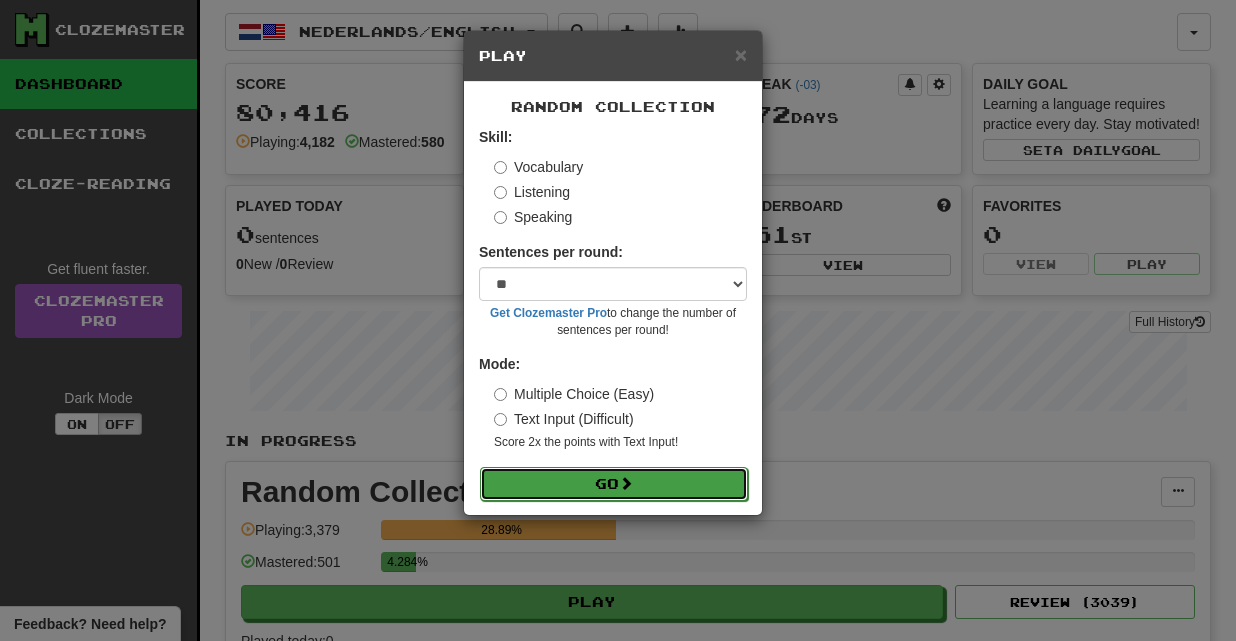 click on "Go" at bounding box center [614, 484] 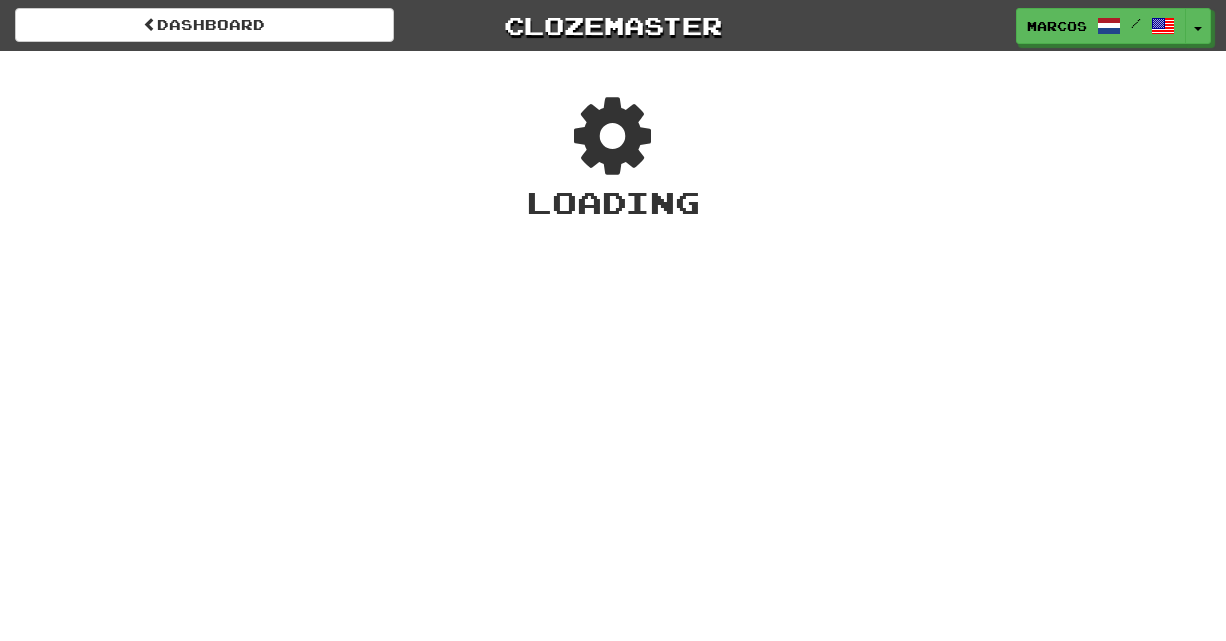 scroll, scrollTop: 0, scrollLeft: 0, axis: both 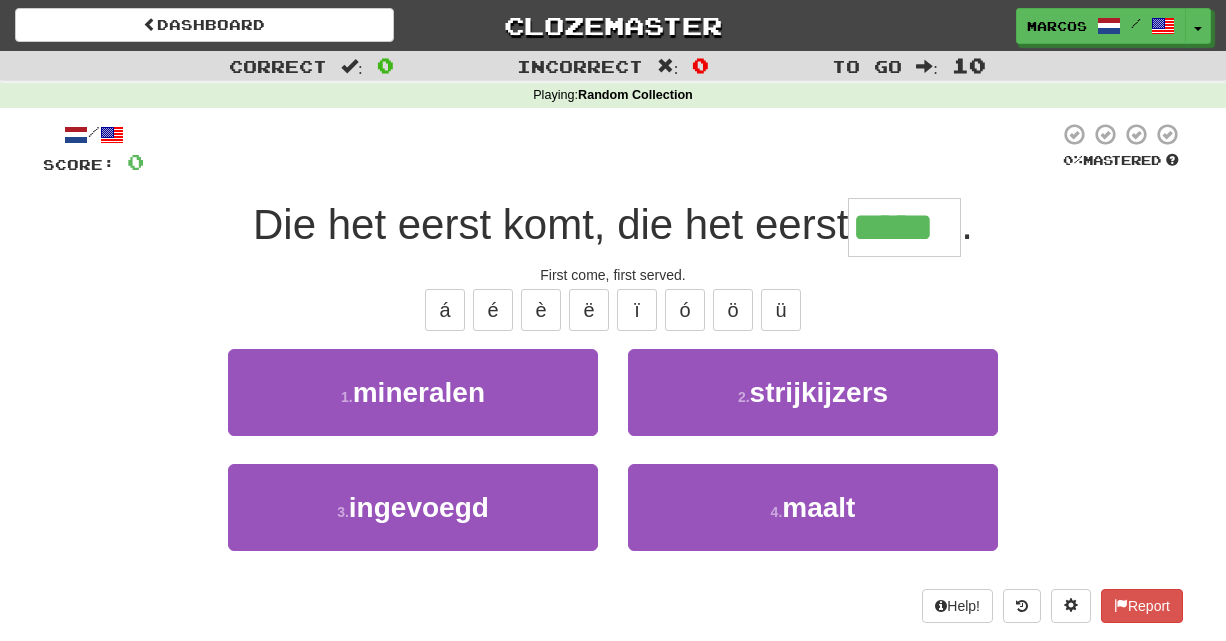 type on "*****" 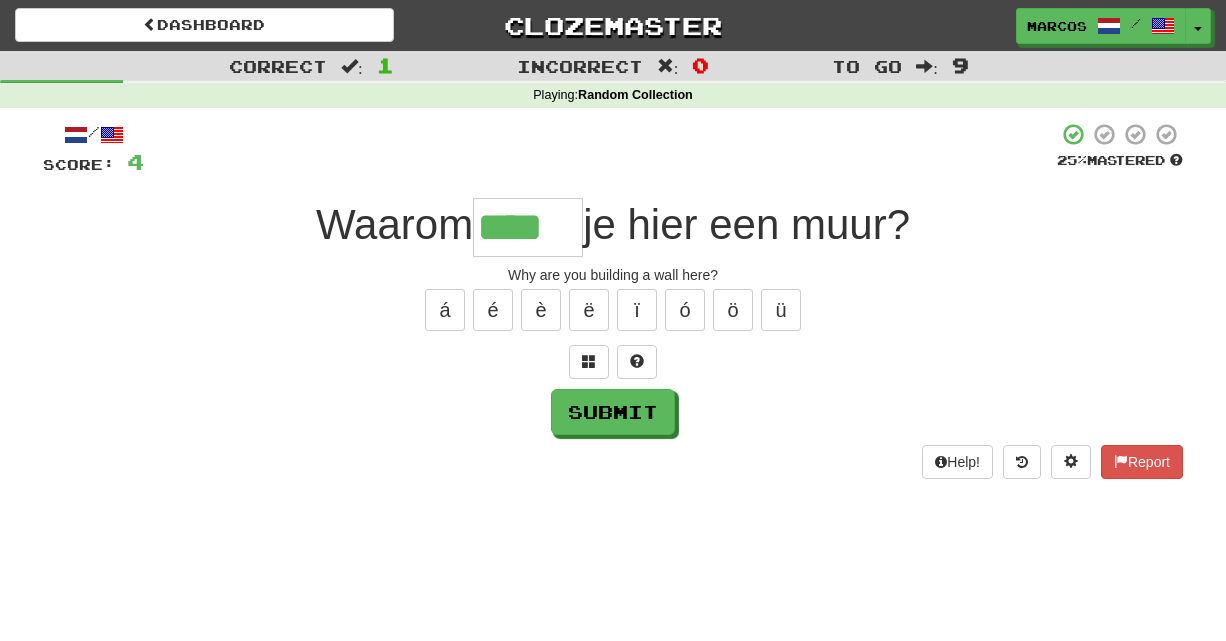 type on "****" 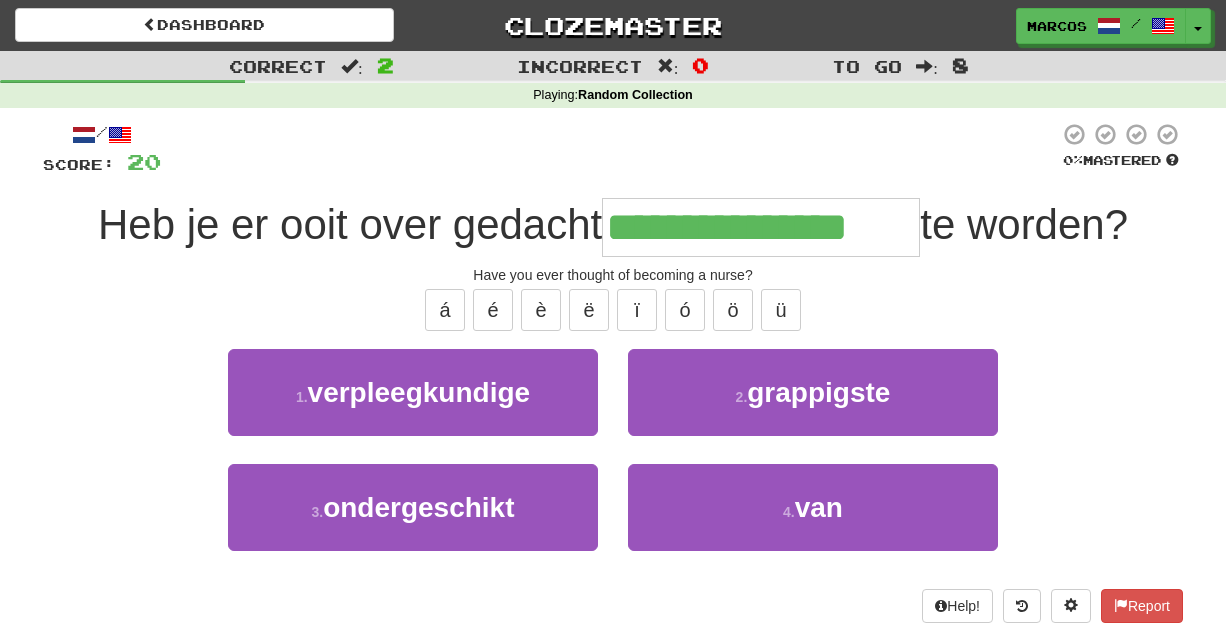 type on "**********" 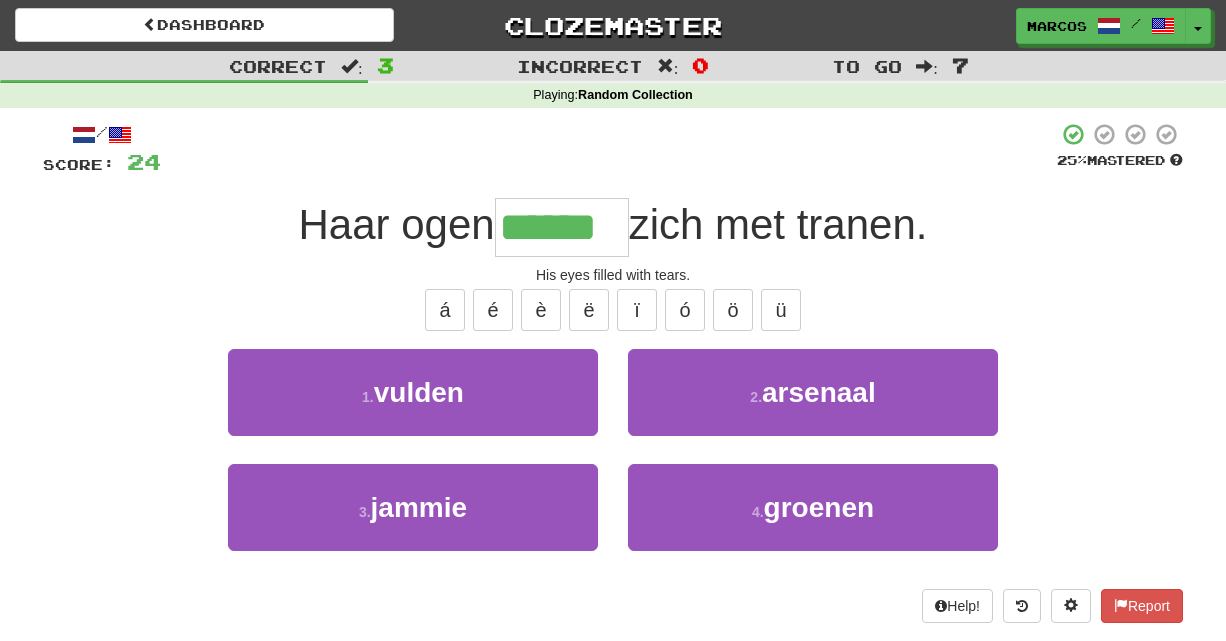 type on "******" 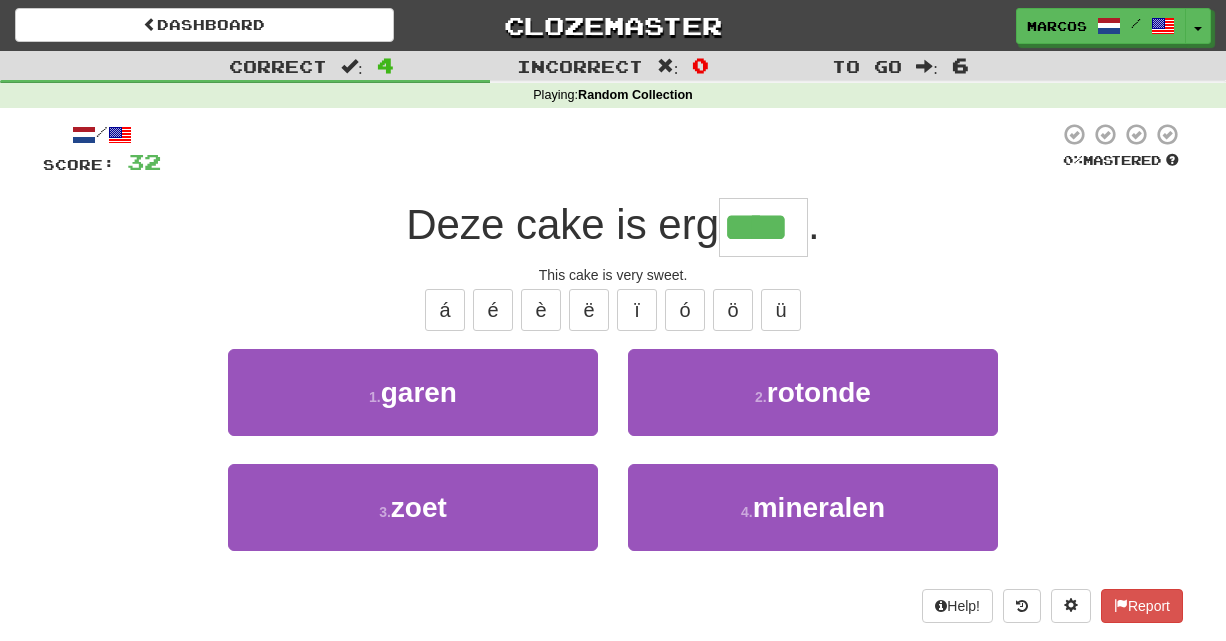 type on "****" 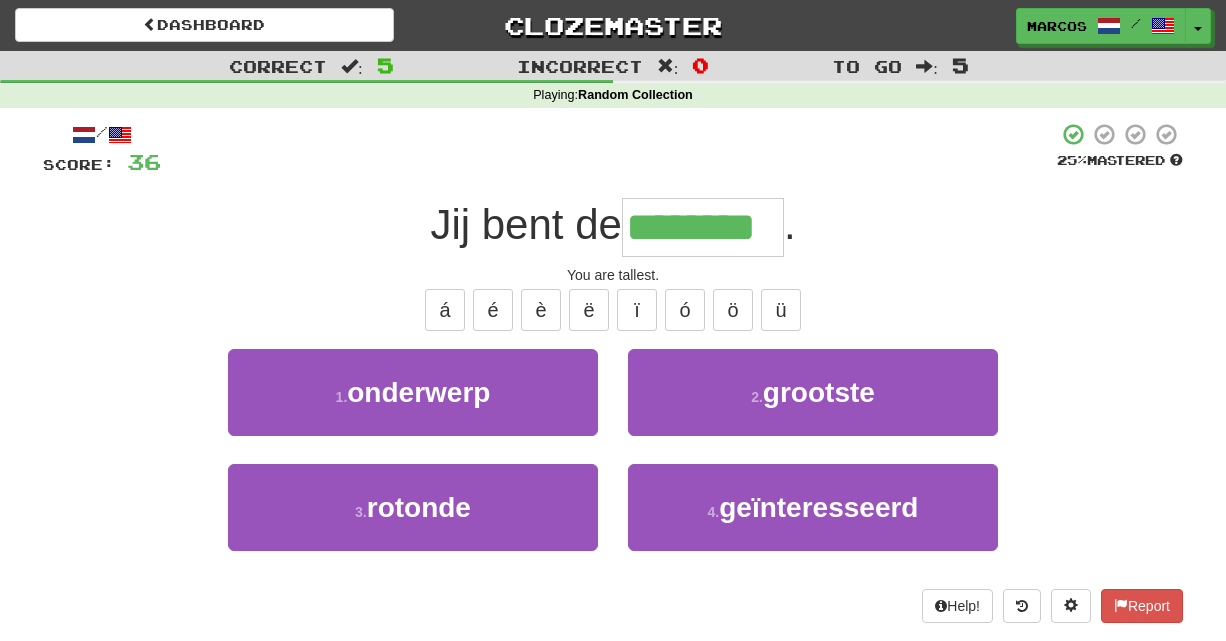 type on "********" 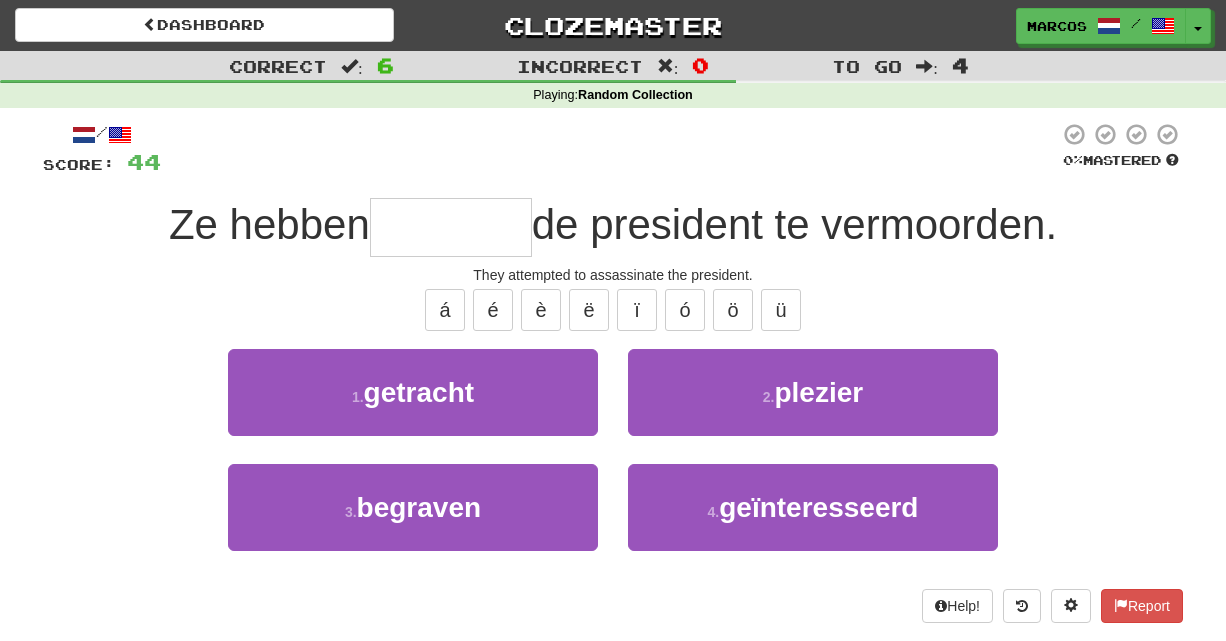 type on "*" 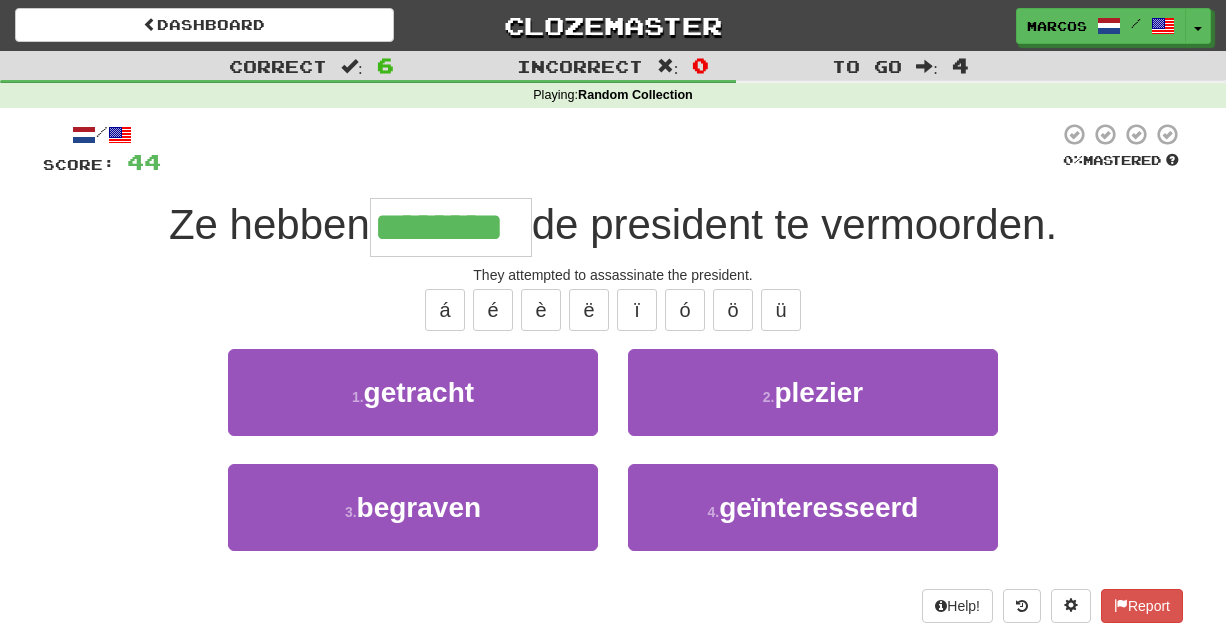 type on "********" 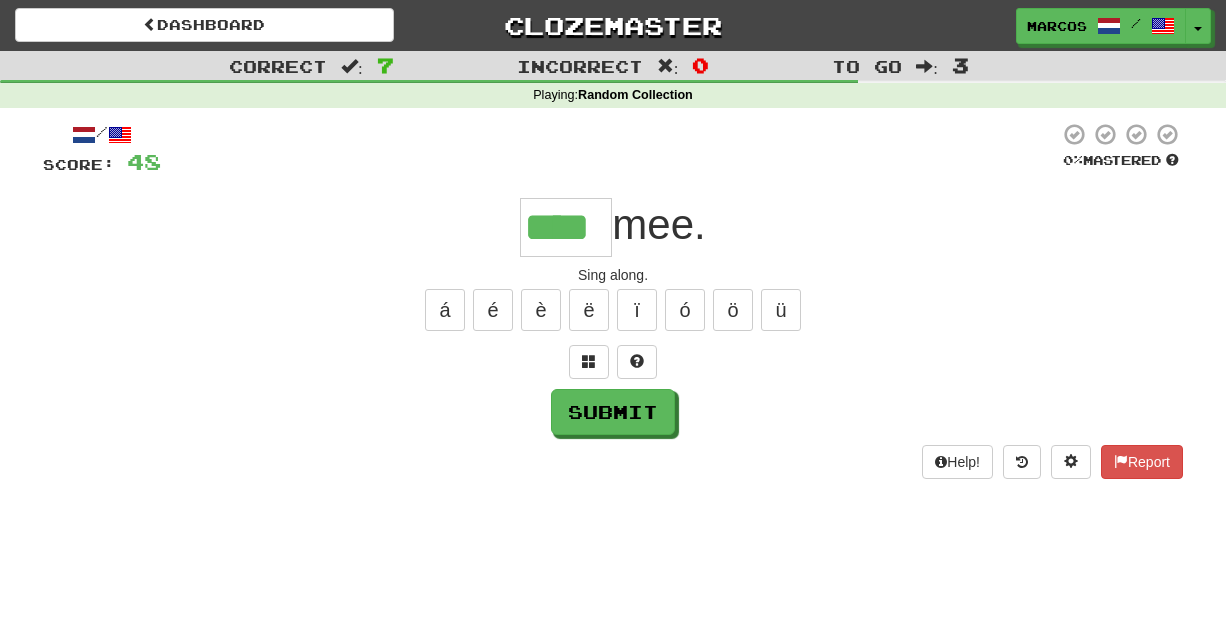 type on "****" 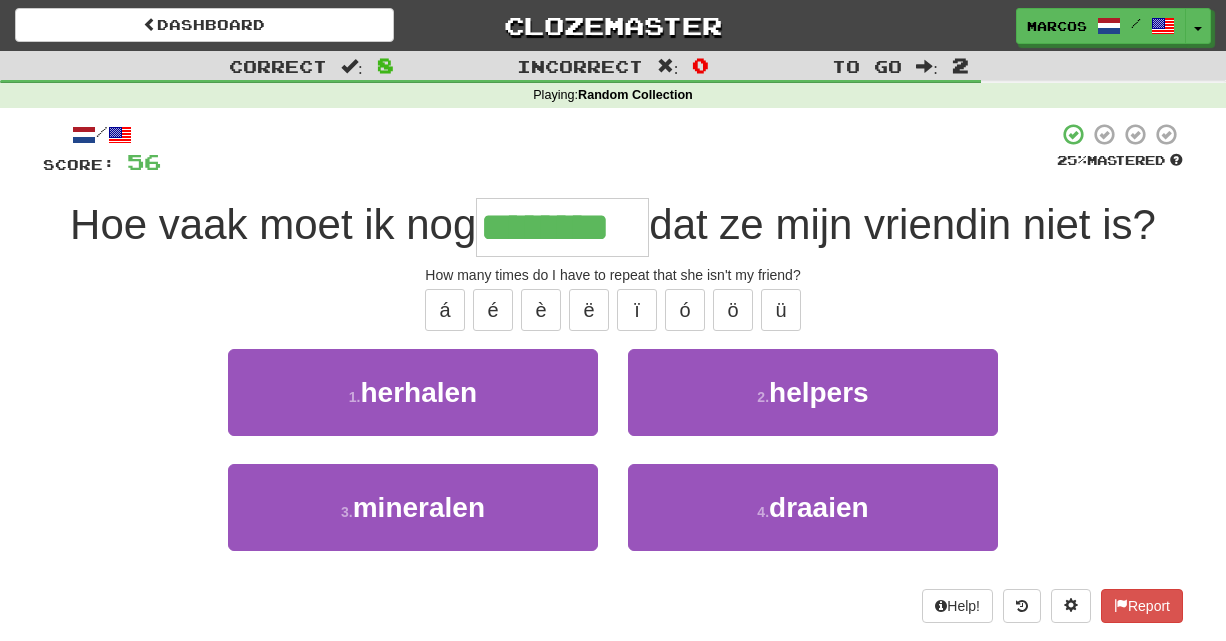 type on "********" 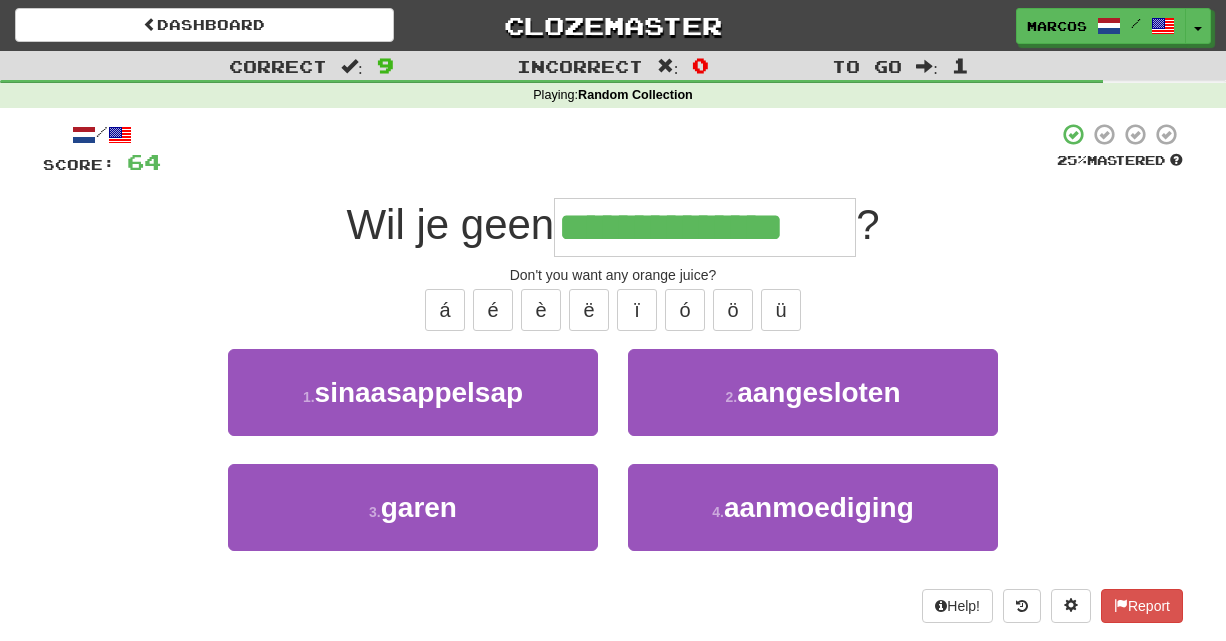 type on "**********" 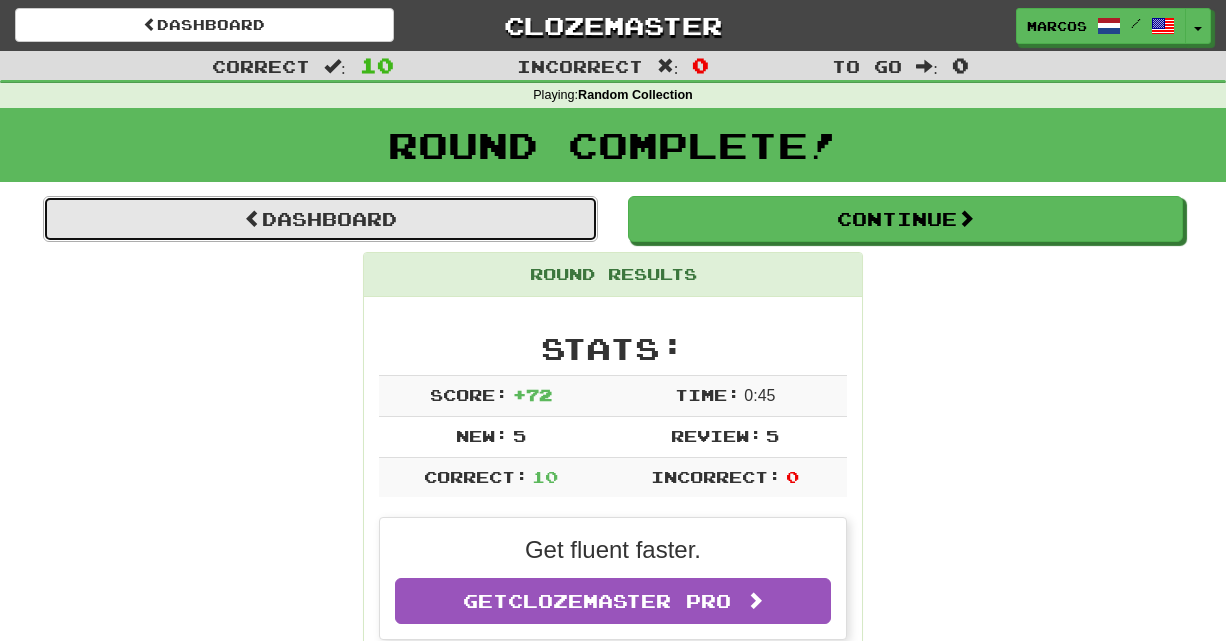 click on "Dashboard" at bounding box center [320, 219] 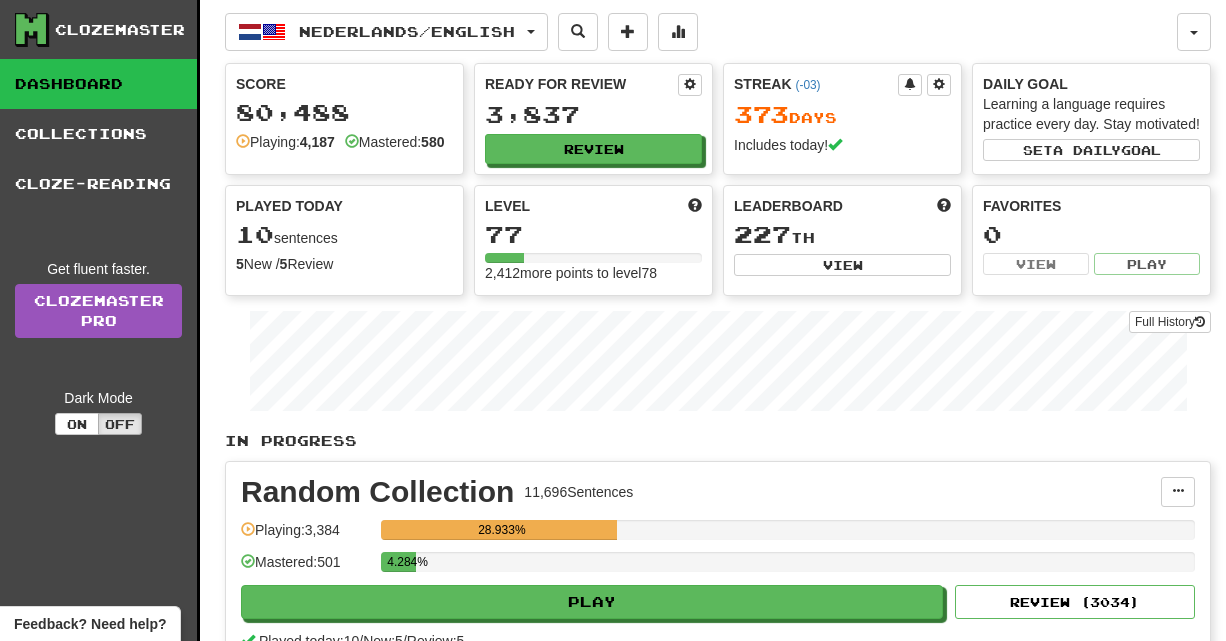 scroll, scrollTop: 0, scrollLeft: 0, axis: both 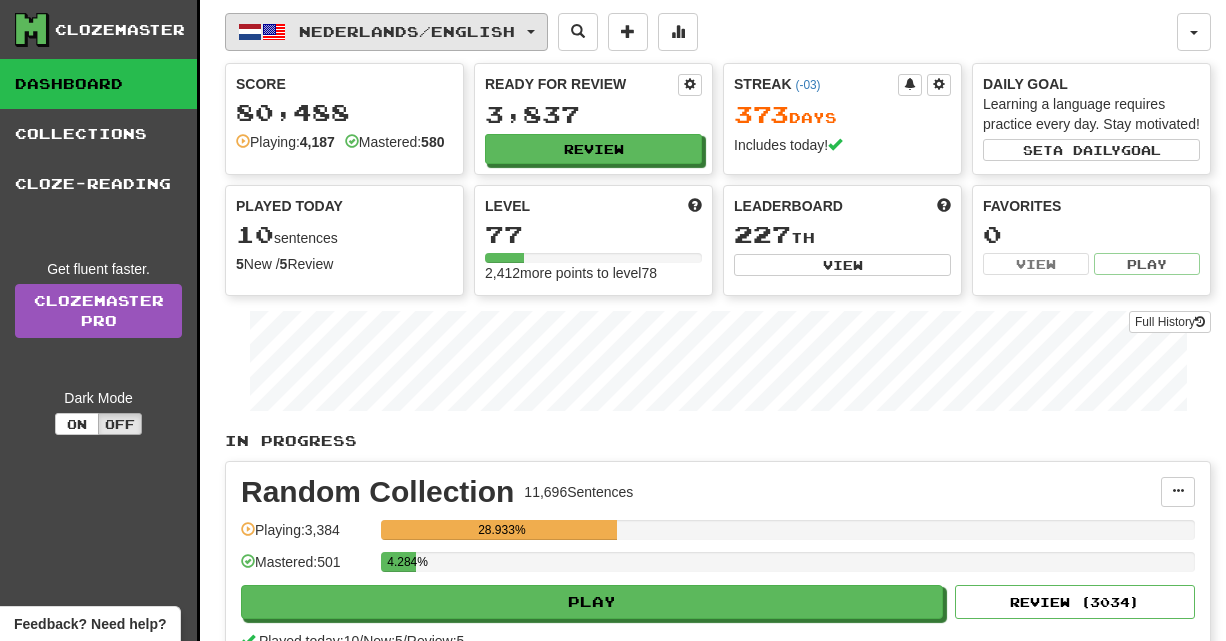 click on "Nederlands  /  English" 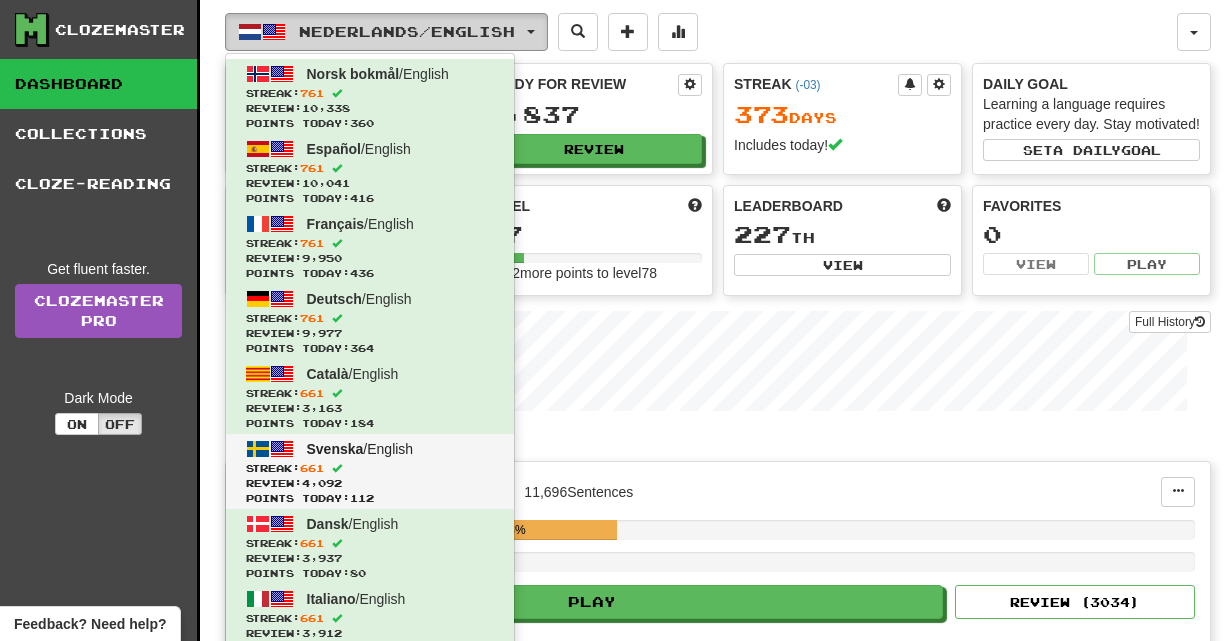 type 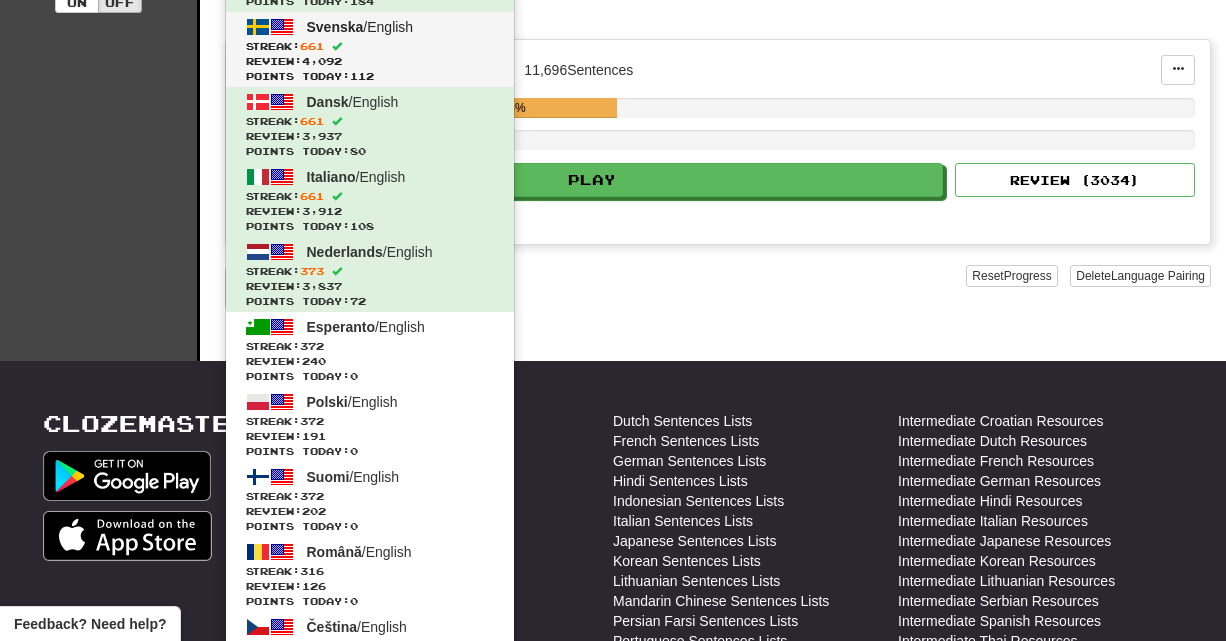 scroll, scrollTop: 560, scrollLeft: 0, axis: vertical 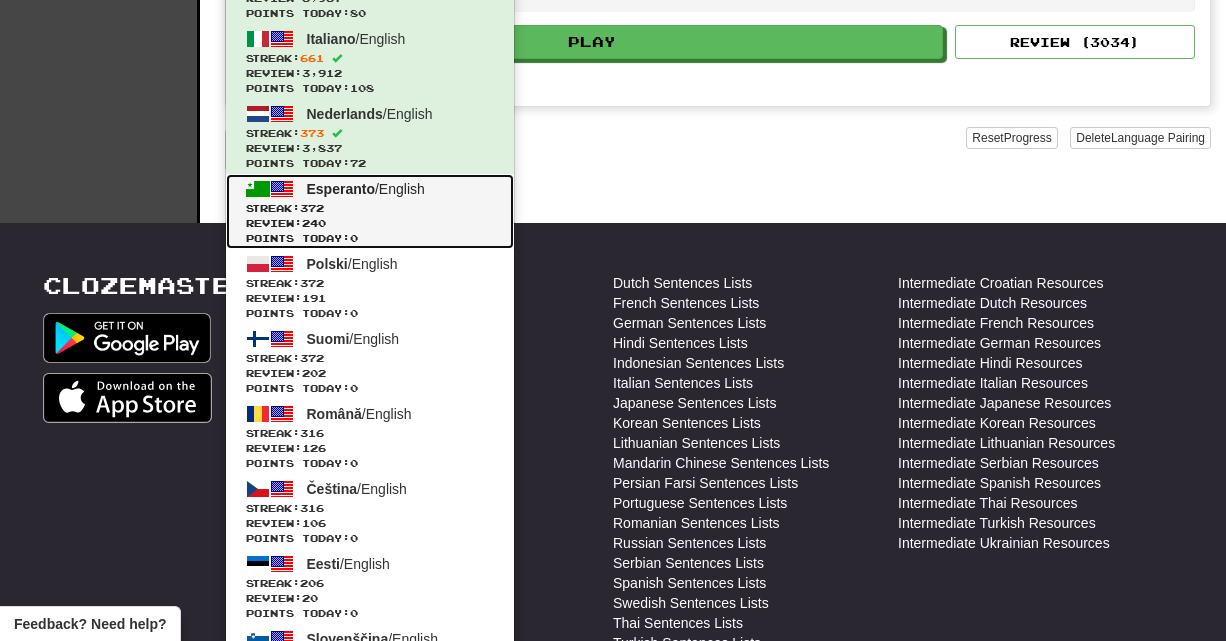 click on "Points today:  0" 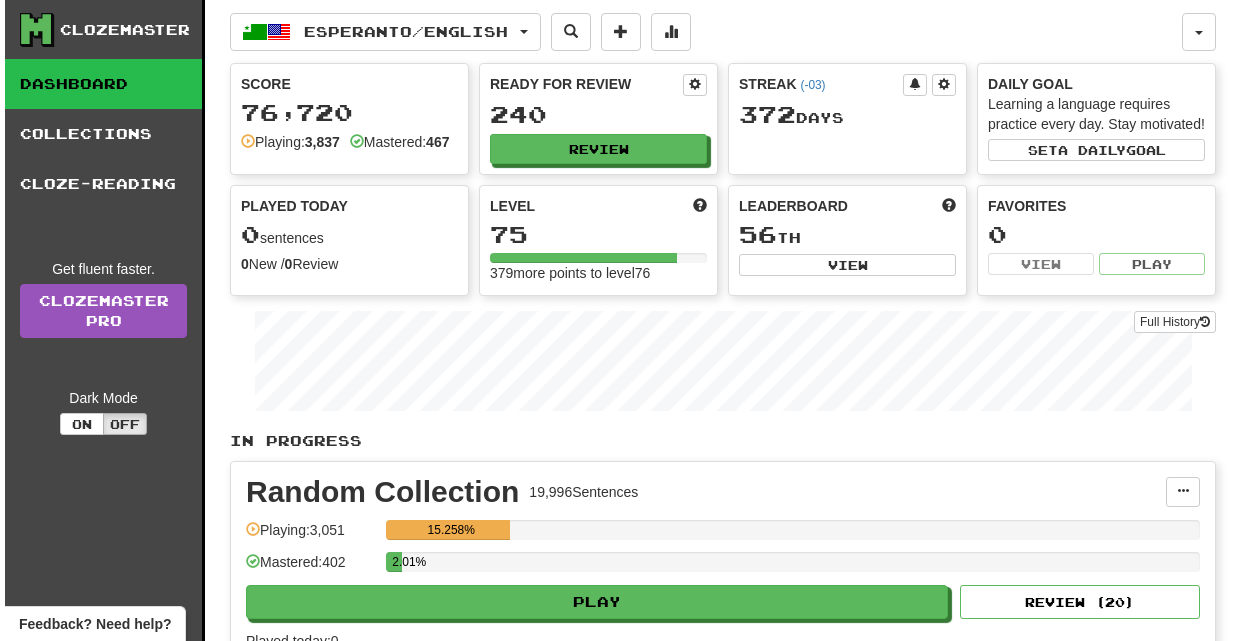 scroll, scrollTop: 0, scrollLeft: 0, axis: both 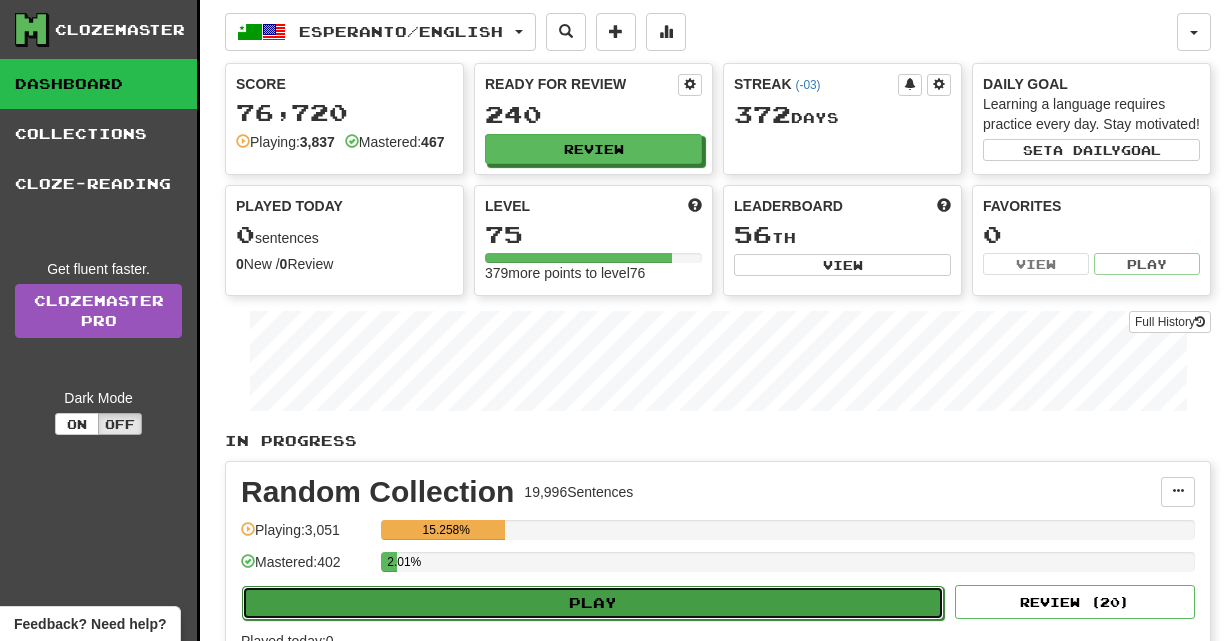 click on "Play" 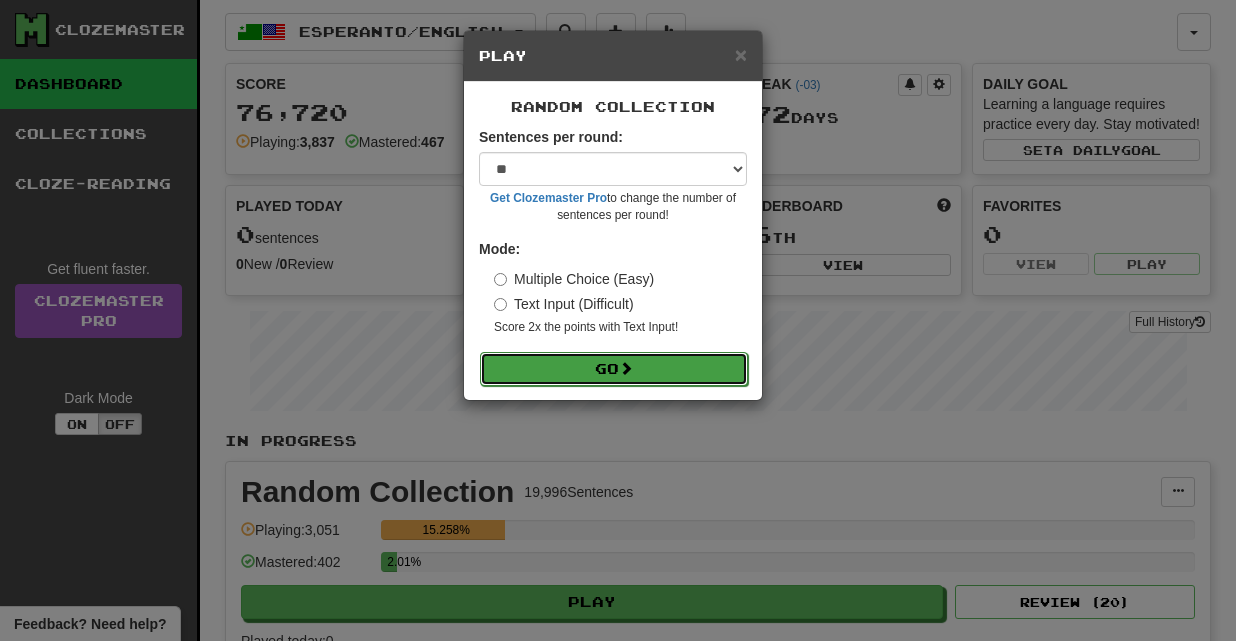 click on "Go" at bounding box center (614, 369) 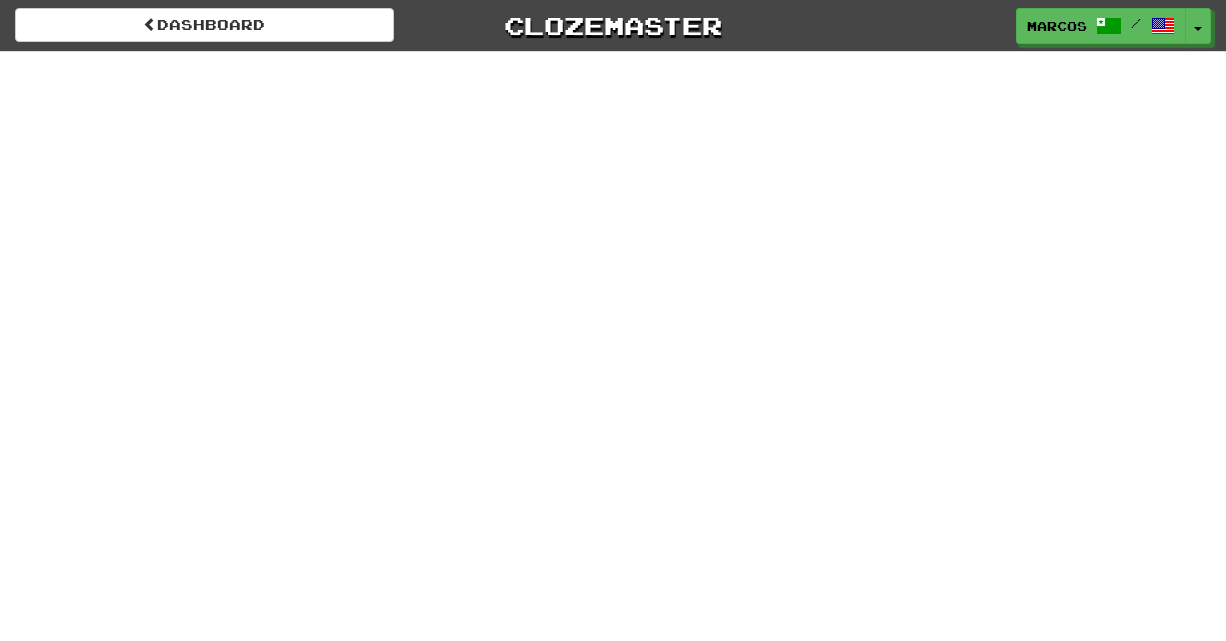 scroll, scrollTop: 0, scrollLeft: 0, axis: both 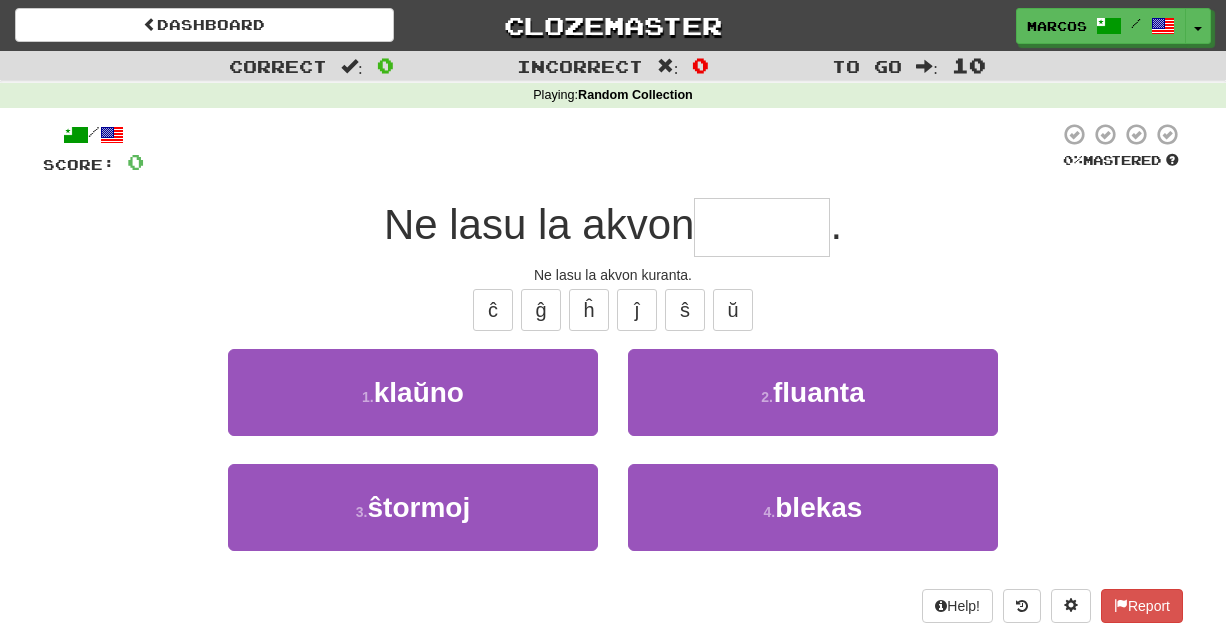 type on "*" 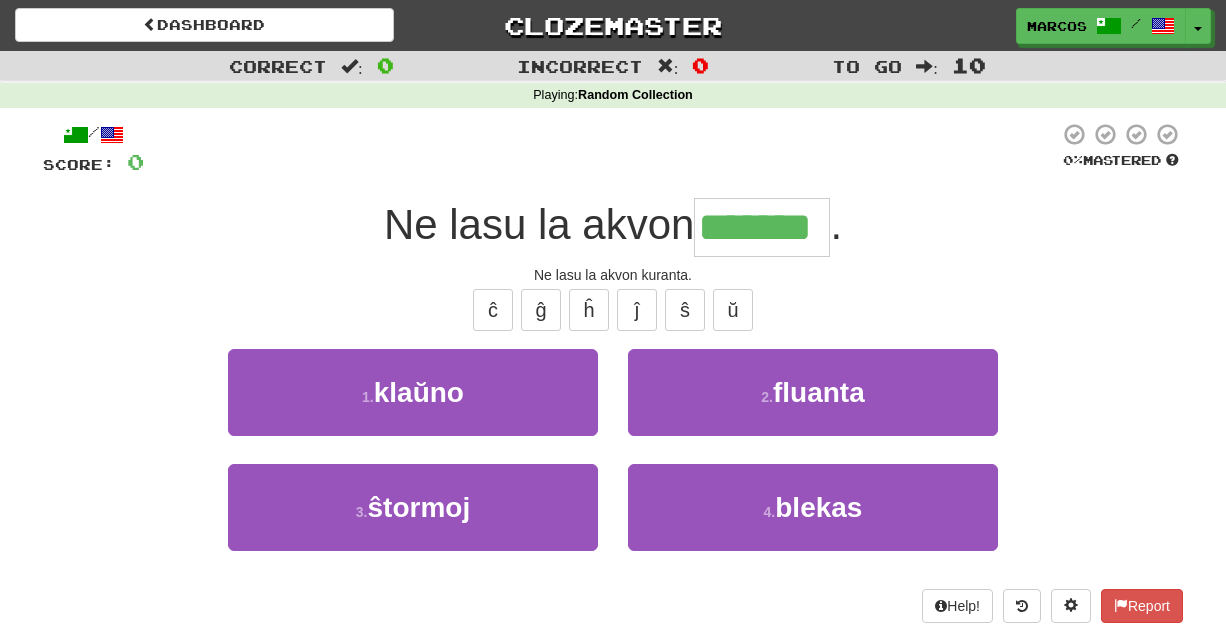 type on "*******" 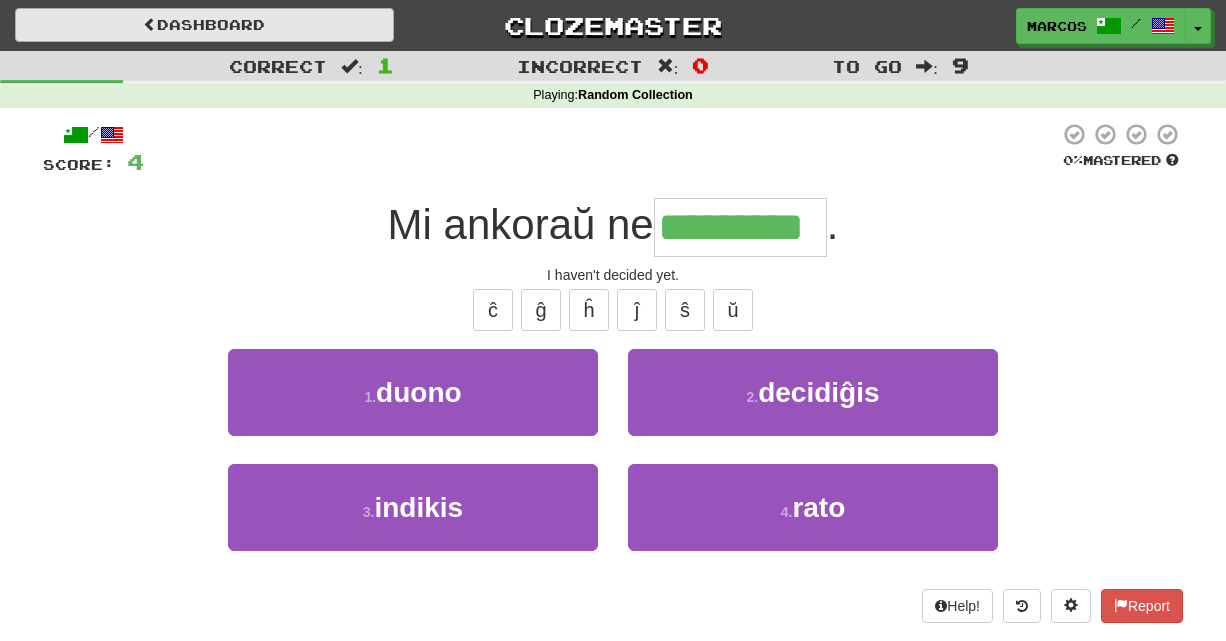 type on "*********" 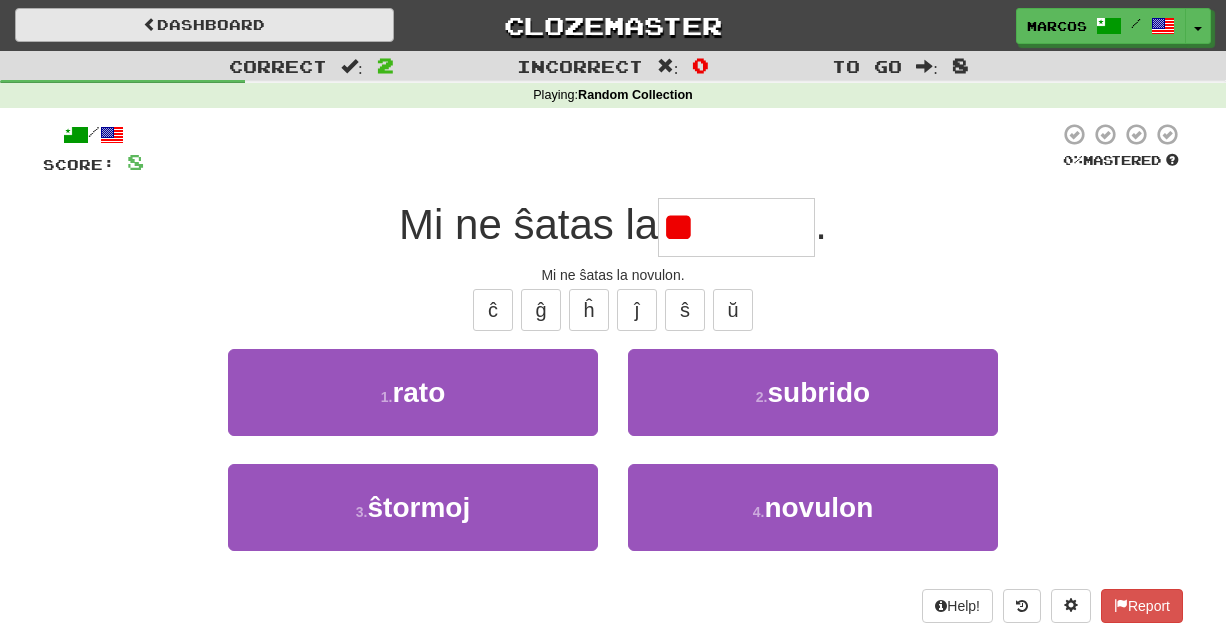 type on "*" 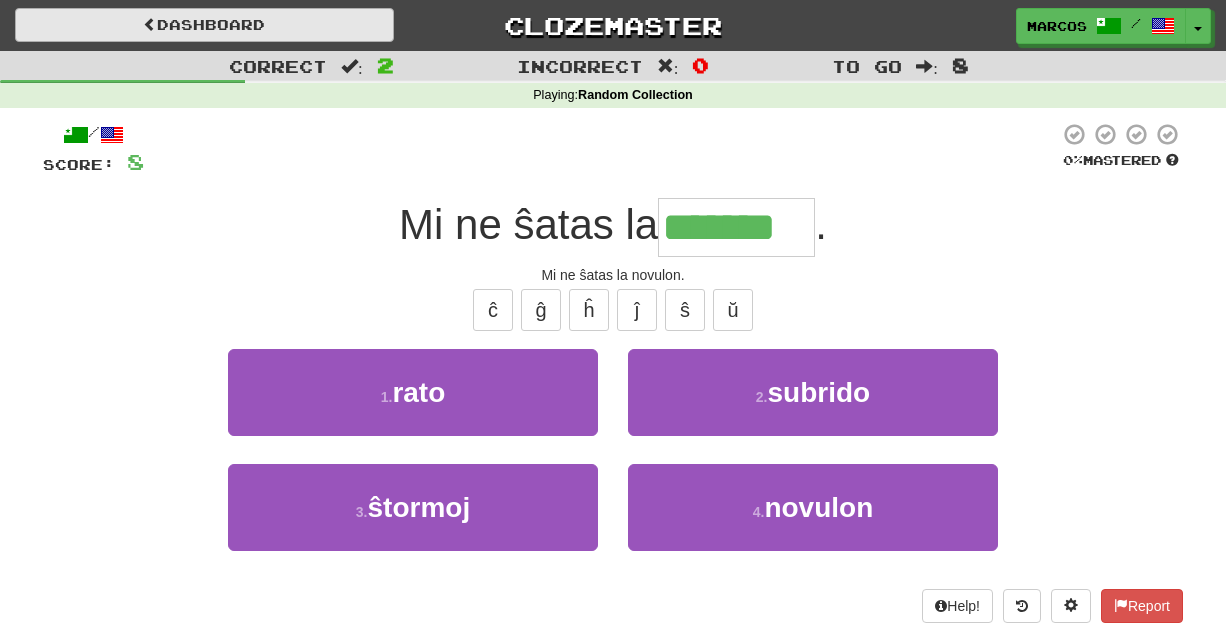 type on "*******" 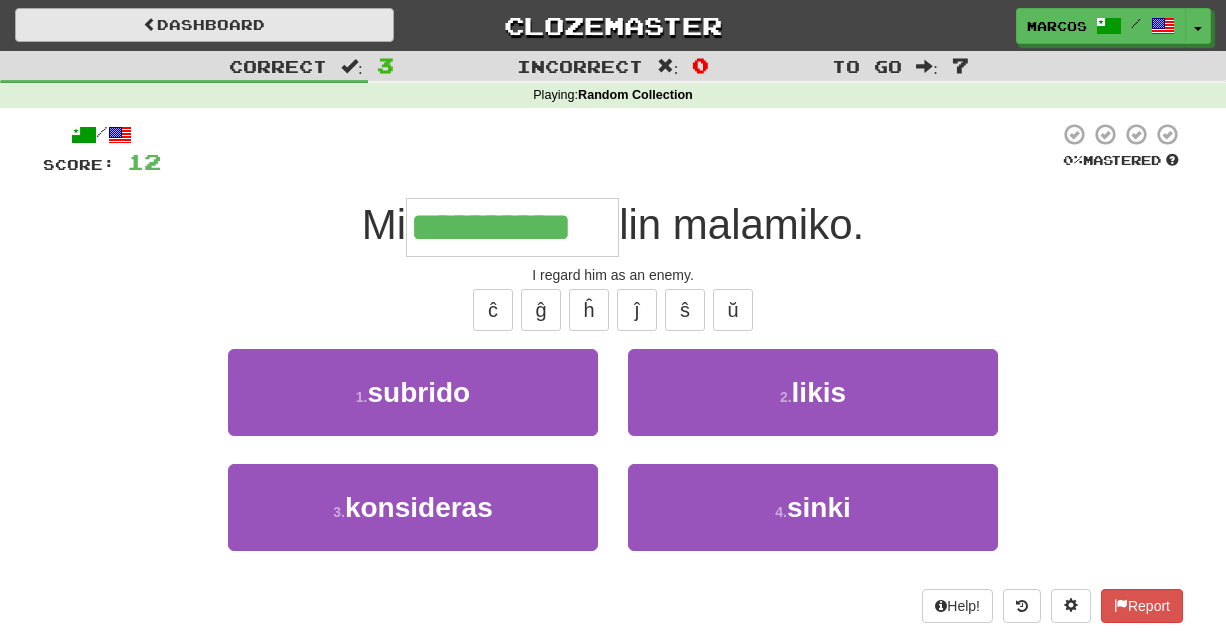 type on "**********" 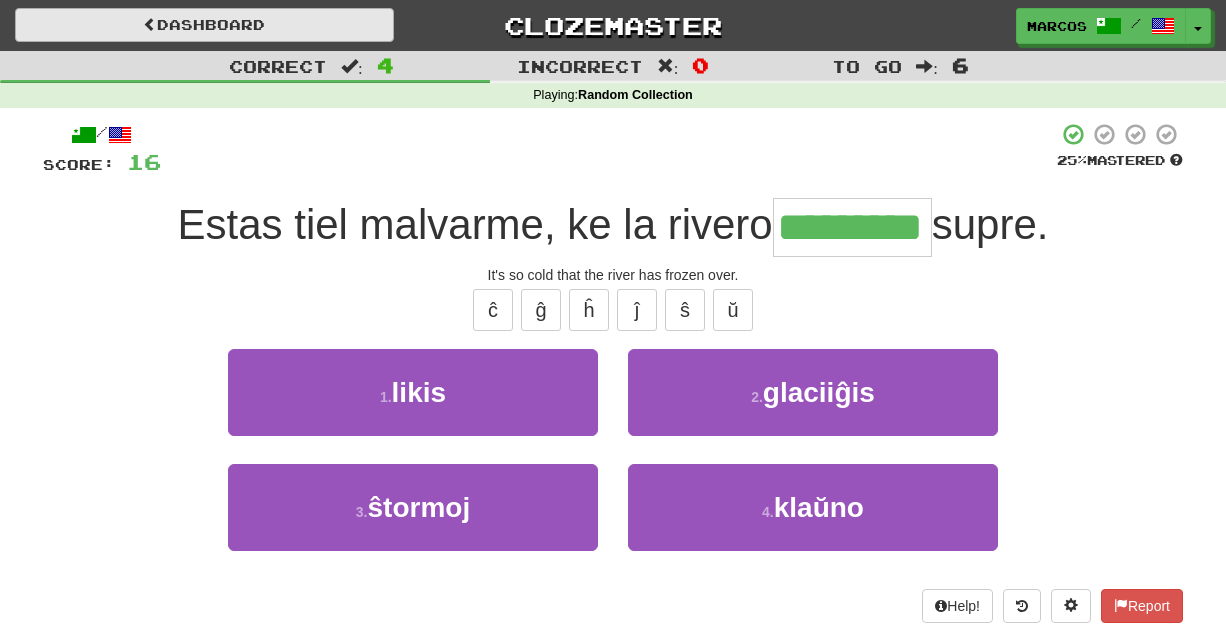 type on "*********" 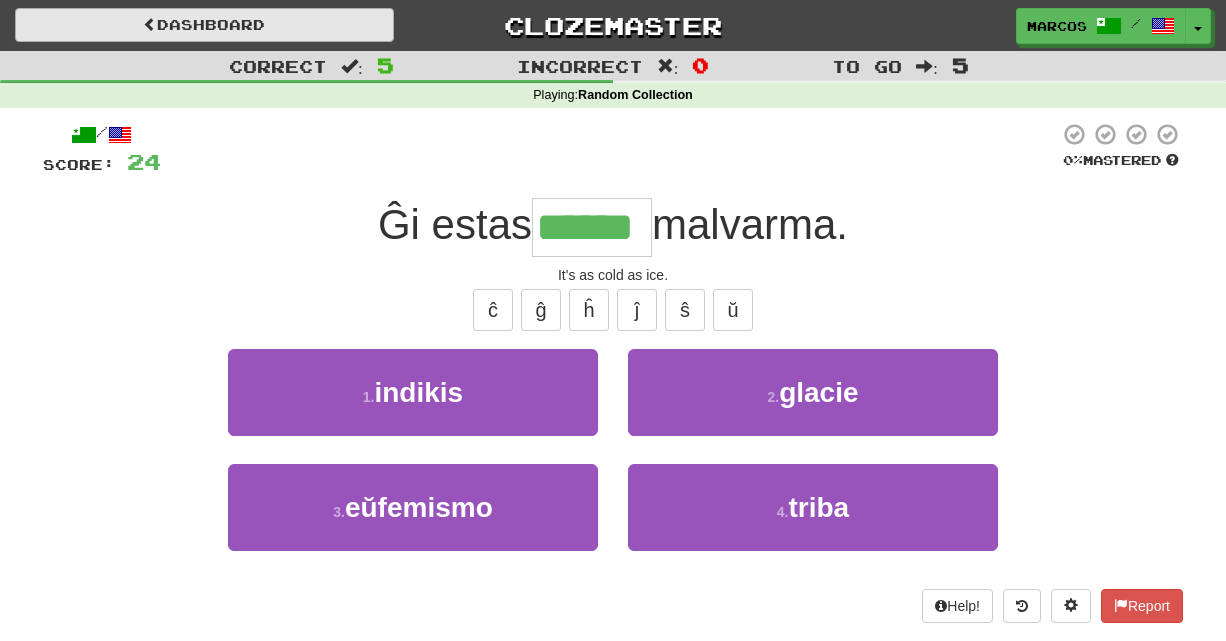 type on "******" 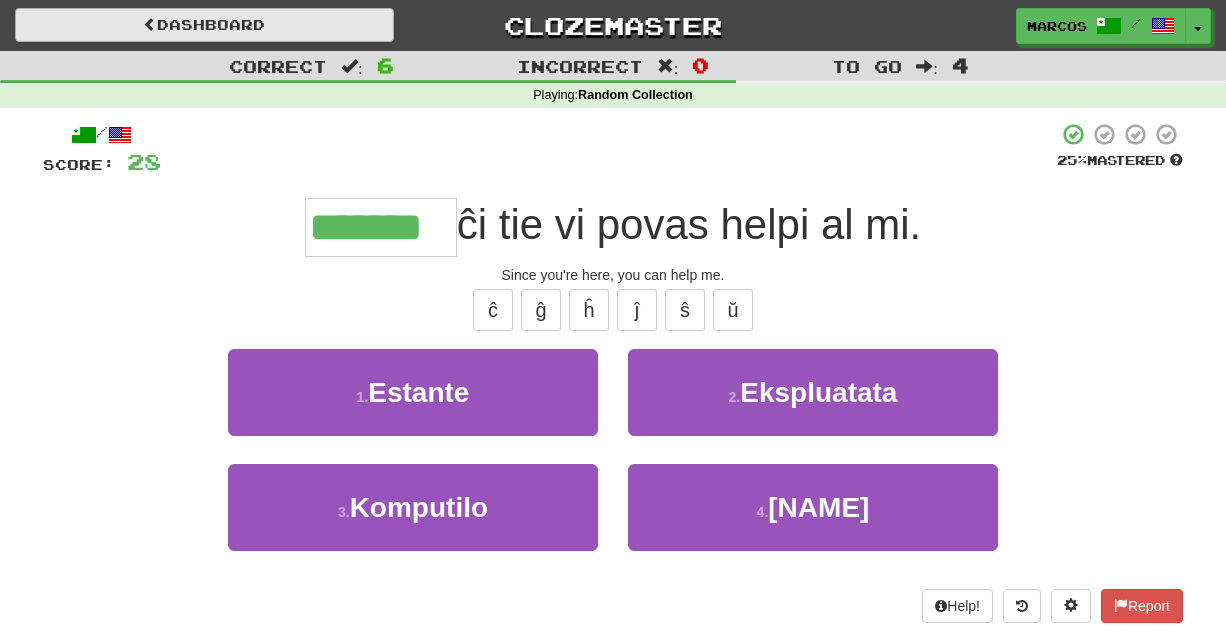 type on "*******" 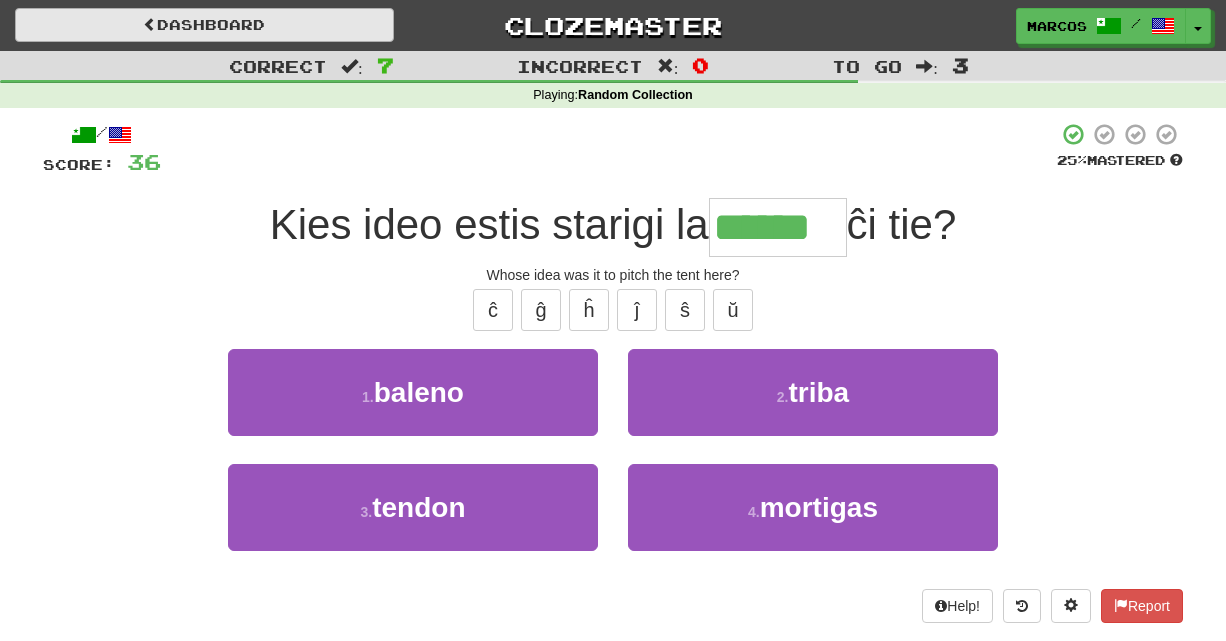 type on "******" 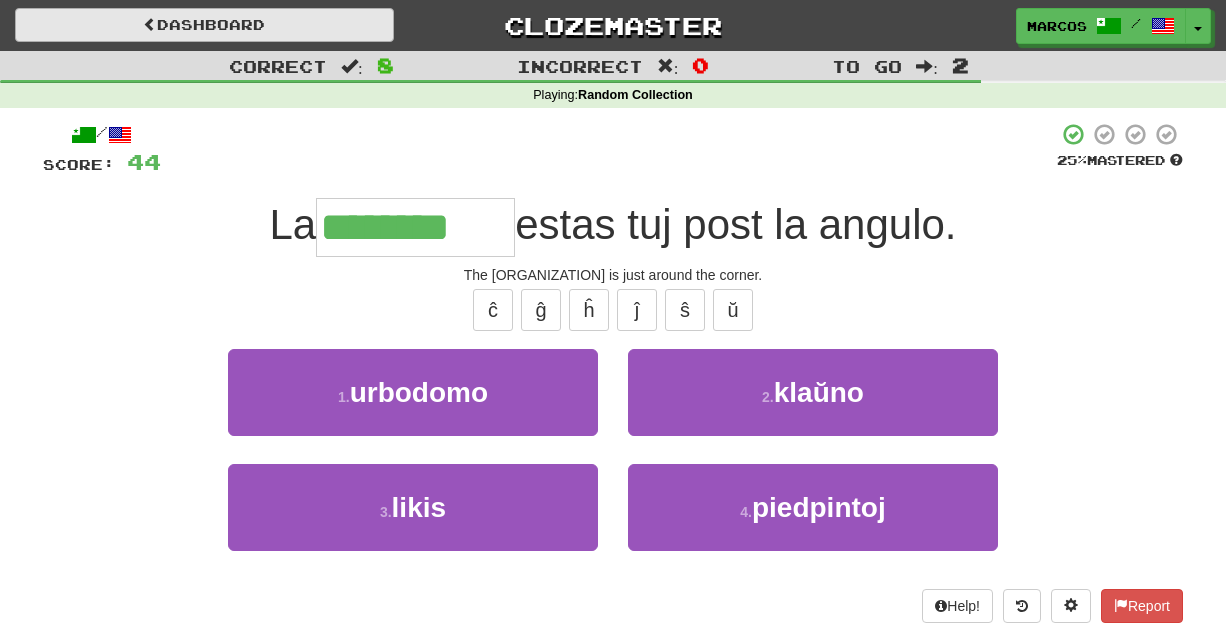type on "********" 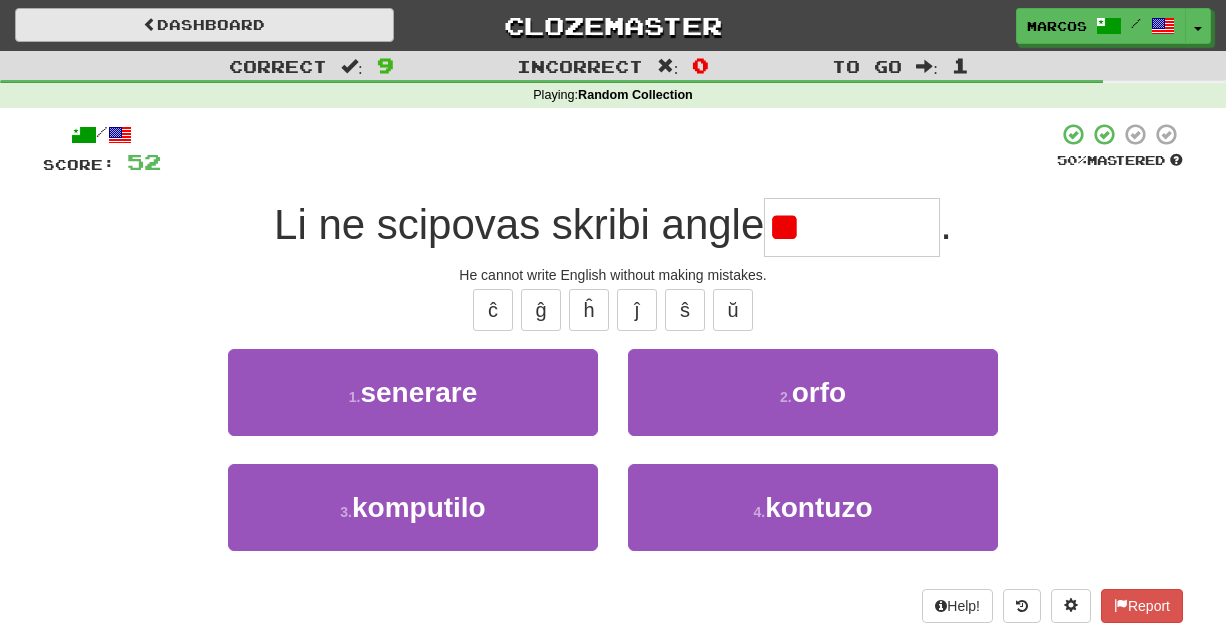 type on "*" 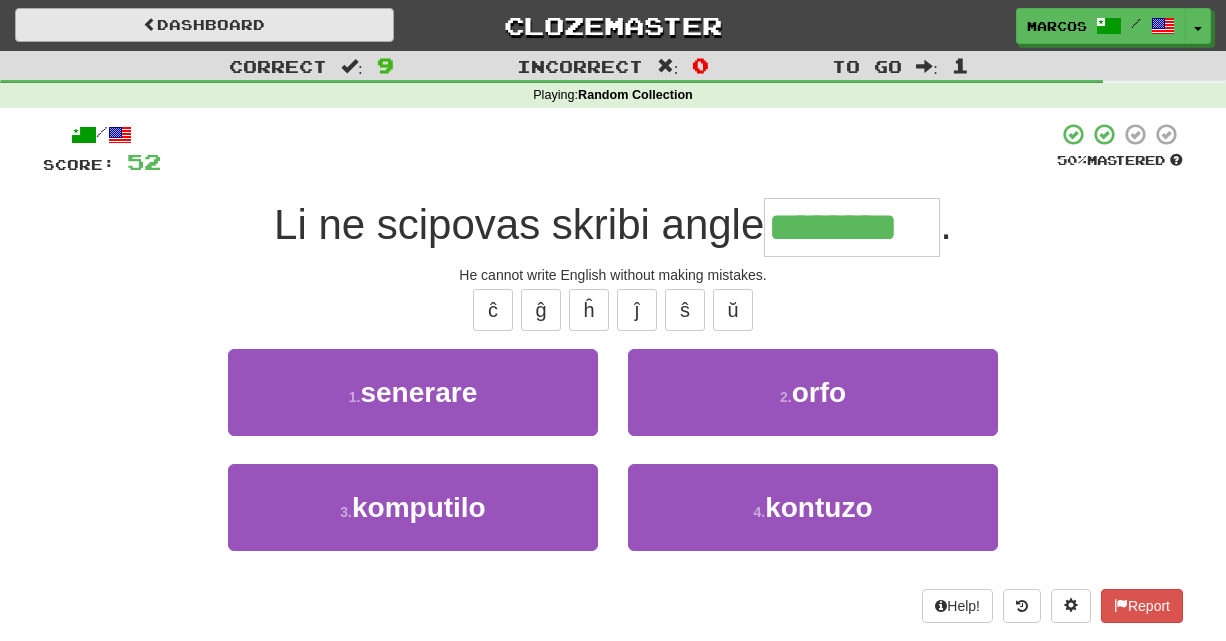 type on "********" 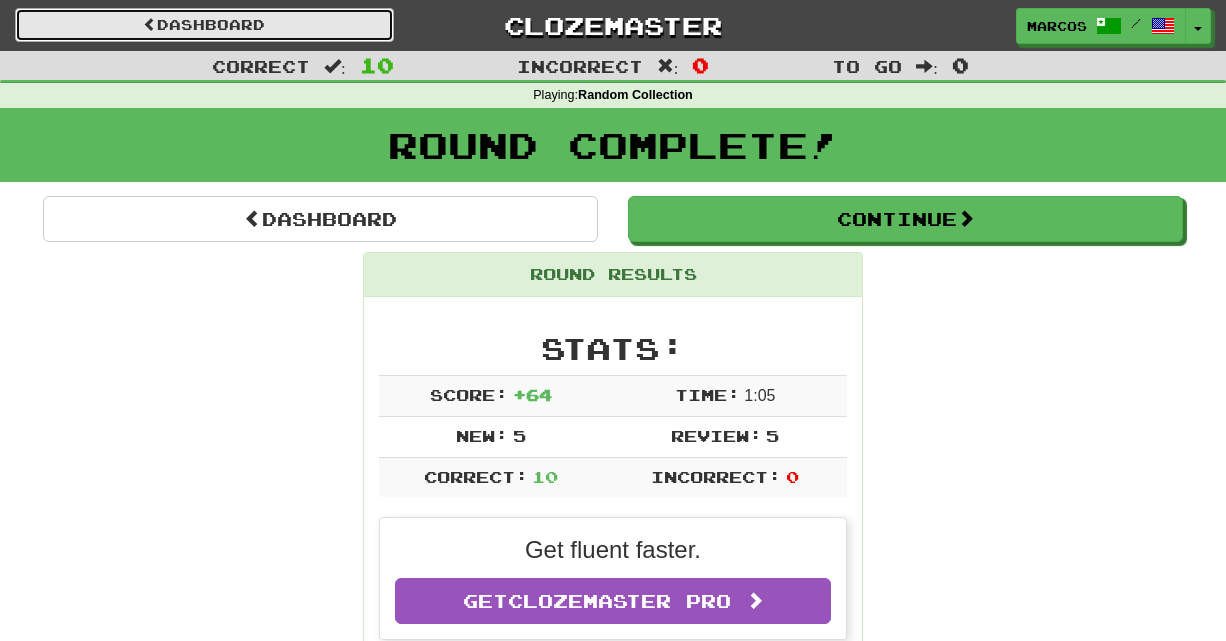 click on "Dashboard" at bounding box center [204, 25] 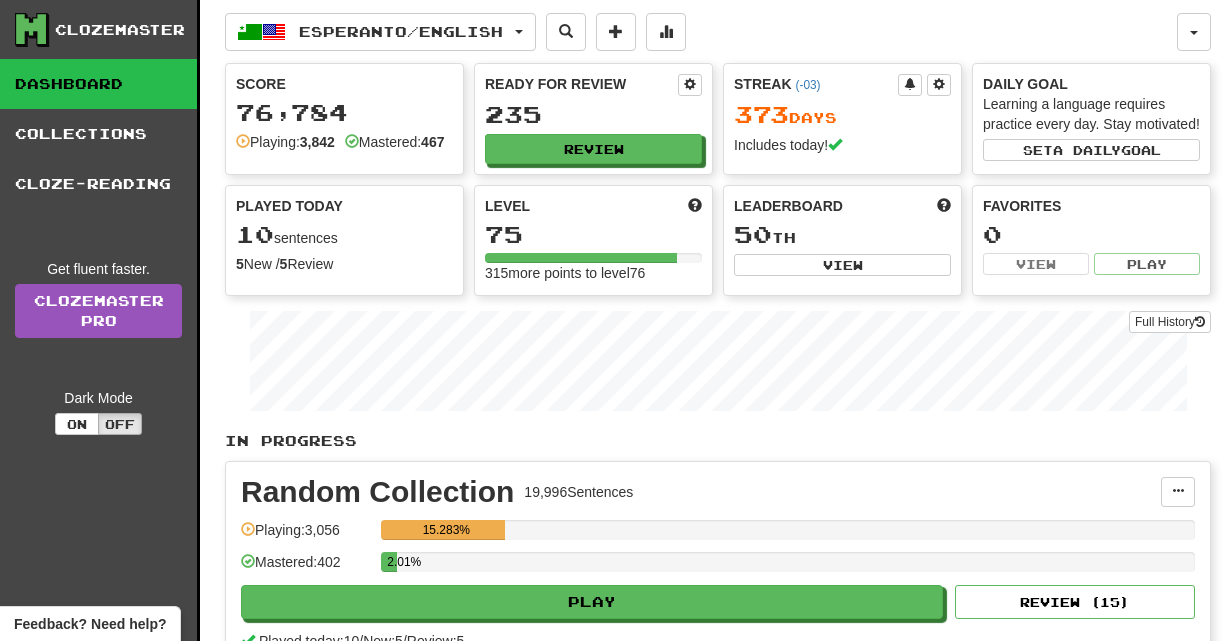 scroll, scrollTop: 0, scrollLeft: 0, axis: both 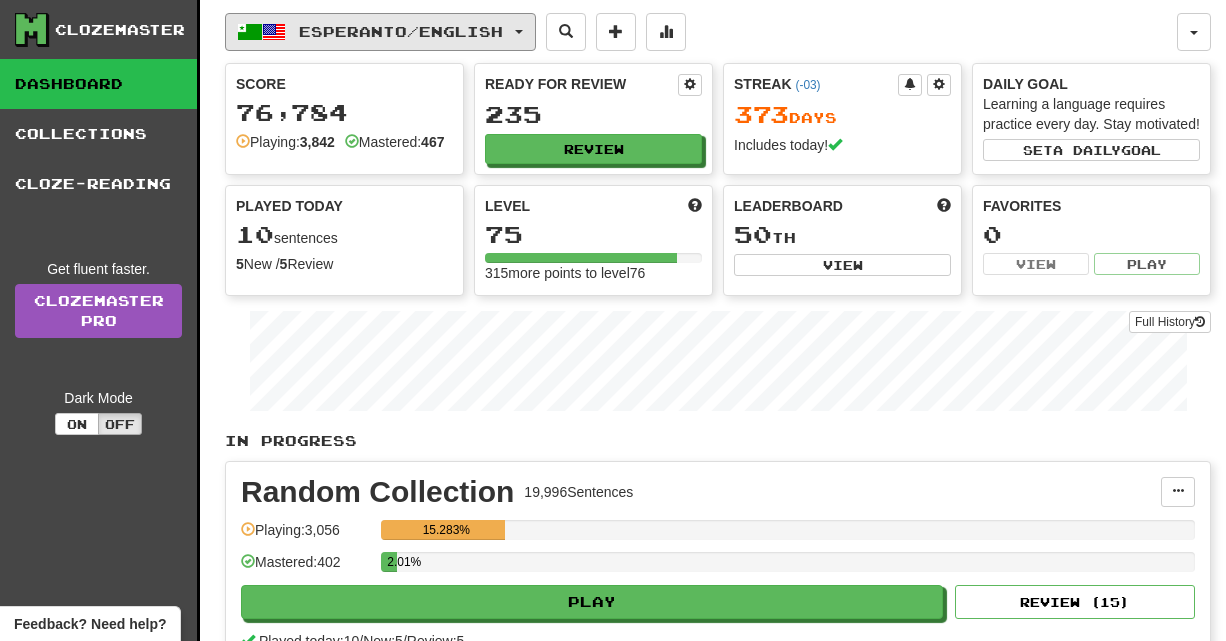 click on "Esperanto  /  English" 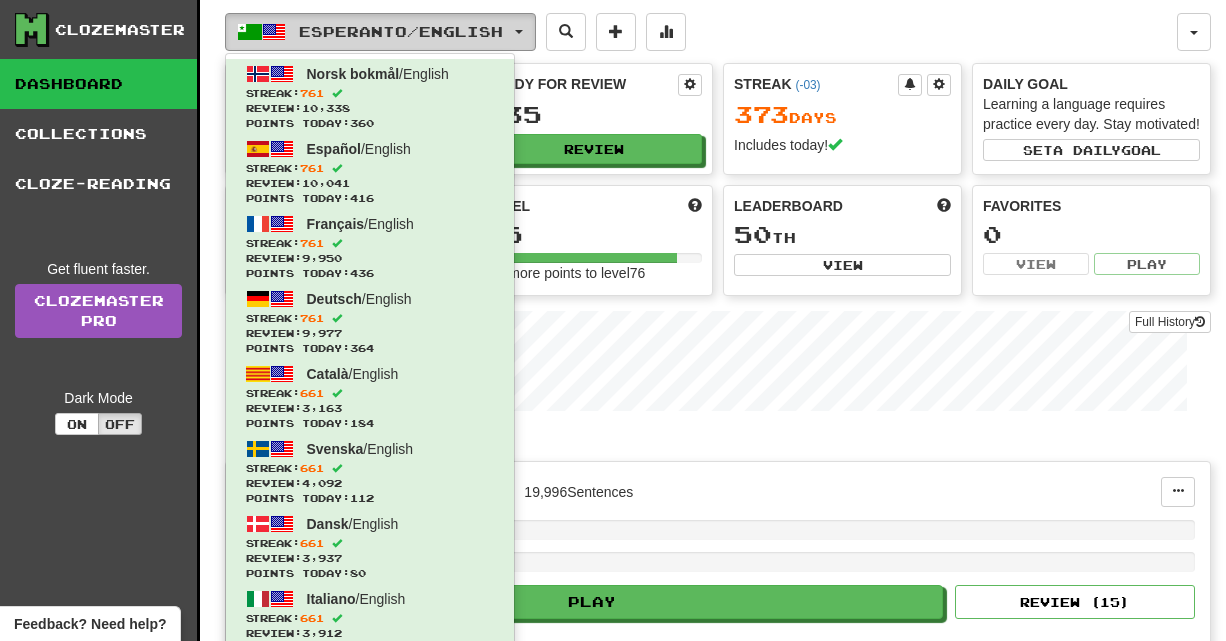 type 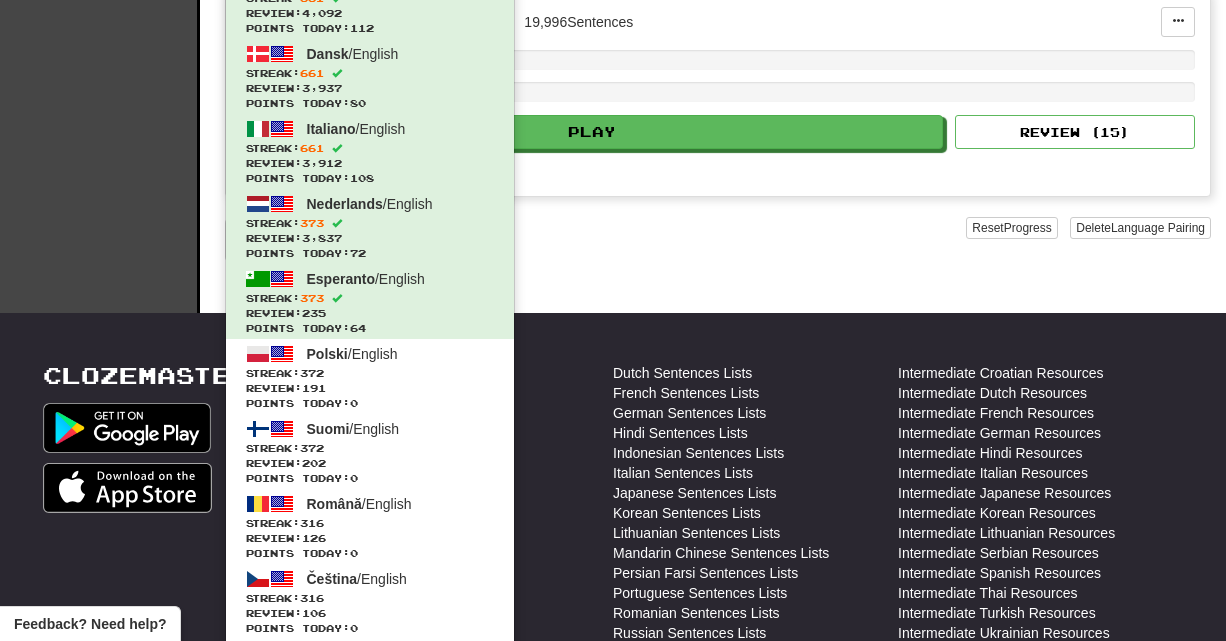 scroll, scrollTop: 560, scrollLeft: 0, axis: vertical 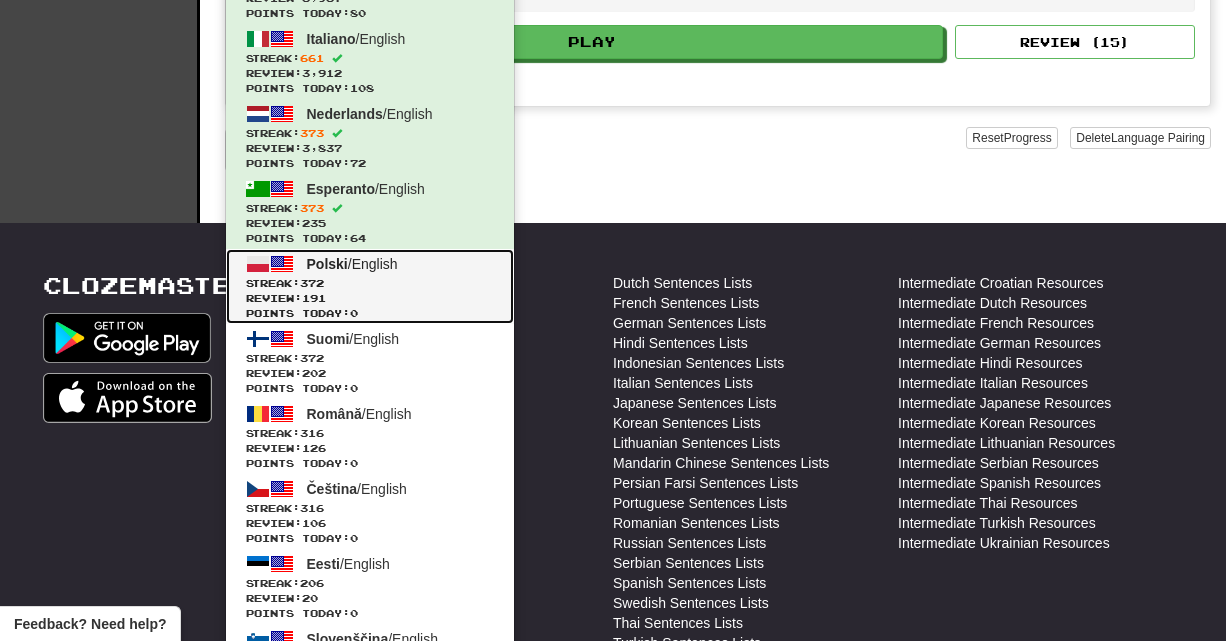 click 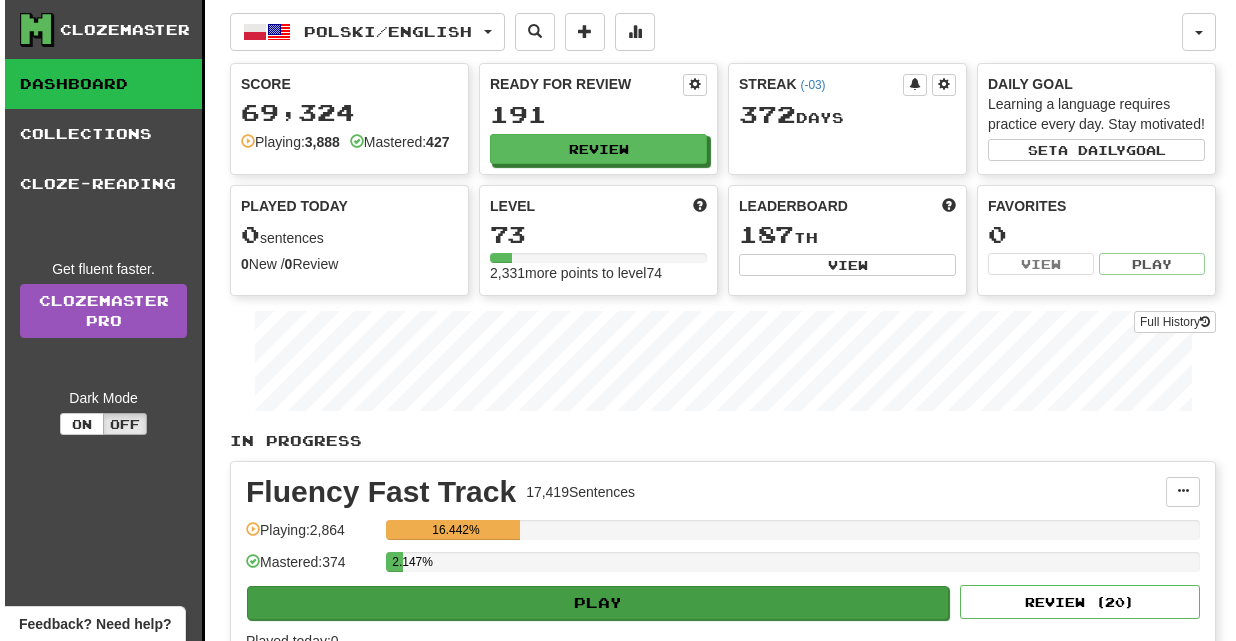 scroll, scrollTop: 0, scrollLeft: 0, axis: both 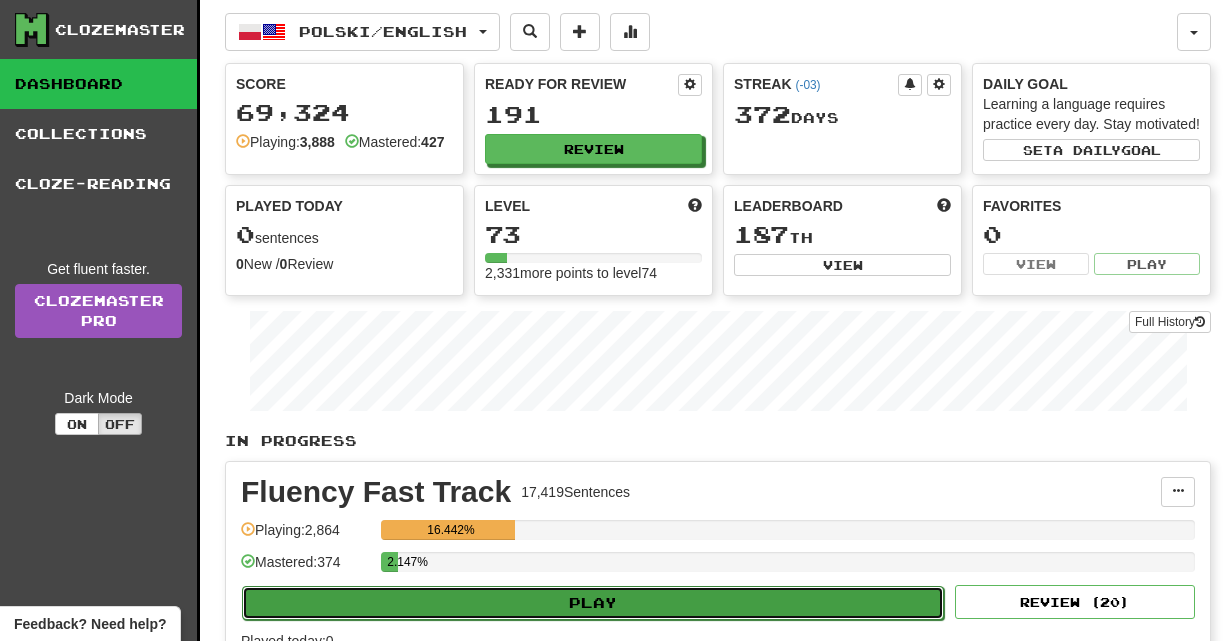 click on "Play" 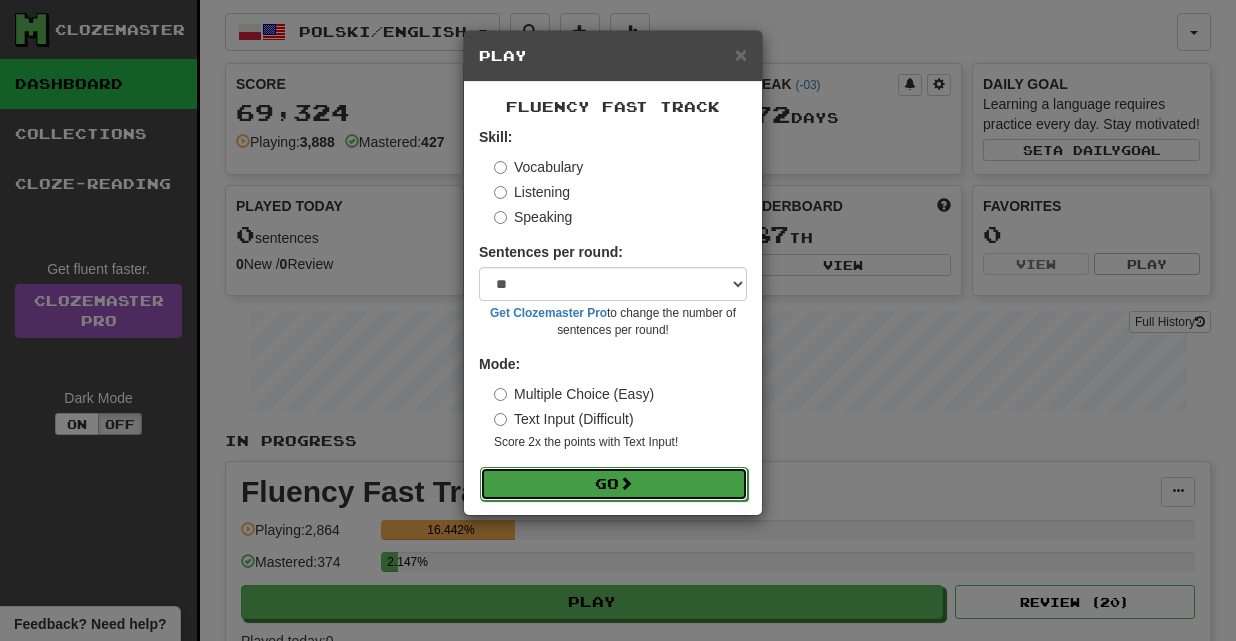 click on "Go" at bounding box center (614, 484) 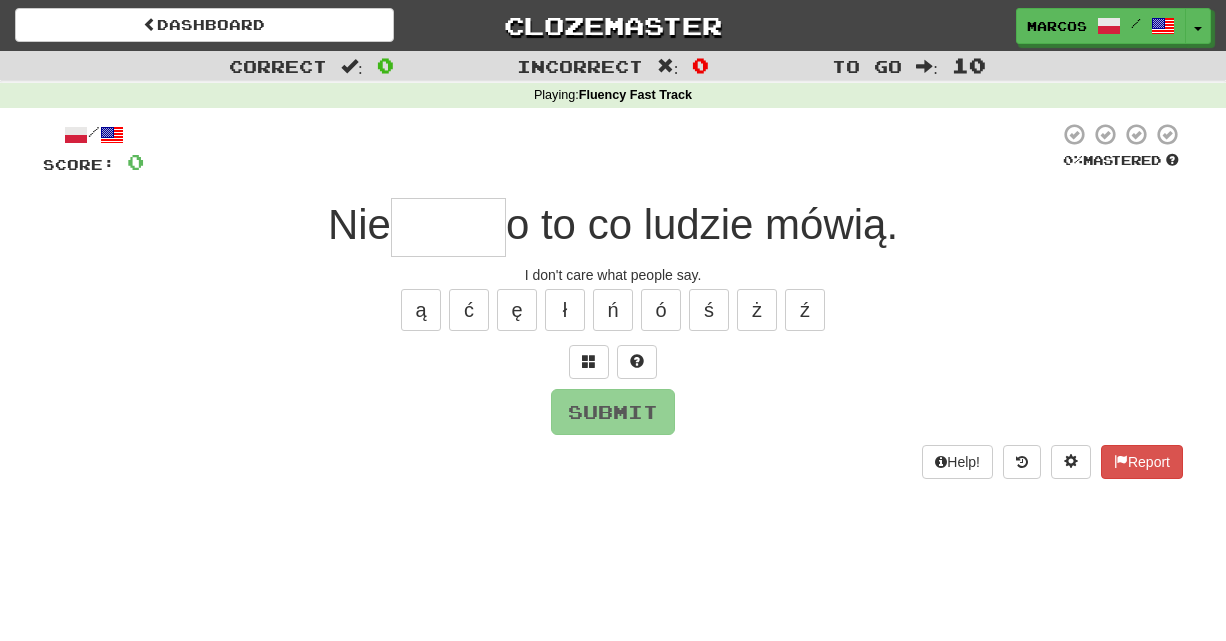 scroll, scrollTop: 0, scrollLeft: 0, axis: both 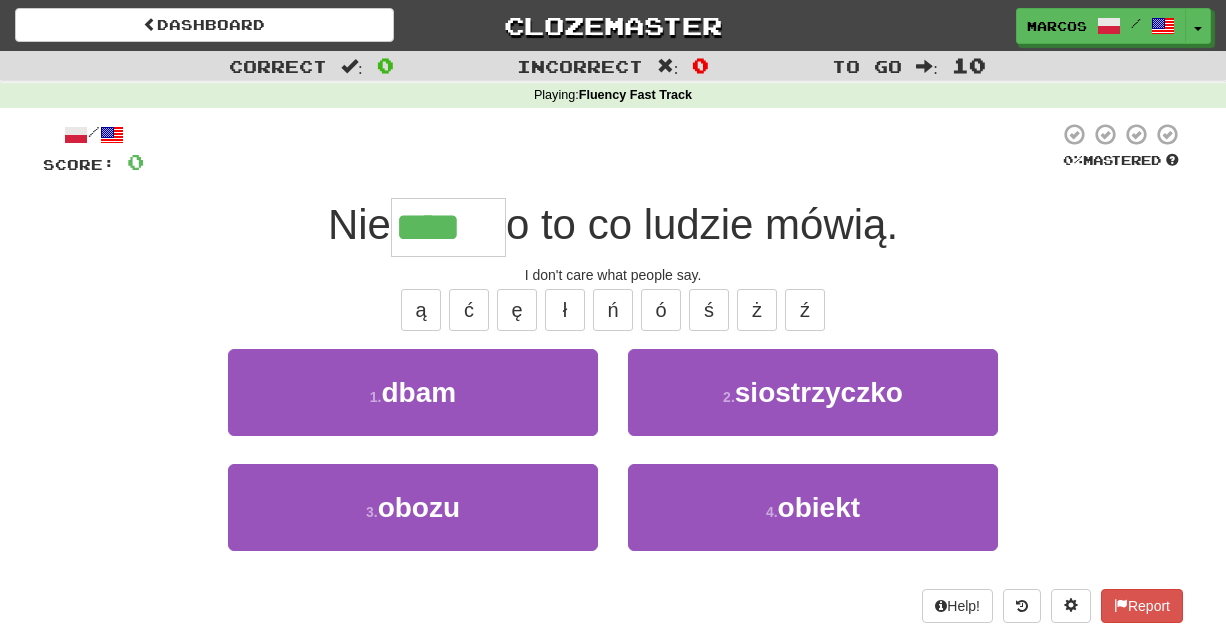 type on "****" 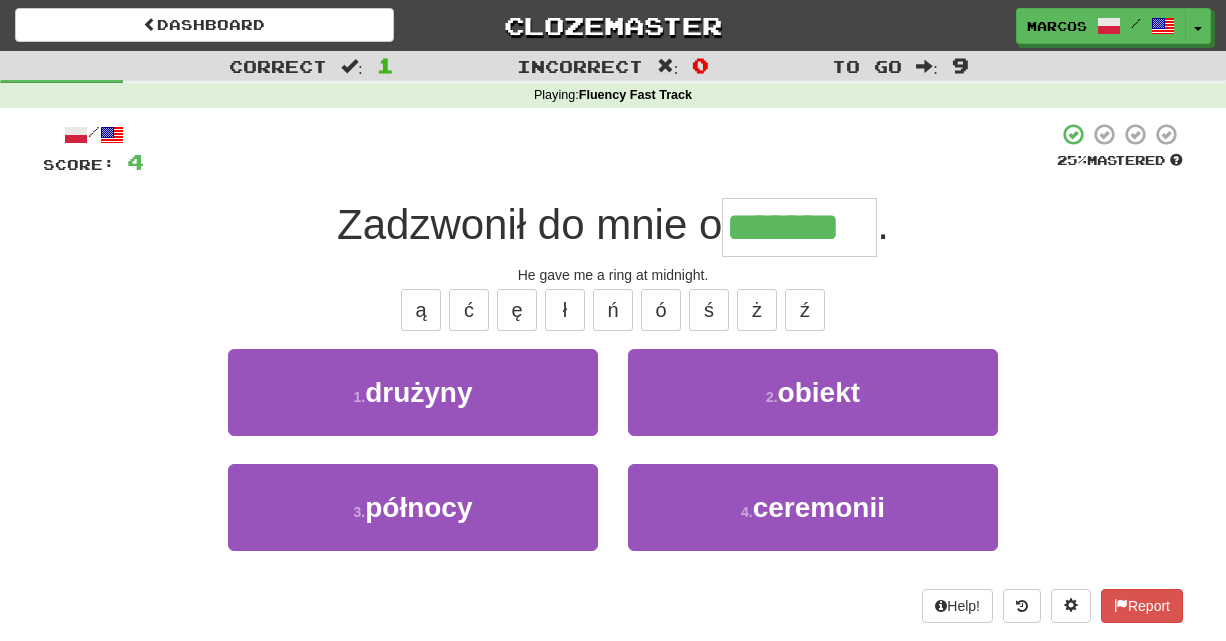 type on "*******" 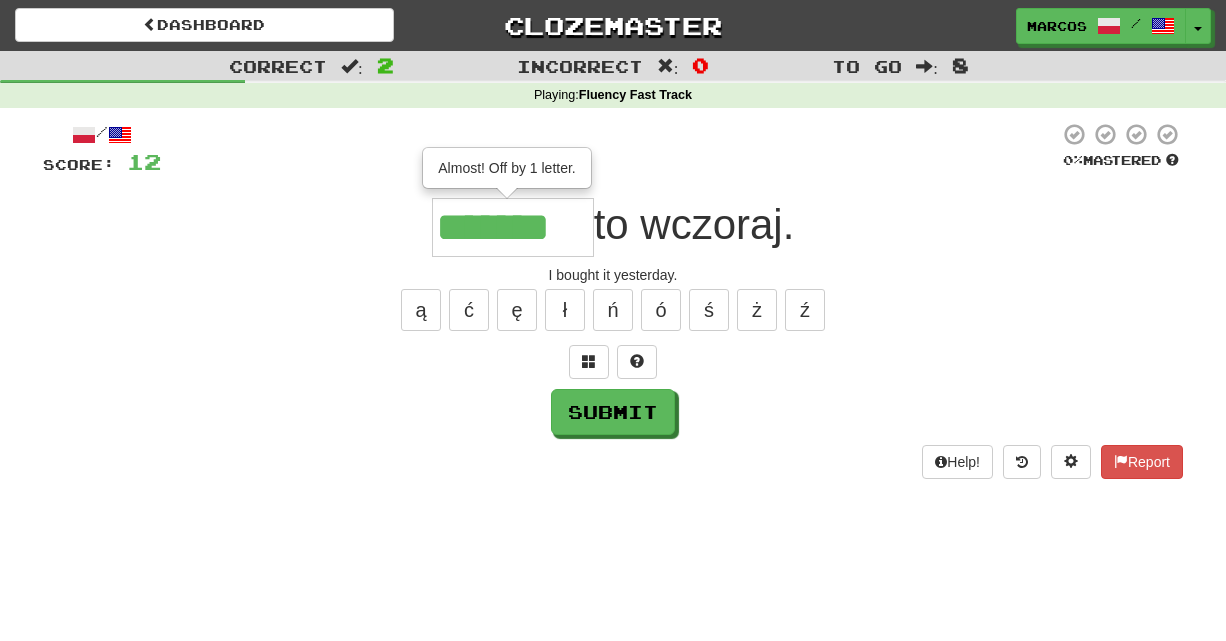 type on "*******" 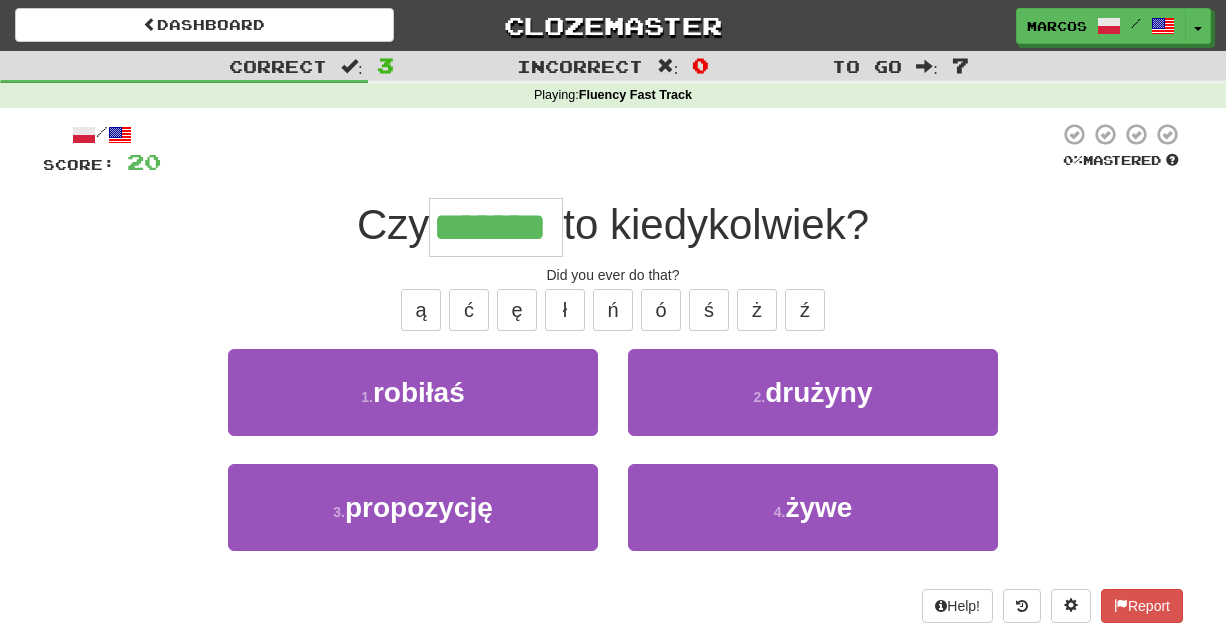type on "*******" 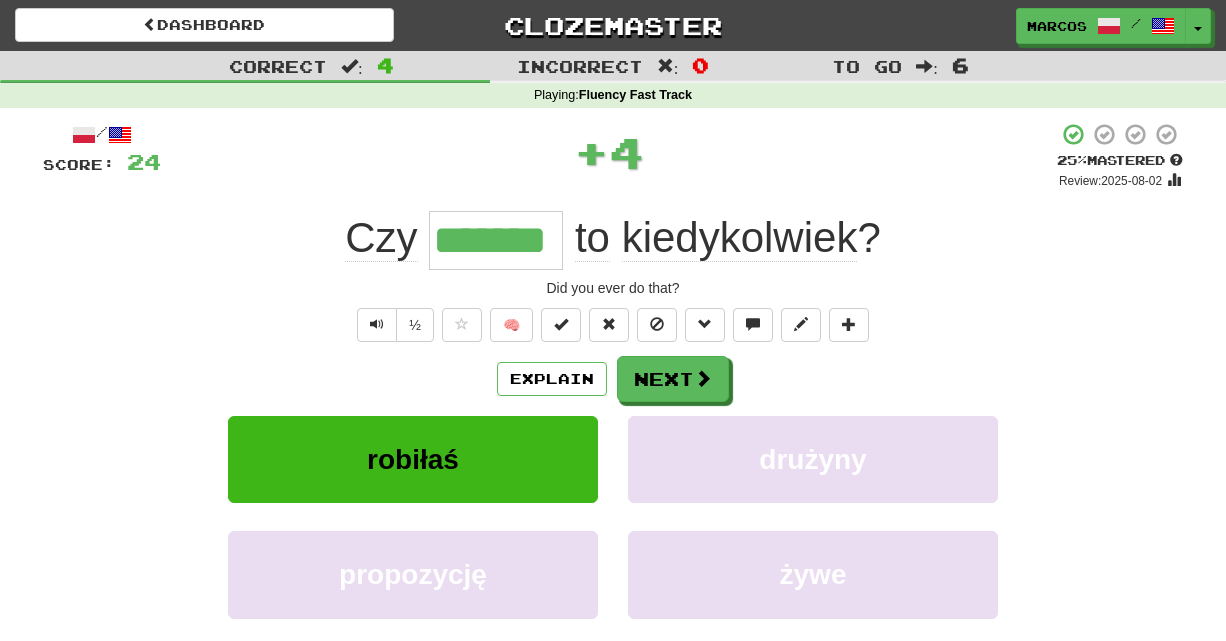 click on "+ 4" at bounding box center (609, 152) 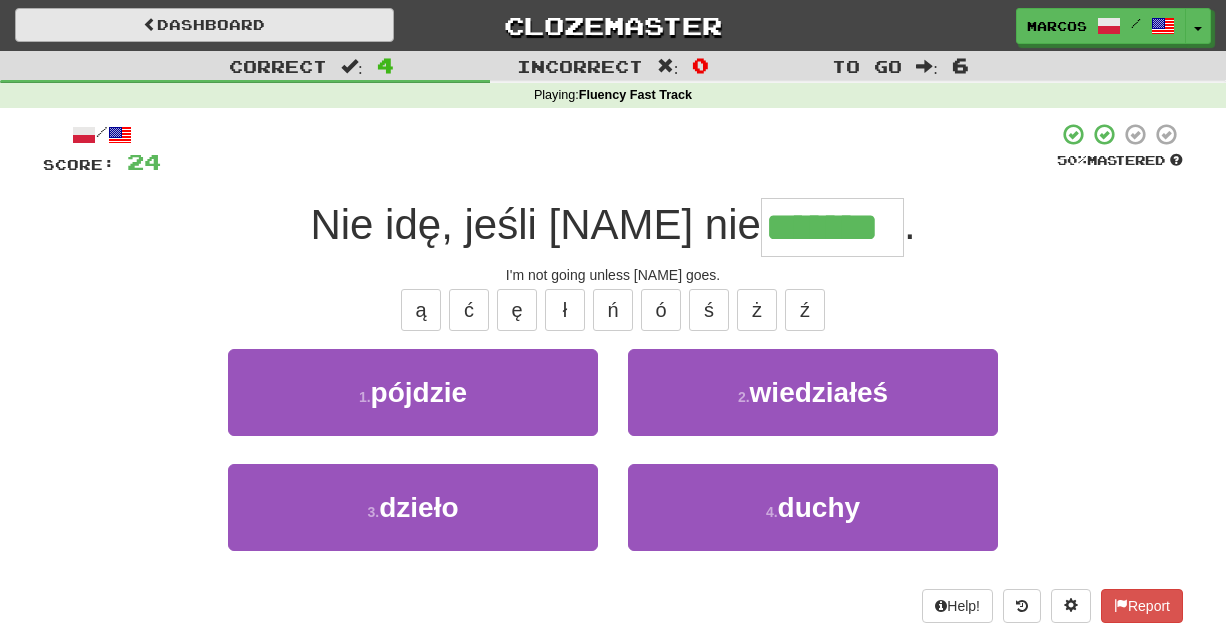 type on "*******" 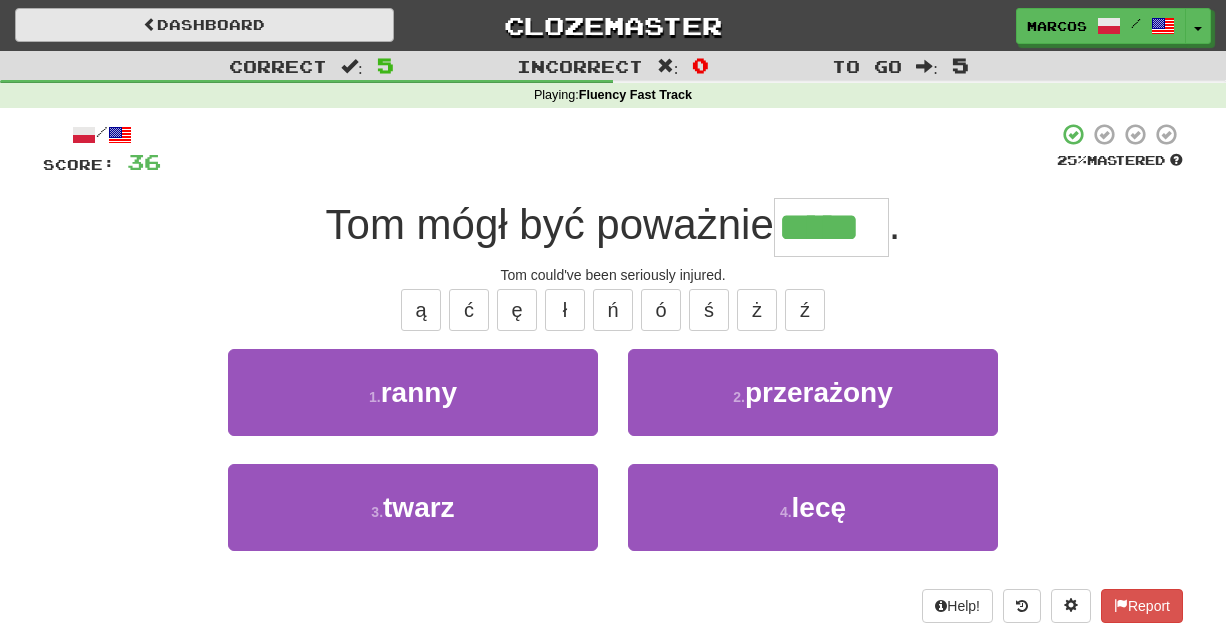 type on "*****" 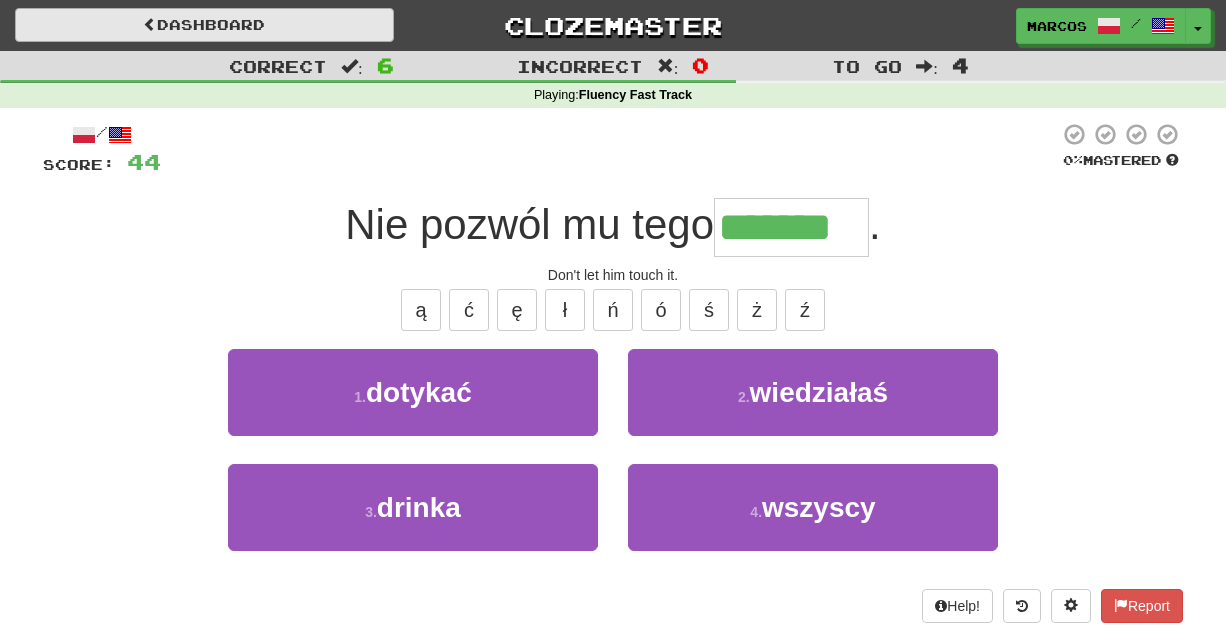 type on "*******" 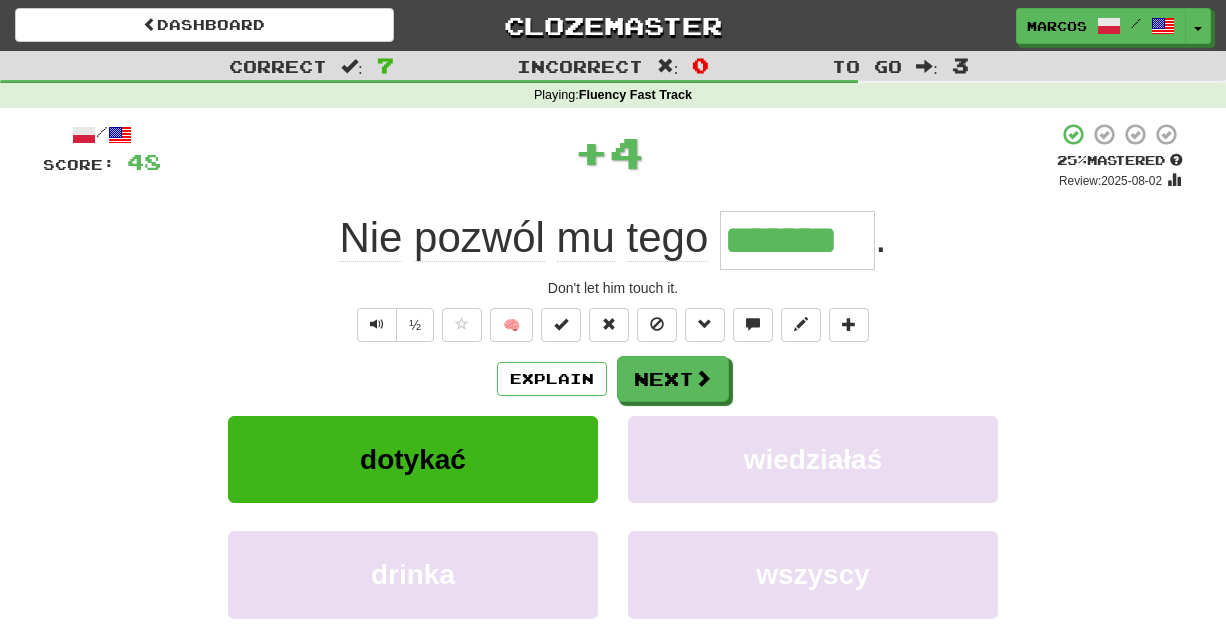 click on "Nie   pozwól   mu   tego   ******* ." at bounding box center (613, 240) 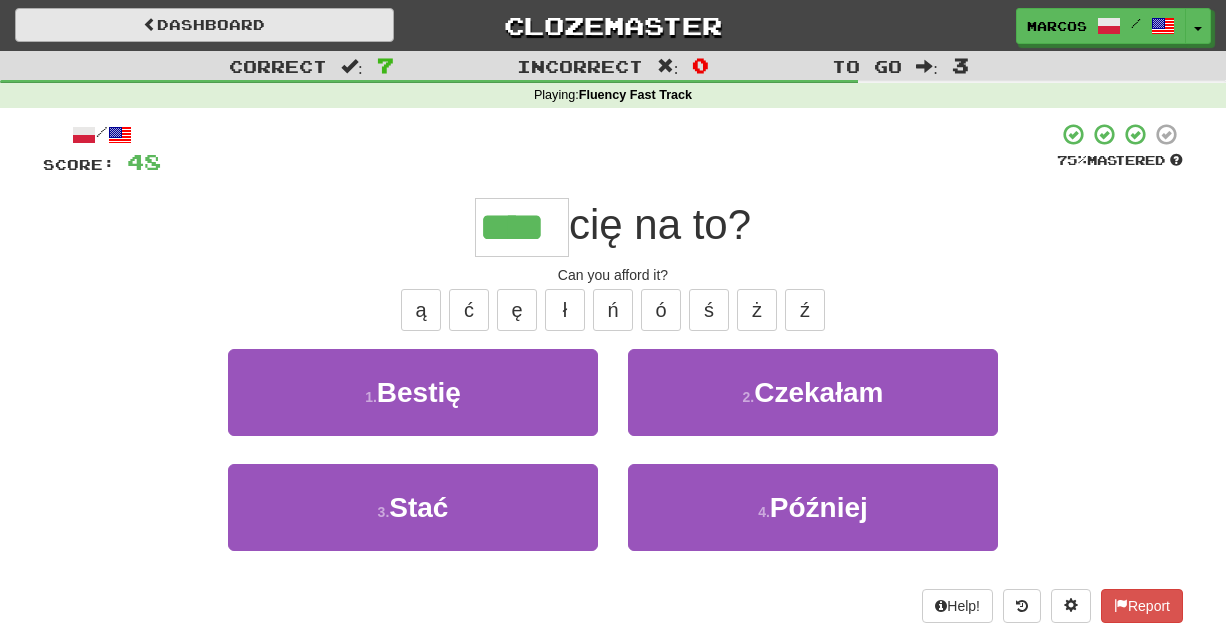 type on "****" 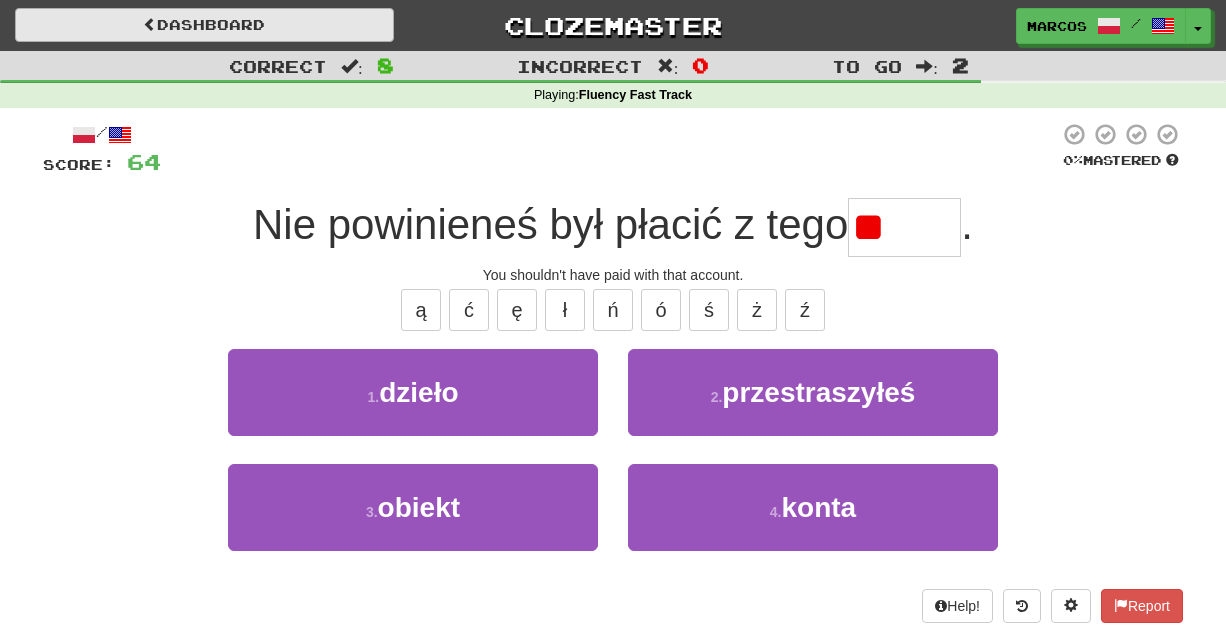 type on "*" 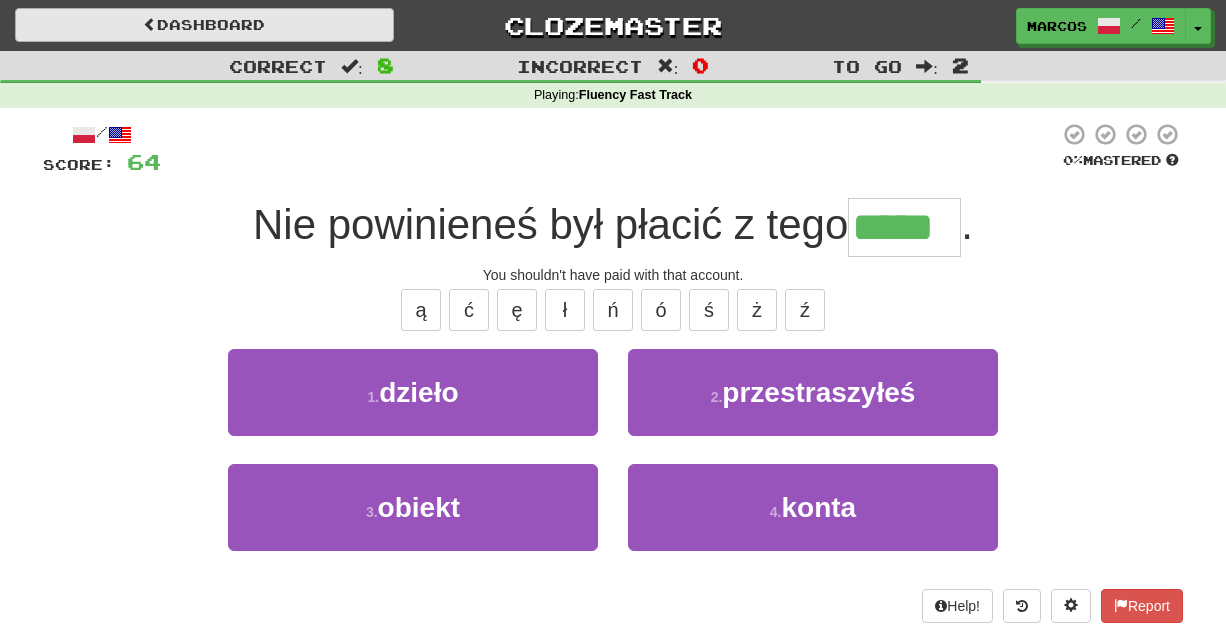type on "*****" 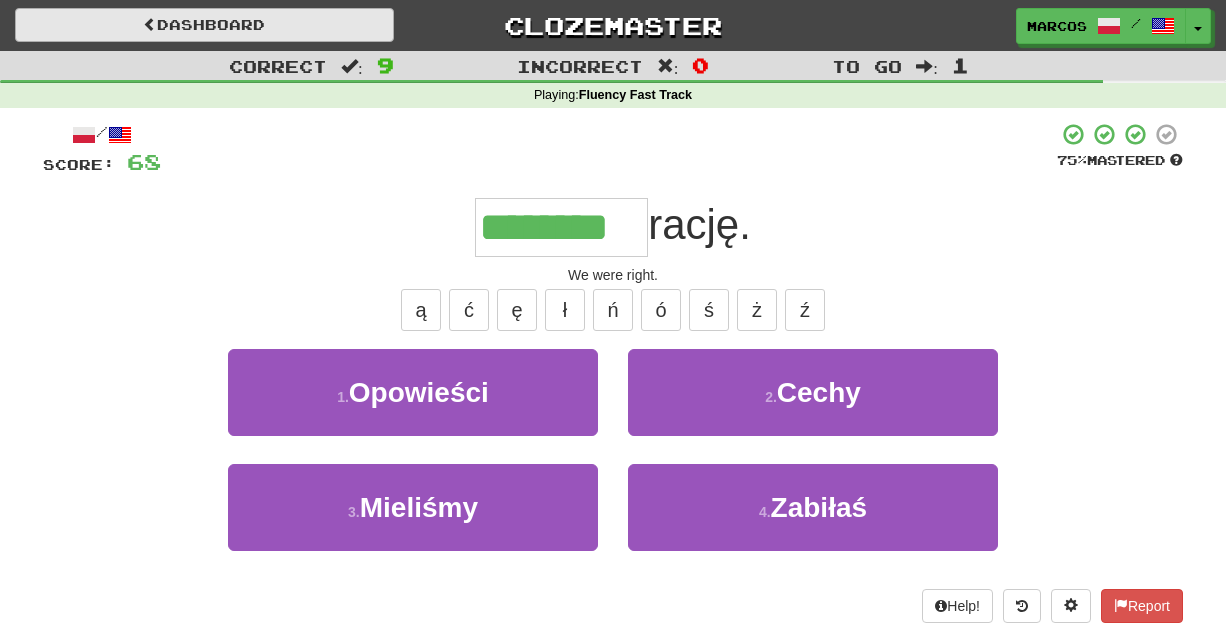 type on "********" 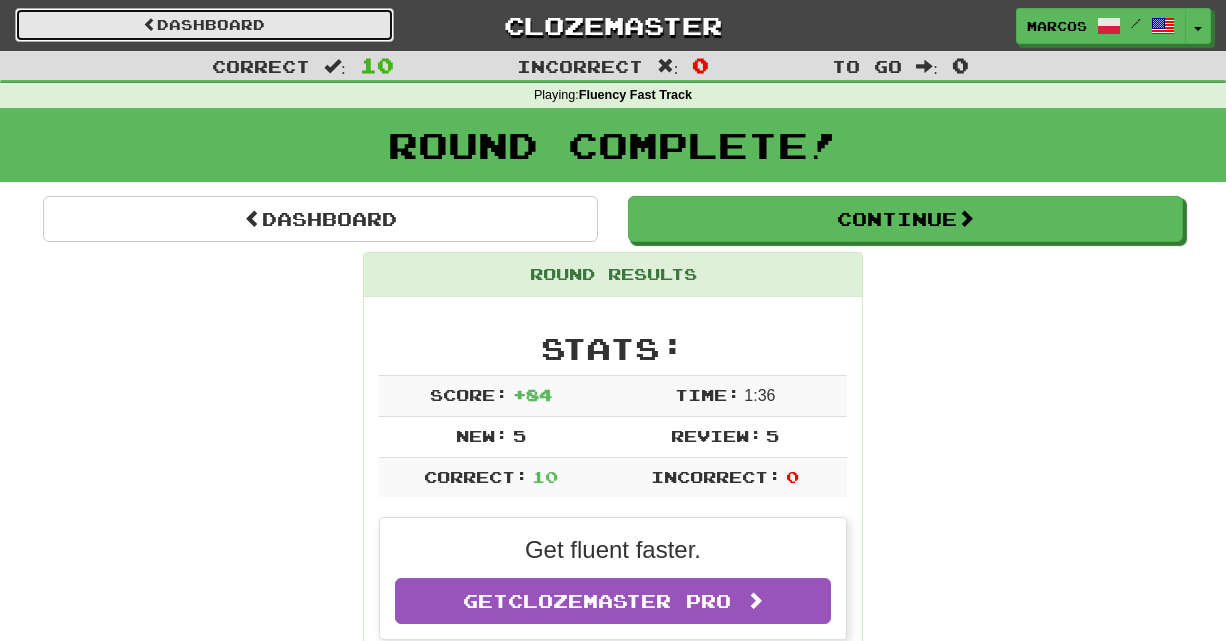 click on "Dashboard" at bounding box center [204, 25] 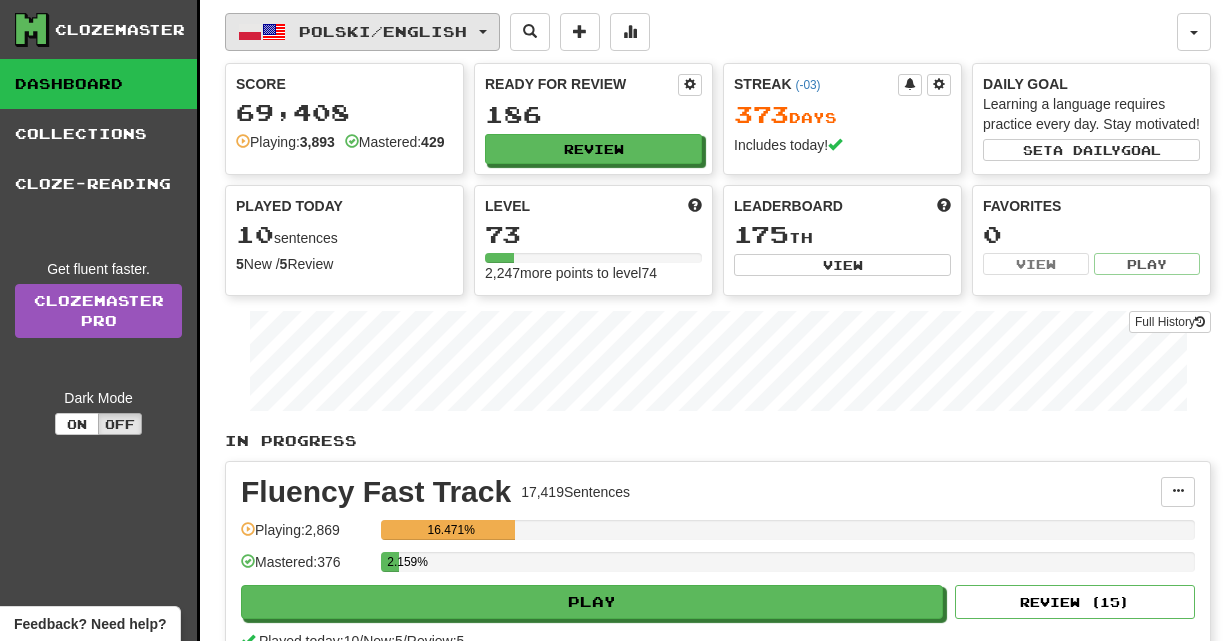 scroll, scrollTop: 0, scrollLeft: 0, axis: both 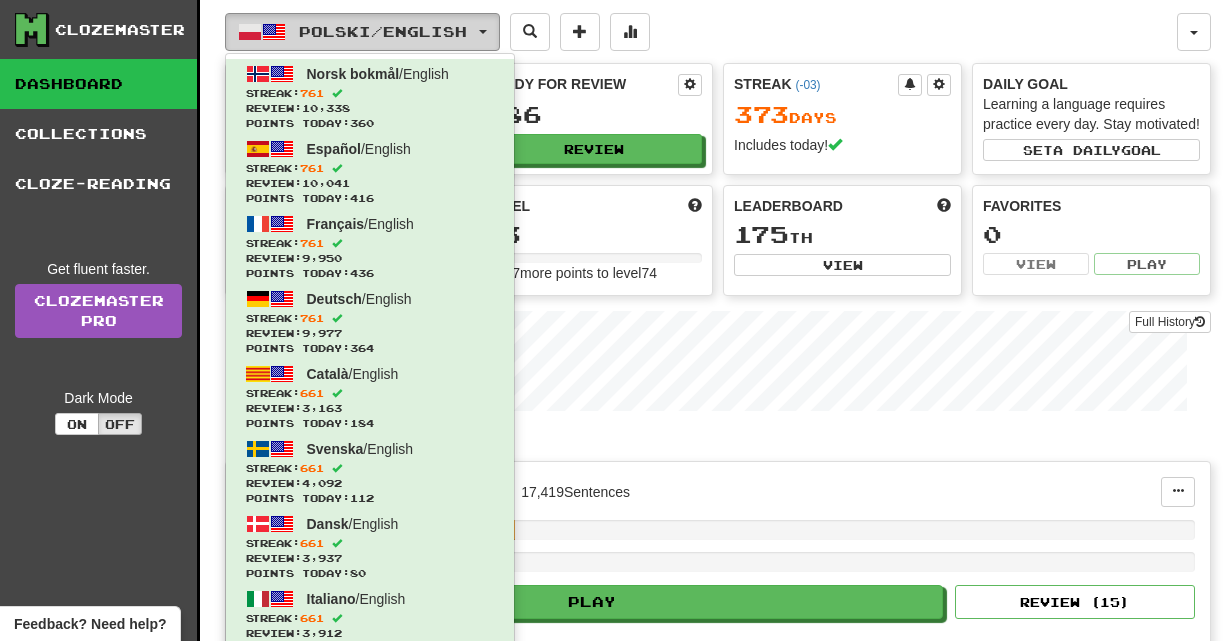 type 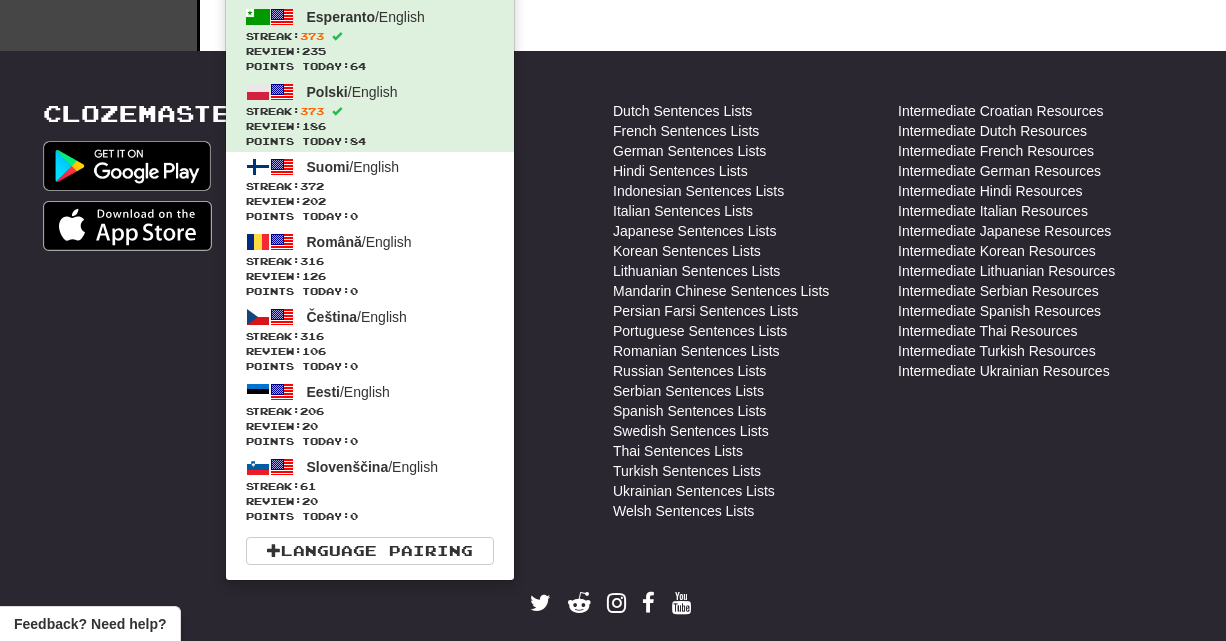 scroll, scrollTop: 814, scrollLeft: 0, axis: vertical 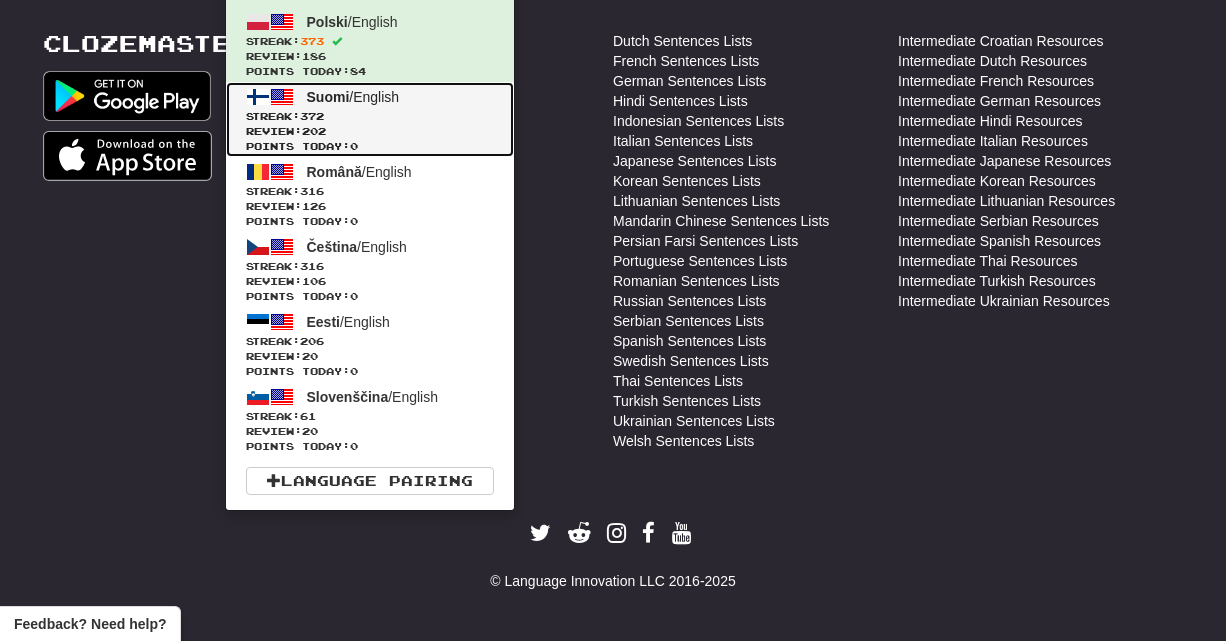 click on "Points today:  0" 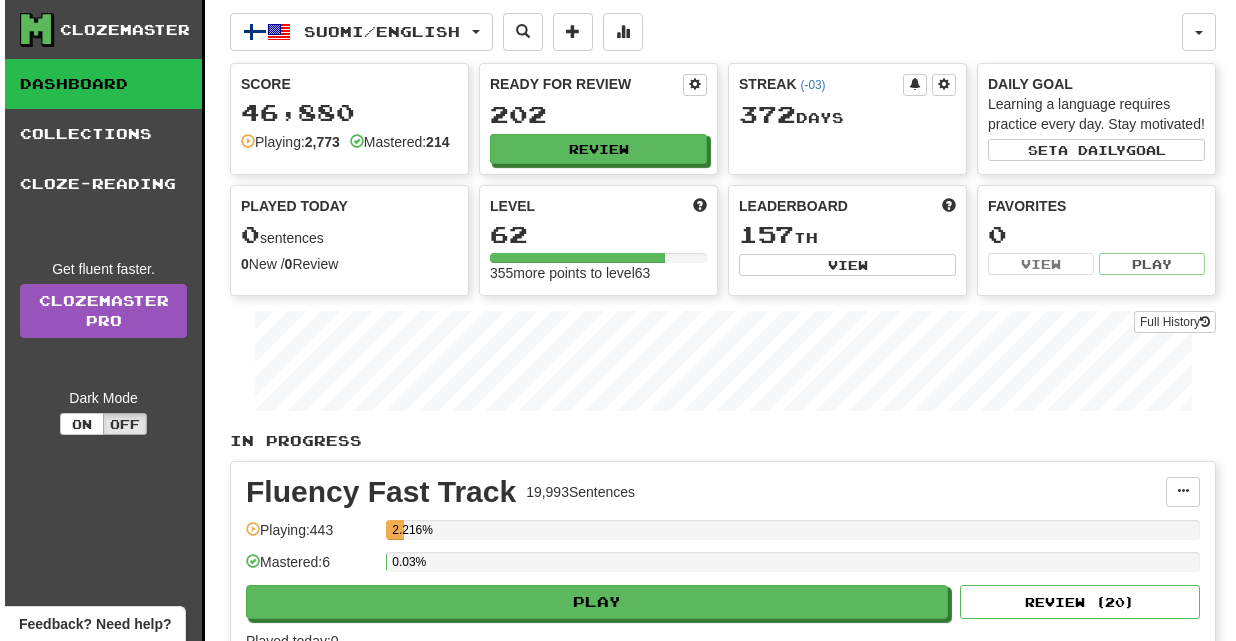 scroll, scrollTop: 0, scrollLeft: 0, axis: both 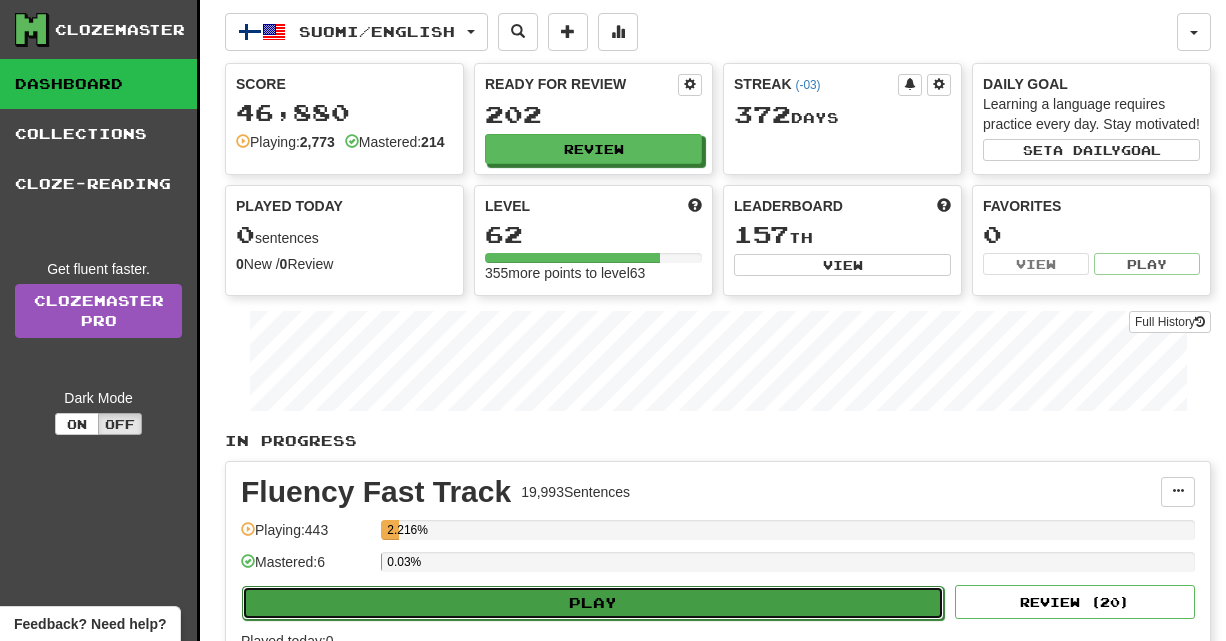 click on "Play" 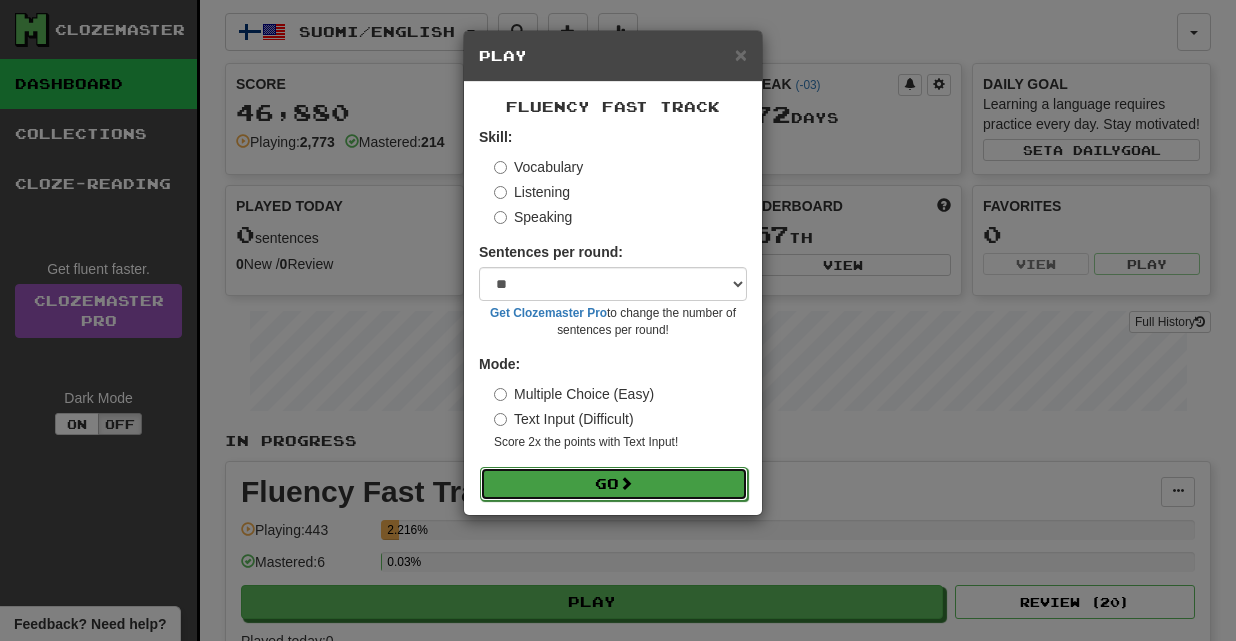 click on "Go" at bounding box center (614, 484) 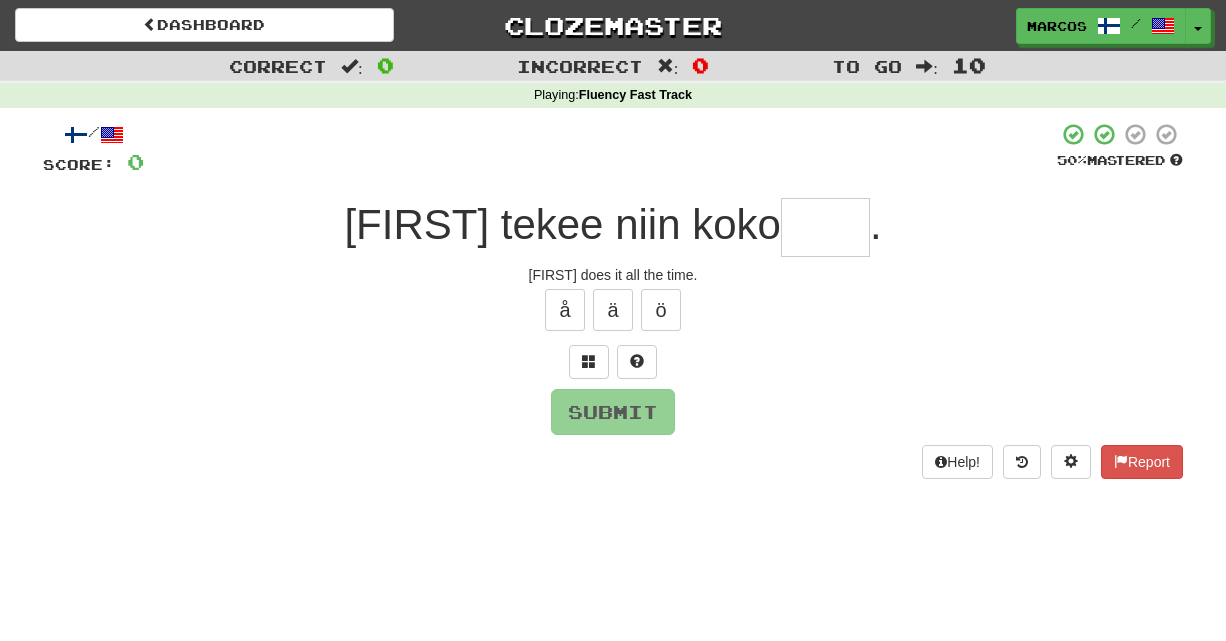 scroll, scrollTop: 0, scrollLeft: 0, axis: both 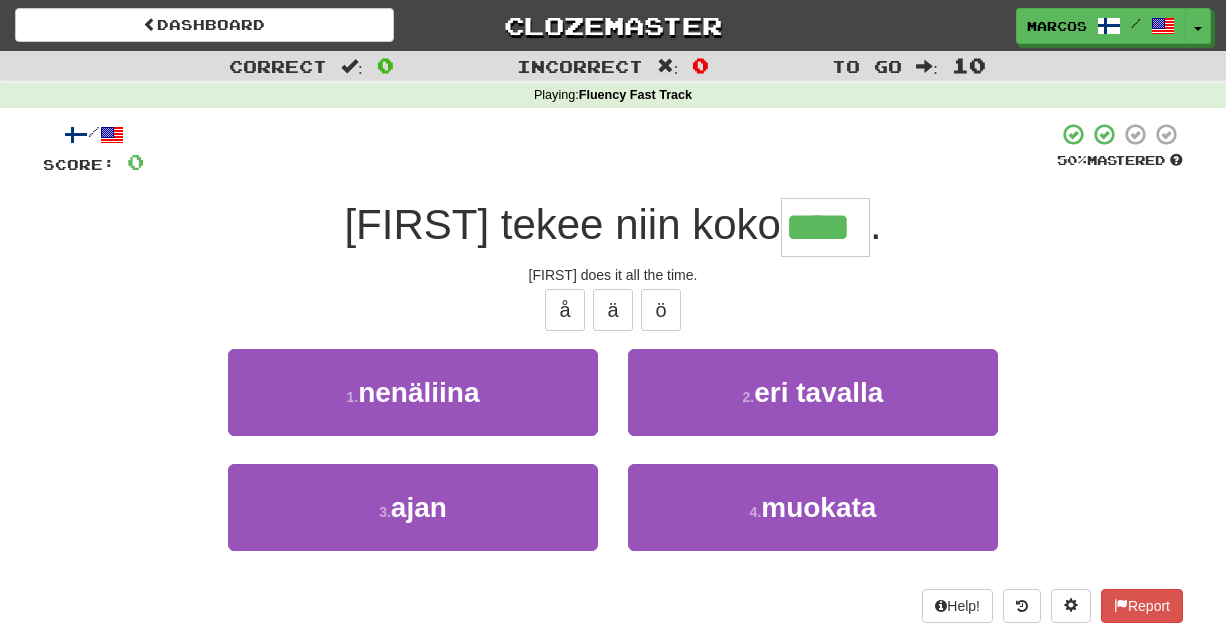 type on "****" 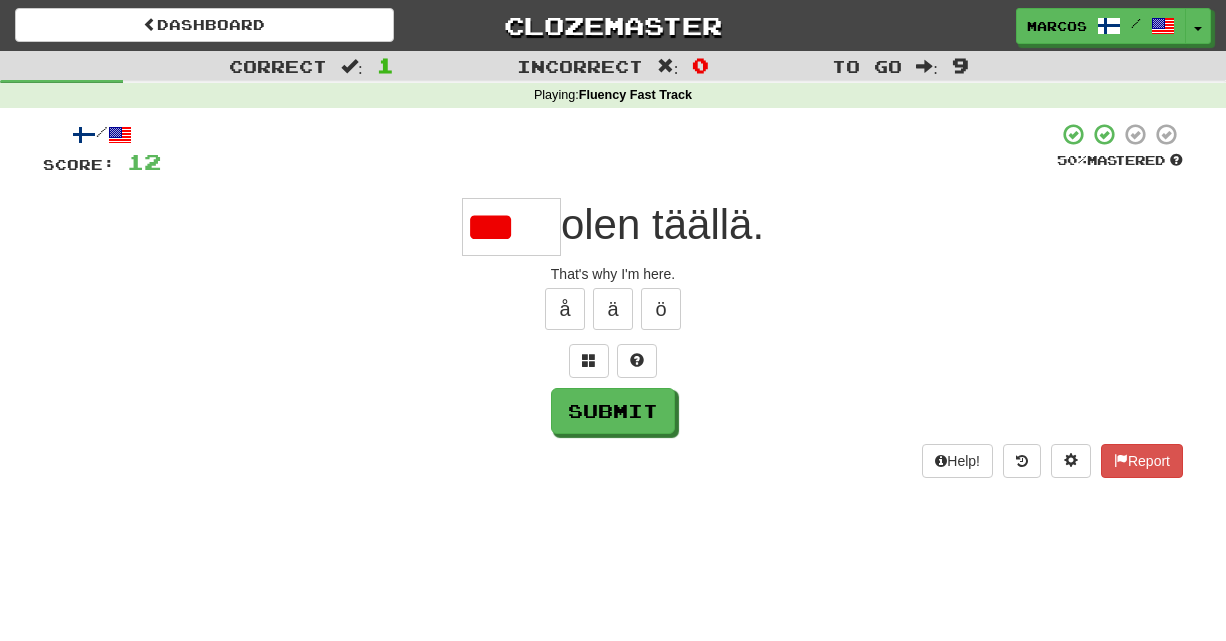 scroll, scrollTop: 0, scrollLeft: 0, axis: both 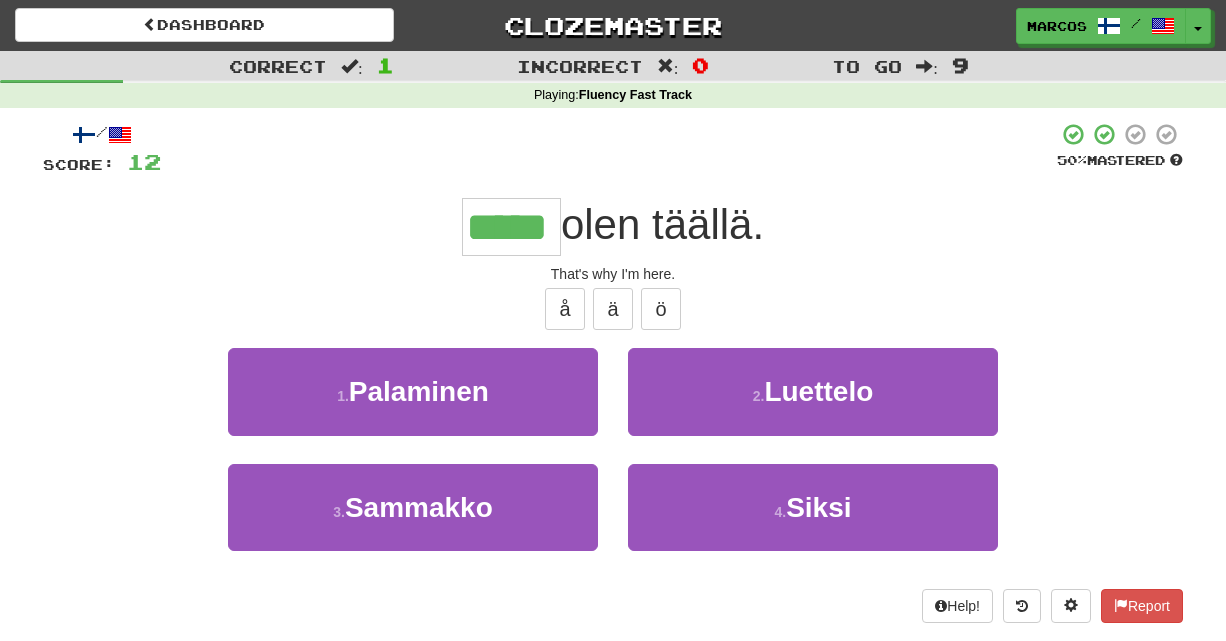 type on "*****" 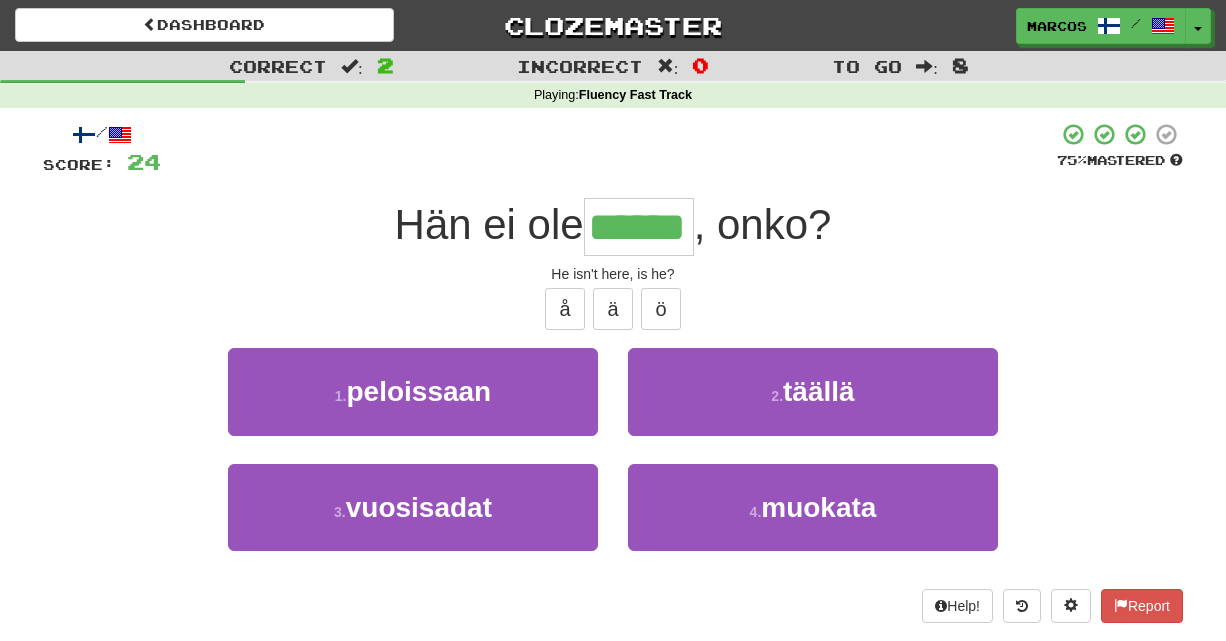 type on "******" 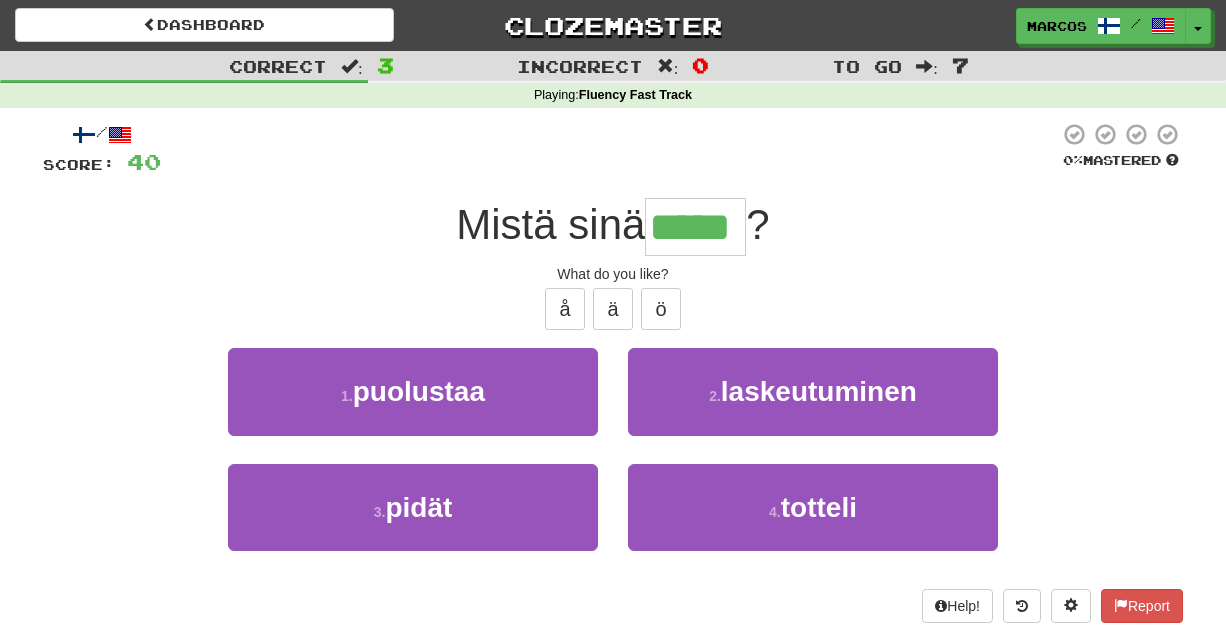 type on "*****" 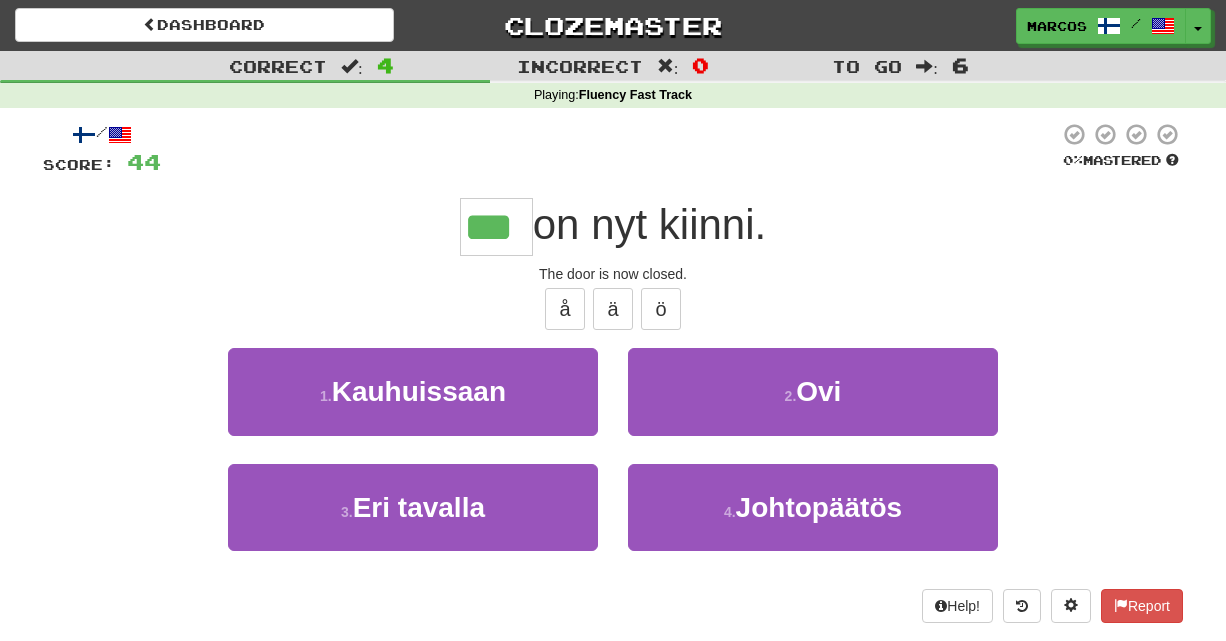 type on "***" 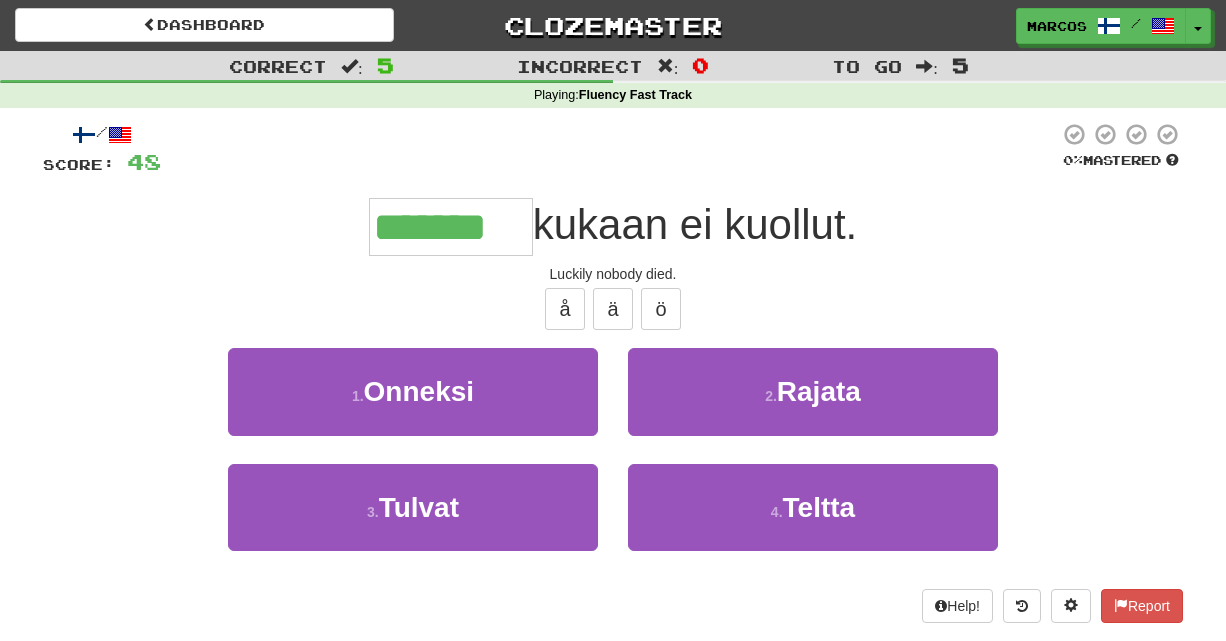 type on "*******" 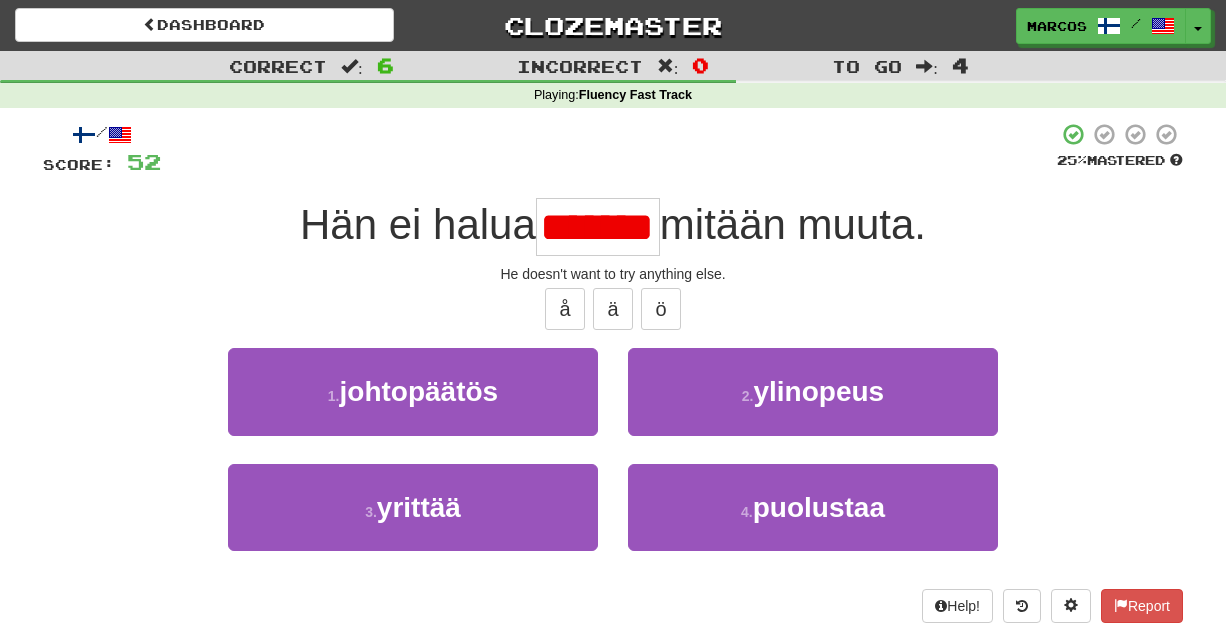 type on "*******" 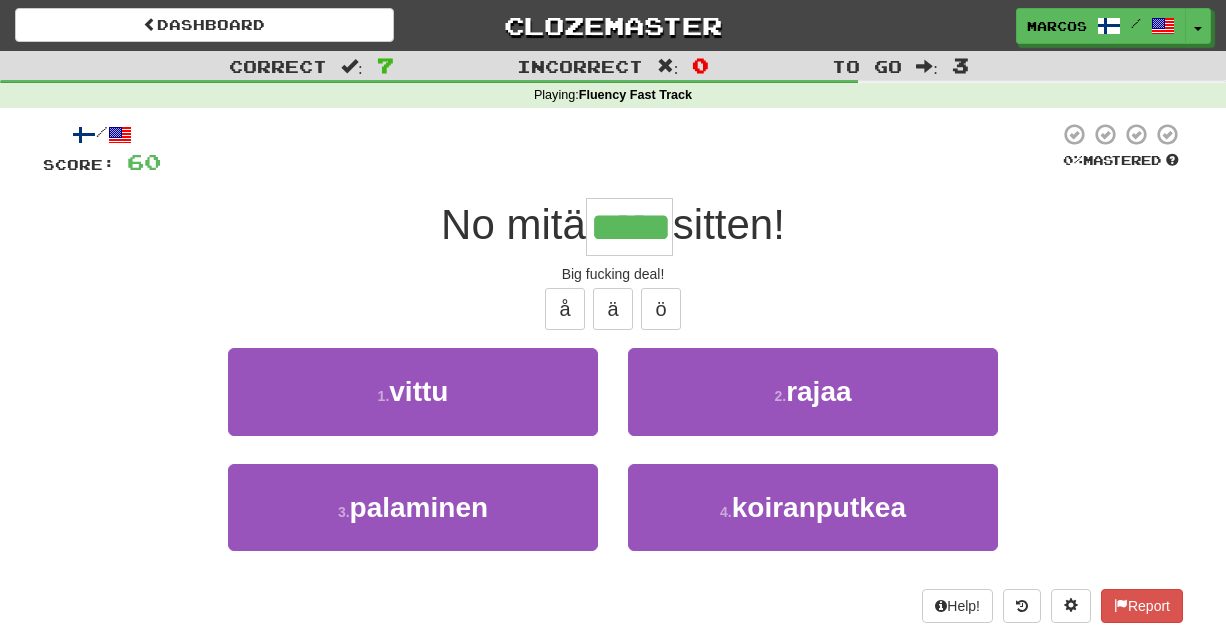 type on "*****" 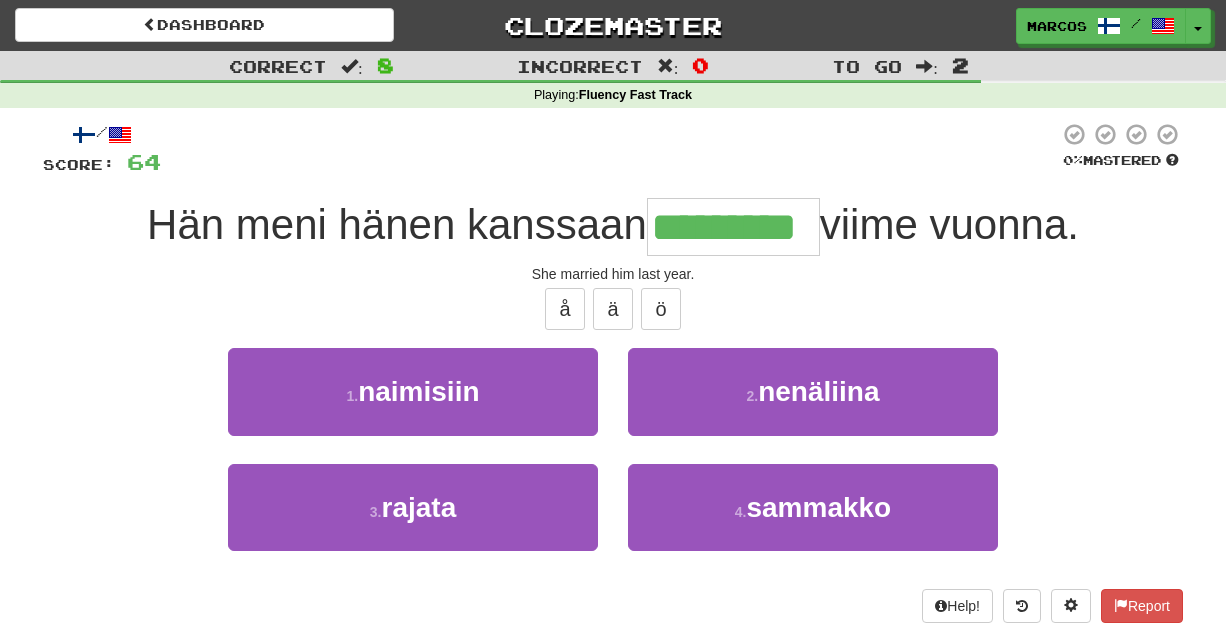 type on "*********" 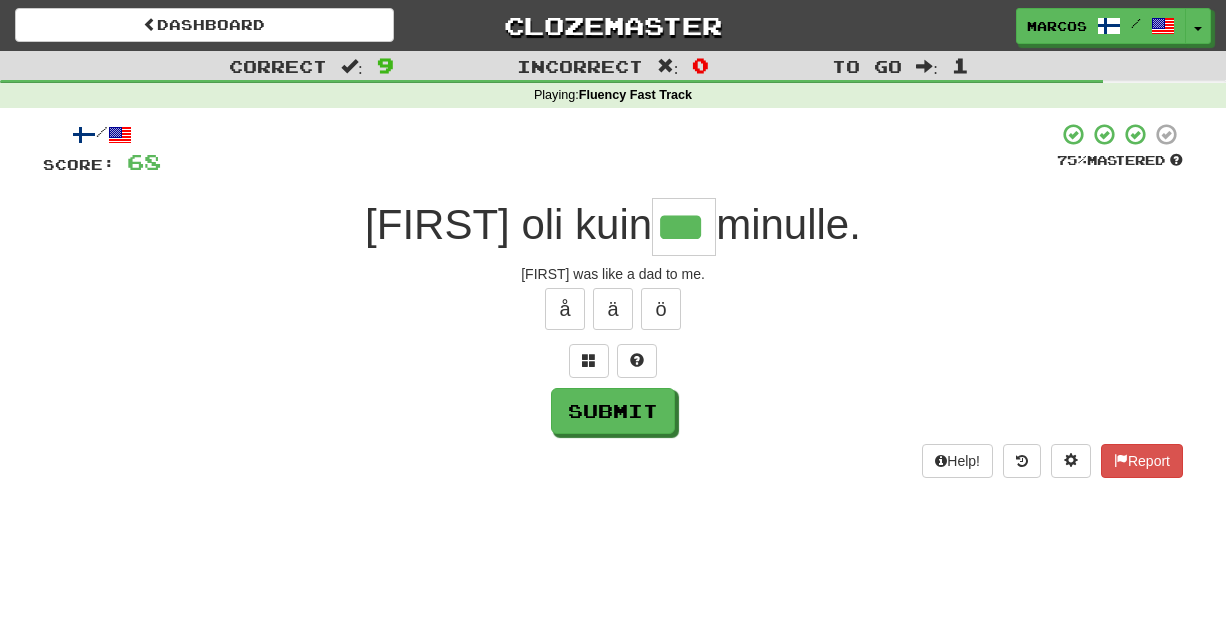 type on "***" 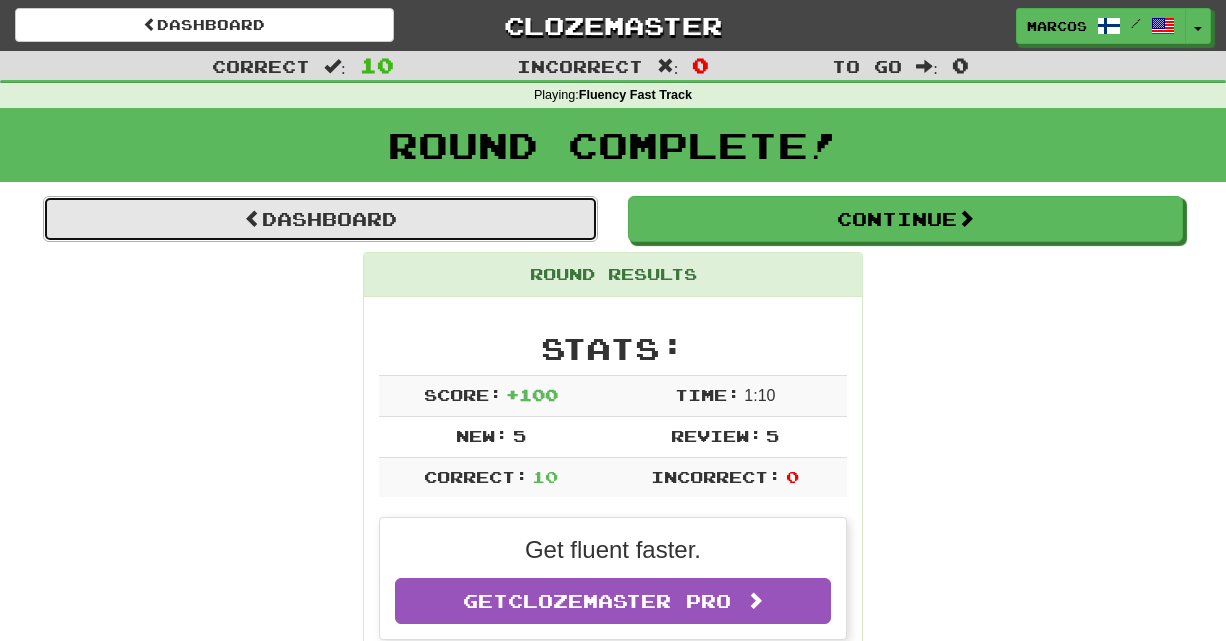 click on "Dashboard" at bounding box center [320, 219] 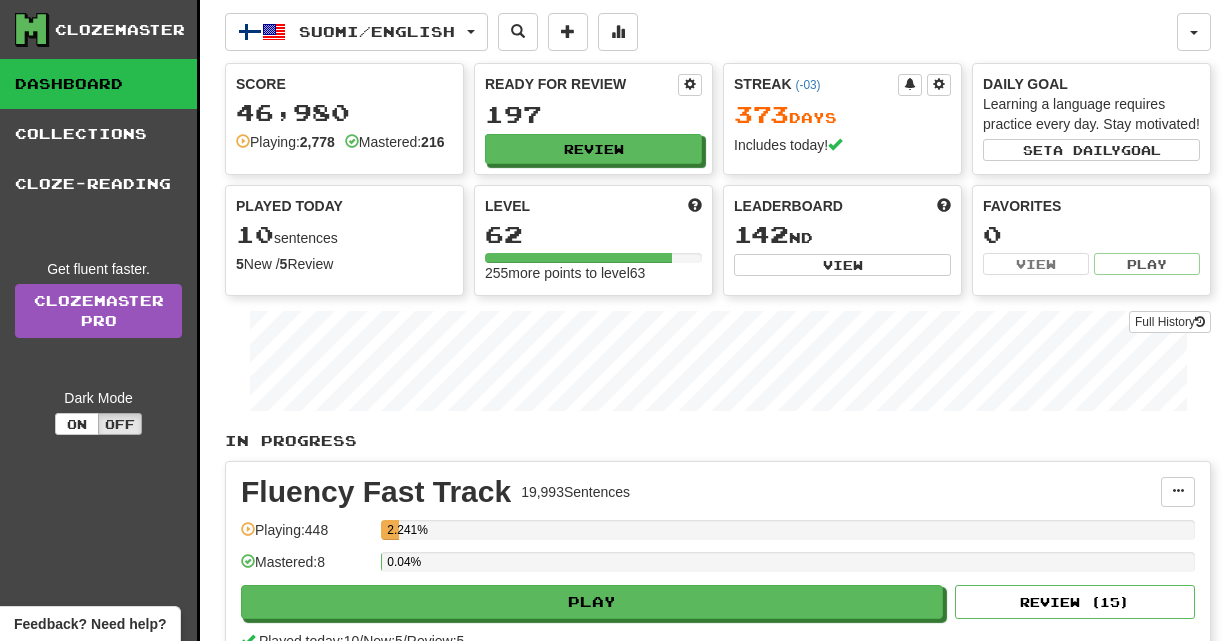 scroll, scrollTop: 0, scrollLeft: 0, axis: both 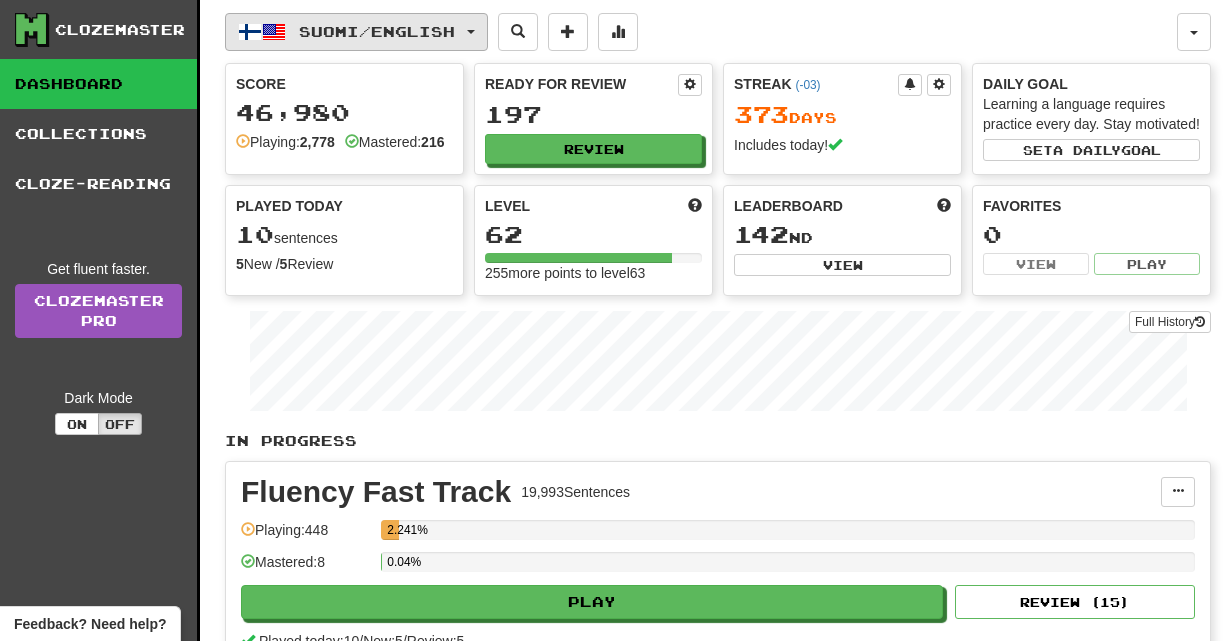 click on "Suomi  /  English" 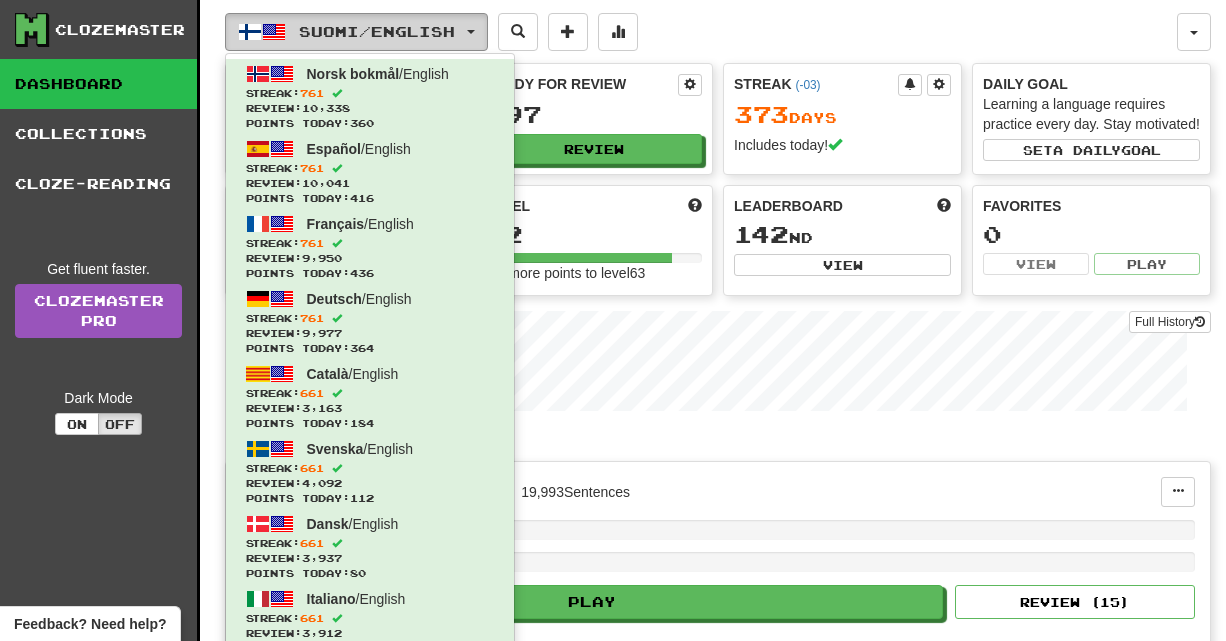 type 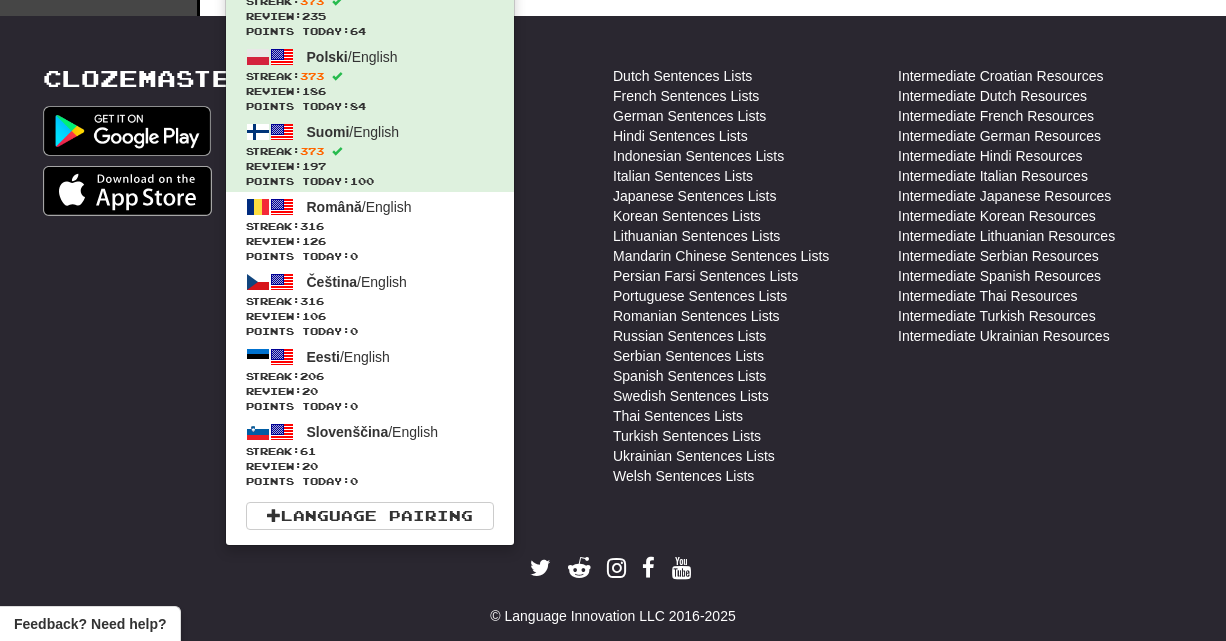 scroll, scrollTop: 814, scrollLeft: 0, axis: vertical 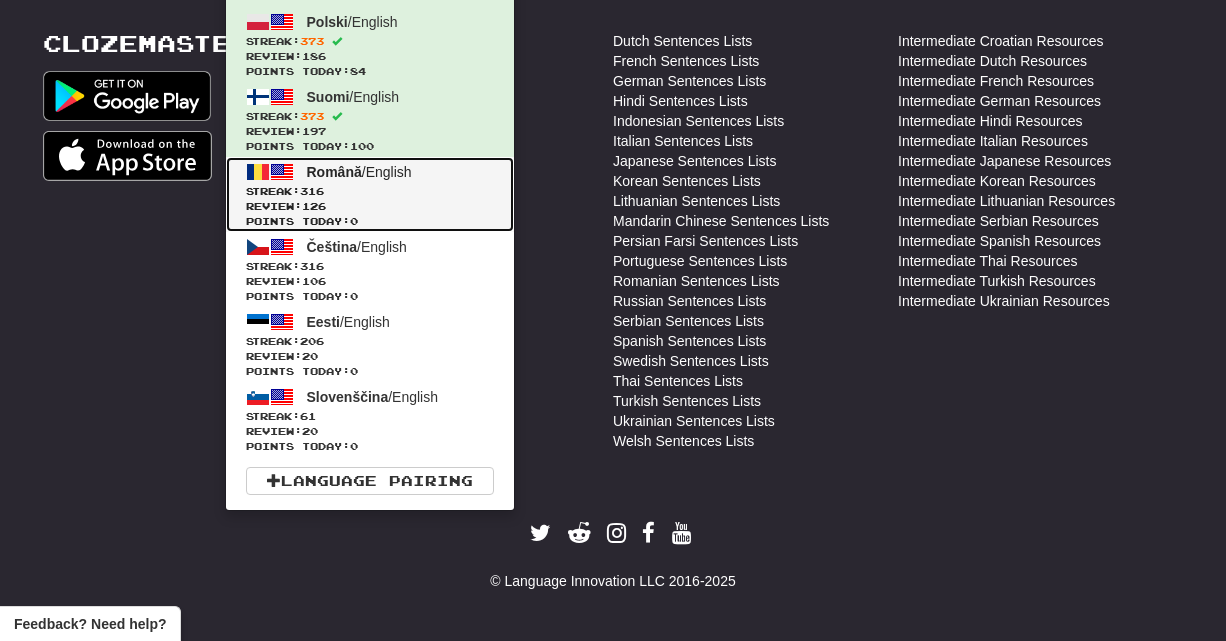 click on "Points today:  0" 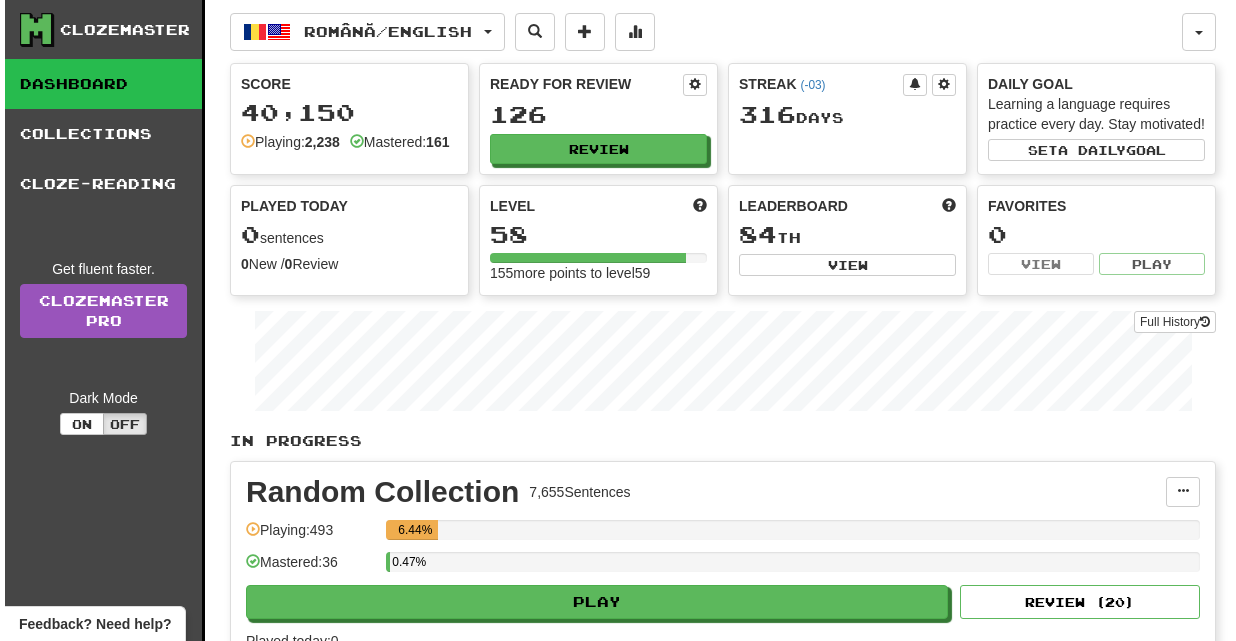 scroll, scrollTop: 0, scrollLeft: 0, axis: both 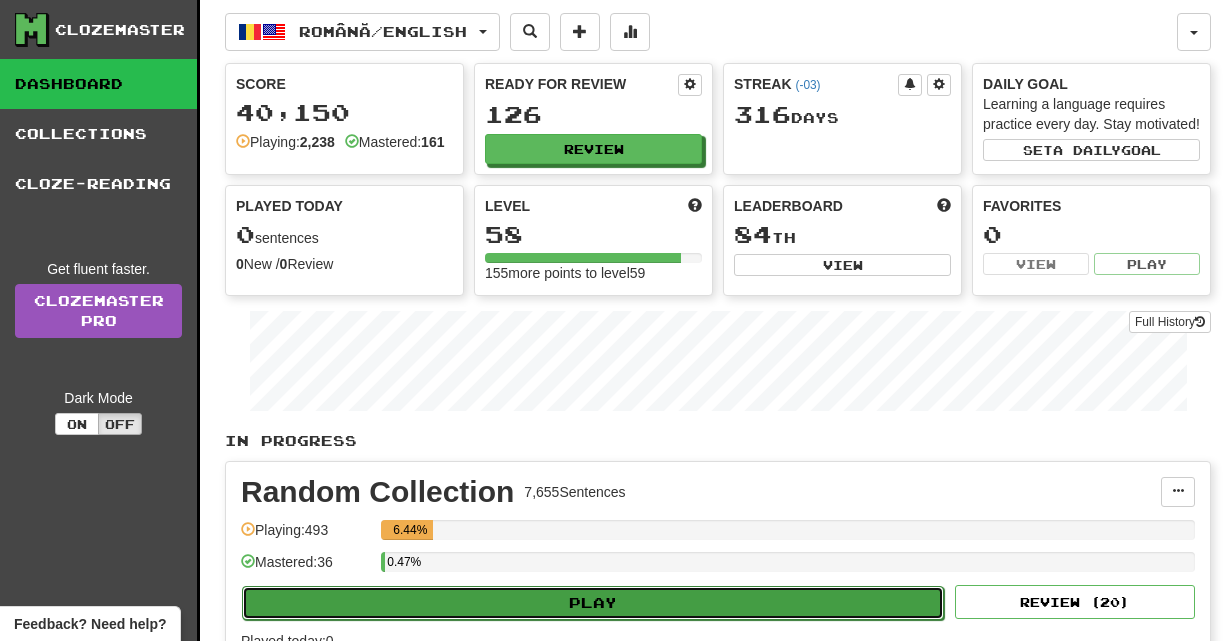 click on "Play" 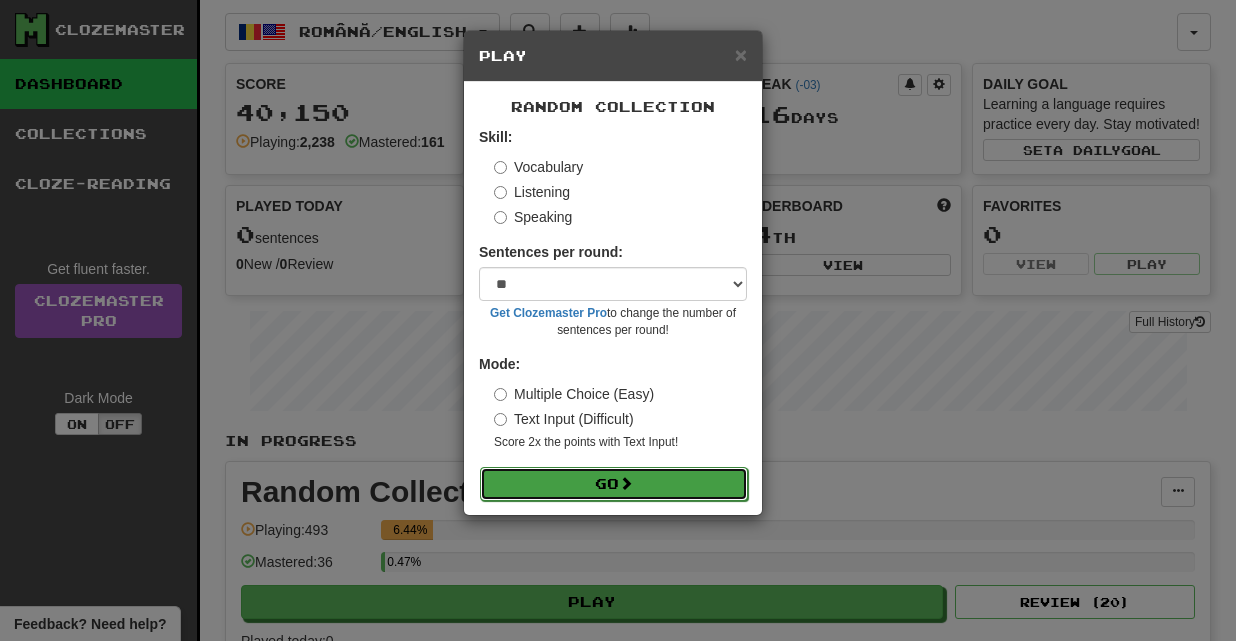 click on "Go" at bounding box center [614, 484] 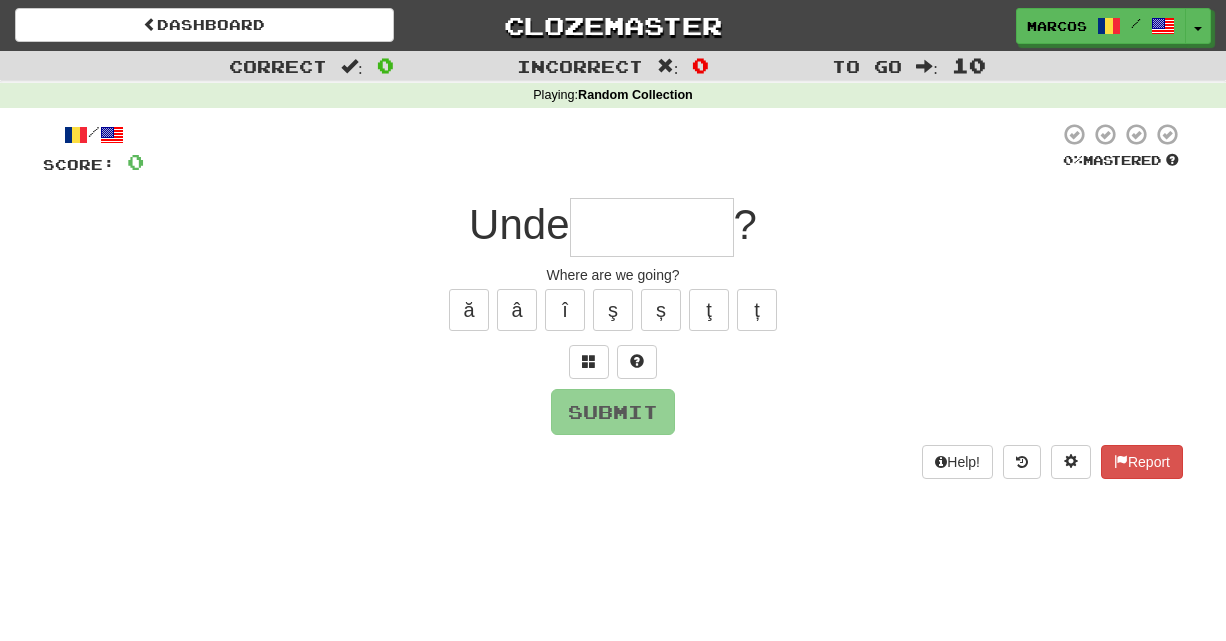 scroll, scrollTop: 0, scrollLeft: 0, axis: both 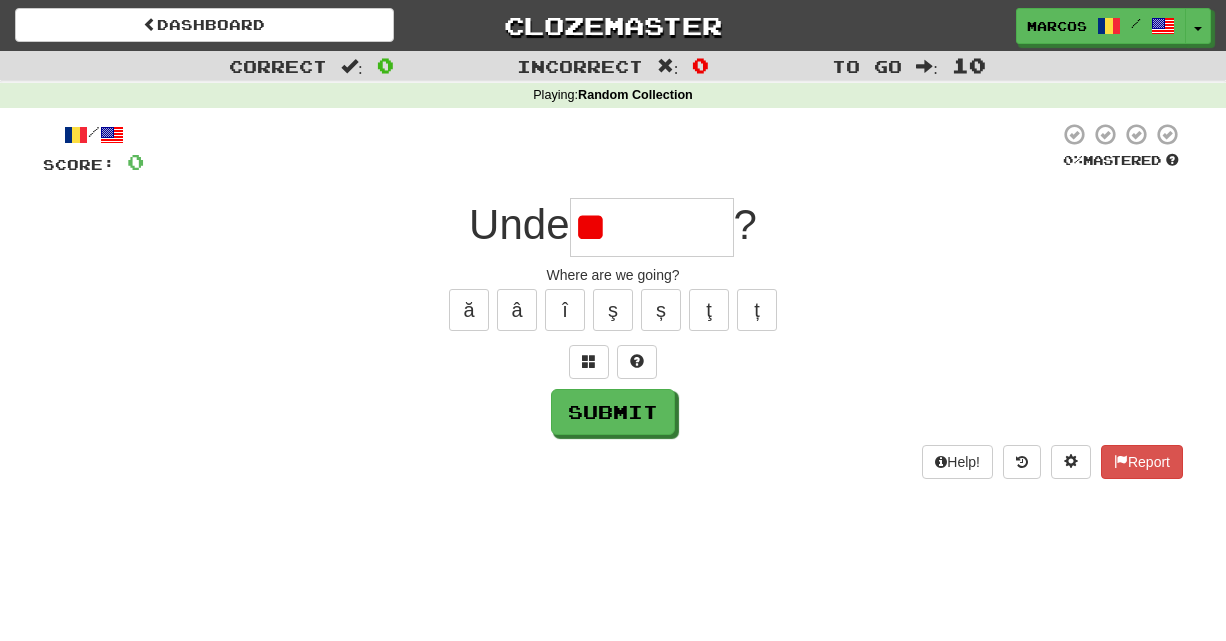 type on "*" 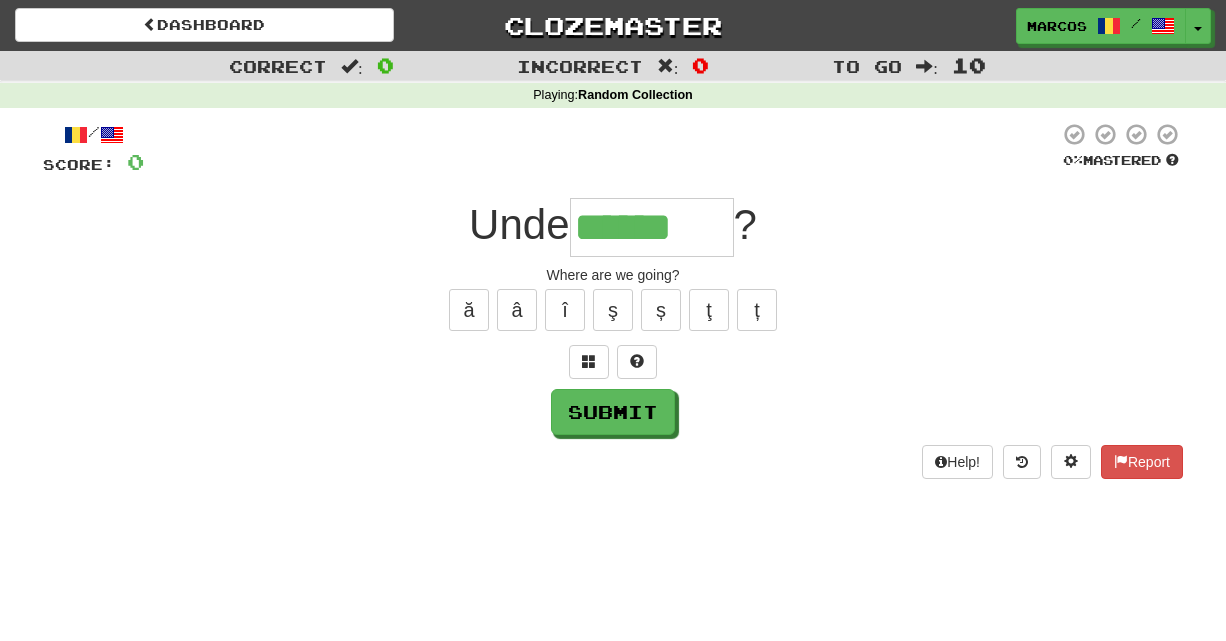 type on "******" 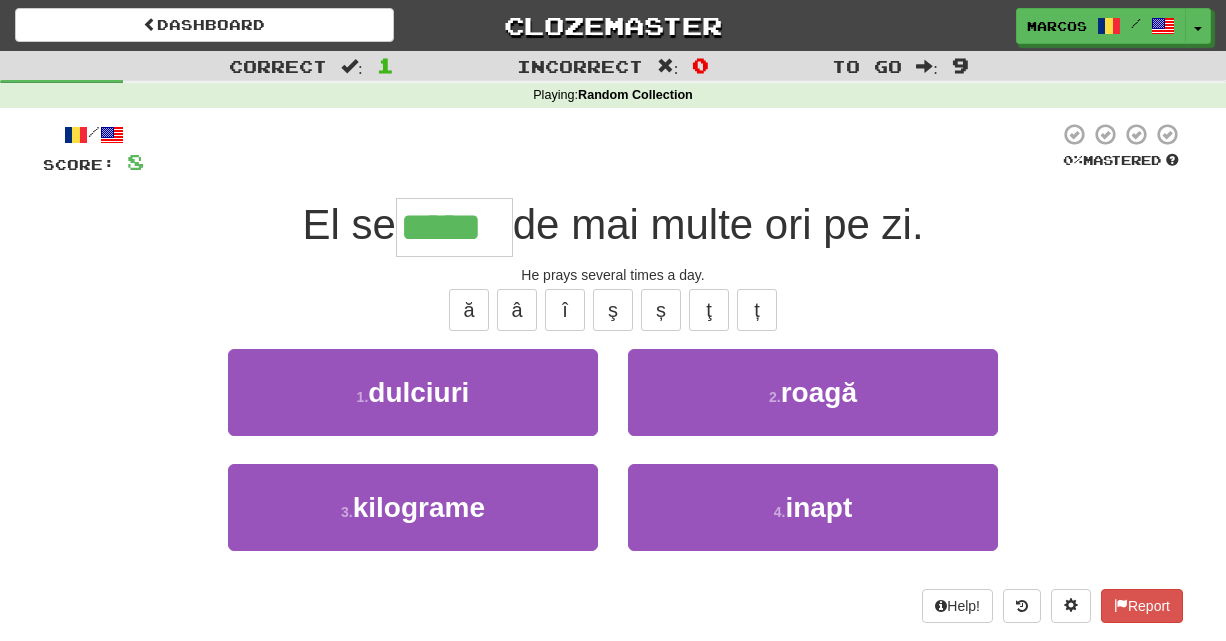 type on "*****" 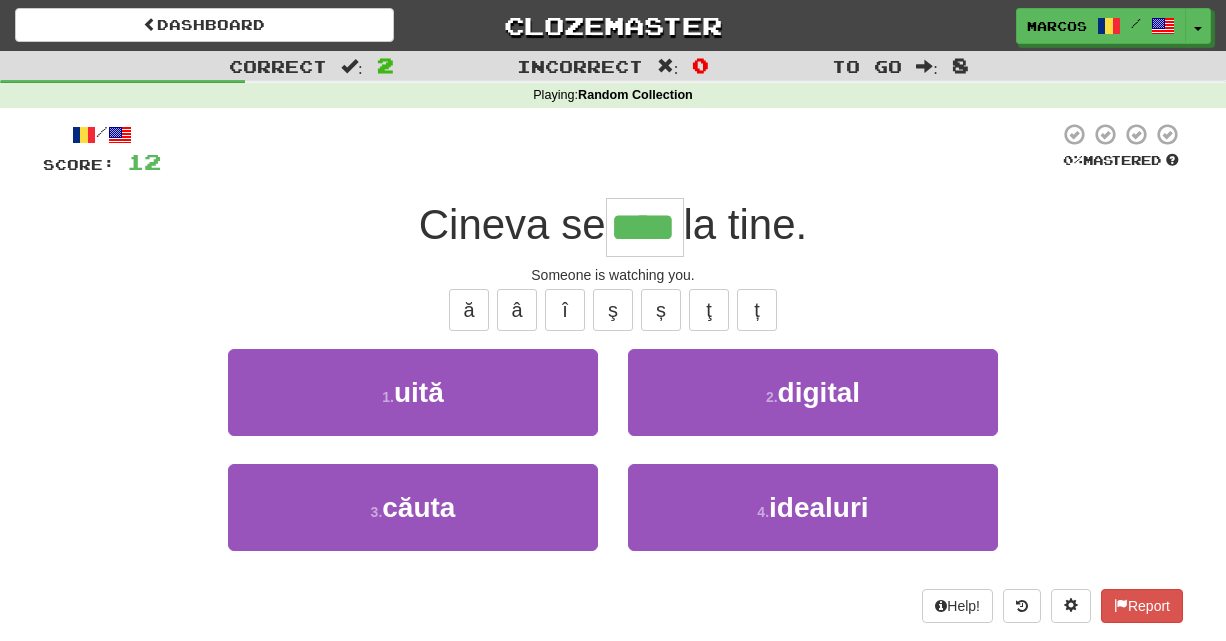 type on "****" 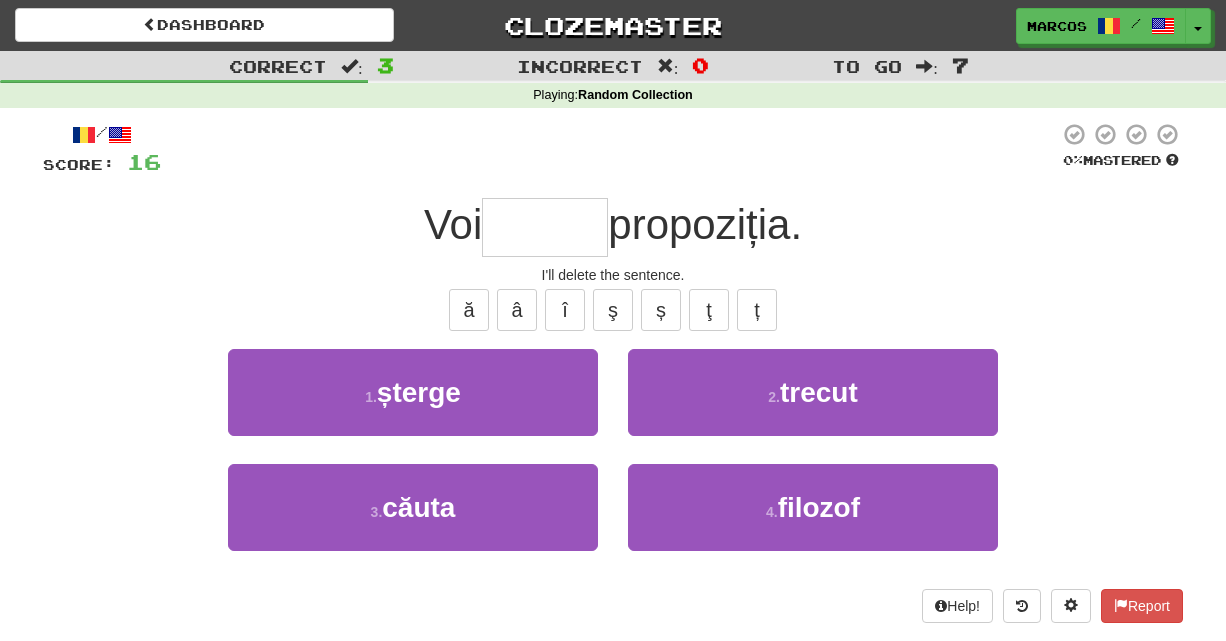 type on "*" 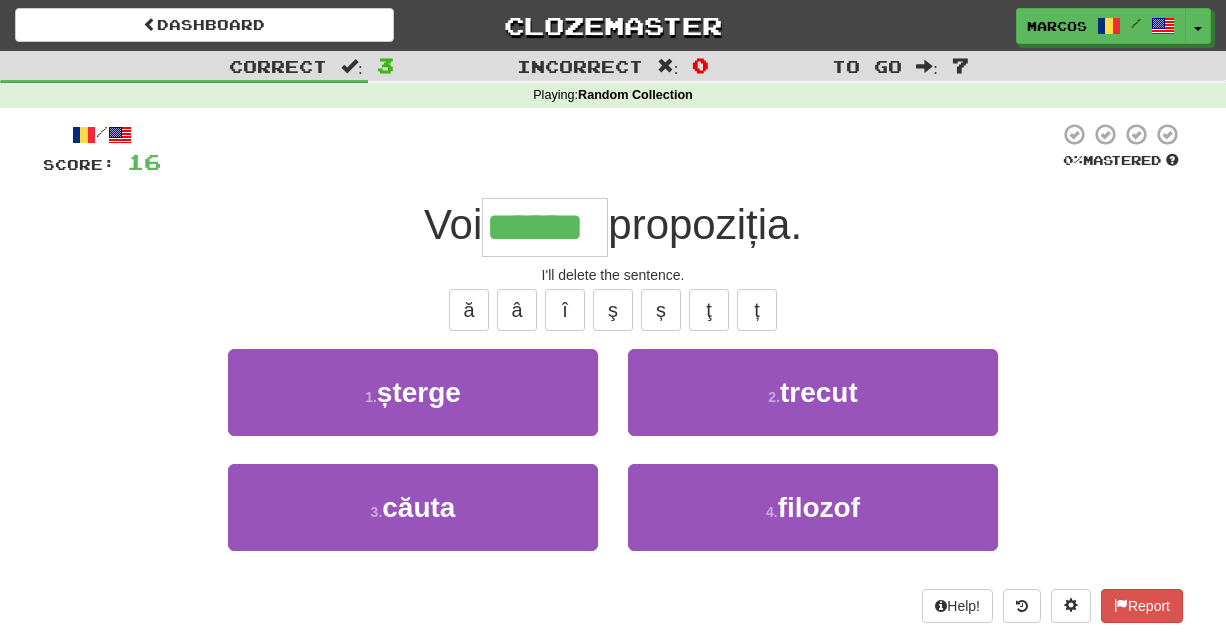 type on "******" 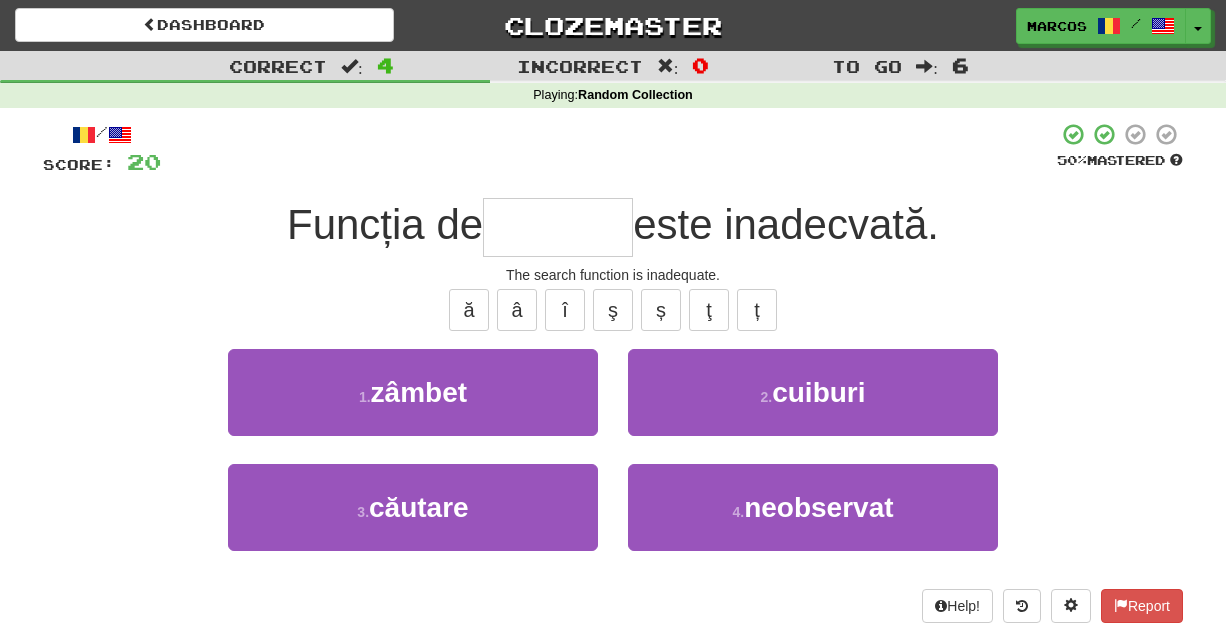 type on "*" 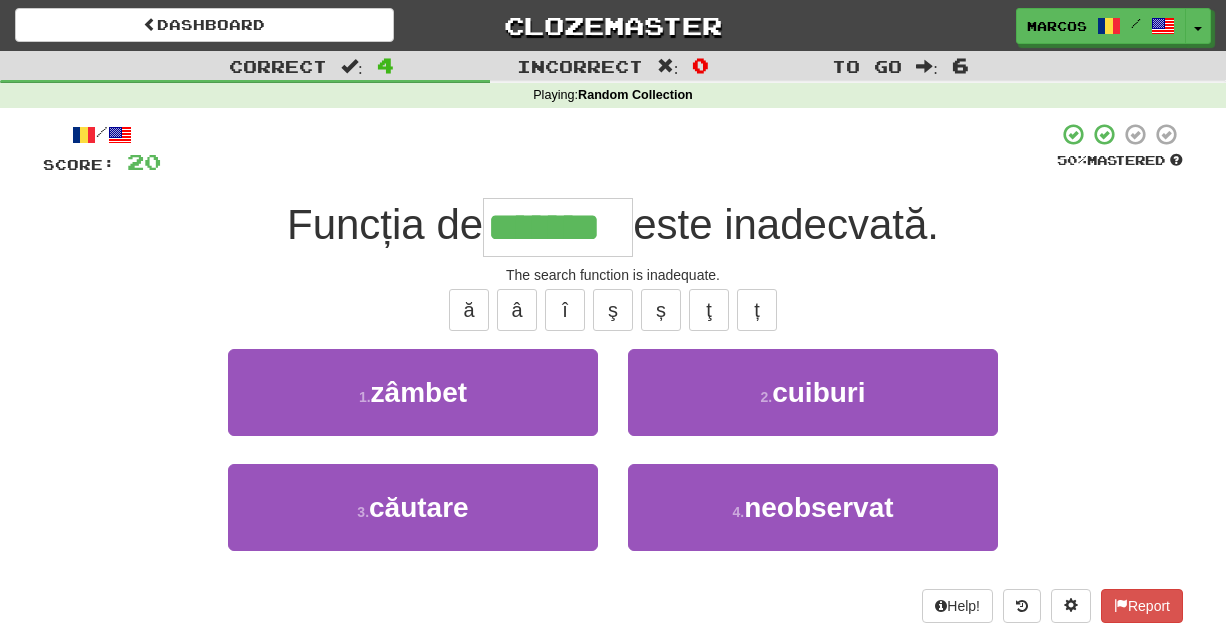type on "*******" 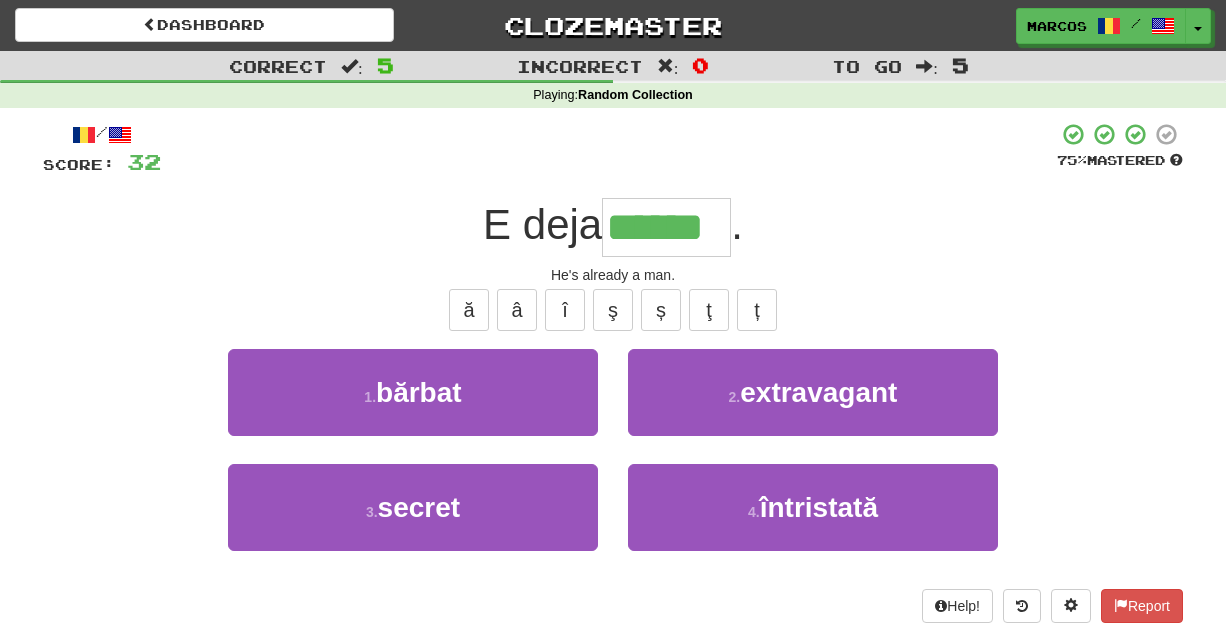 type on "******" 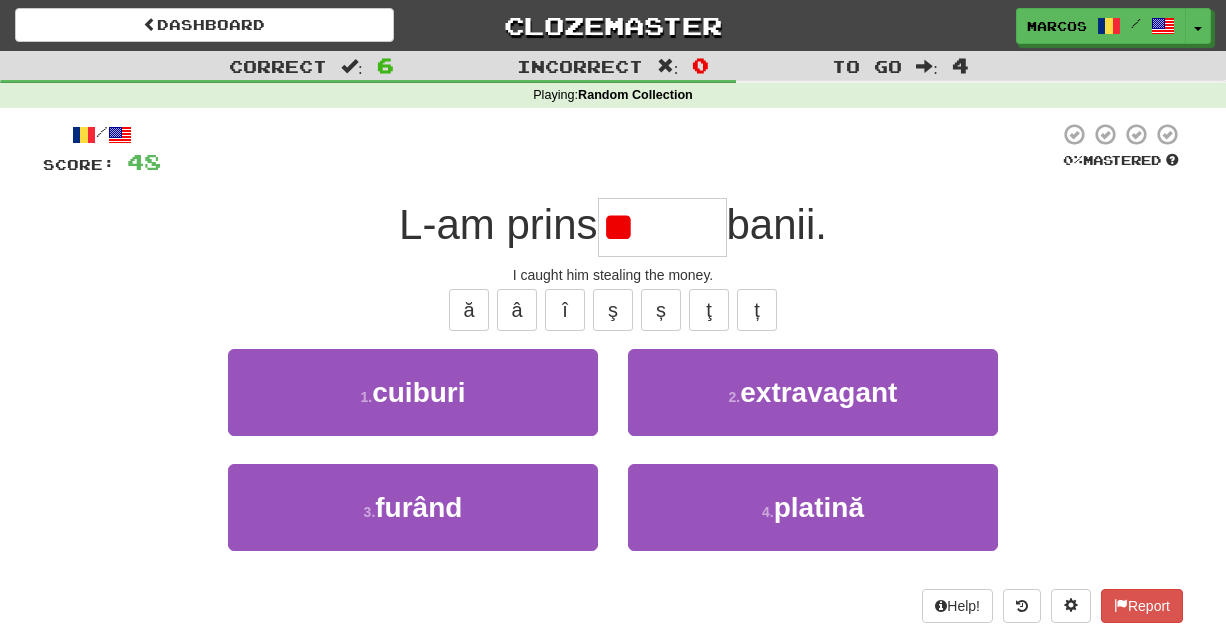 type on "*" 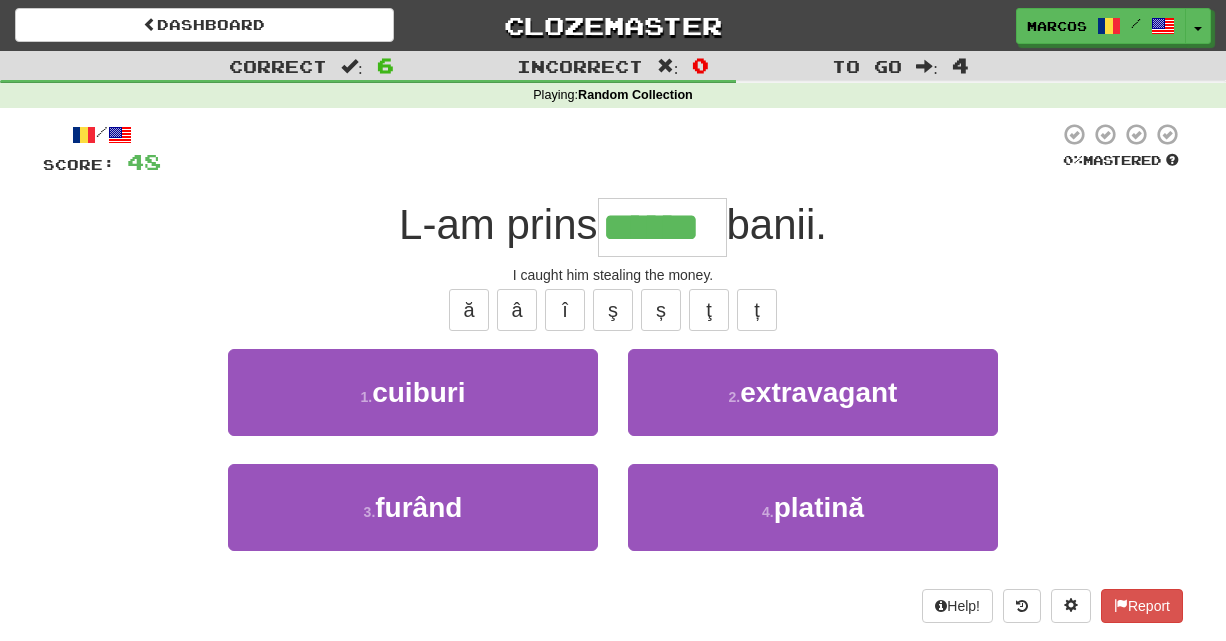 type on "******" 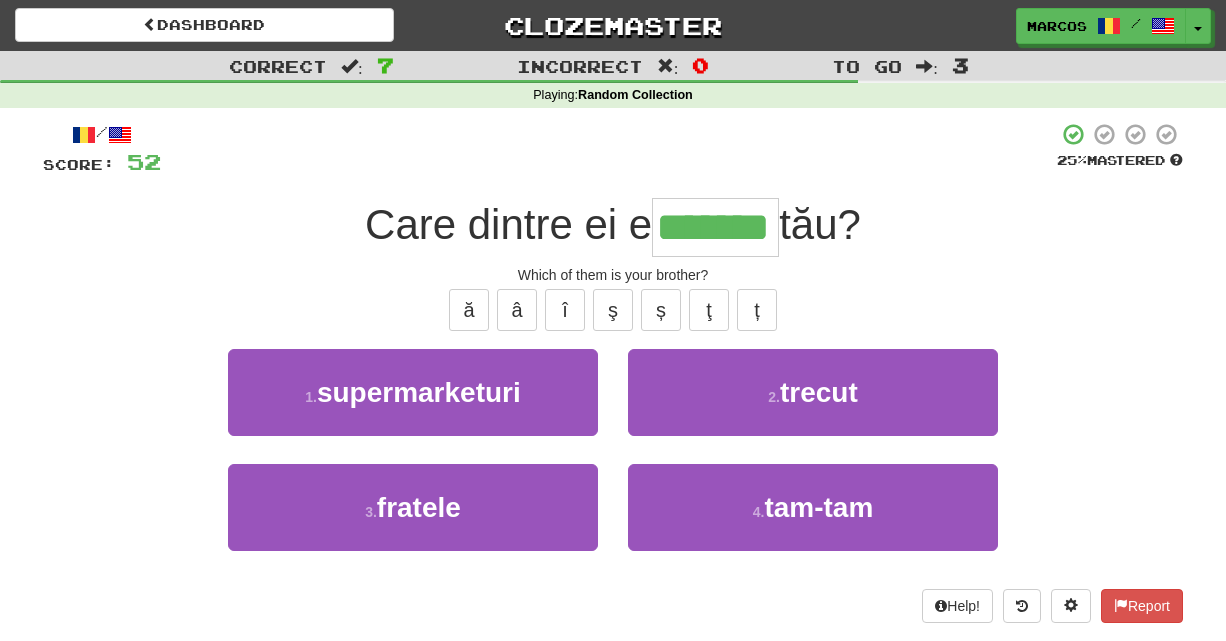 type on "*******" 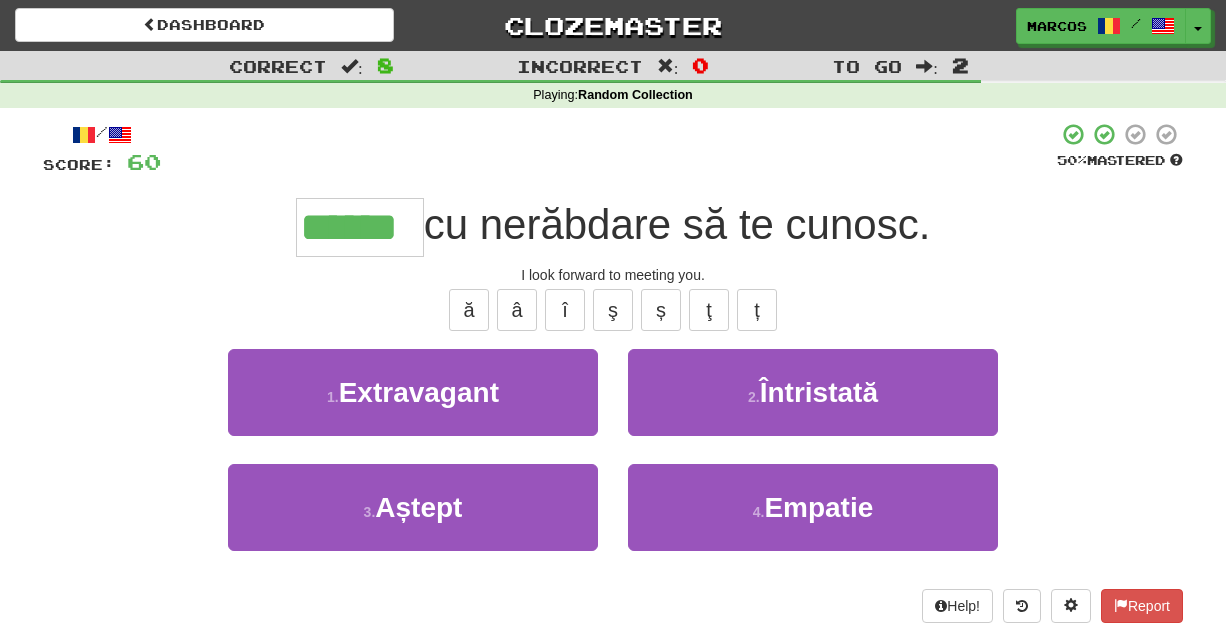type on "******" 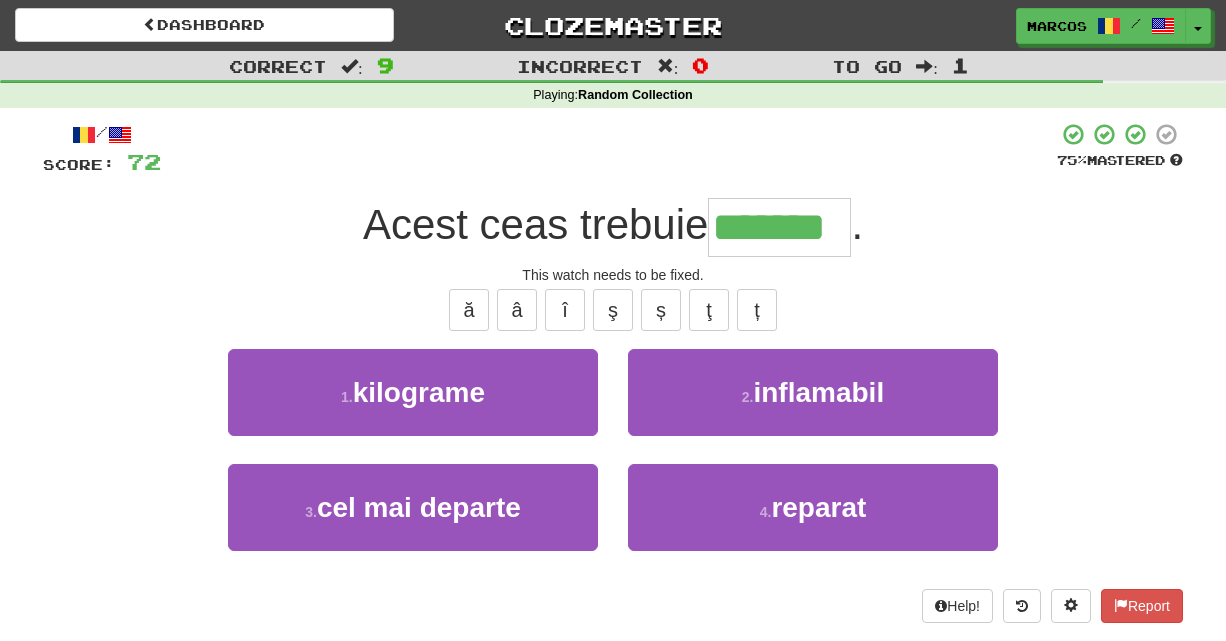 type on "*******" 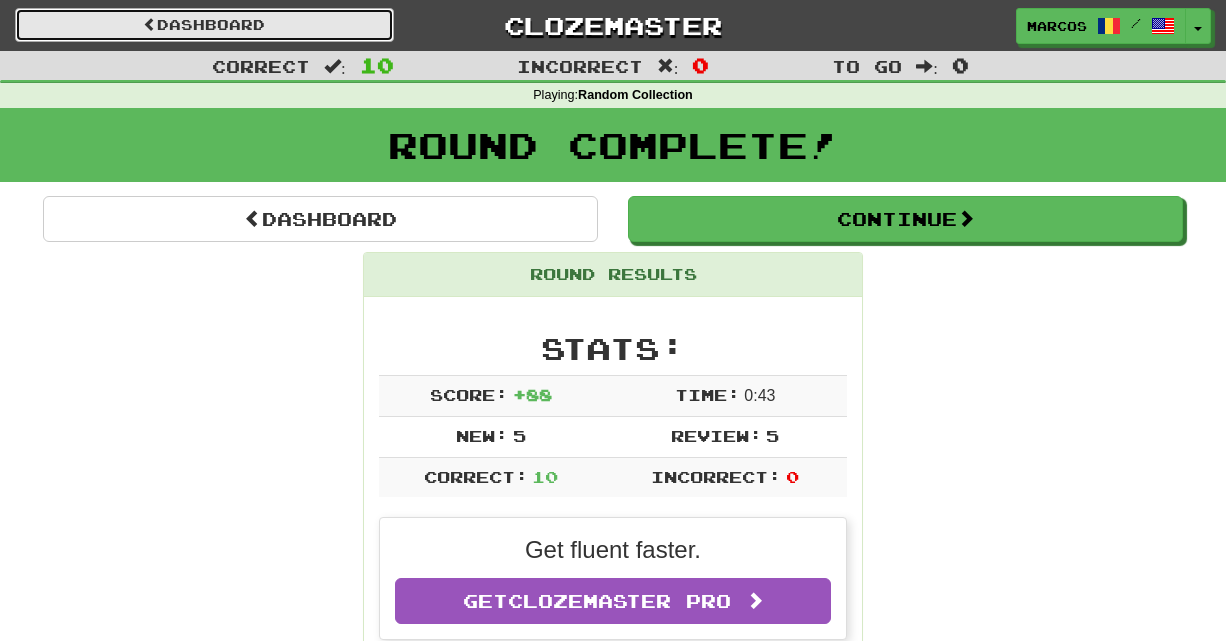 click on "Dashboard" at bounding box center [204, 25] 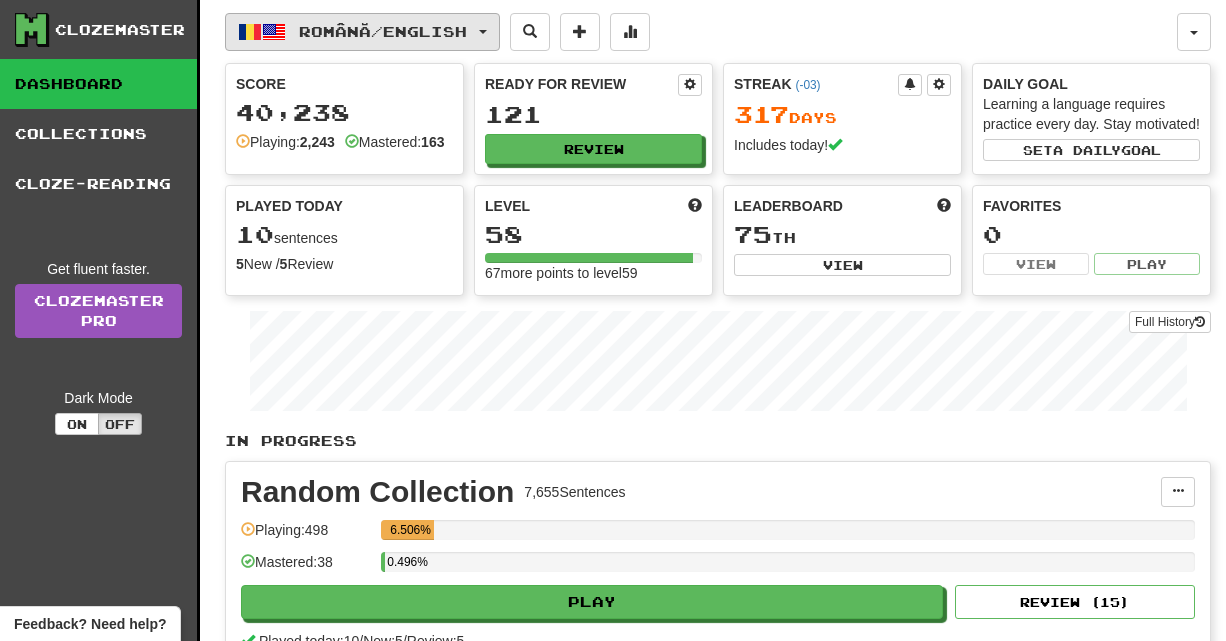 scroll, scrollTop: 0, scrollLeft: 0, axis: both 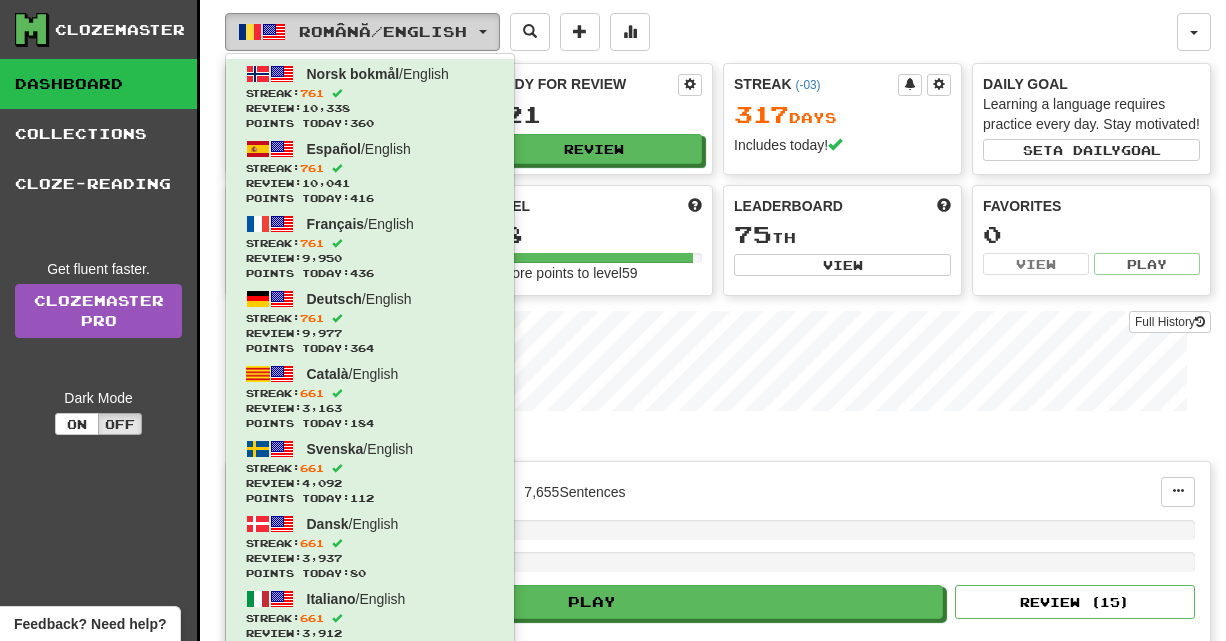 type 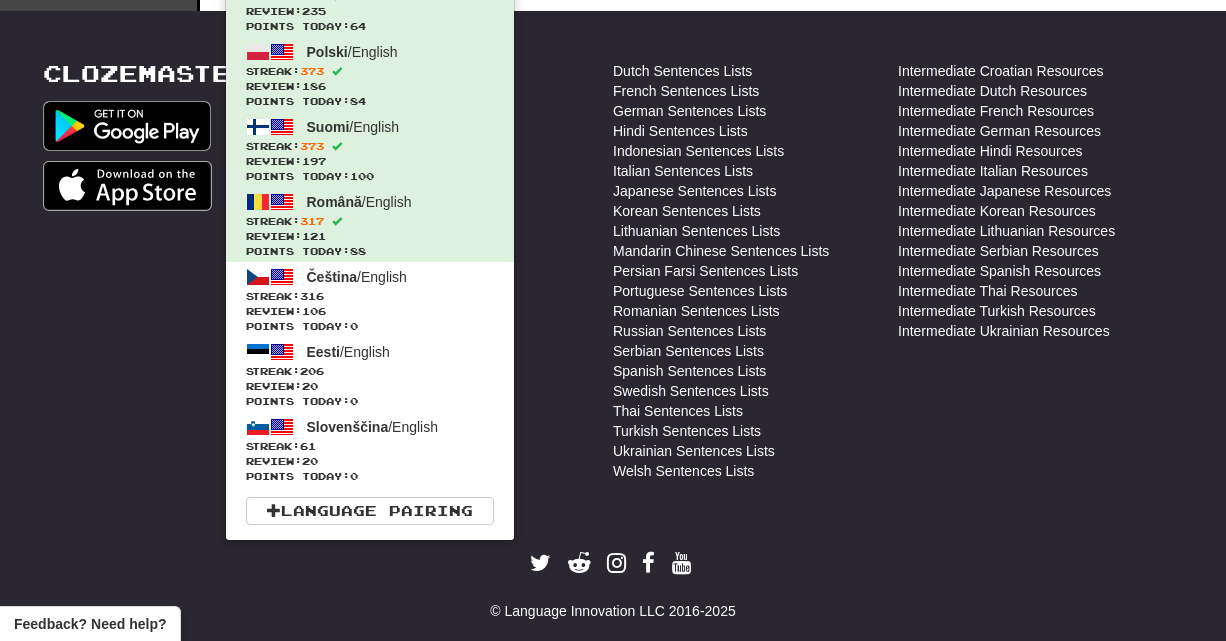 scroll, scrollTop: 814, scrollLeft: 0, axis: vertical 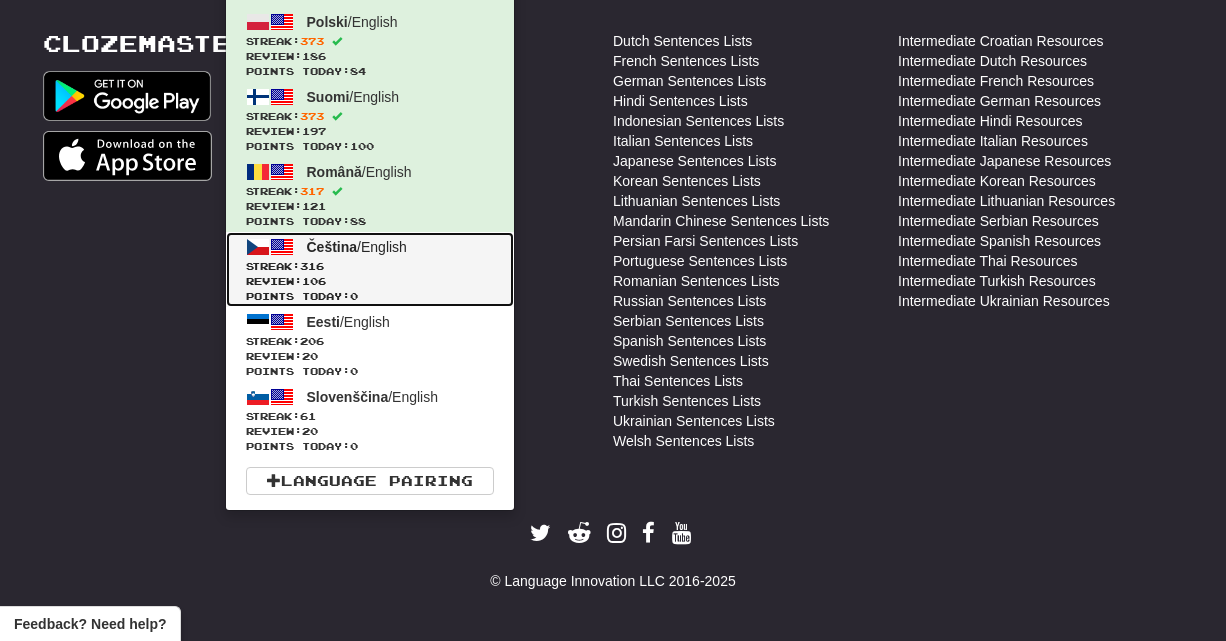 click on "Review:  106" 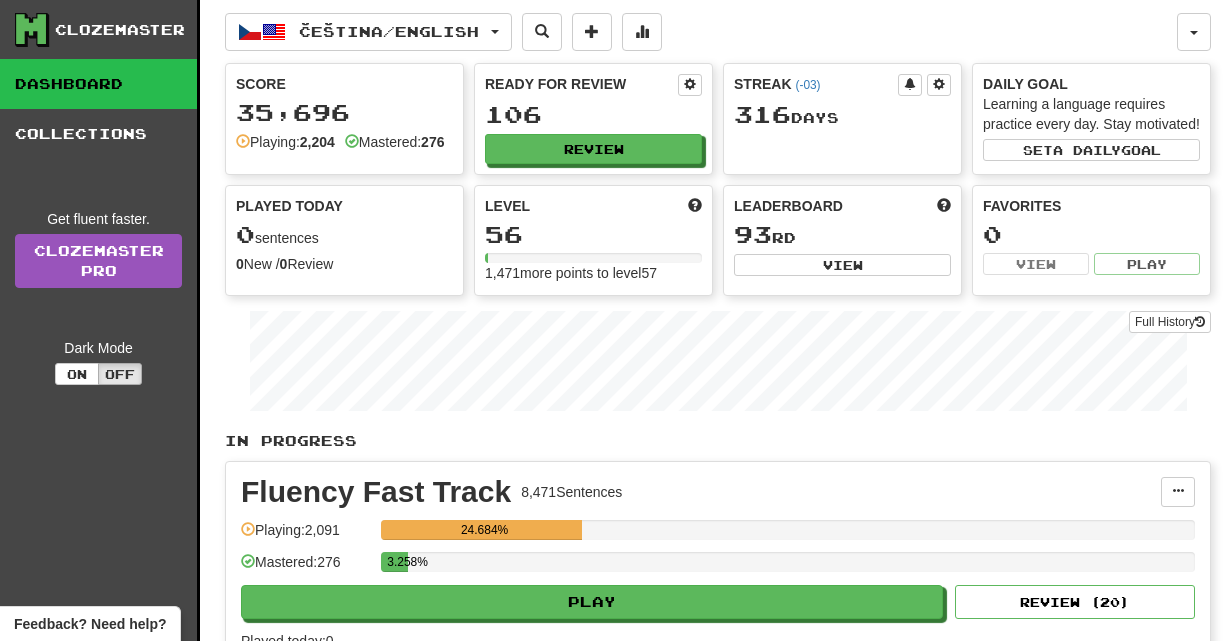 scroll, scrollTop: 0, scrollLeft: 0, axis: both 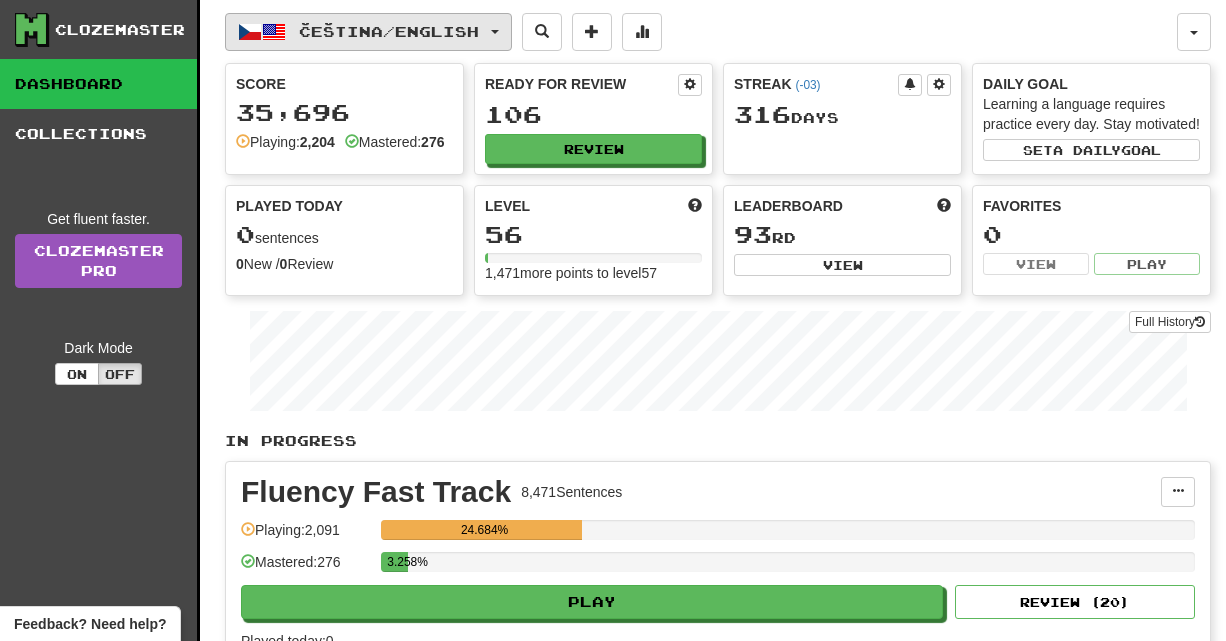 click on "Čeština  /  English" at bounding box center [368, 32] 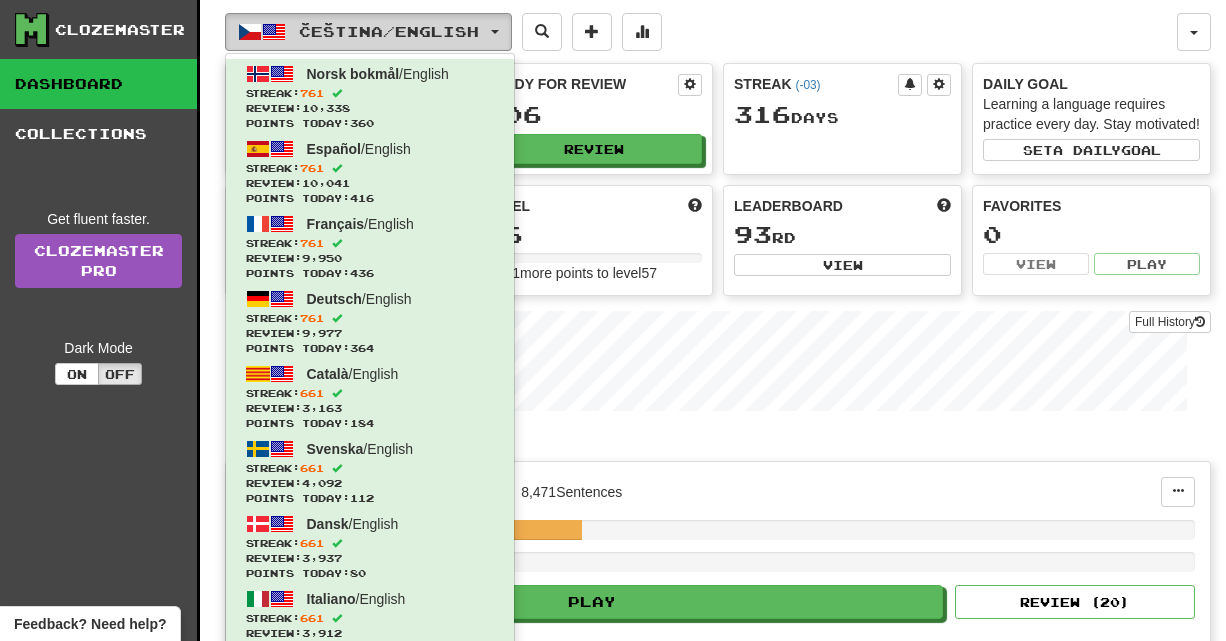 type 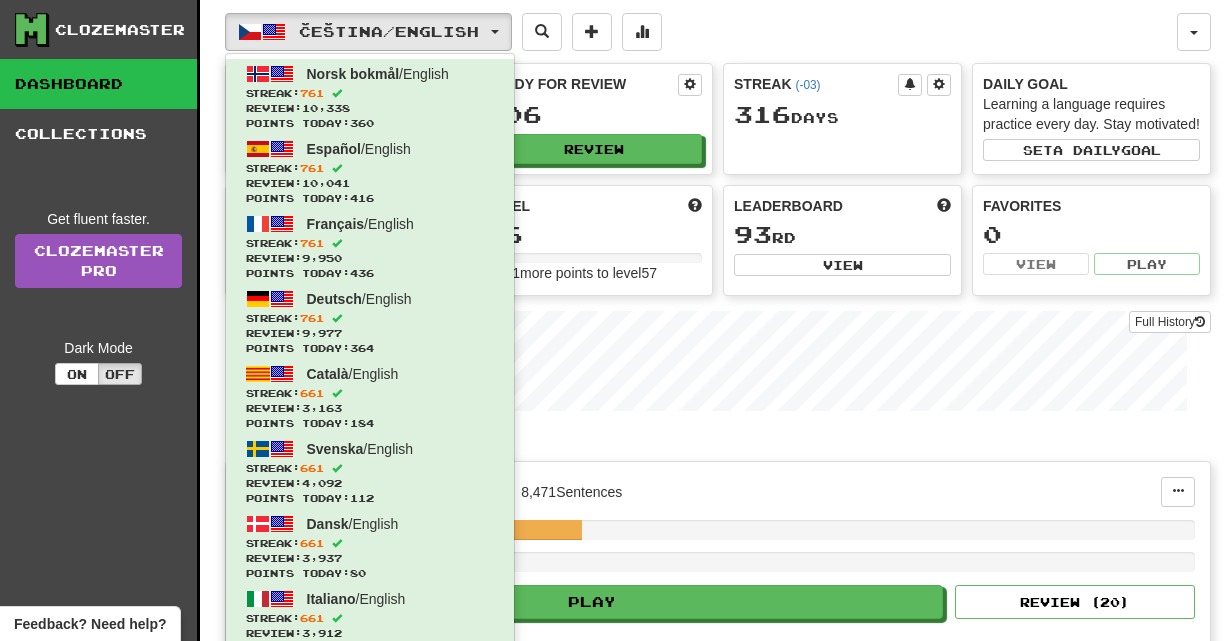 click on "Full History" at bounding box center (718, 363) 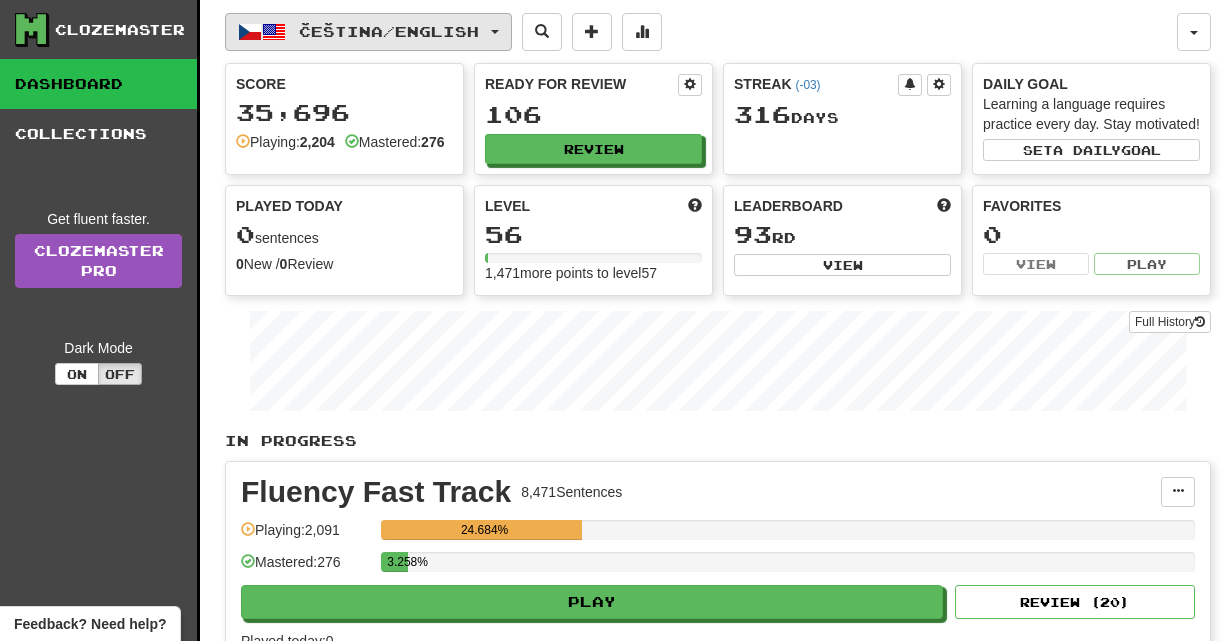 click on "Čeština  /  English" at bounding box center (389, 31) 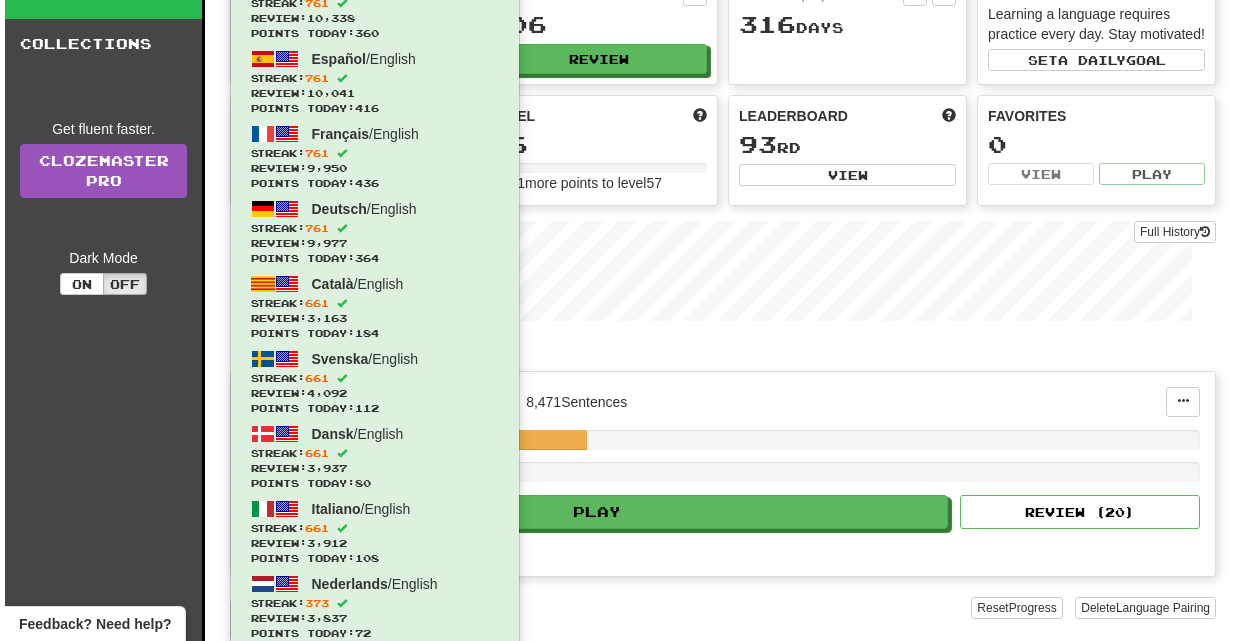 scroll, scrollTop: 0, scrollLeft: 0, axis: both 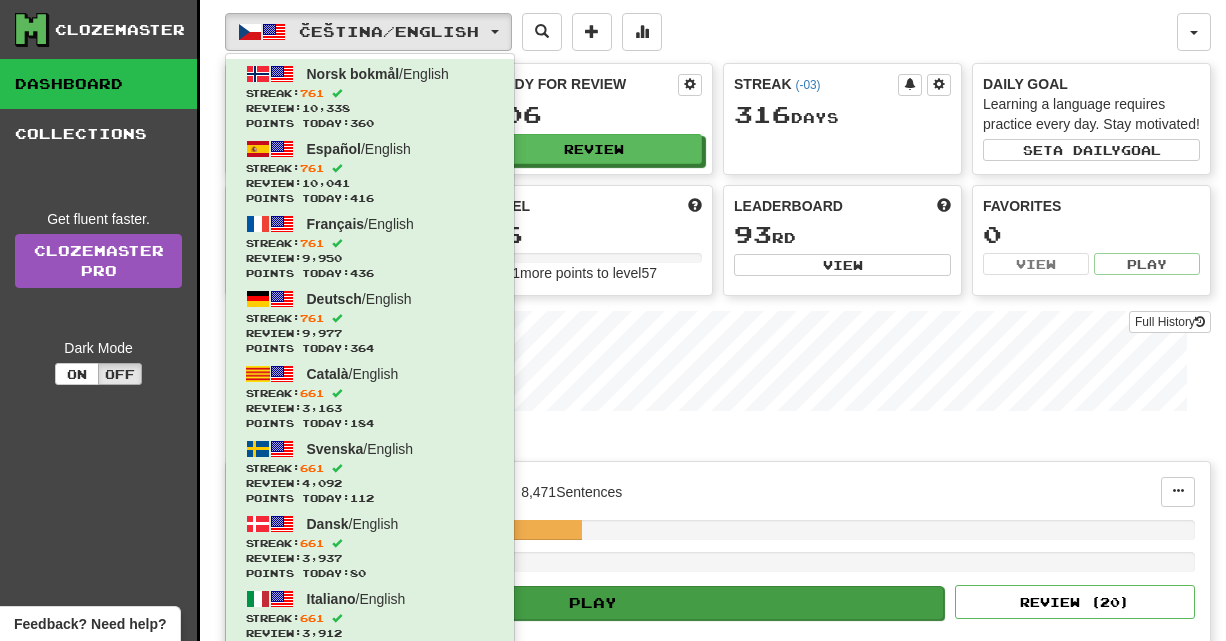 click on "Fluency Fast Track 8,471  Sentences Manage Sentences Unpin from Dashboard  Playing:  2,091 24.684%  Mastered:  276 3.258% Play Review ( 20 ) Played today:  0" at bounding box center [718, 564] 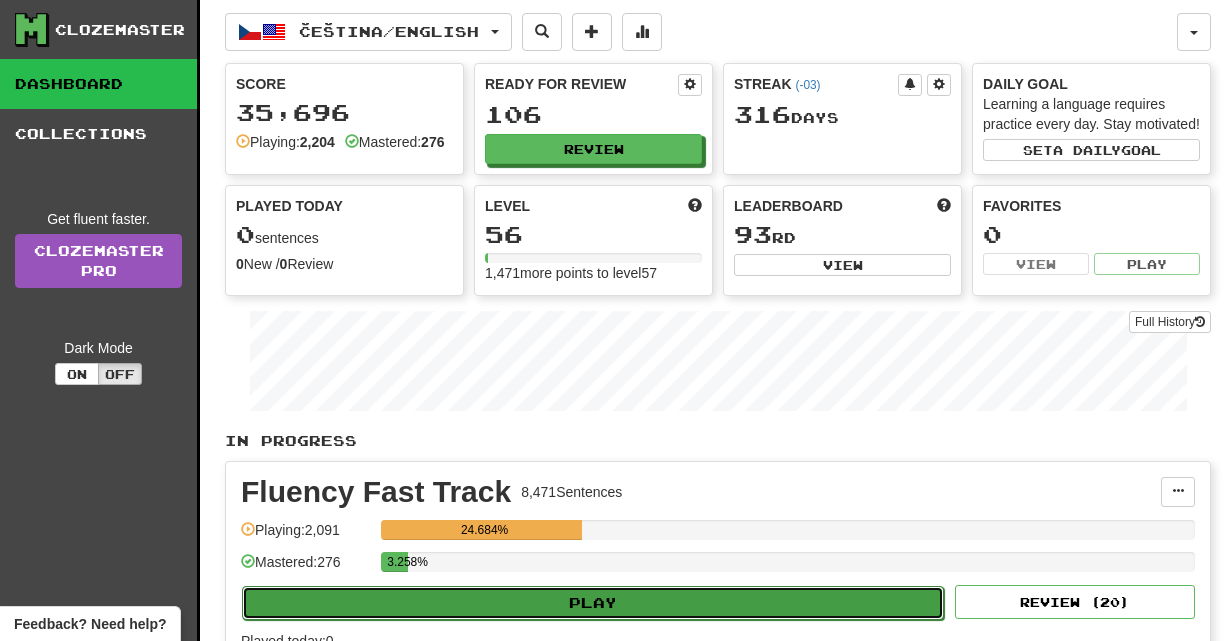 click on "Play" at bounding box center (593, 603) 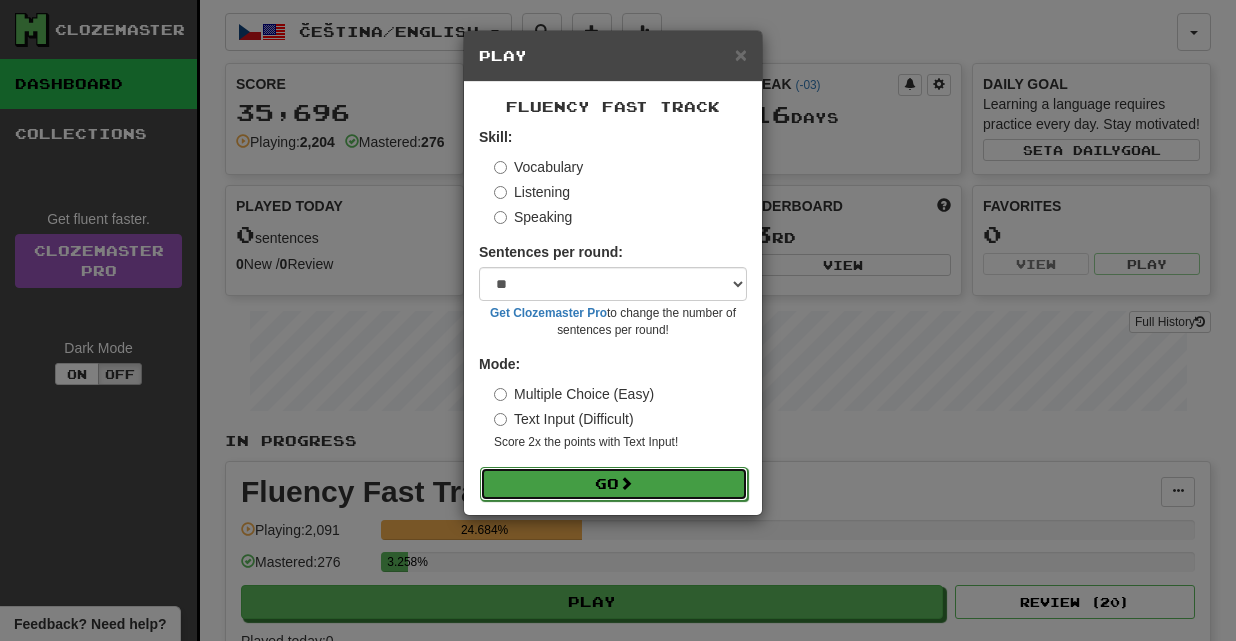 click on "Go" at bounding box center [614, 484] 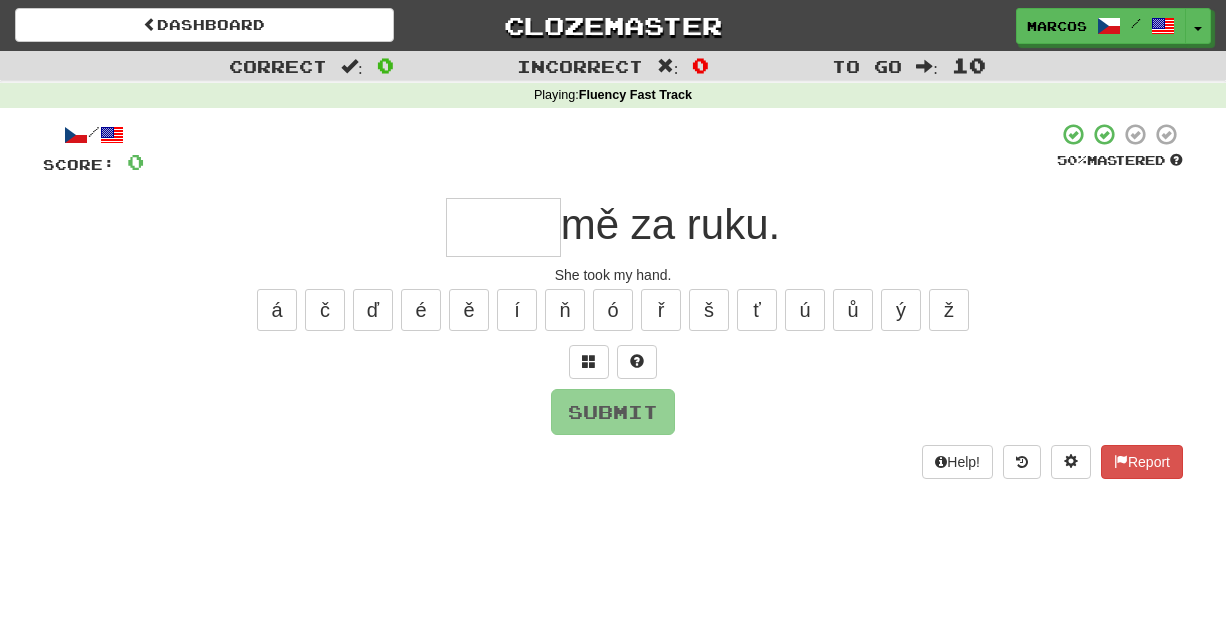 scroll, scrollTop: 0, scrollLeft: 0, axis: both 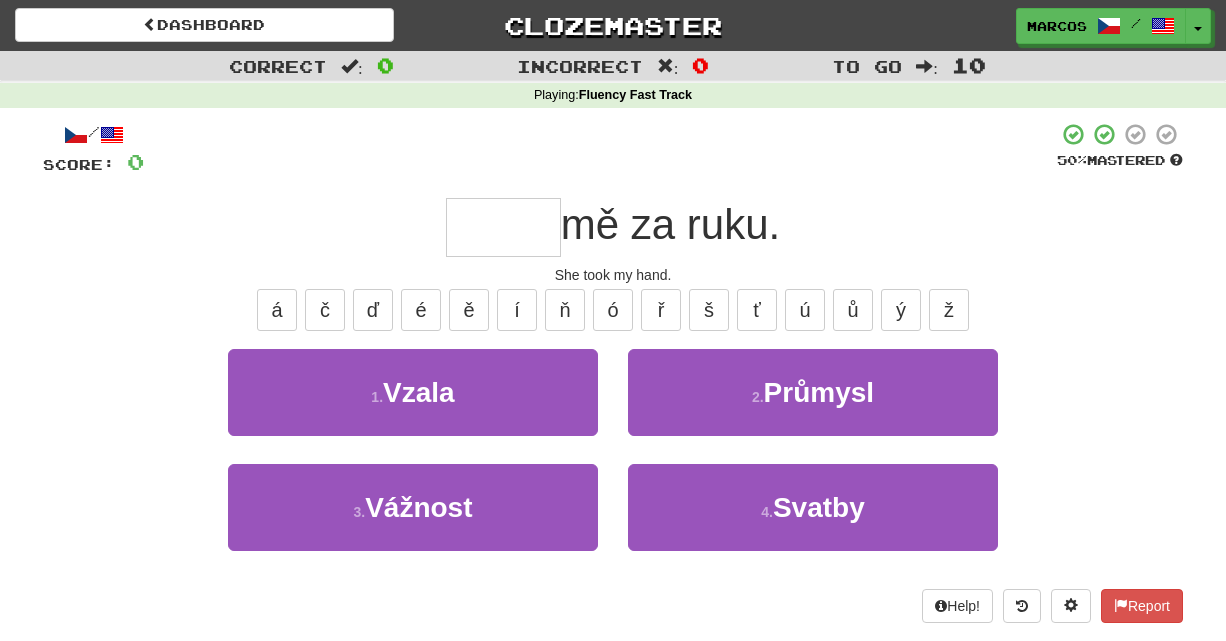 type on "*" 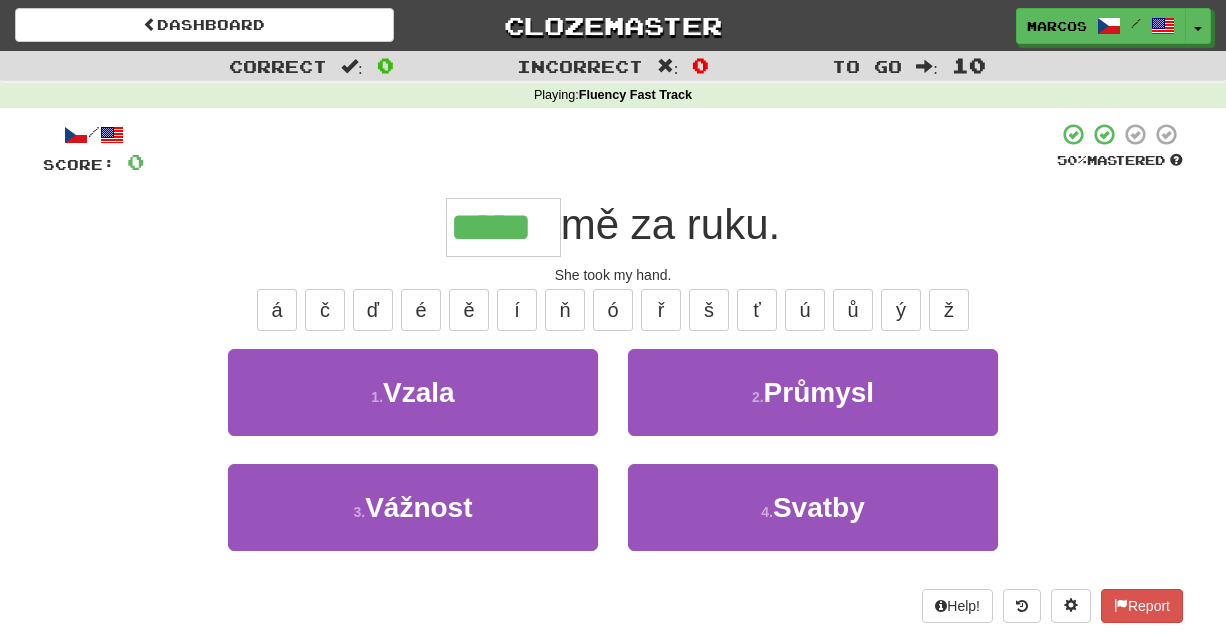 type on "*****" 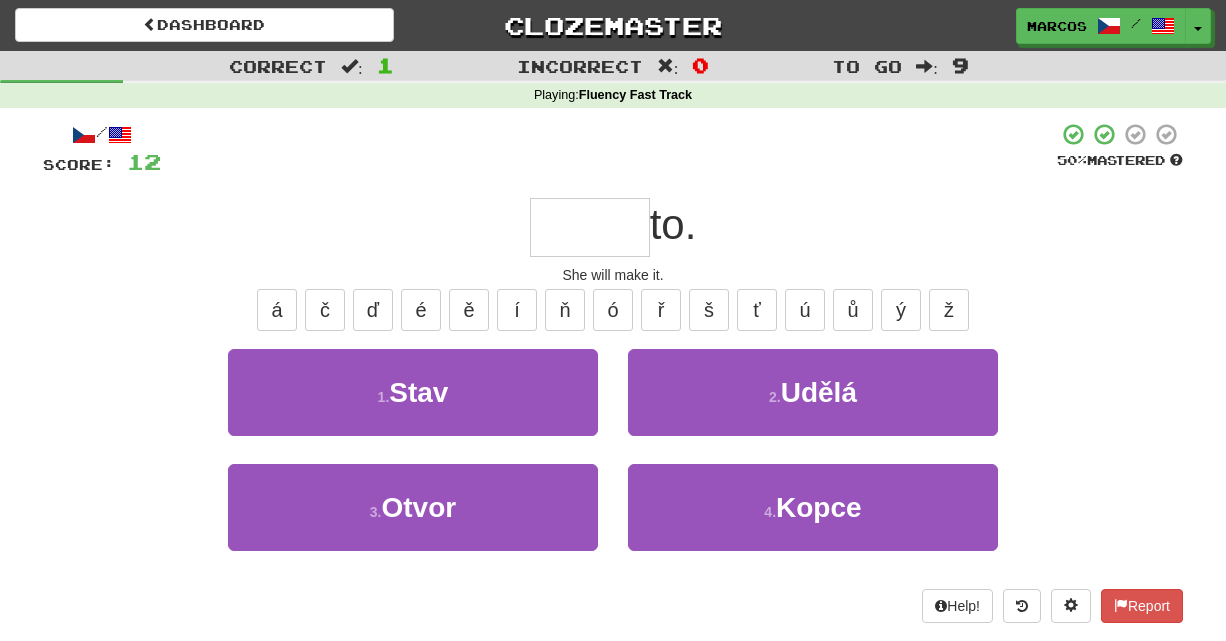 type on "*" 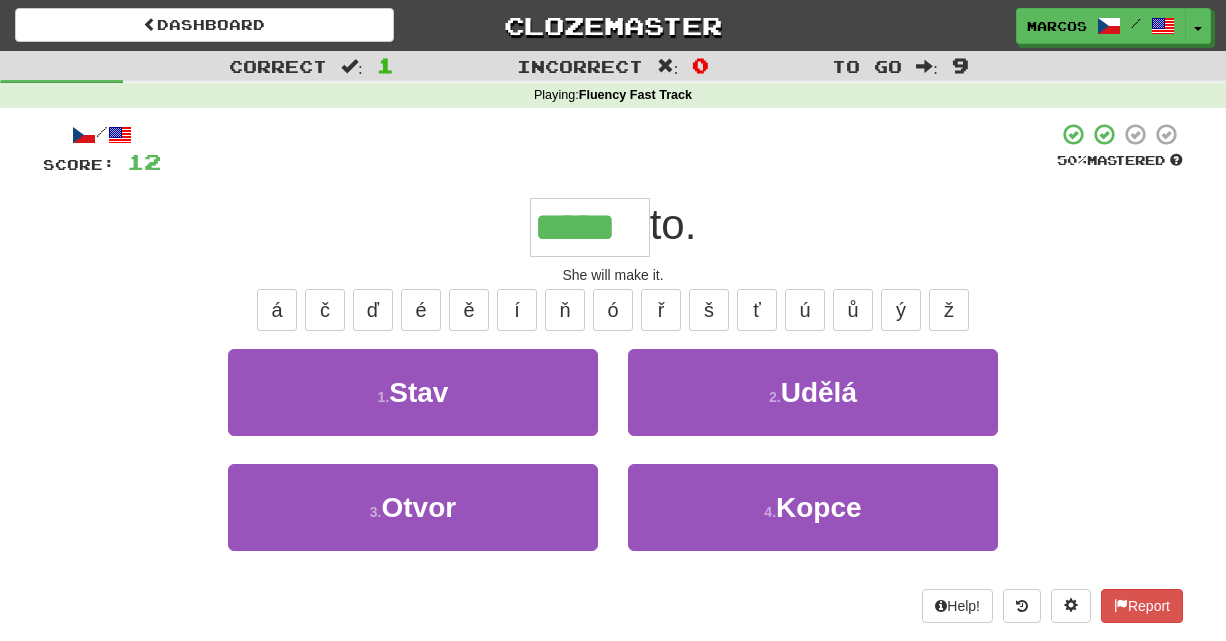 type on "*****" 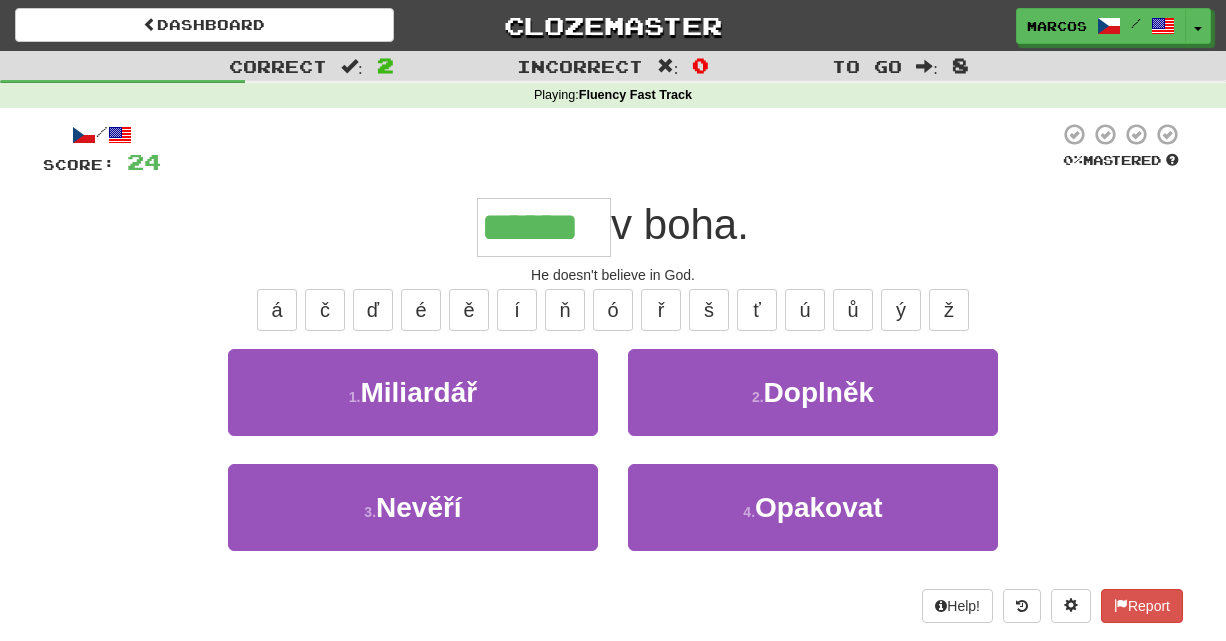 type on "******" 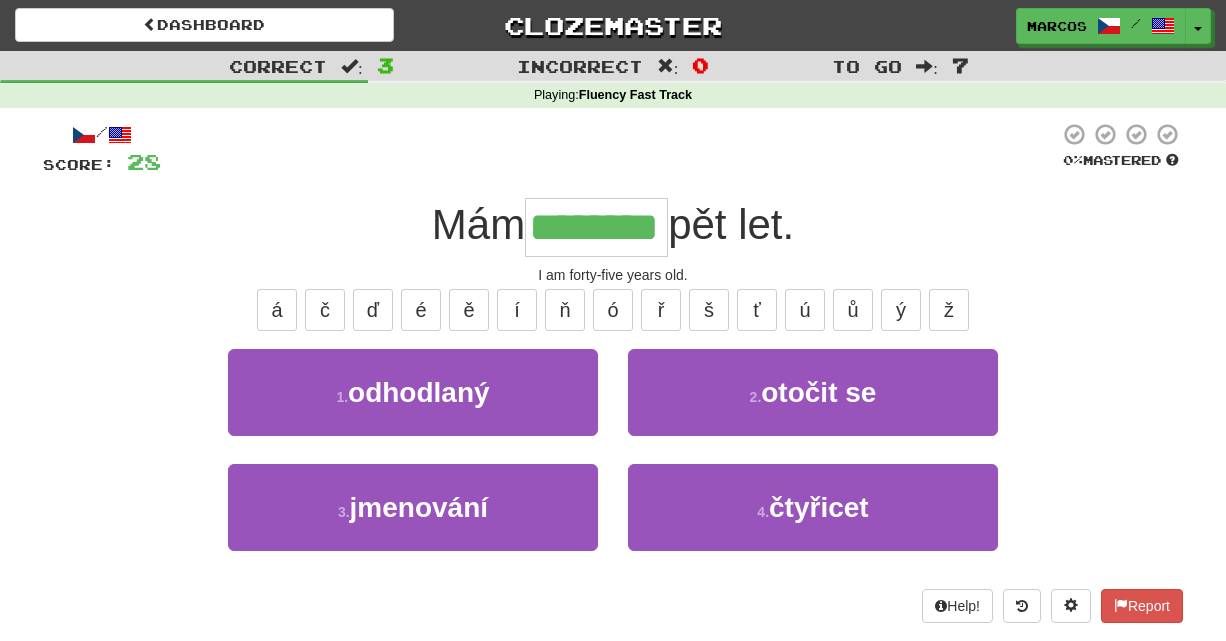 type on "********" 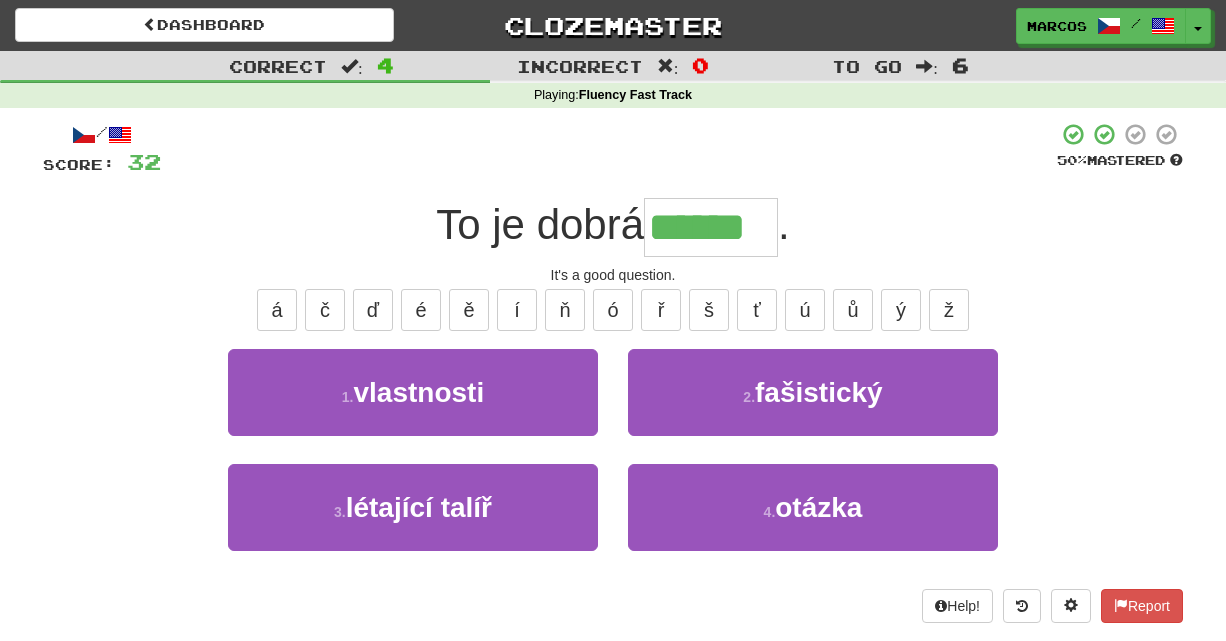 type on "******" 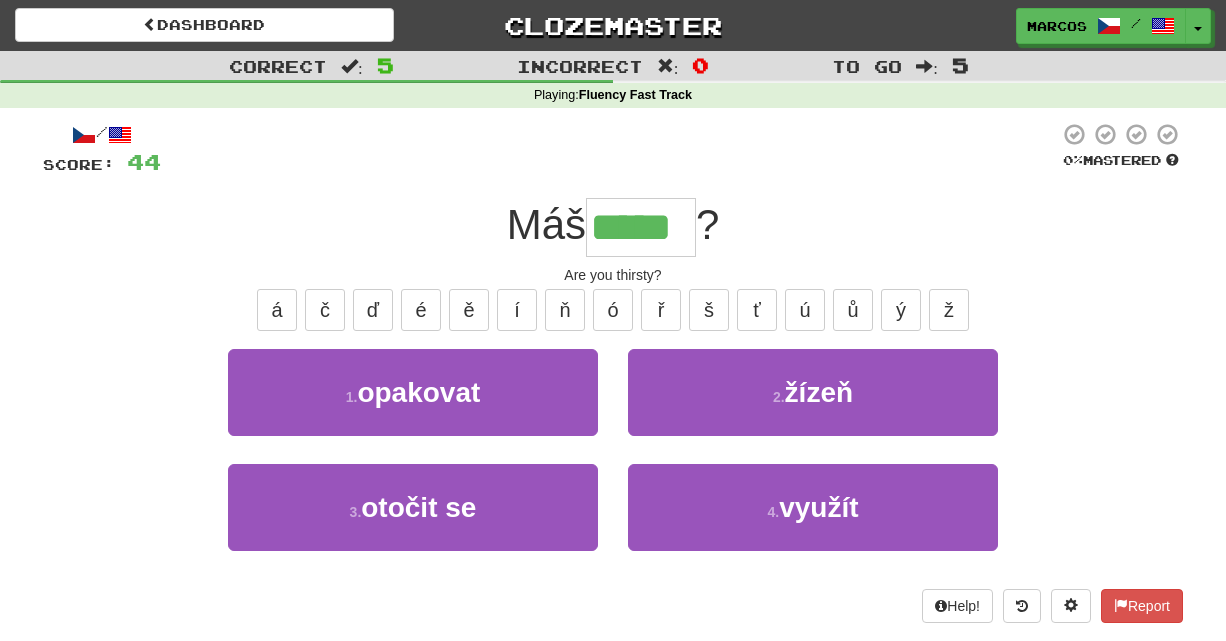 type on "*****" 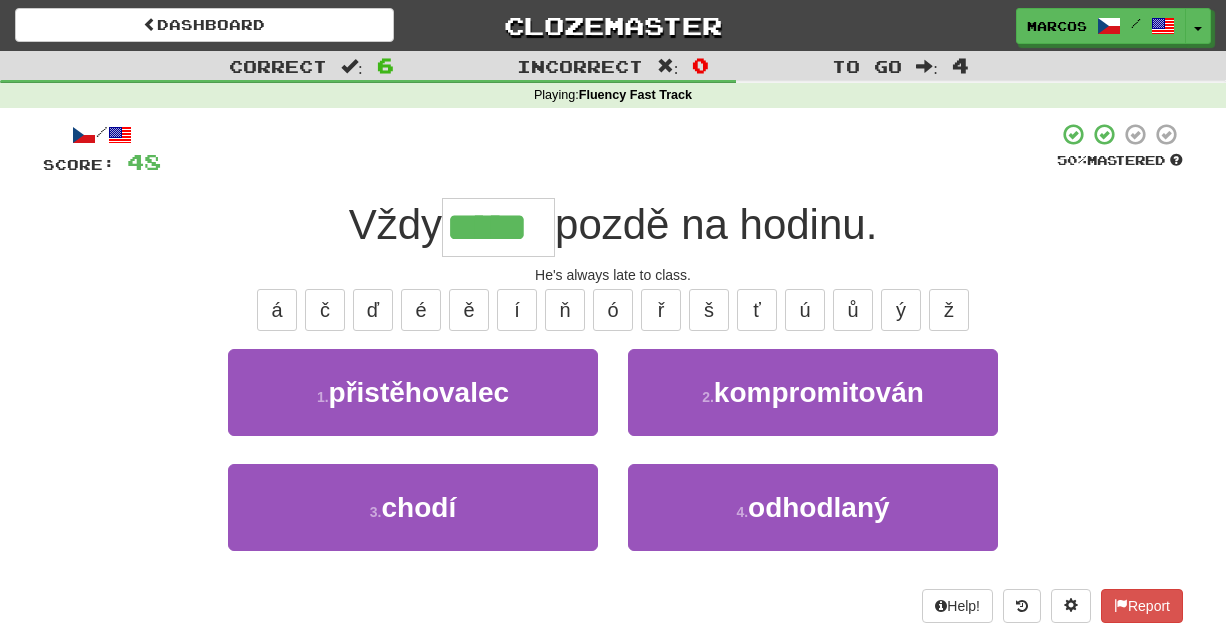type on "*****" 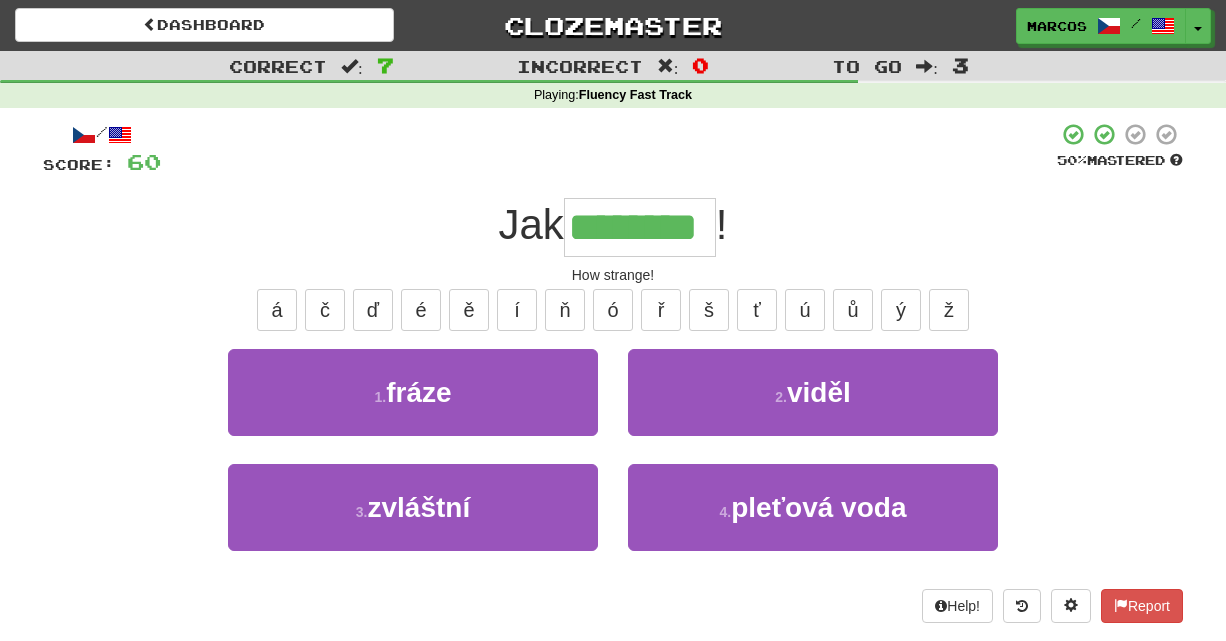 type on "********" 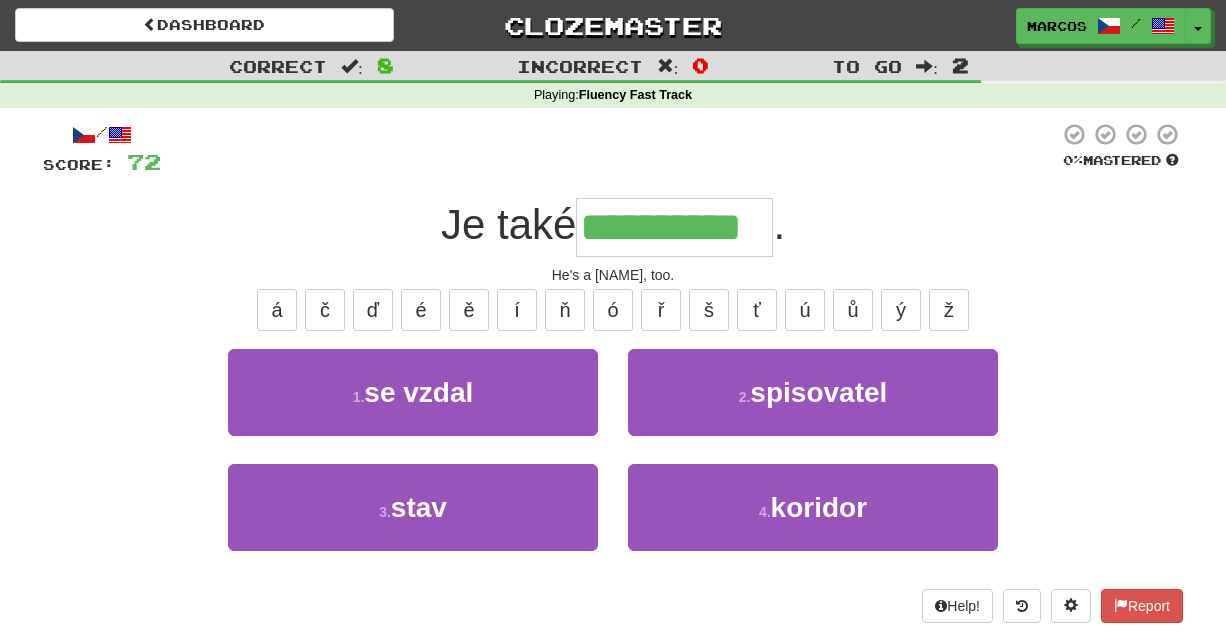 type on "**********" 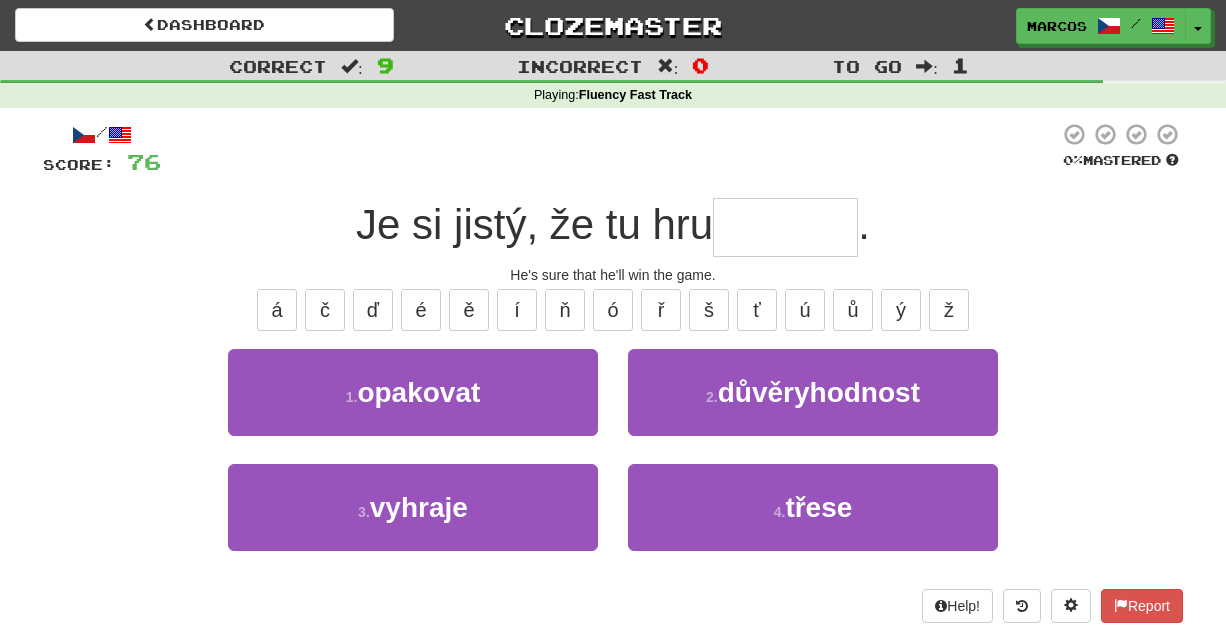 type on "*" 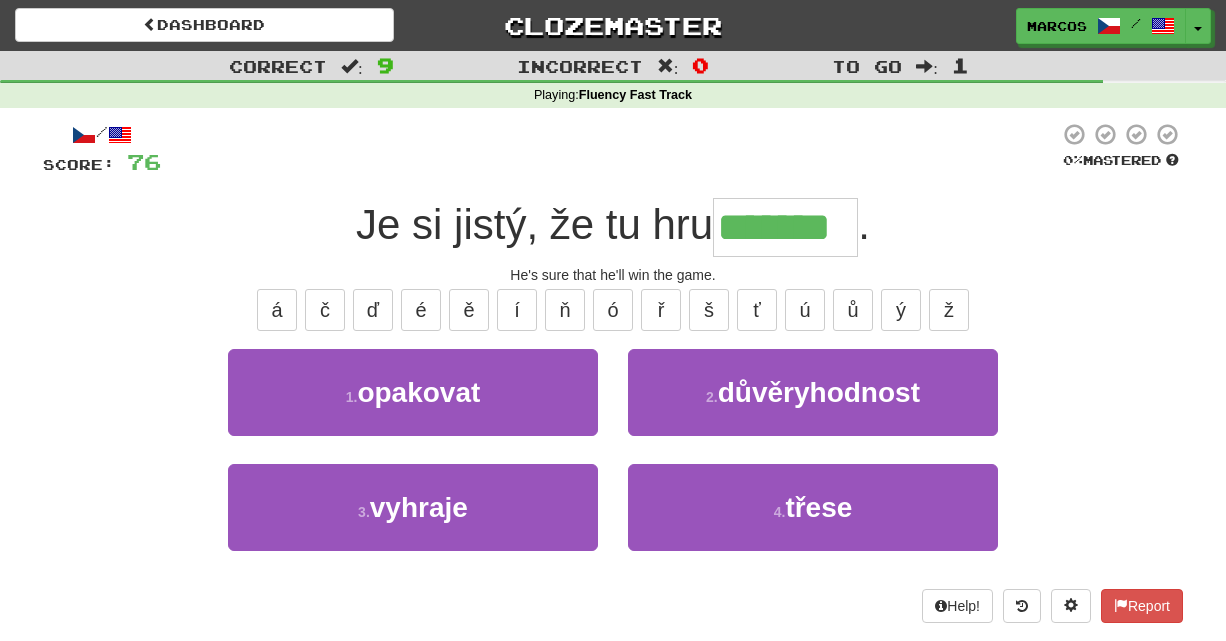 type on "*******" 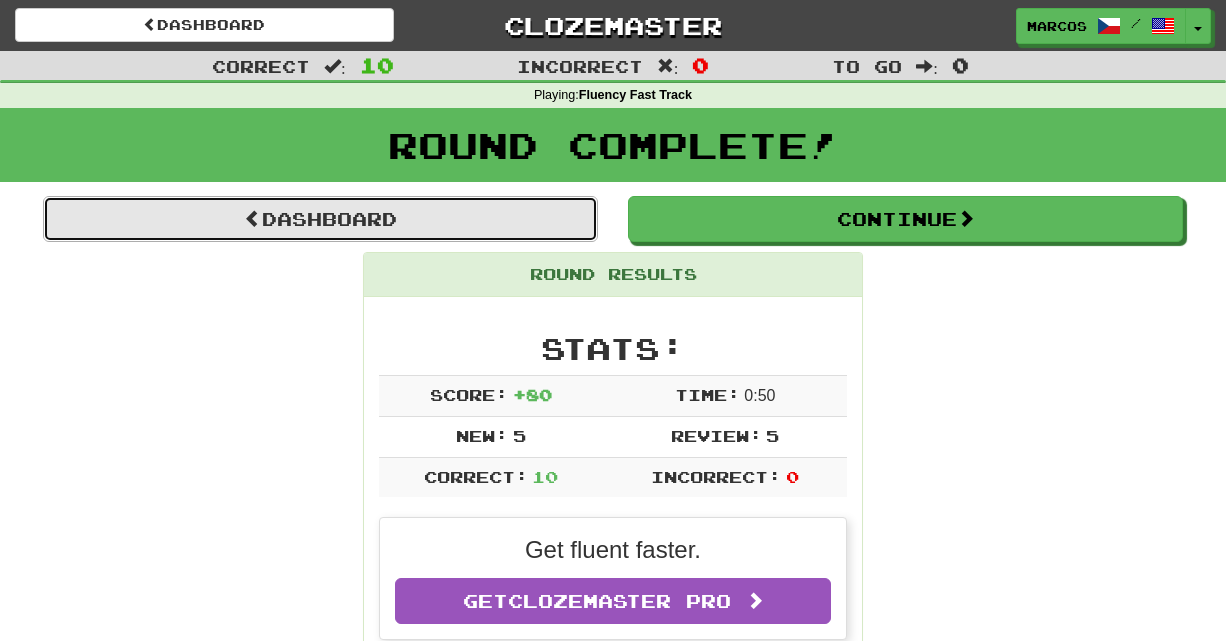 click on "Dashboard" at bounding box center (320, 219) 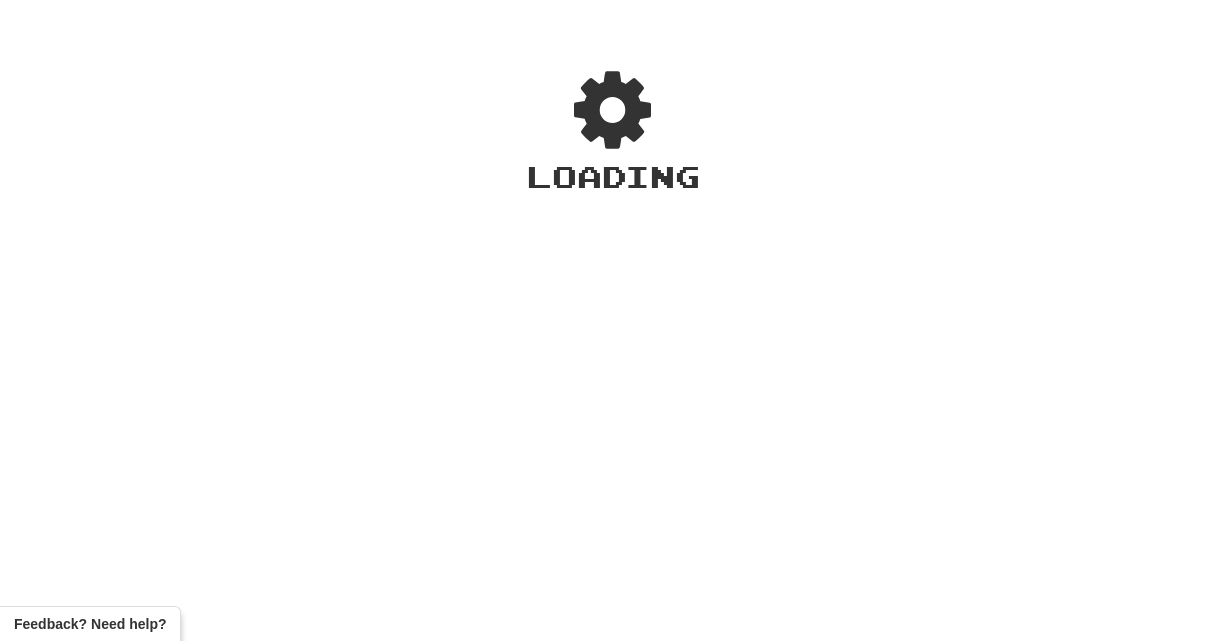 scroll, scrollTop: 0, scrollLeft: 0, axis: both 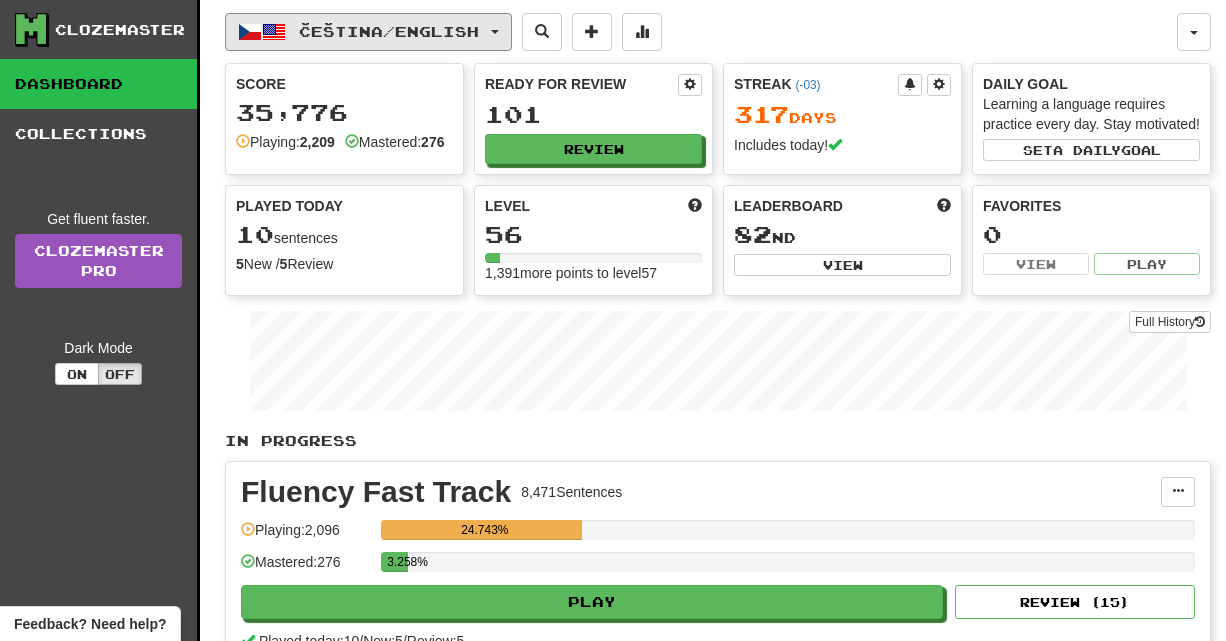click on "Čeština  /  English" at bounding box center [389, 31] 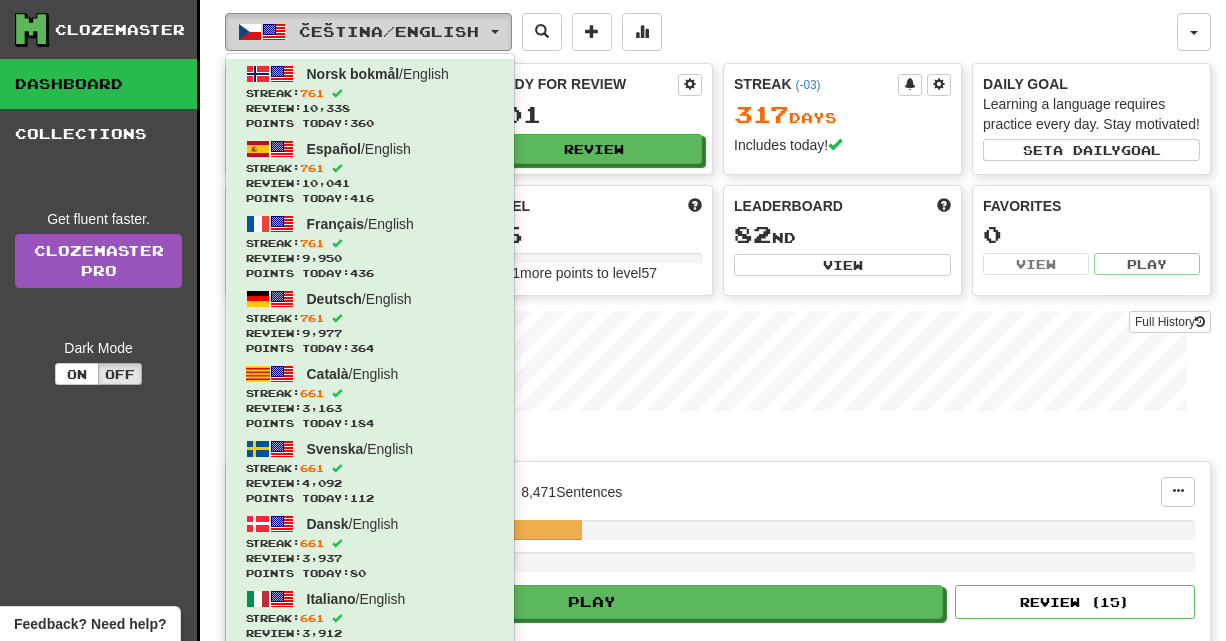 type 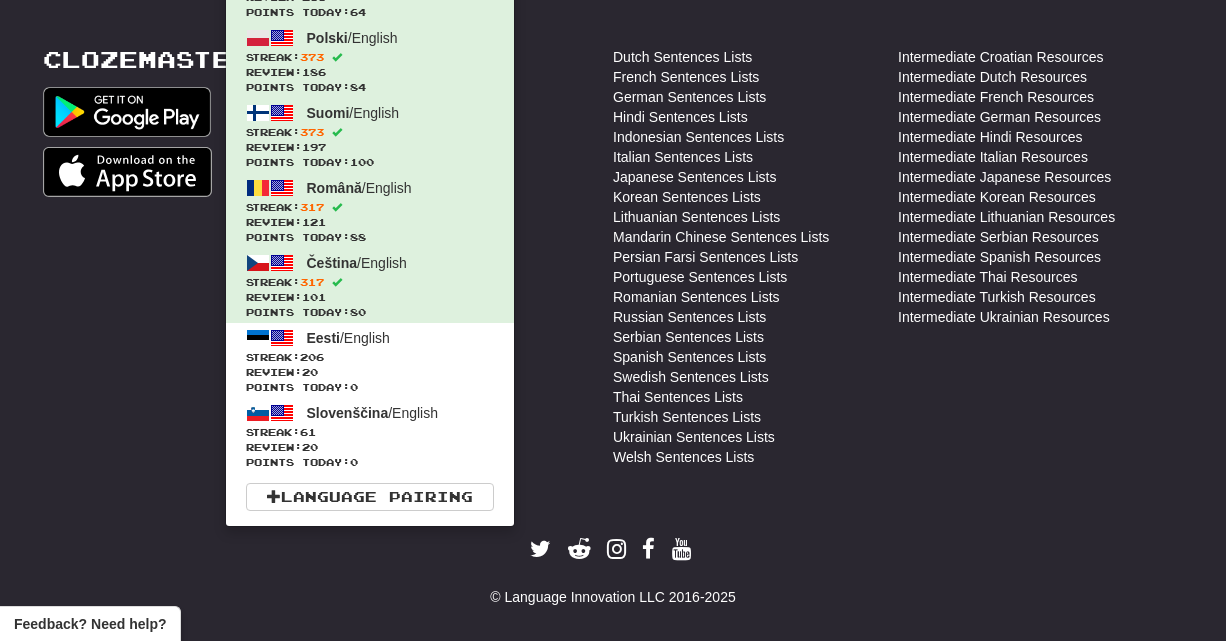 scroll, scrollTop: 814, scrollLeft: 0, axis: vertical 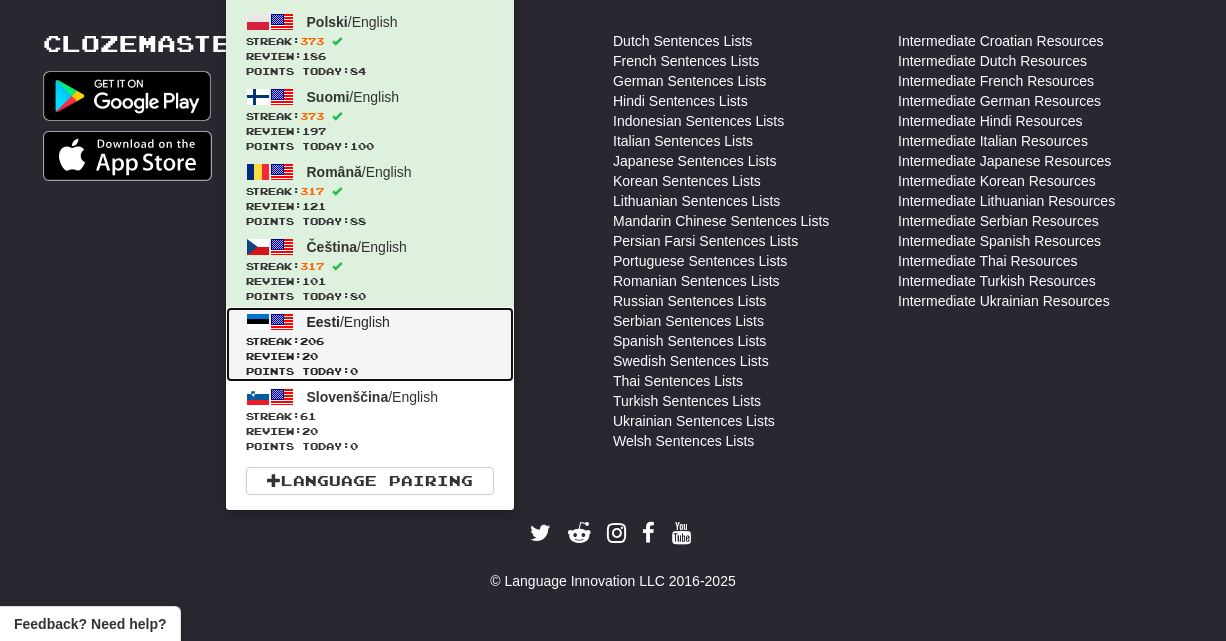 click on "Review:  20" at bounding box center [370, 356] 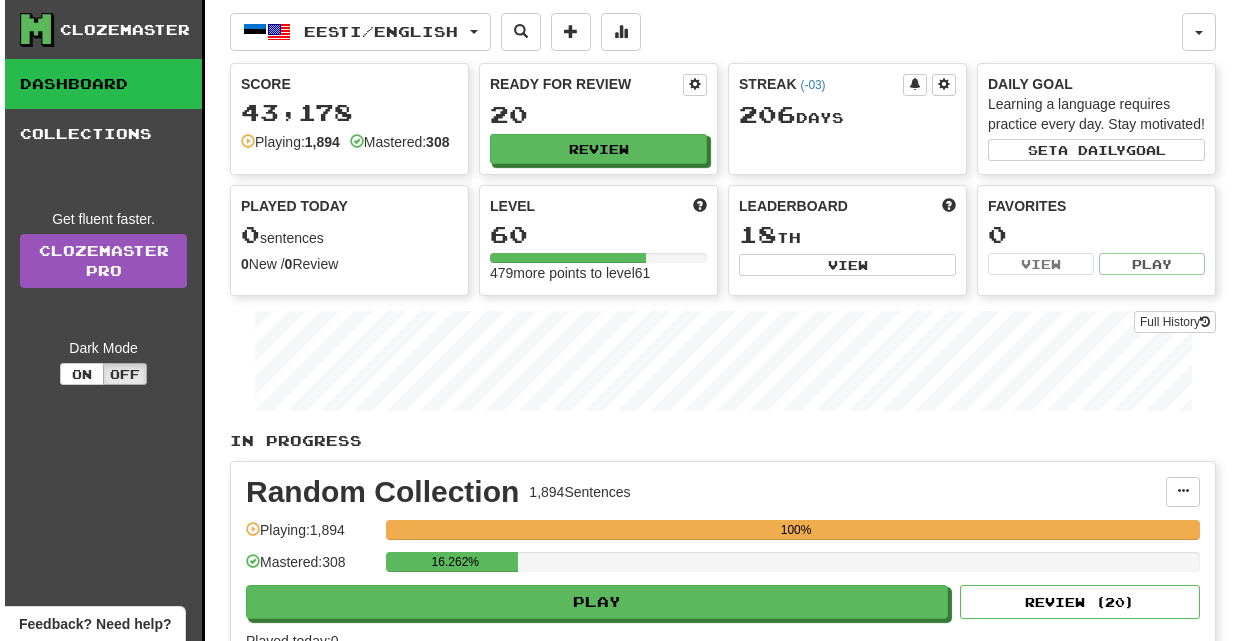scroll, scrollTop: 0, scrollLeft: 0, axis: both 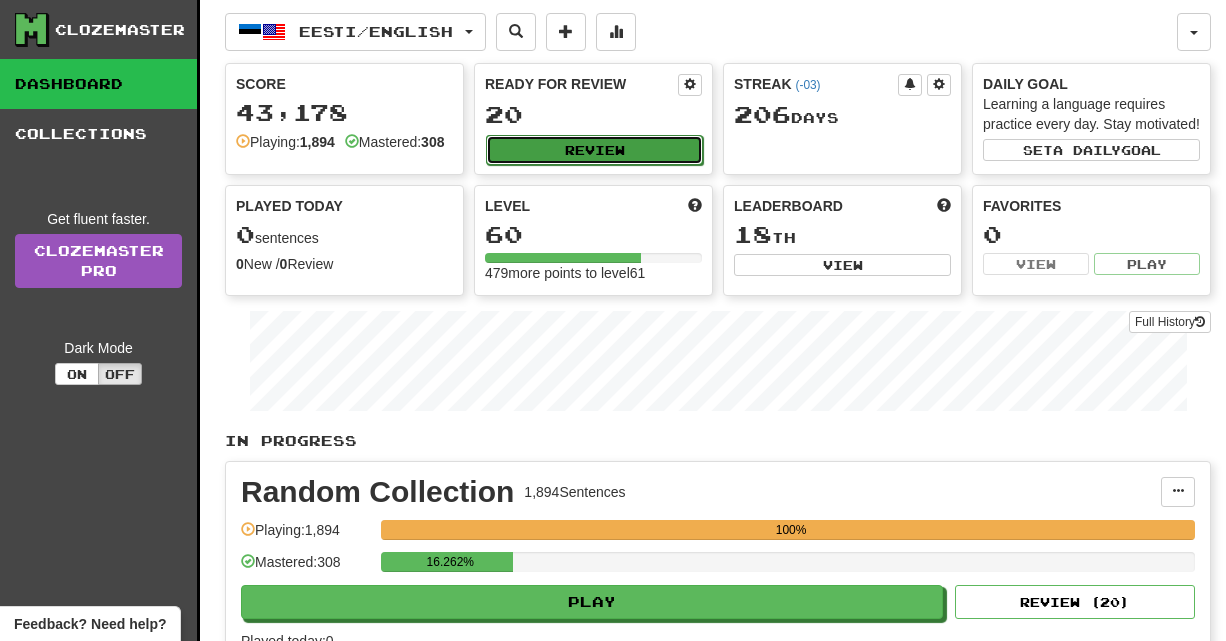 click on "Review" at bounding box center [594, 150] 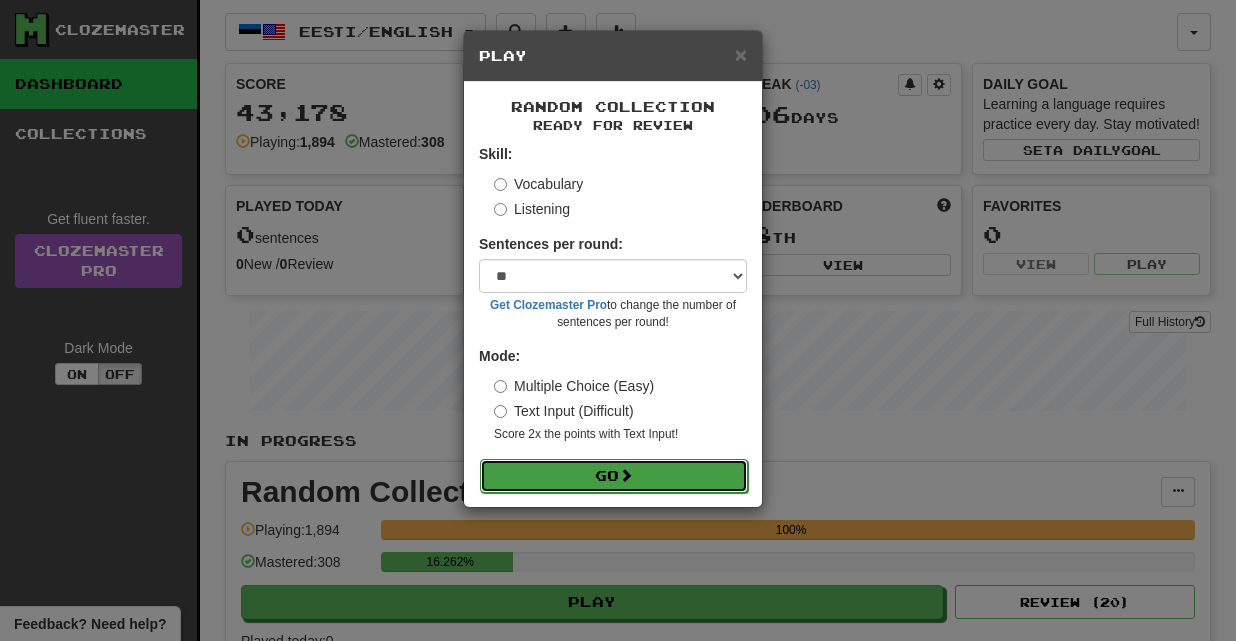 click at bounding box center (626, 475) 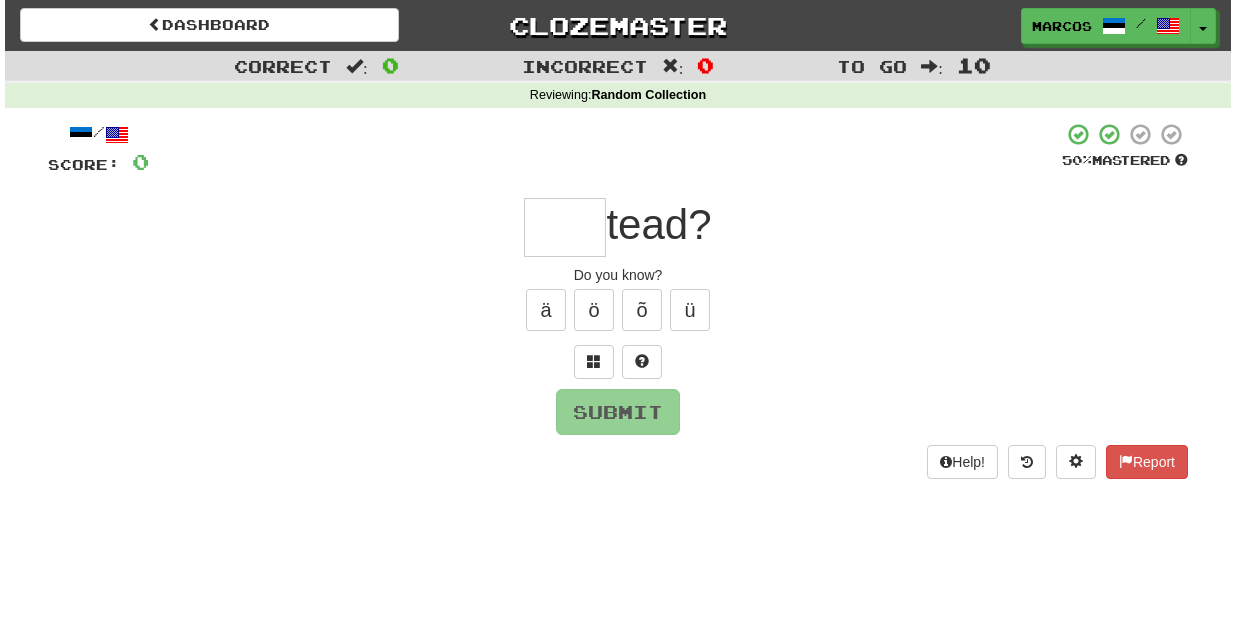 scroll, scrollTop: 0, scrollLeft: 0, axis: both 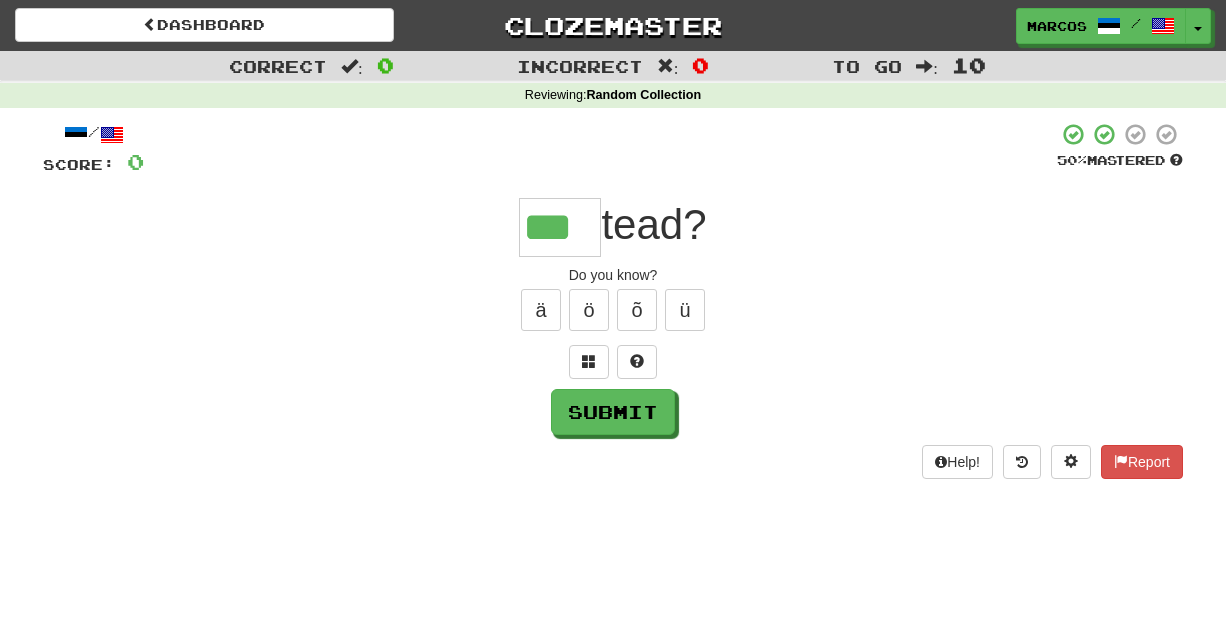 type on "***" 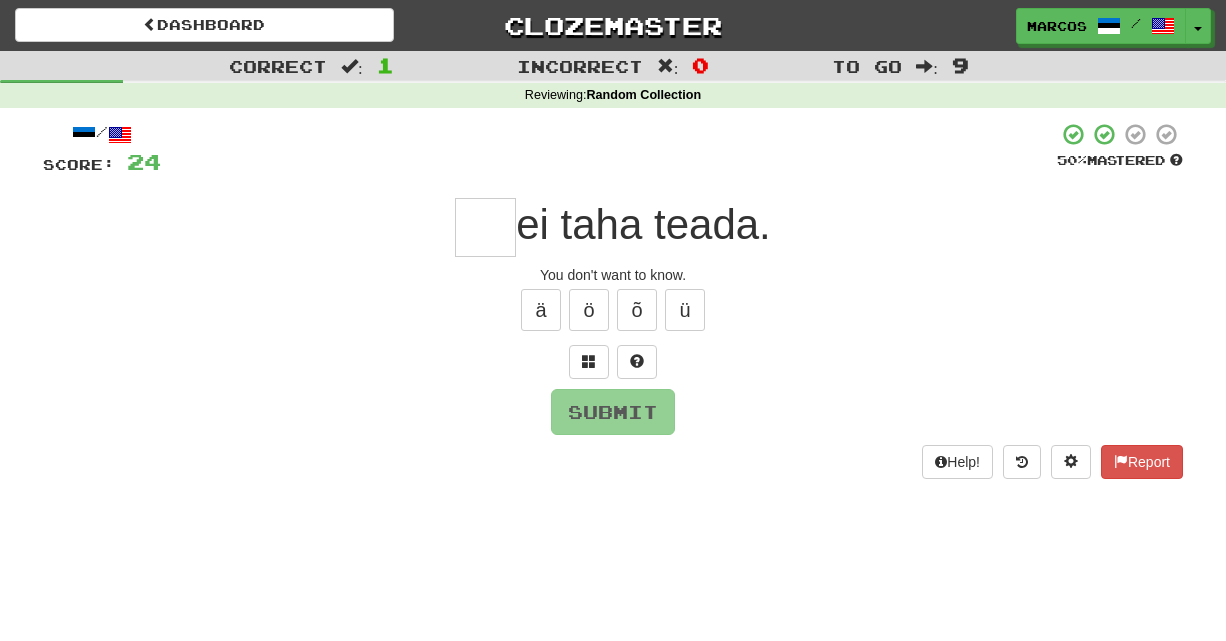 type on "*" 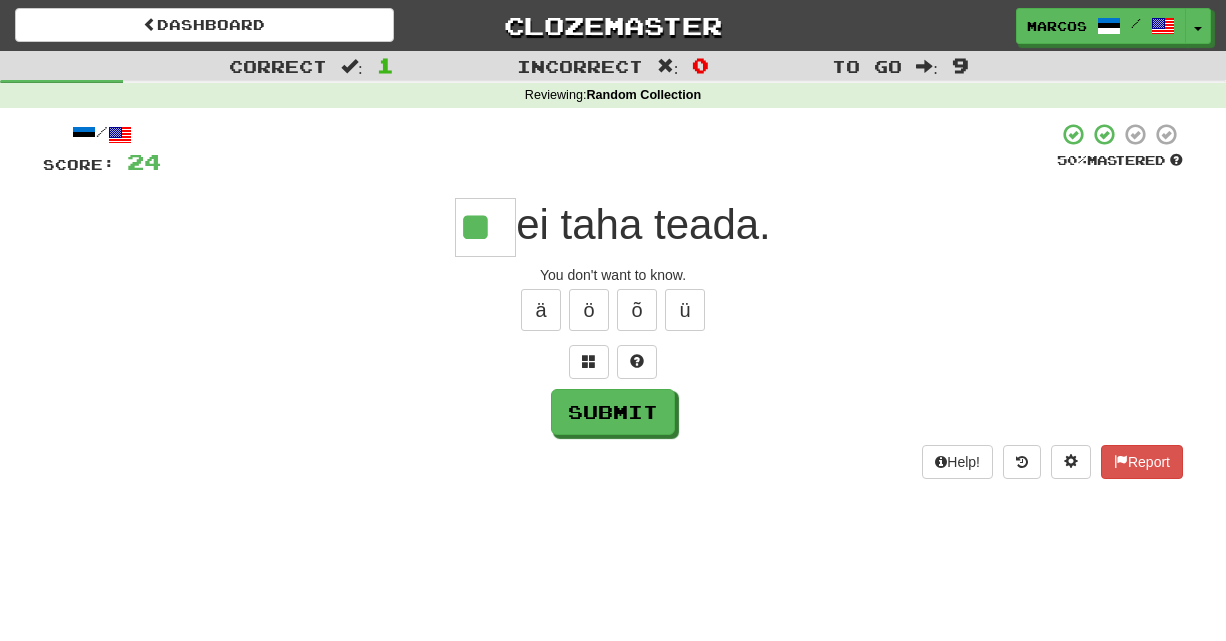 type on "**" 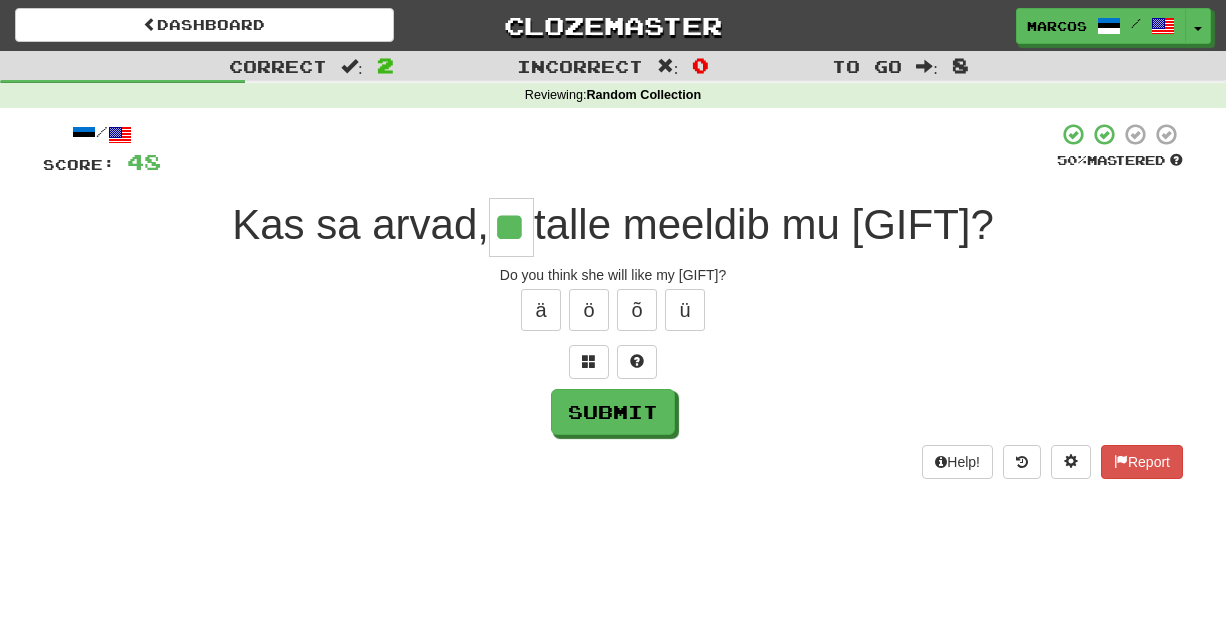 type on "**" 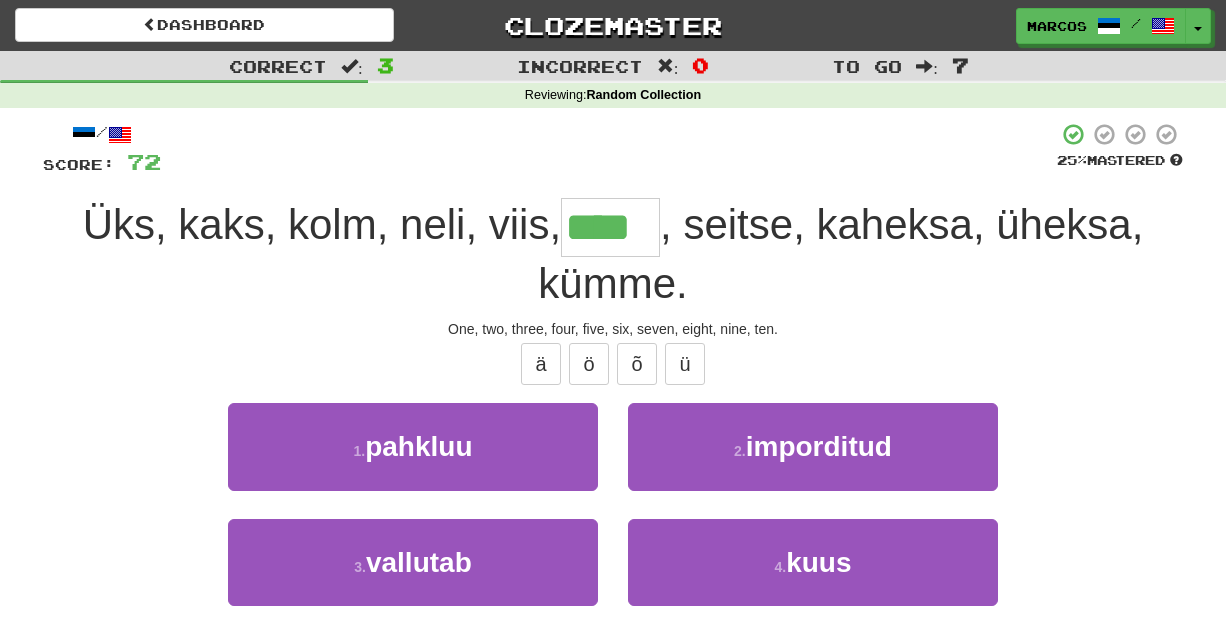type on "****" 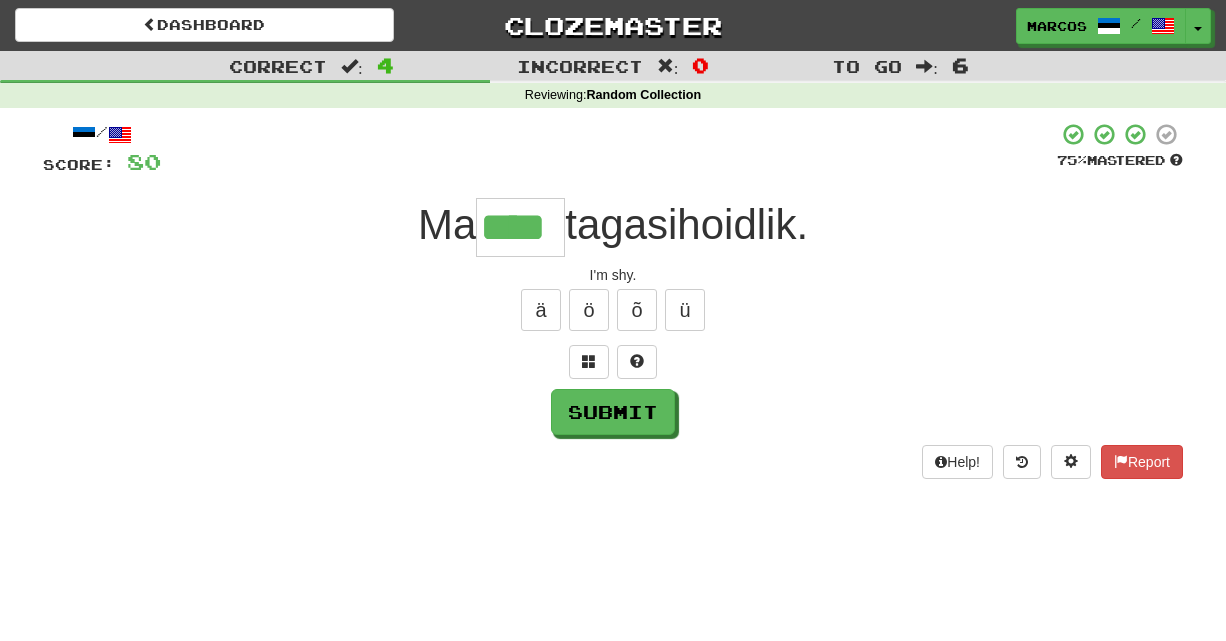 type on "****" 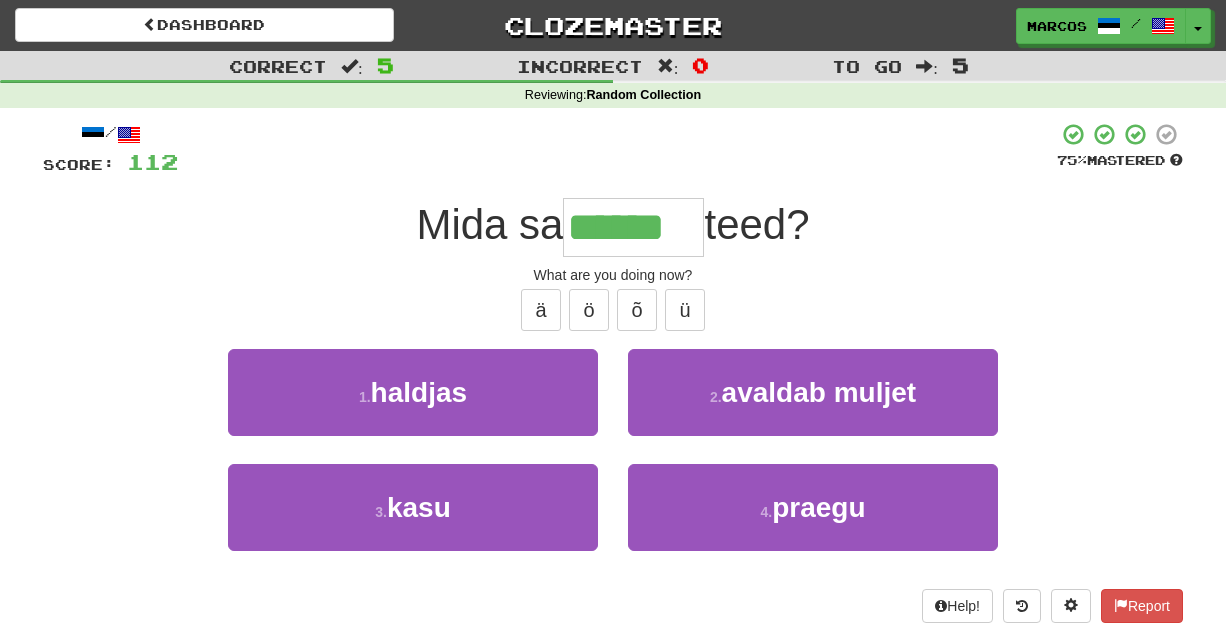 type on "******" 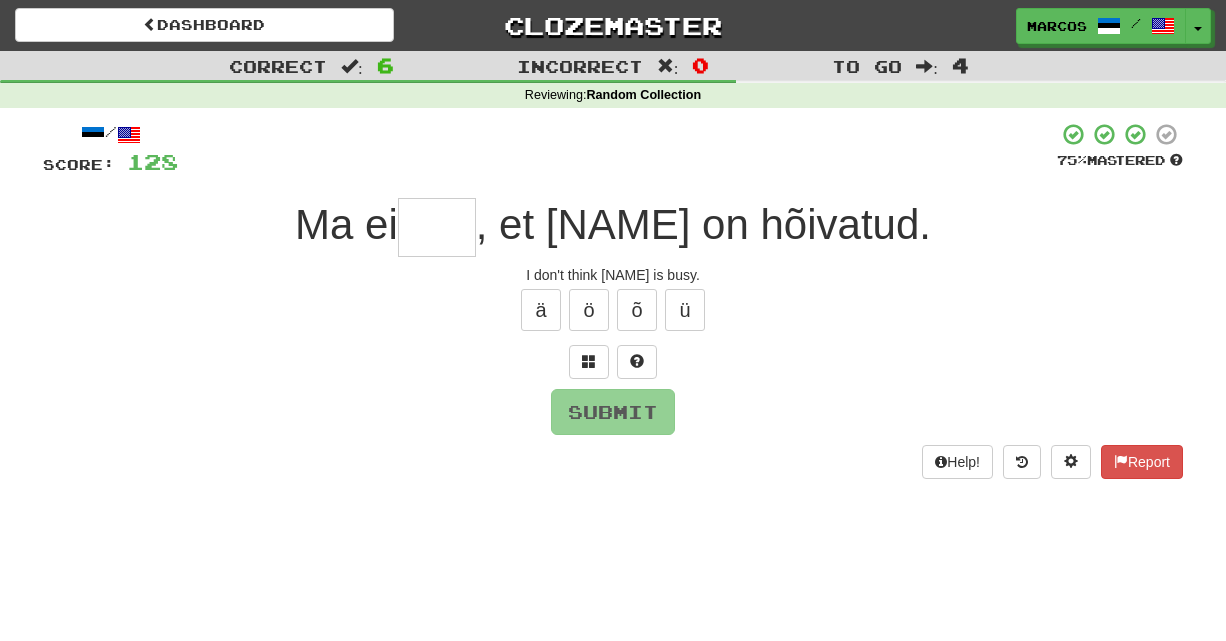 type on "*" 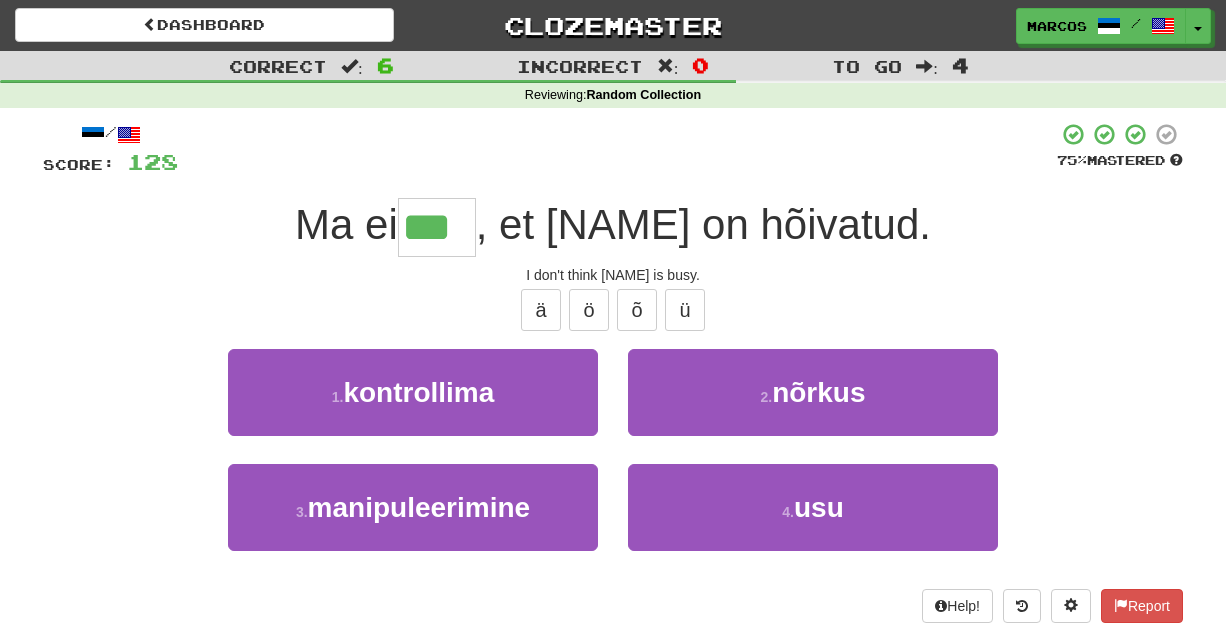 type on "***" 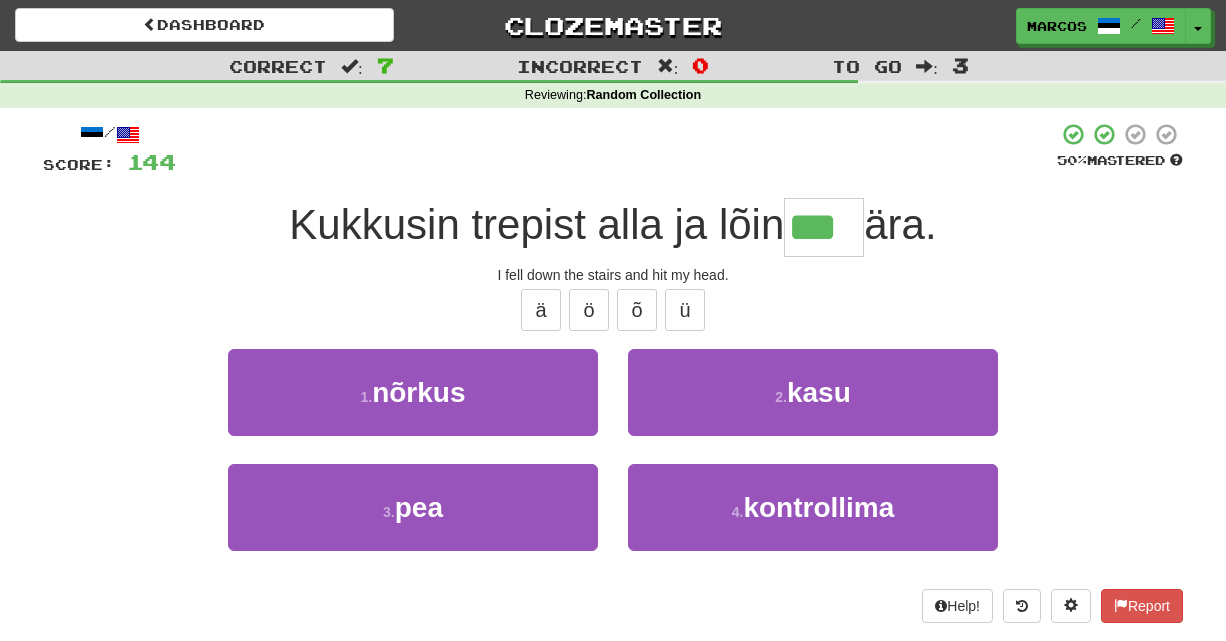 type on "***" 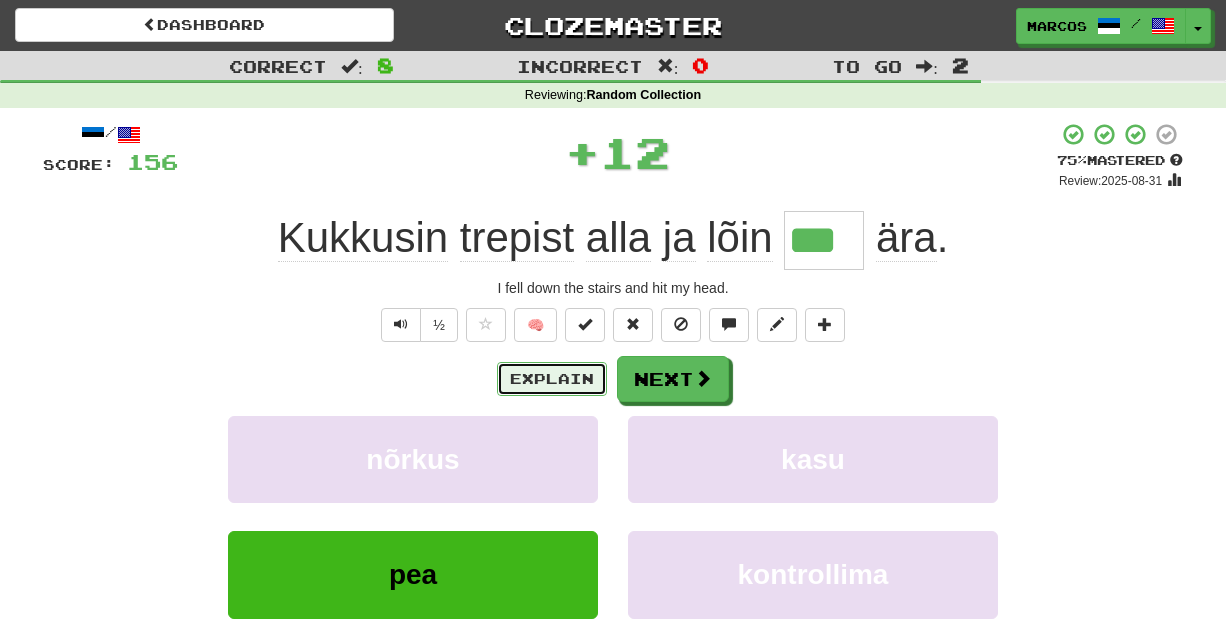 click on "Explain" at bounding box center (552, 379) 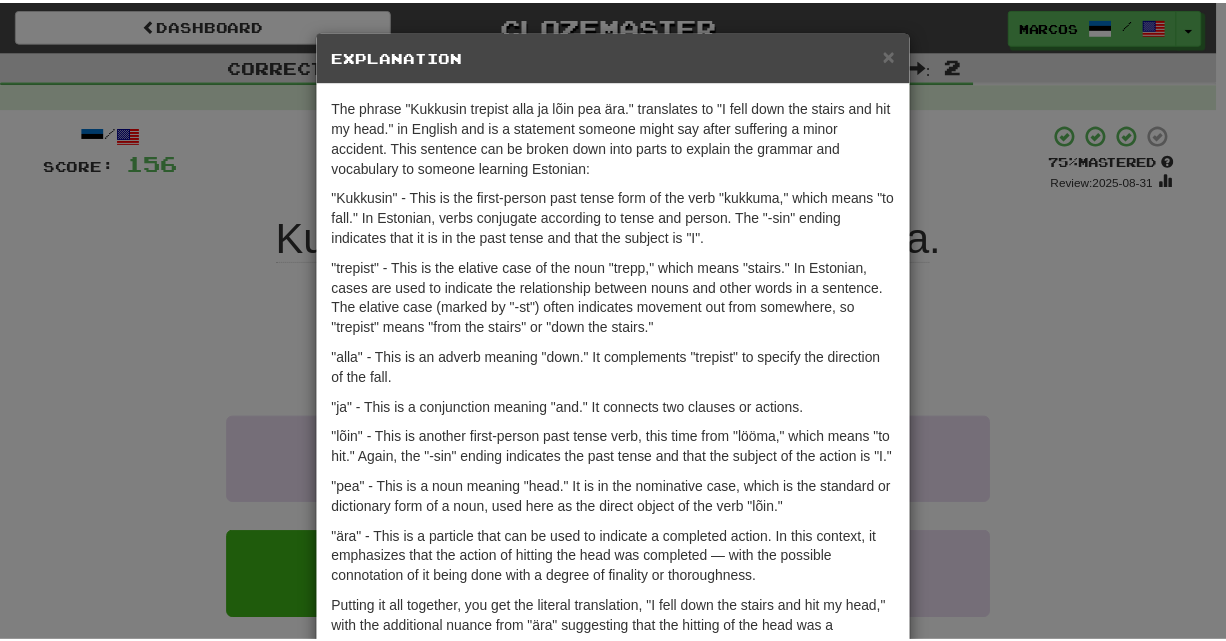 scroll, scrollTop: 26, scrollLeft: 0, axis: vertical 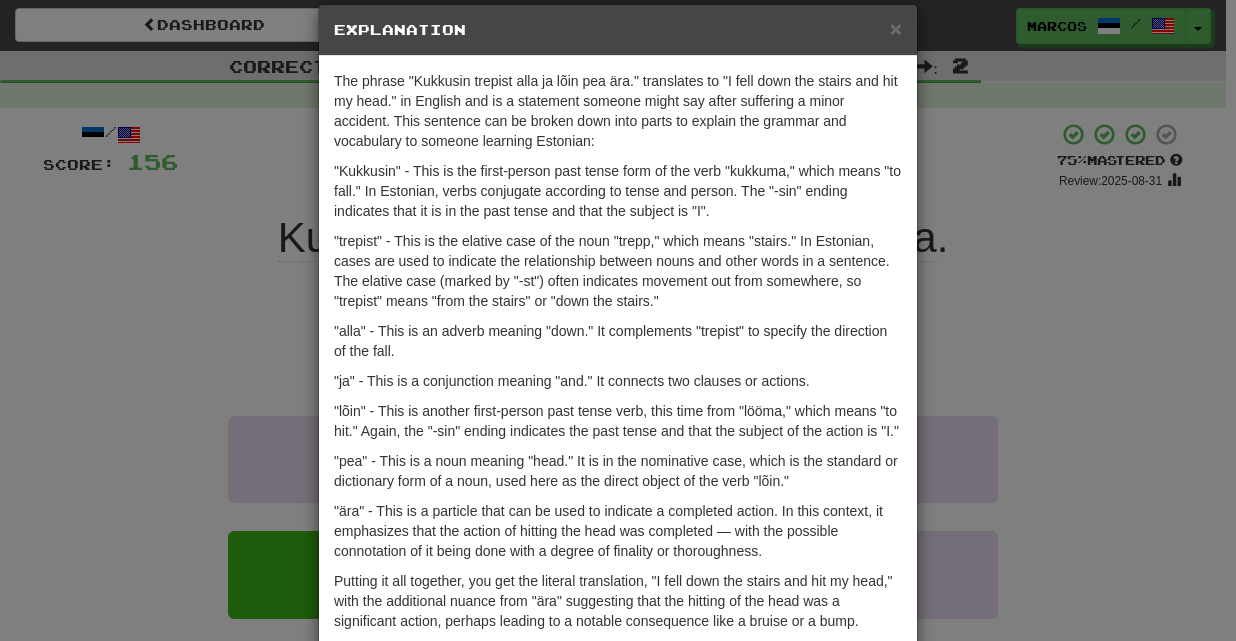 click on "× Explanation The phrase "Kukkusin trepist alla ja lõin pea ära." translates to "I fell down the stairs and hit my head." in English and is a statement someone might say after suffering a minor accident. This sentence can be broken down into parts to explain the grammar and vocabulary to someone learning Estonian:
"Kukkusin" - This is the first-person past tense form of the verb "kukkuma," which means "to fall." In Estonian, verbs conjugate according to tense and person. The "-sin" ending indicates that it is in the past tense and that the subject is "I".
"trepist" - This is the elative case of the noun "trepp," which means "stairs." In Estonian, cases are used to indicate the relationship between nouns and other words in a sentence. The elative case (marked by "-st") often indicates movement out from somewhere, so "trepist" means "from the stairs" or "down the stairs."
"alla" - This is an adverb meaning "down." It complements "trepist" to specify the direction of the fall.
Let us know !" at bounding box center [618, 320] 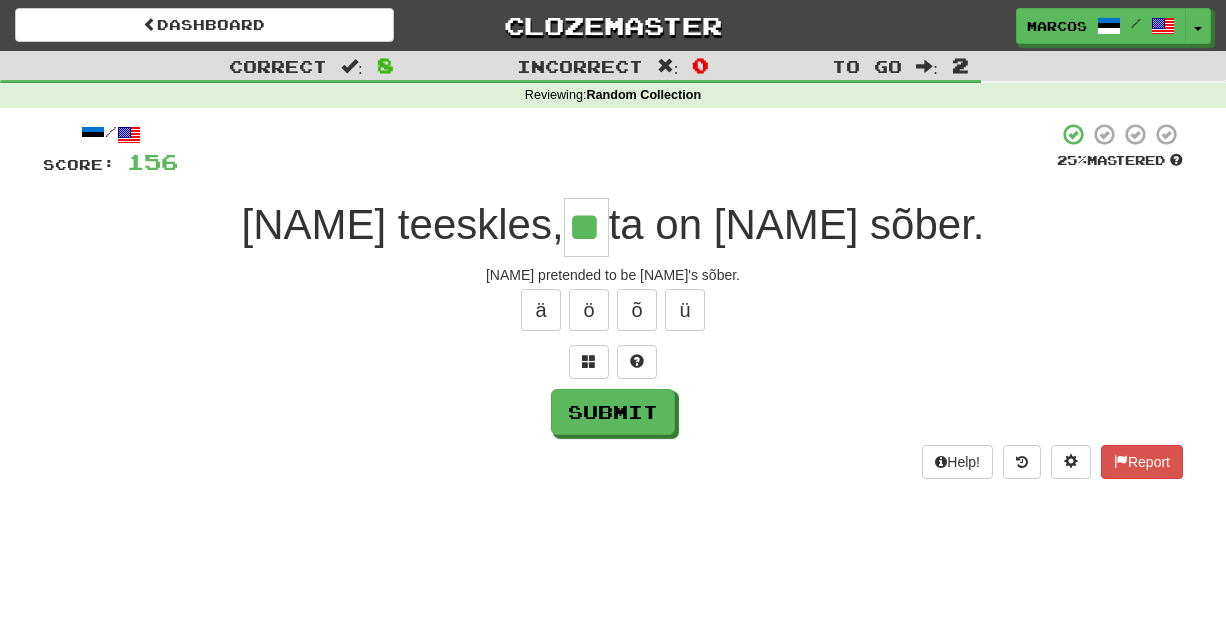 type on "**" 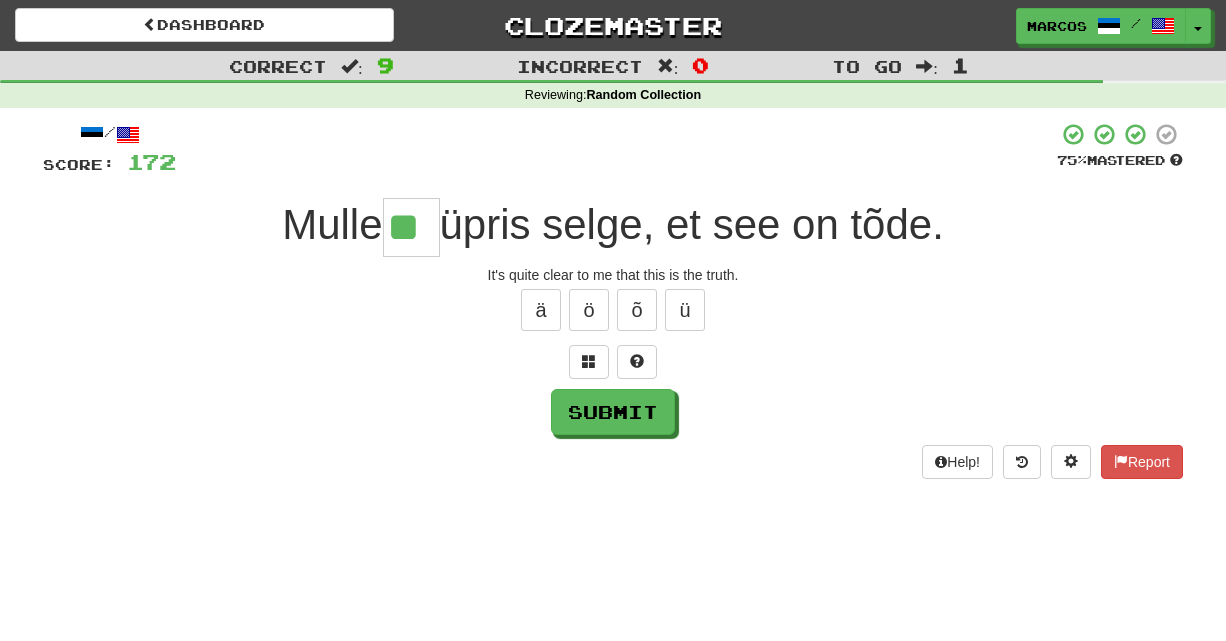 type on "**" 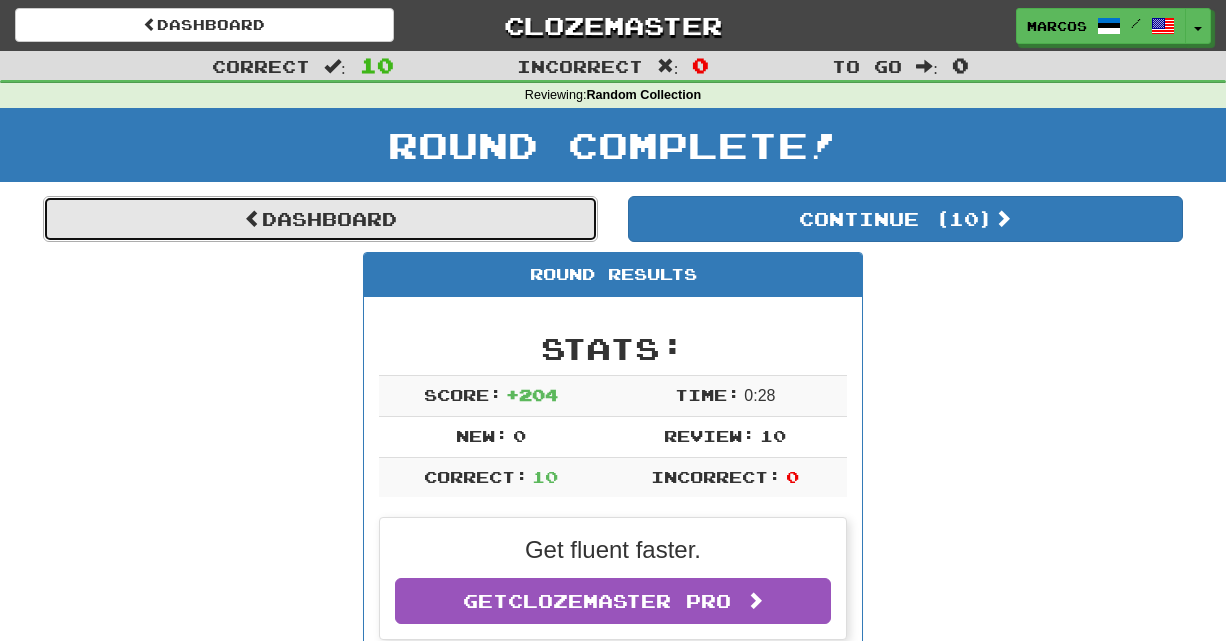 click on "Dashboard" at bounding box center [320, 219] 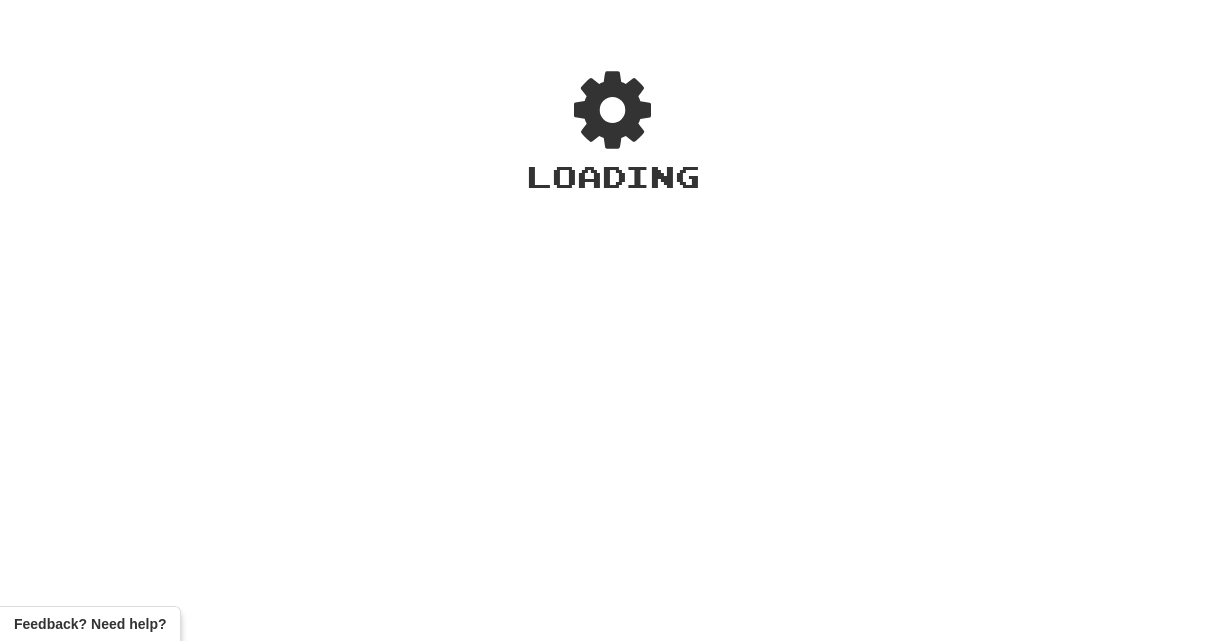 scroll, scrollTop: 0, scrollLeft: 0, axis: both 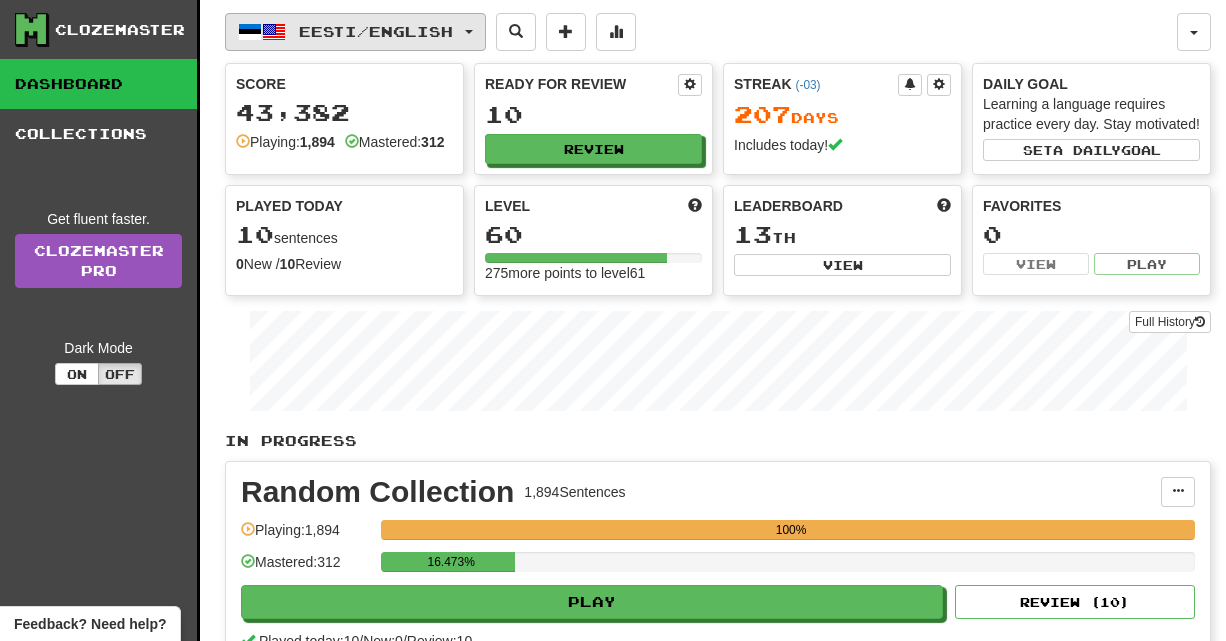 click on "Eesti  /  English" at bounding box center [376, 31] 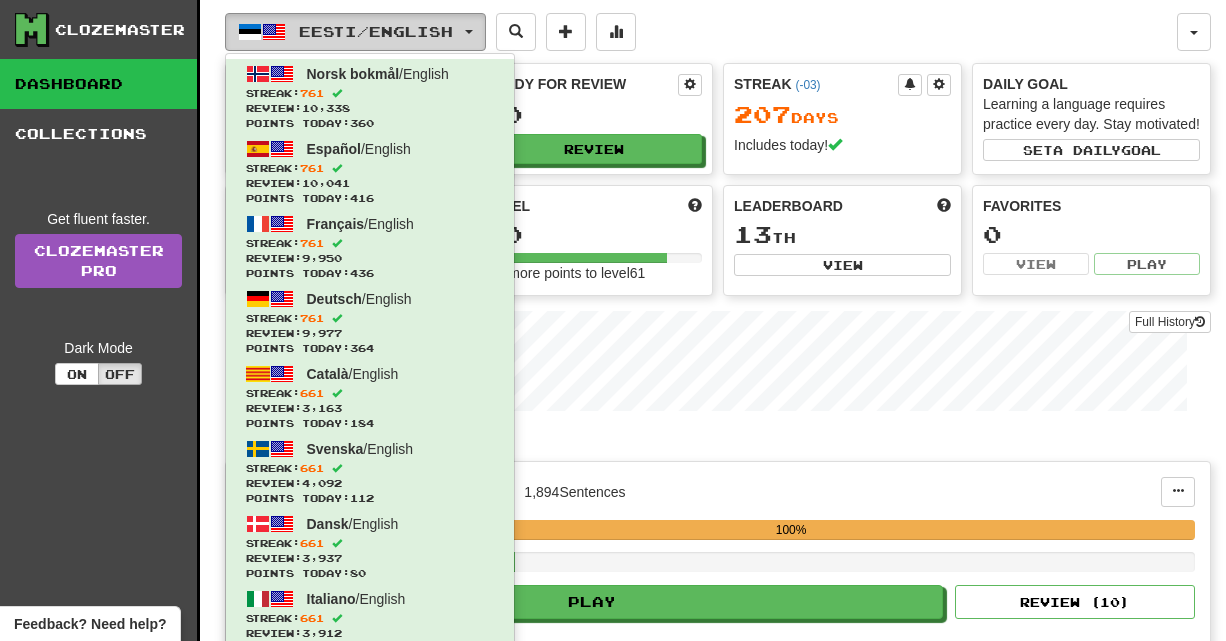 type 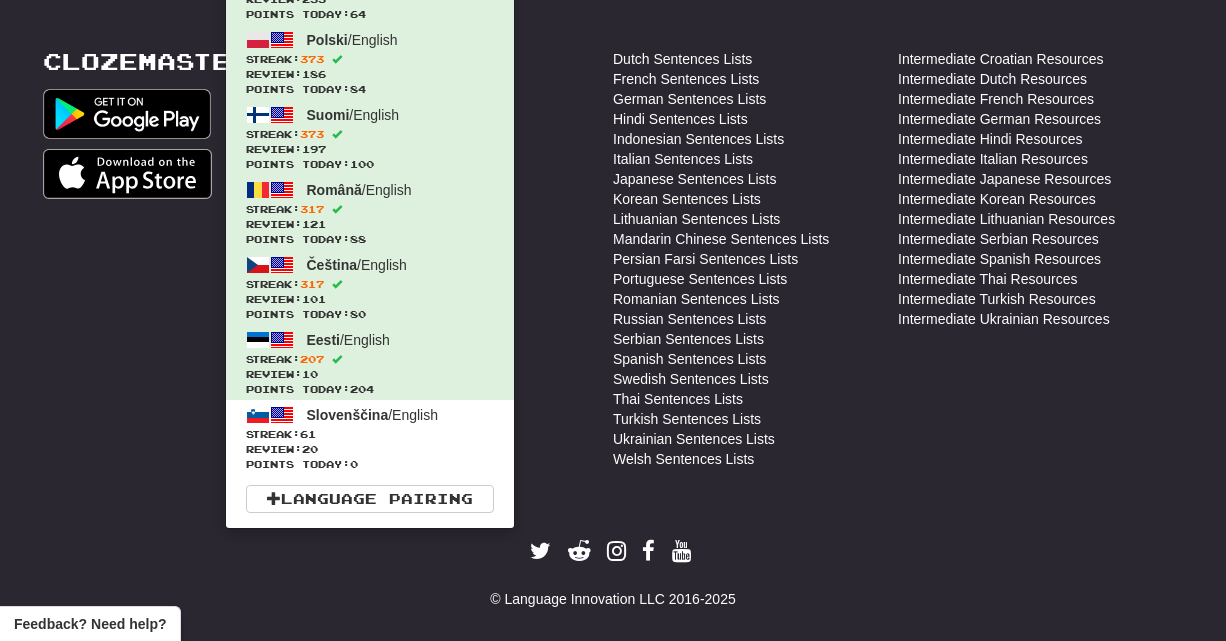 scroll, scrollTop: 814, scrollLeft: 0, axis: vertical 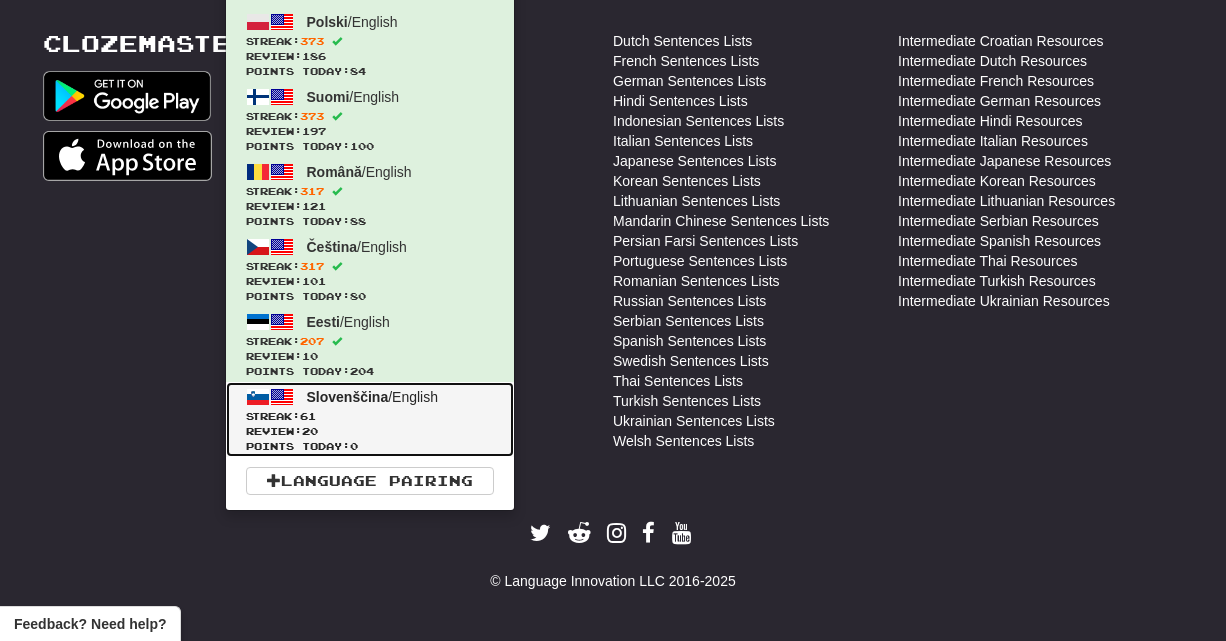 click on "Review:  20" at bounding box center [370, 431] 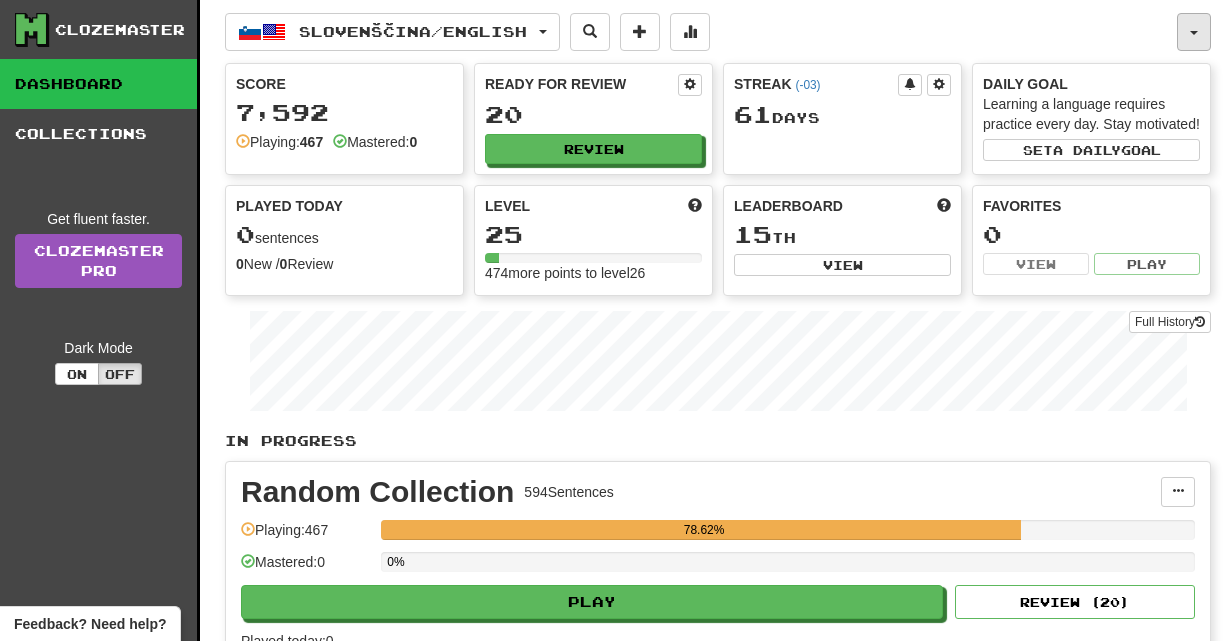 scroll, scrollTop: 0, scrollLeft: 0, axis: both 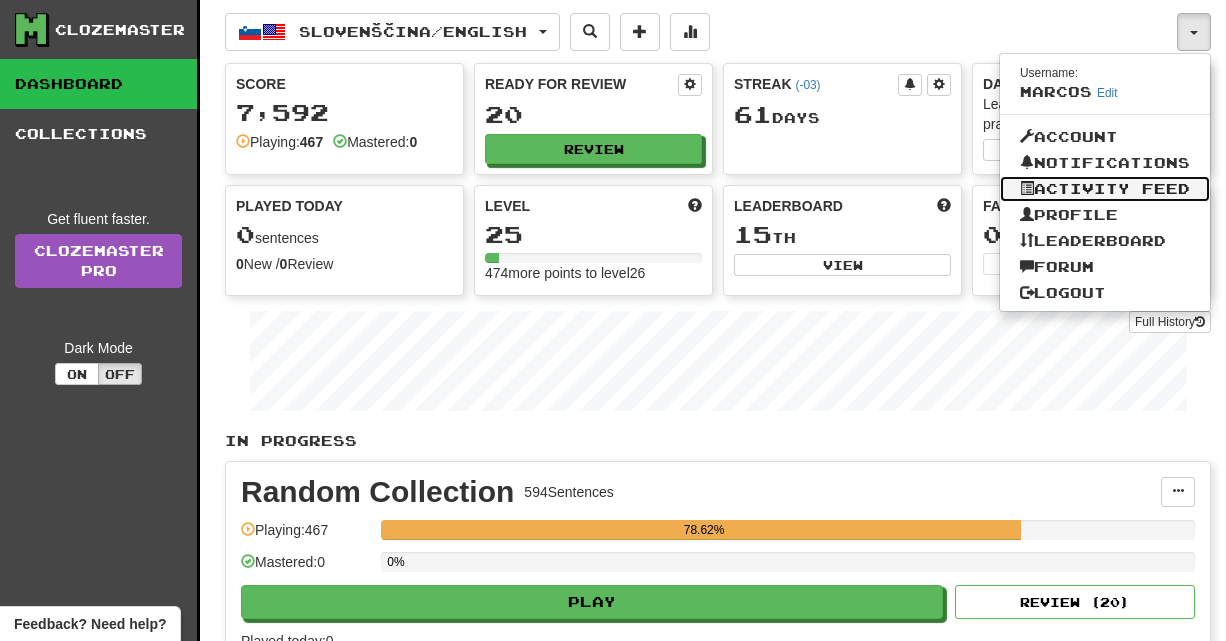 click on "Activity Feed" at bounding box center (1105, 189) 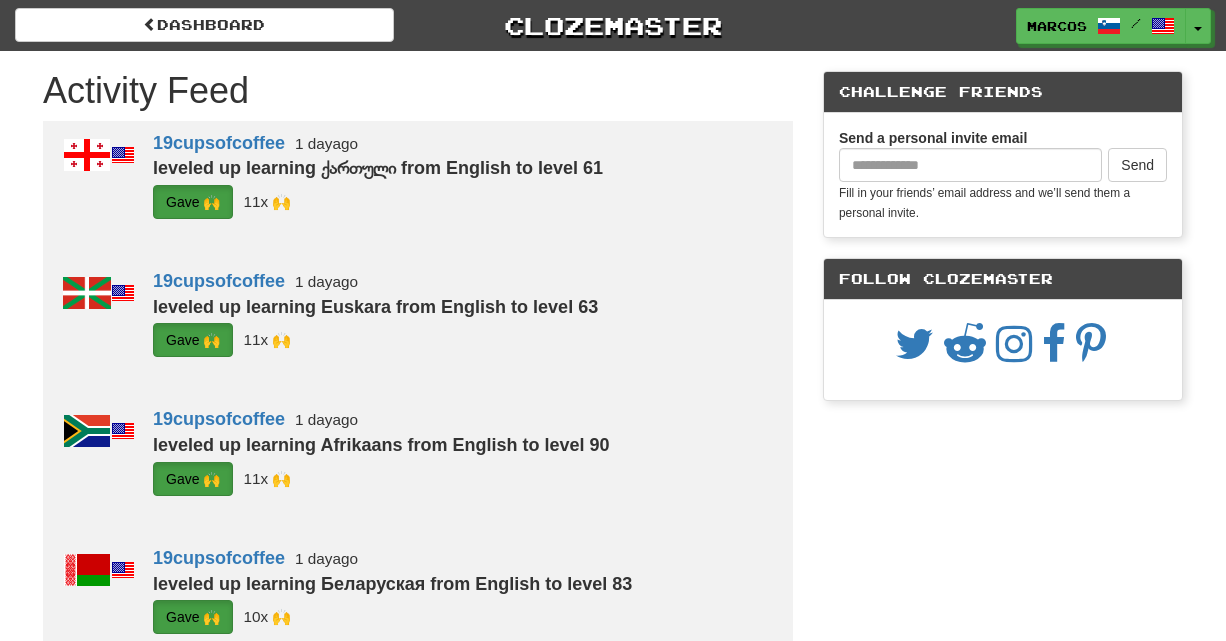 scroll, scrollTop: 0, scrollLeft: 0, axis: both 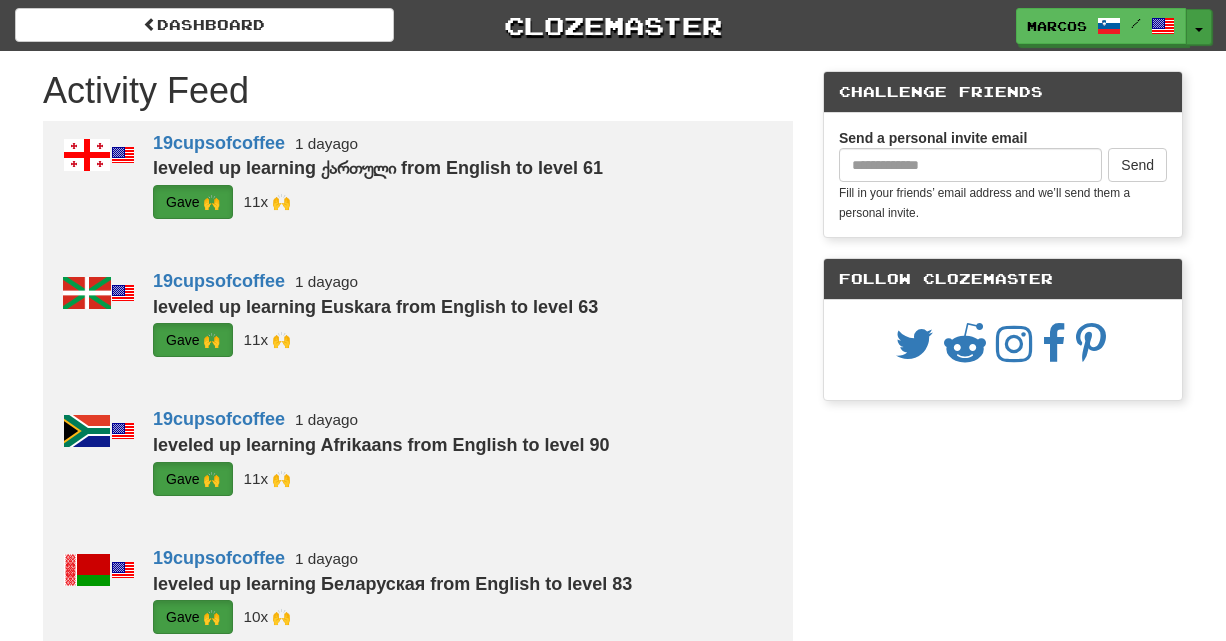 click on "Toggle Dropdown" at bounding box center [1199, 27] 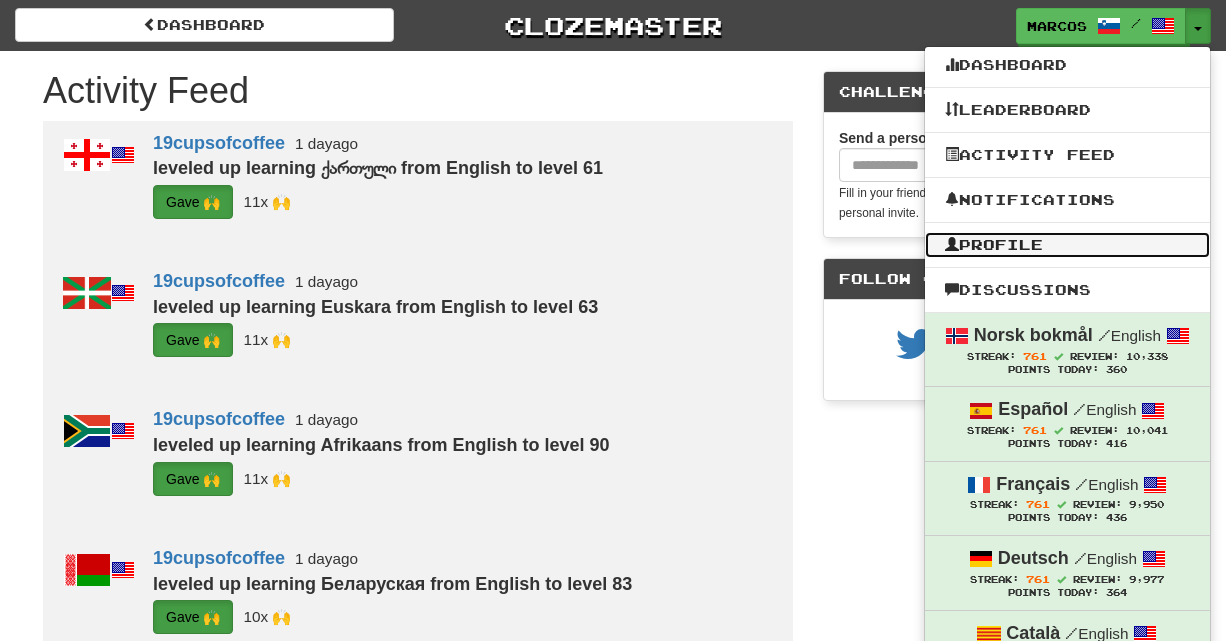 click on "Profile" at bounding box center (1067, 245) 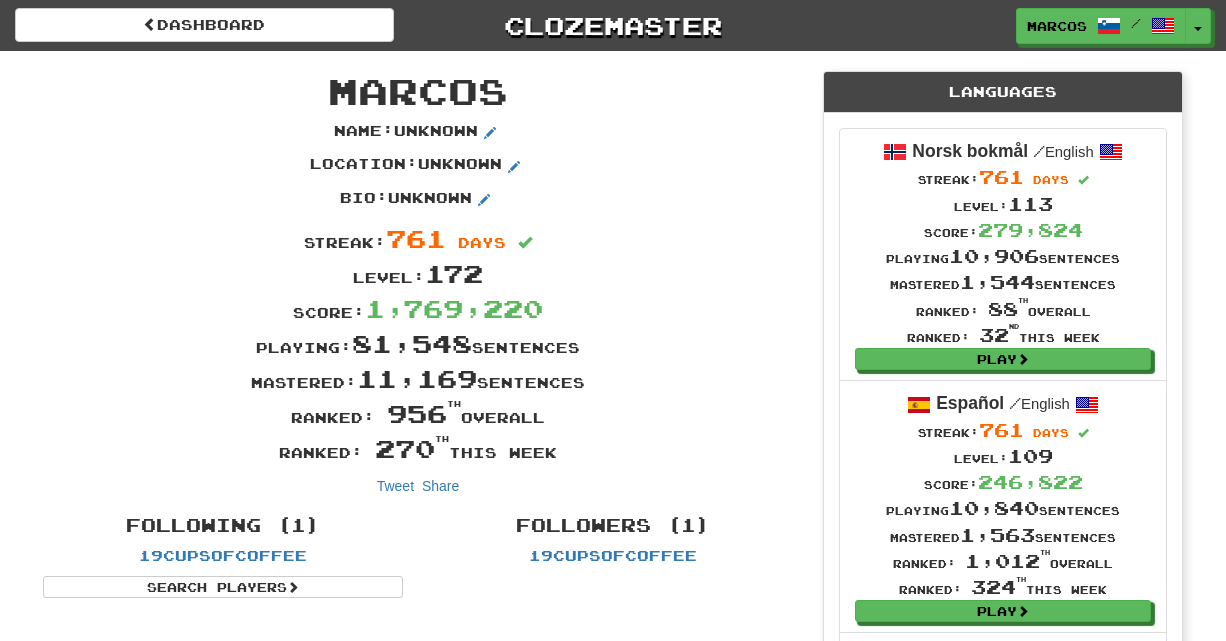scroll, scrollTop: 0, scrollLeft: 0, axis: both 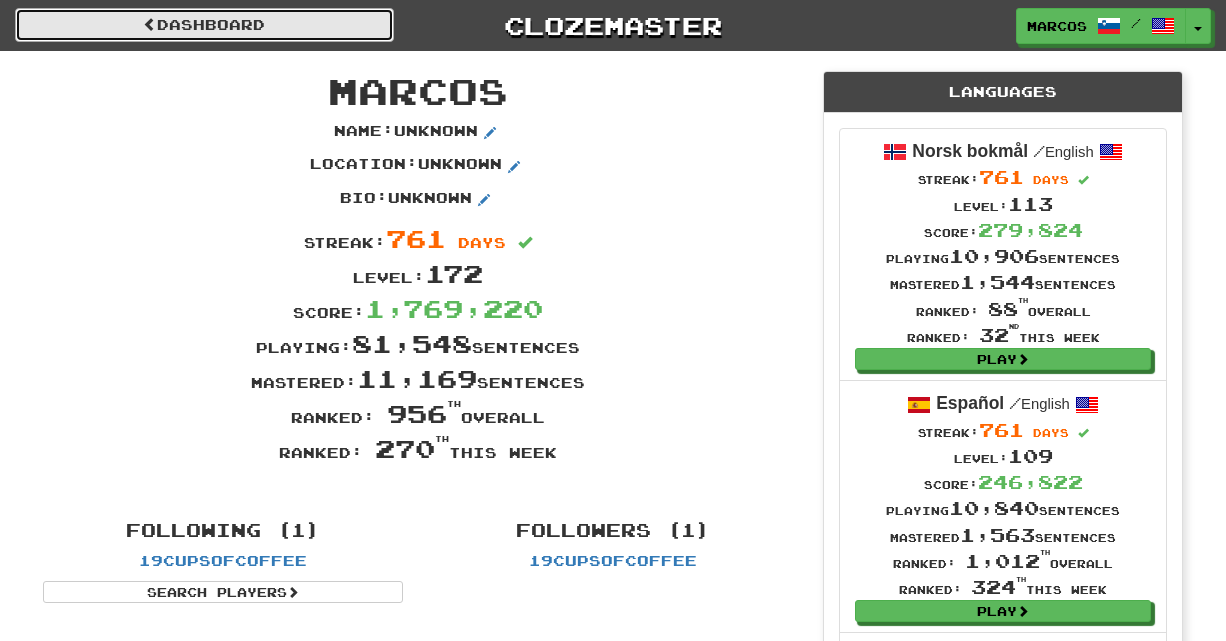 click on "Dashboard" at bounding box center [204, 25] 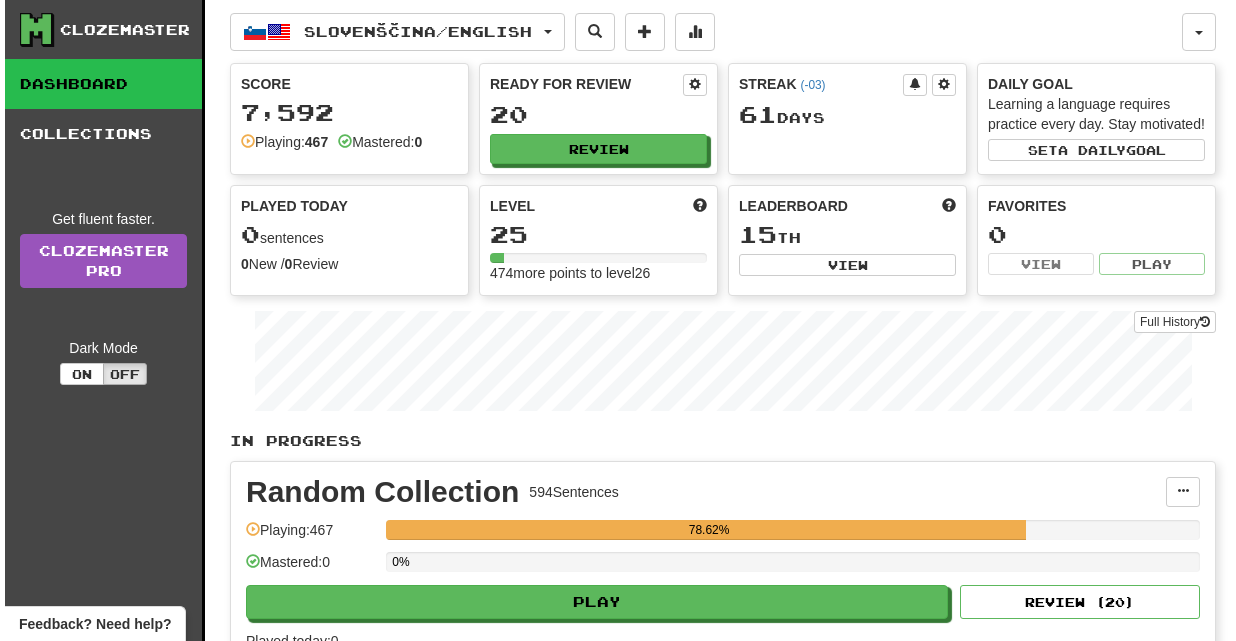 scroll, scrollTop: 0, scrollLeft: 0, axis: both 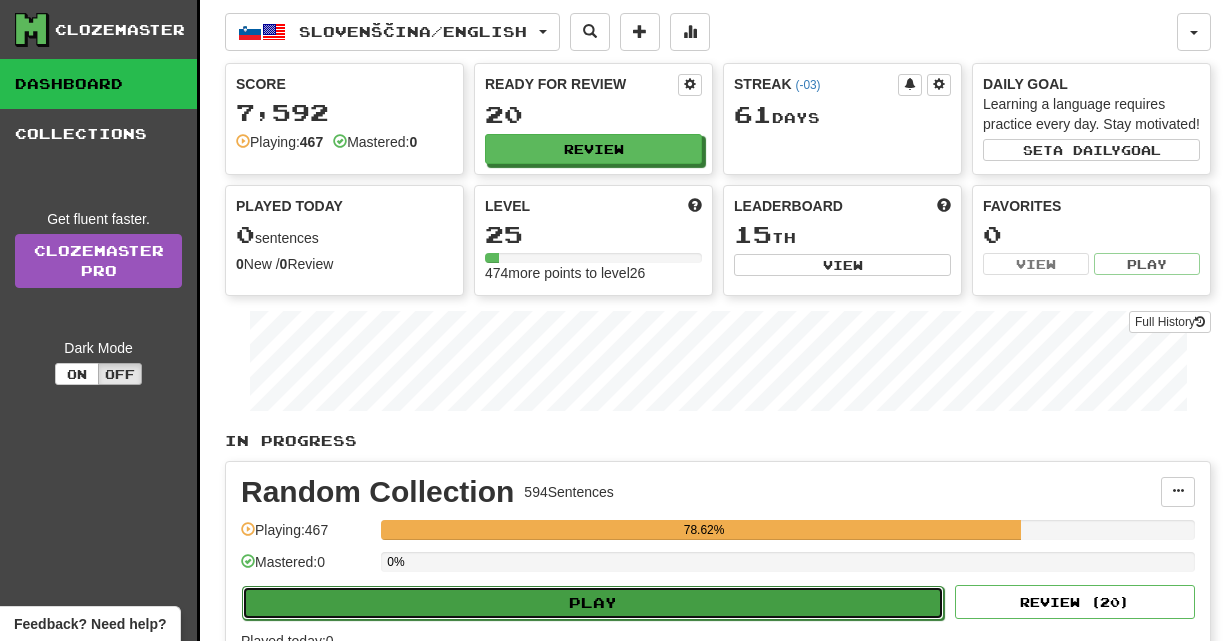 click on "Play" at bounding box center (593, 603) 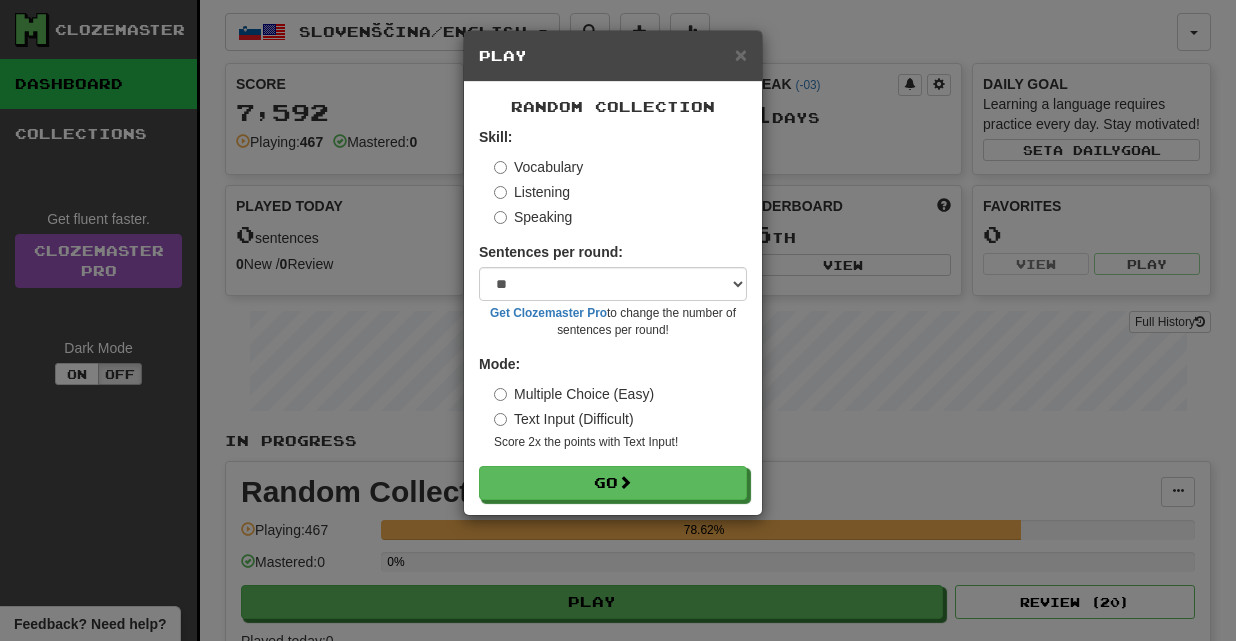 click on "Random Collection Skill: Vocabulary Listening Speaking Sentences per round: * ** ** ** ** ** *** ******** Get Clozemaster Pro  to change the number of sentences per round! Mode: Multiple Choice (Easy) Text Input (Difficult) Score 2x the points with Text Input ! Go" at bounding box center [613, 298] 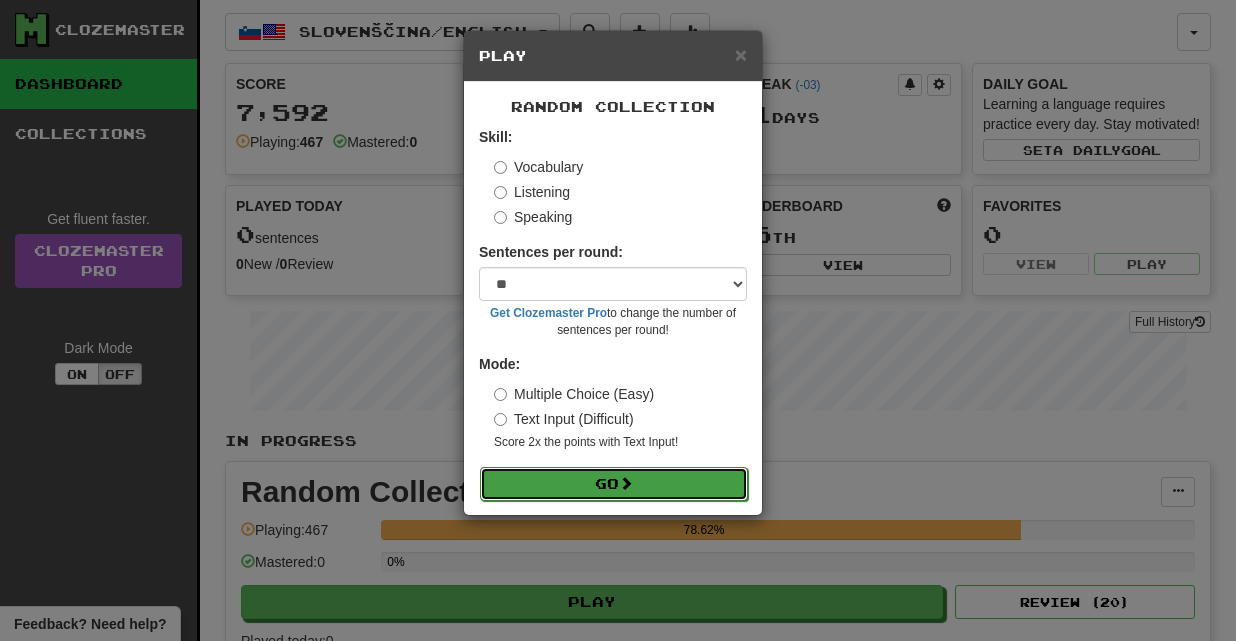 click on "Go" at bounding box center [614, 484] 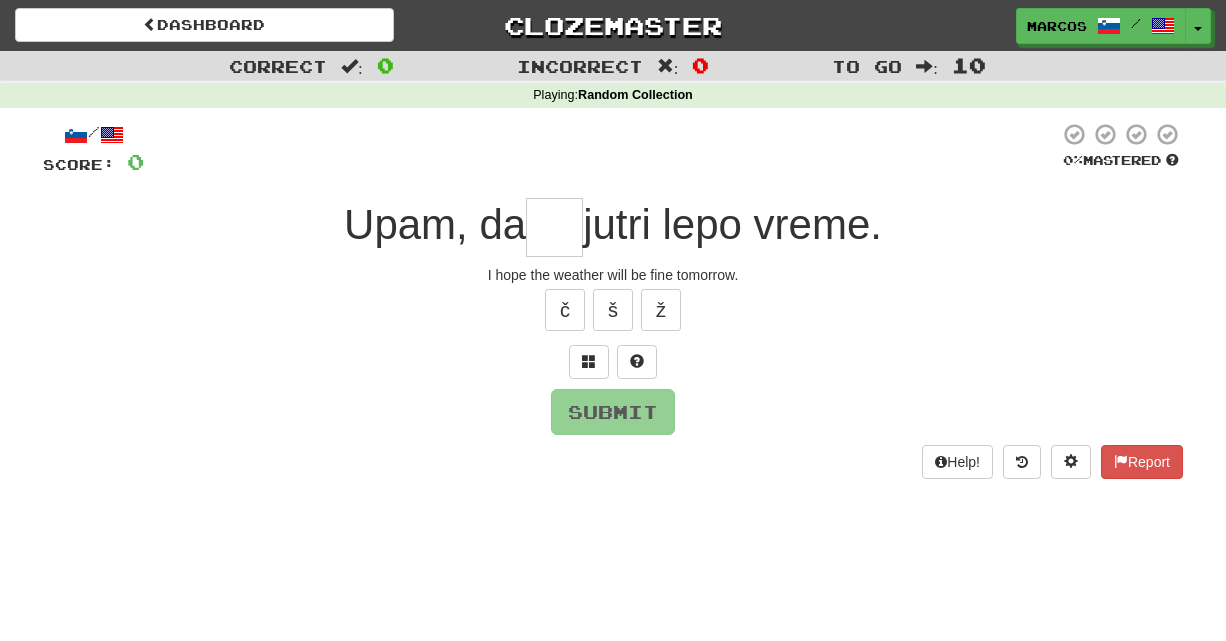 scroll, scrollTop: 0, scrollLeft: 0, axis: both 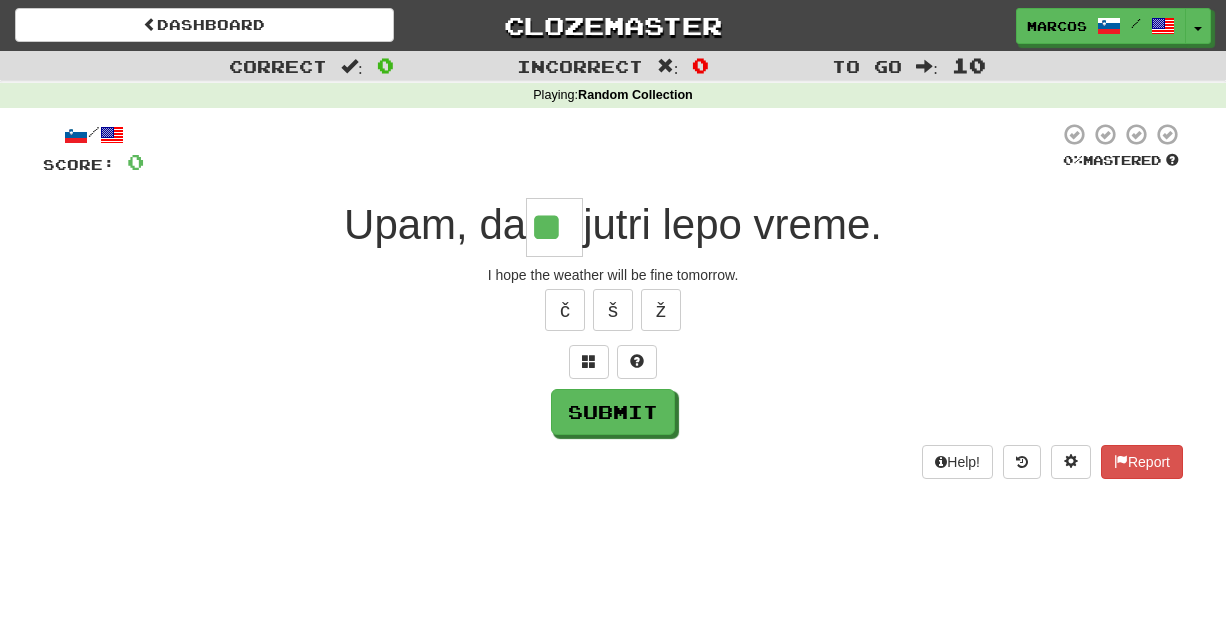 type on "**" 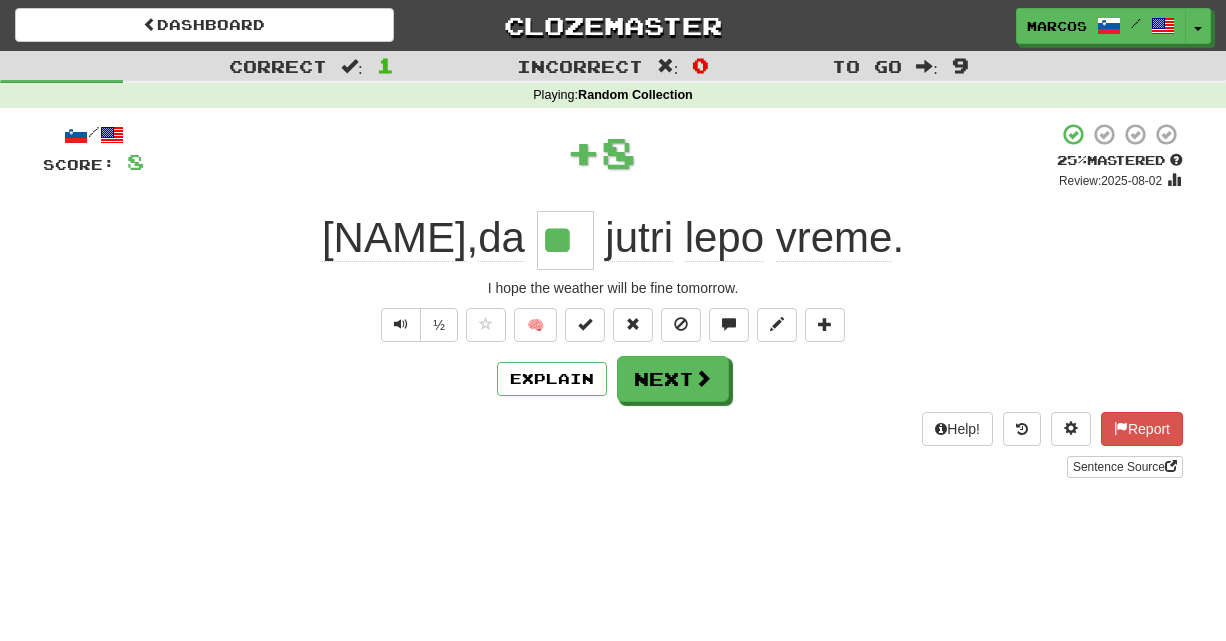 click on "Explain Next" at bounding box center [613, 379] 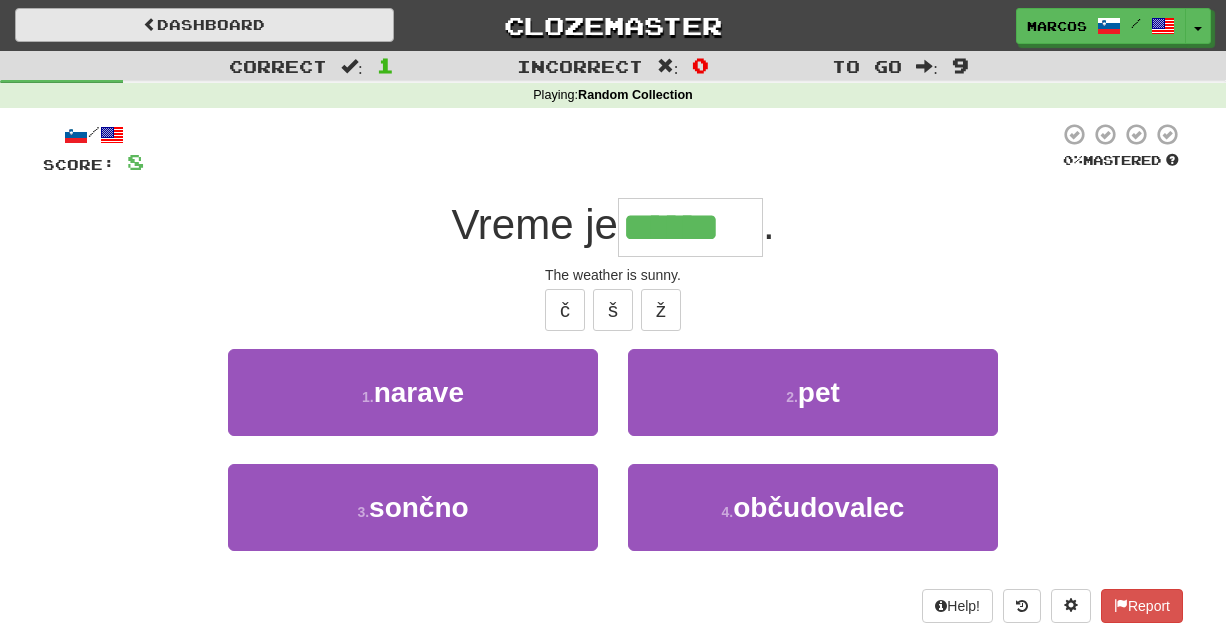 type on "******" 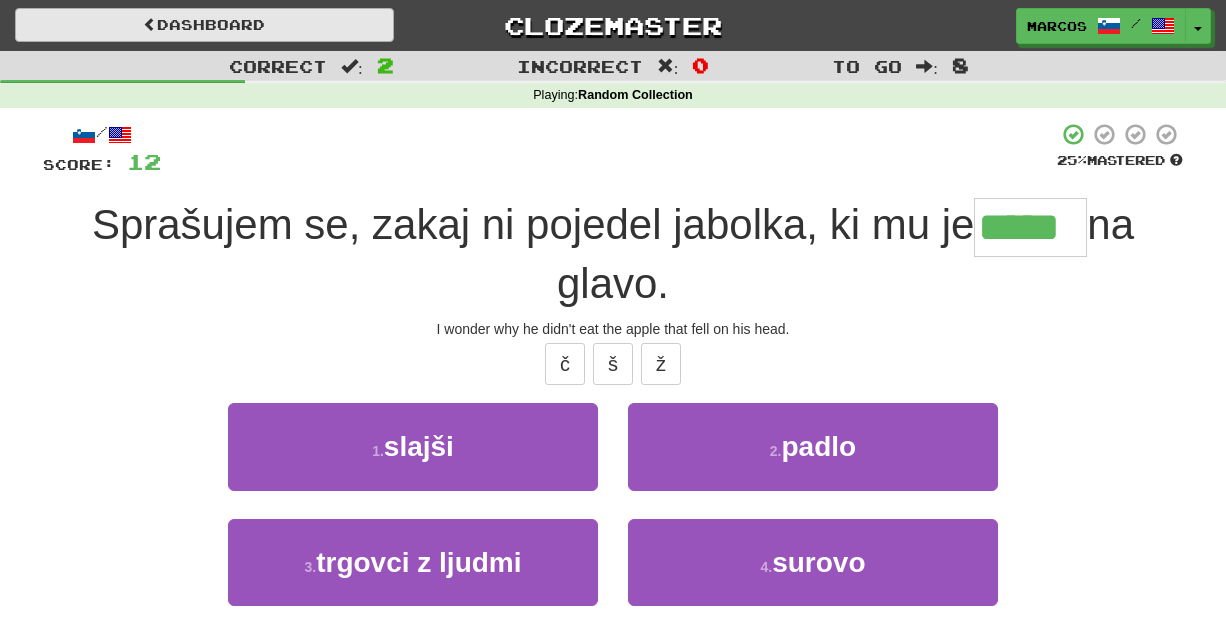 type on "*****" 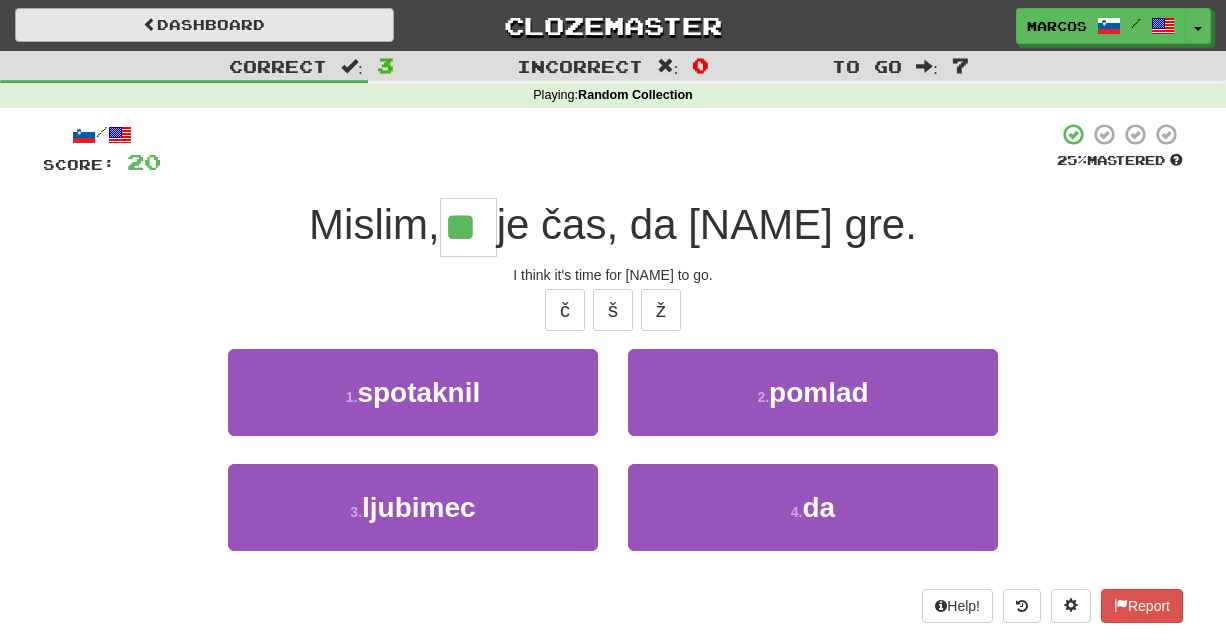 type on "**" 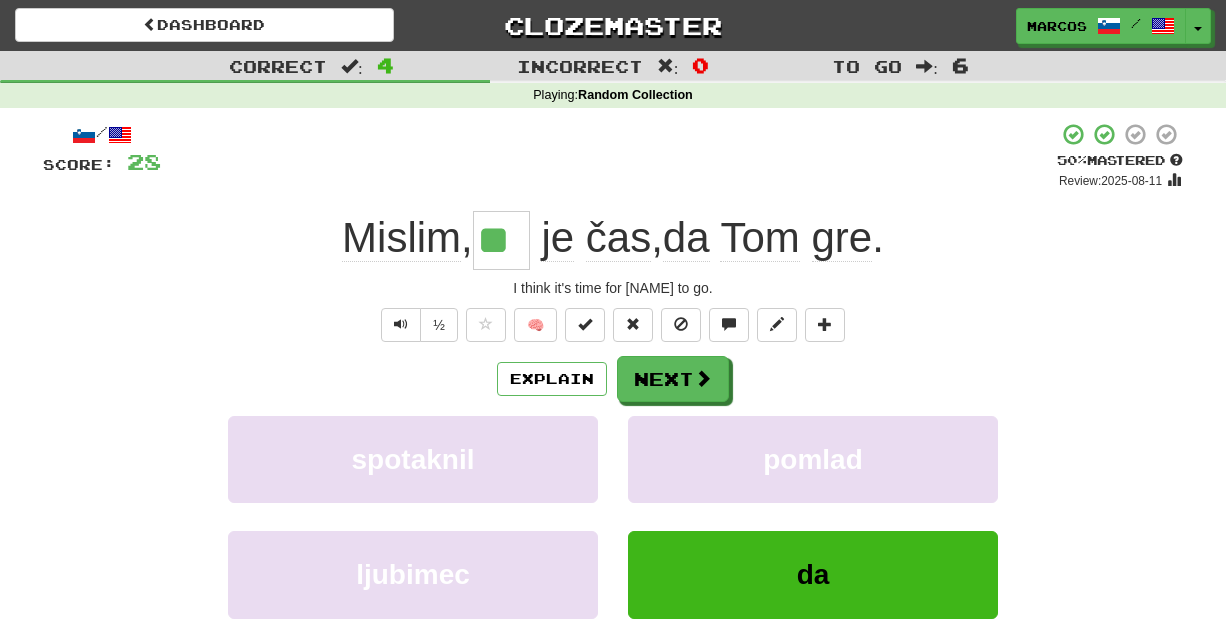click on "+ 8" at bounding box center [609, 156] 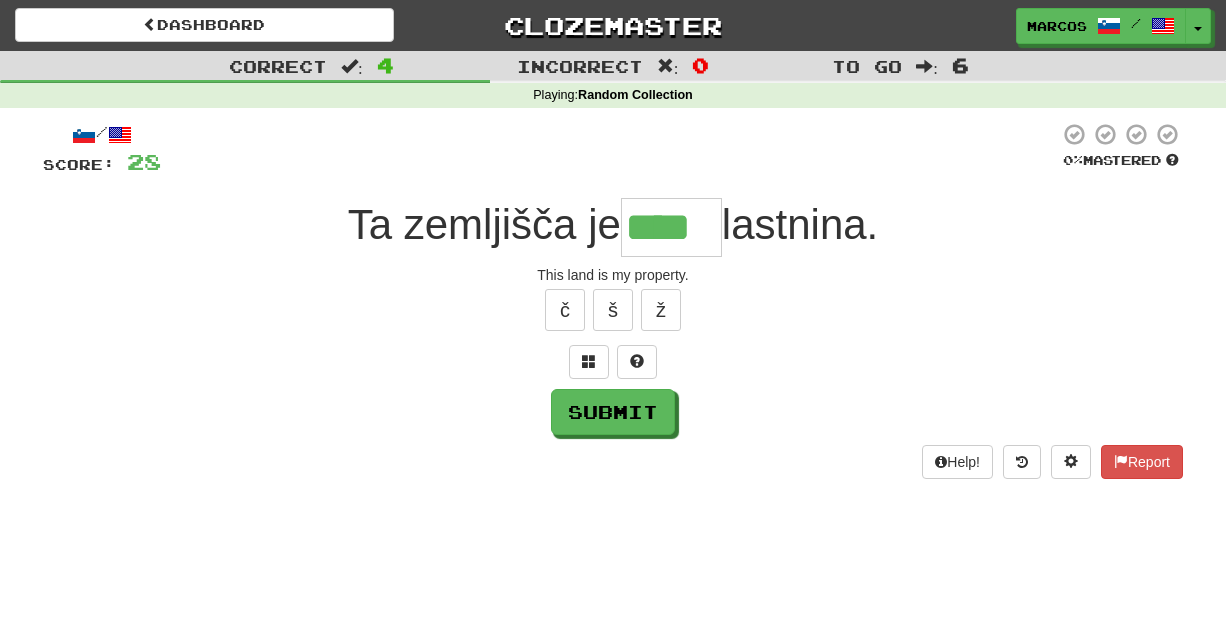 type on "****" 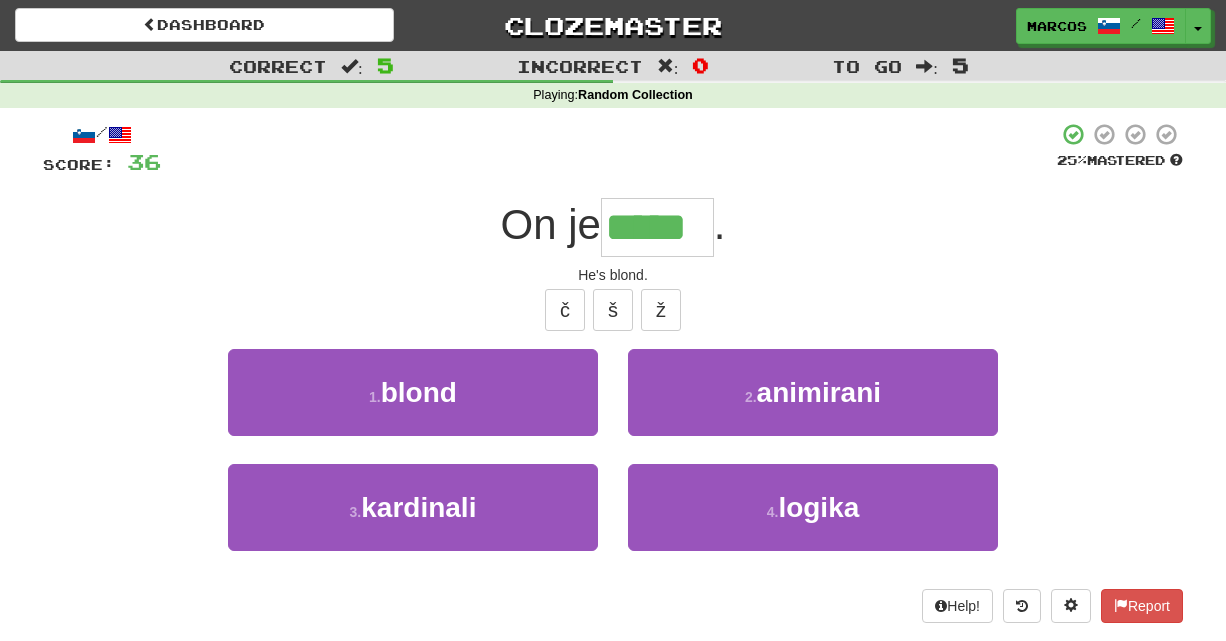 type on "*****" 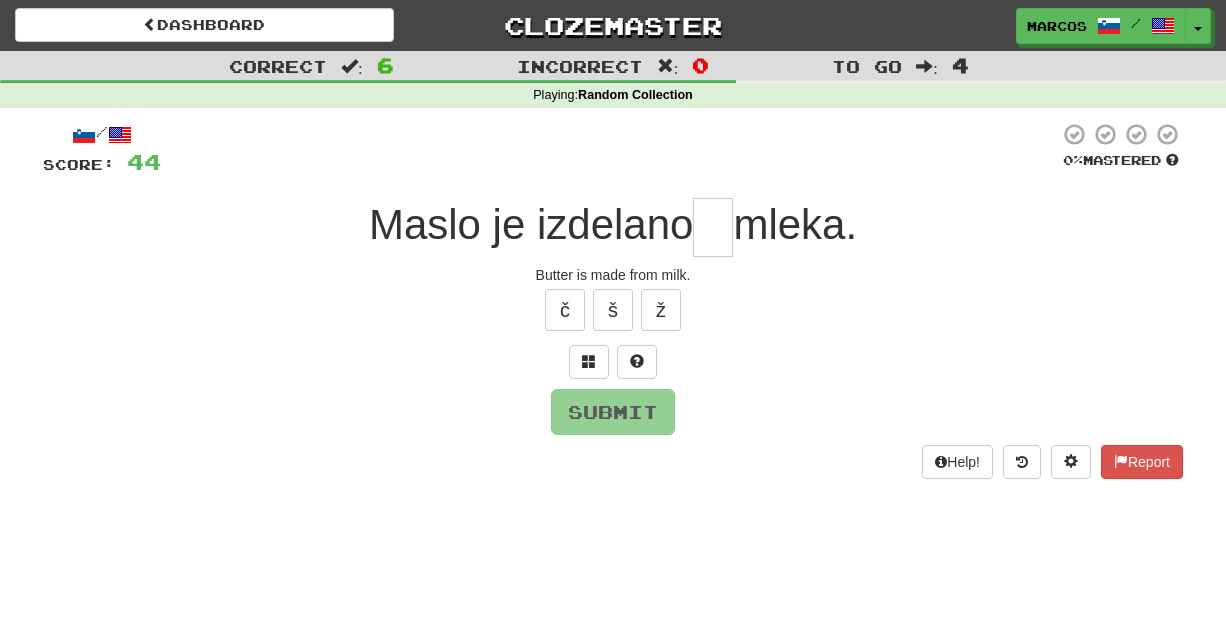 type on "*" 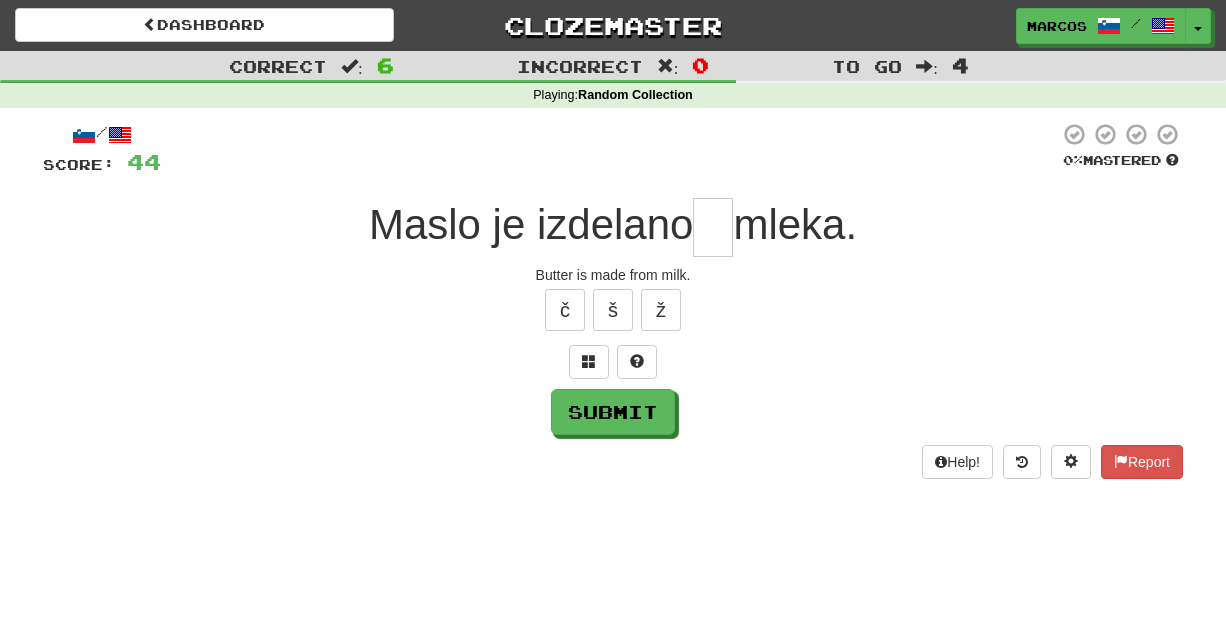 type on "*" 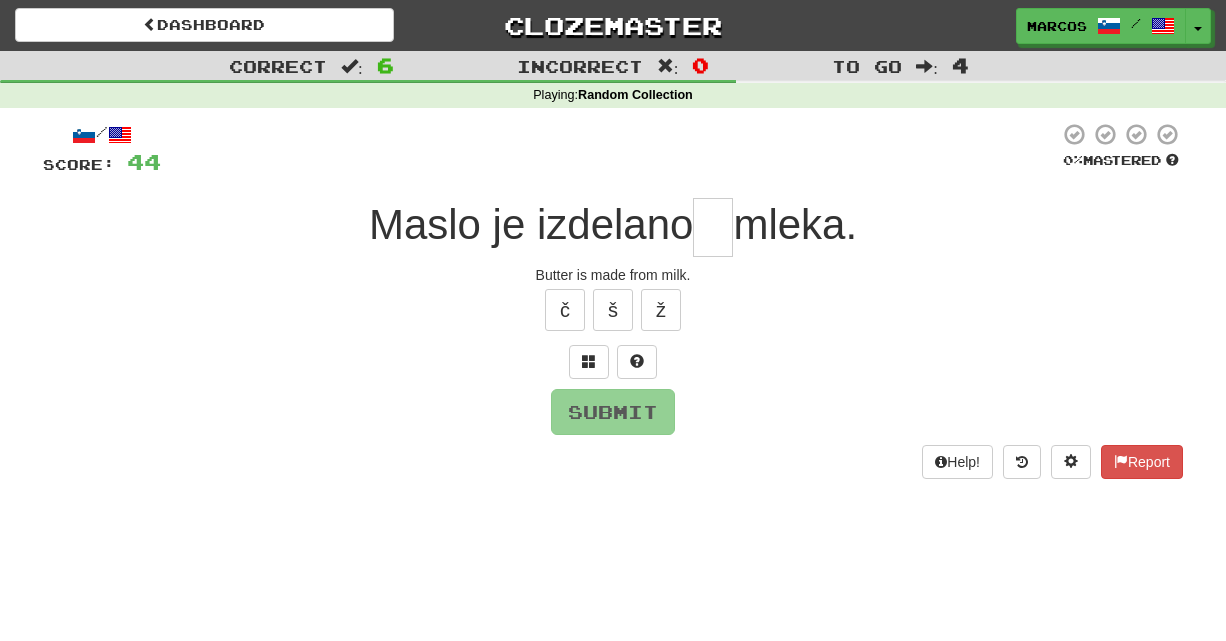 type on "*" 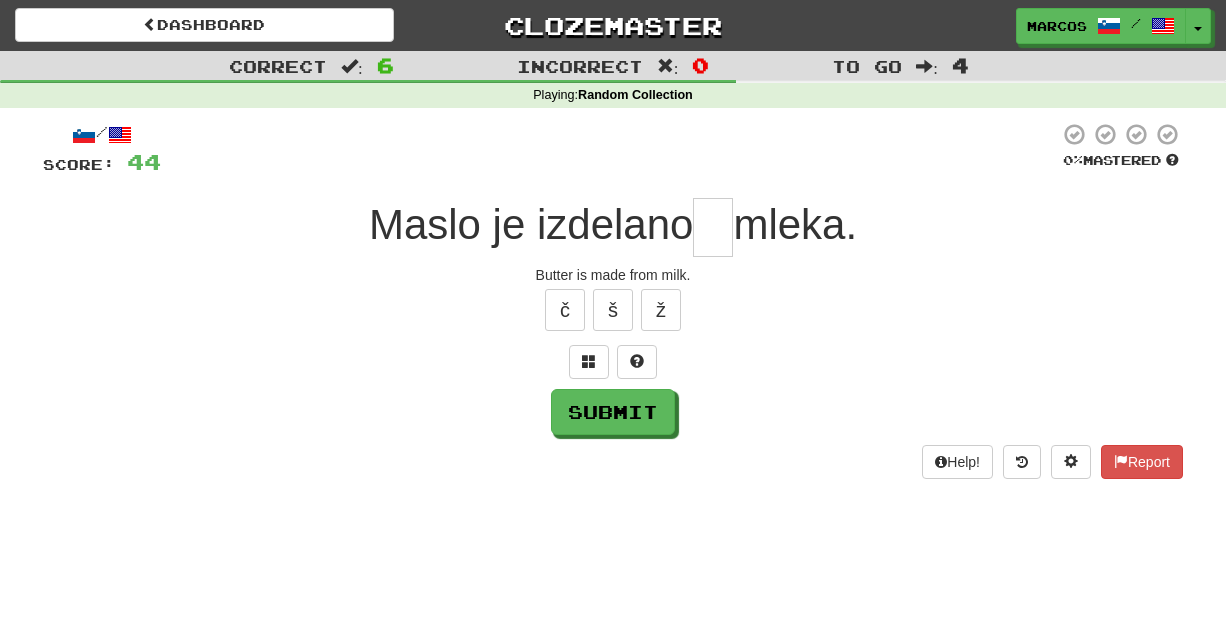 type on "*" 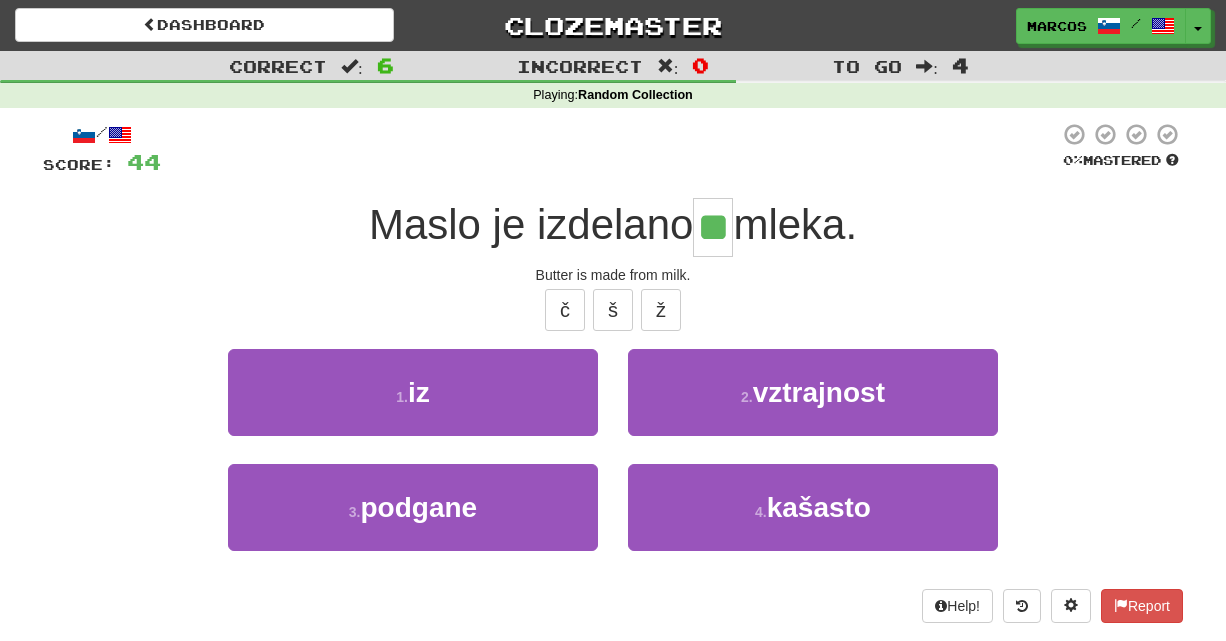 type on "**" 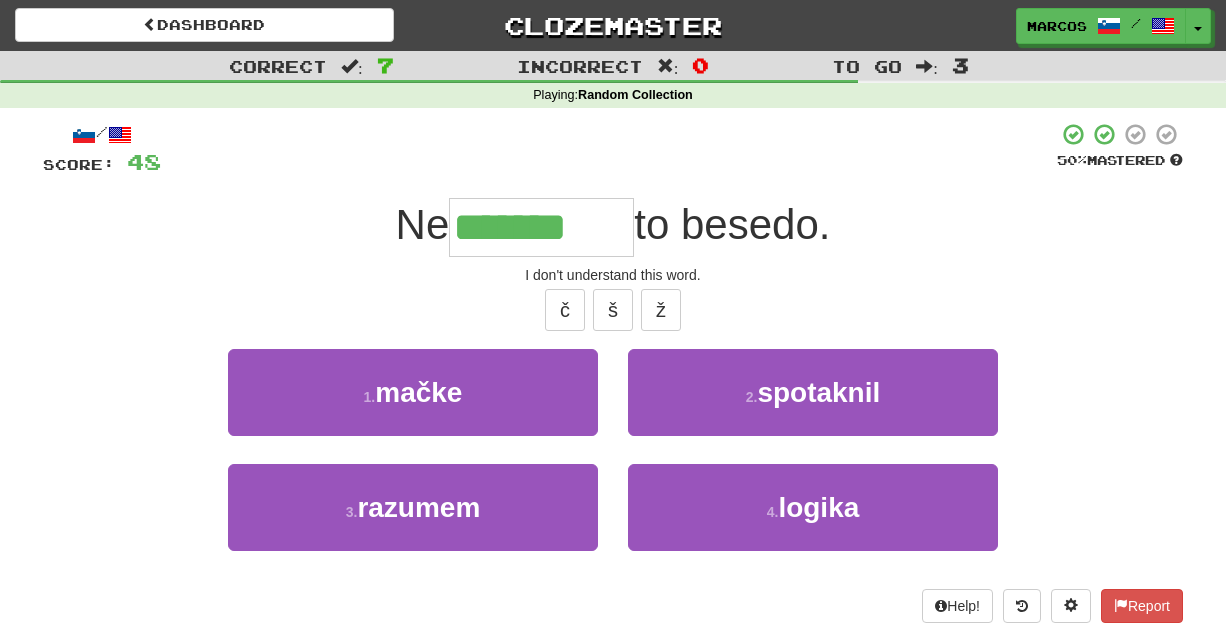type on "*******" 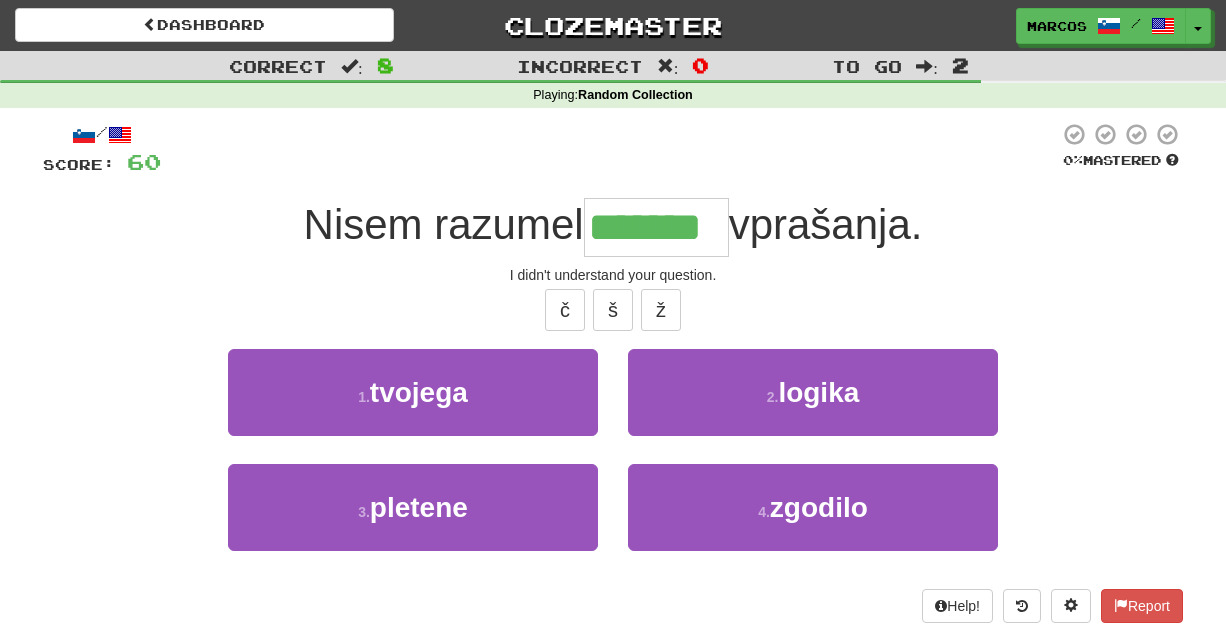 type on "*******" 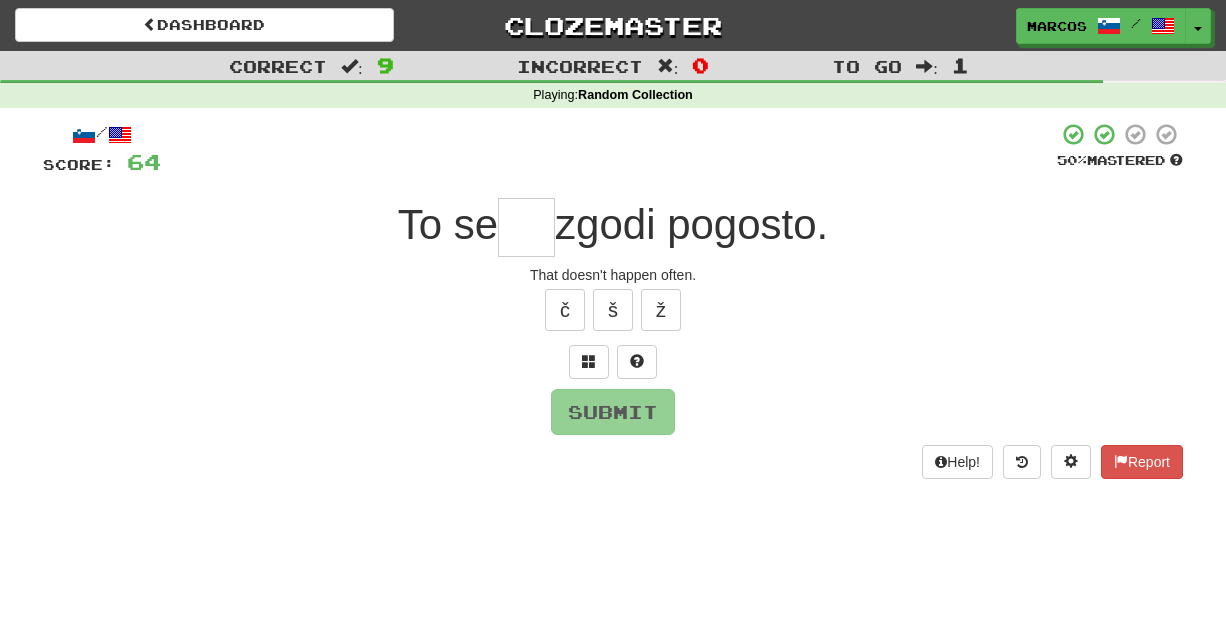 type on "*" 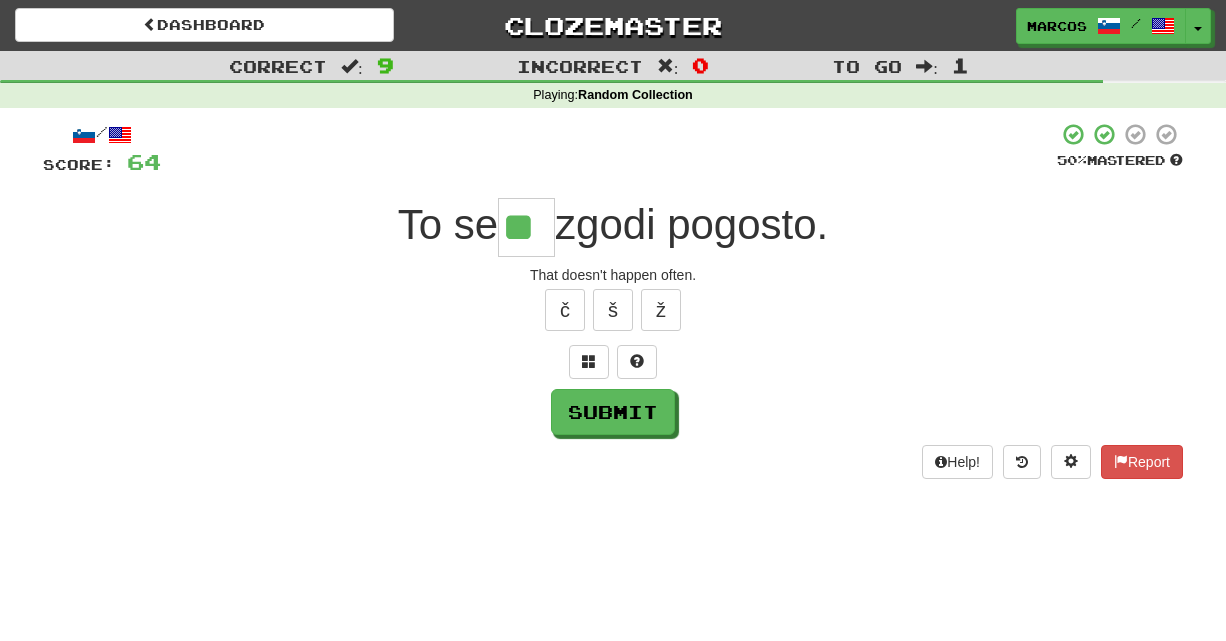 type on "**" 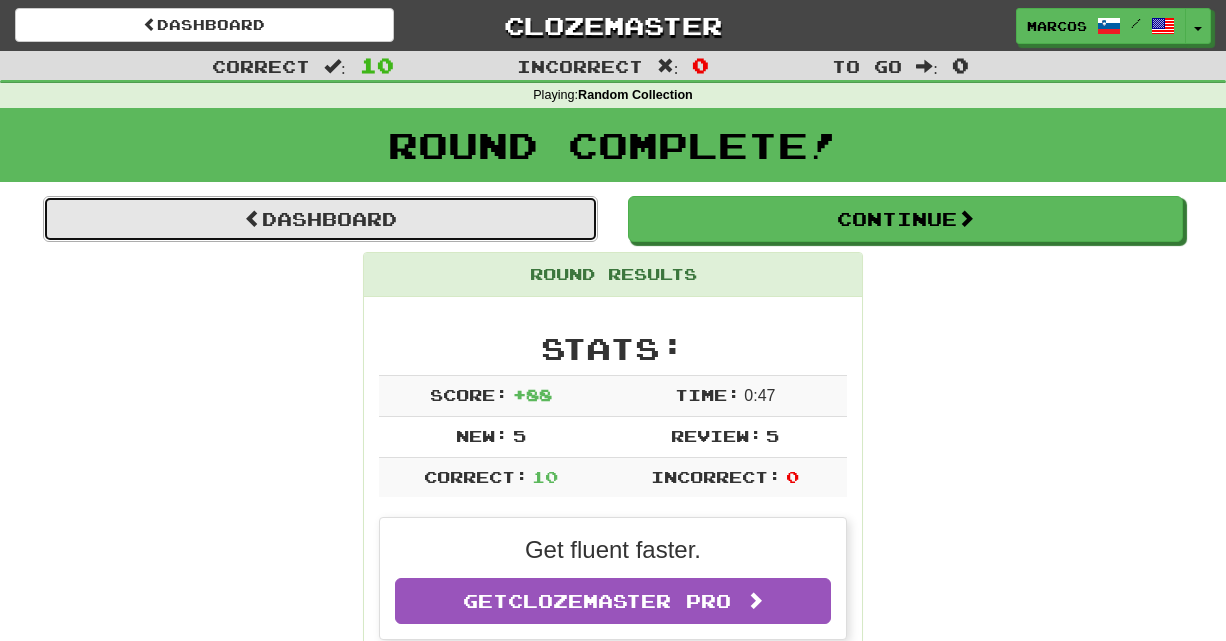 click on "Dashboard" at bounding box center [320, 219] 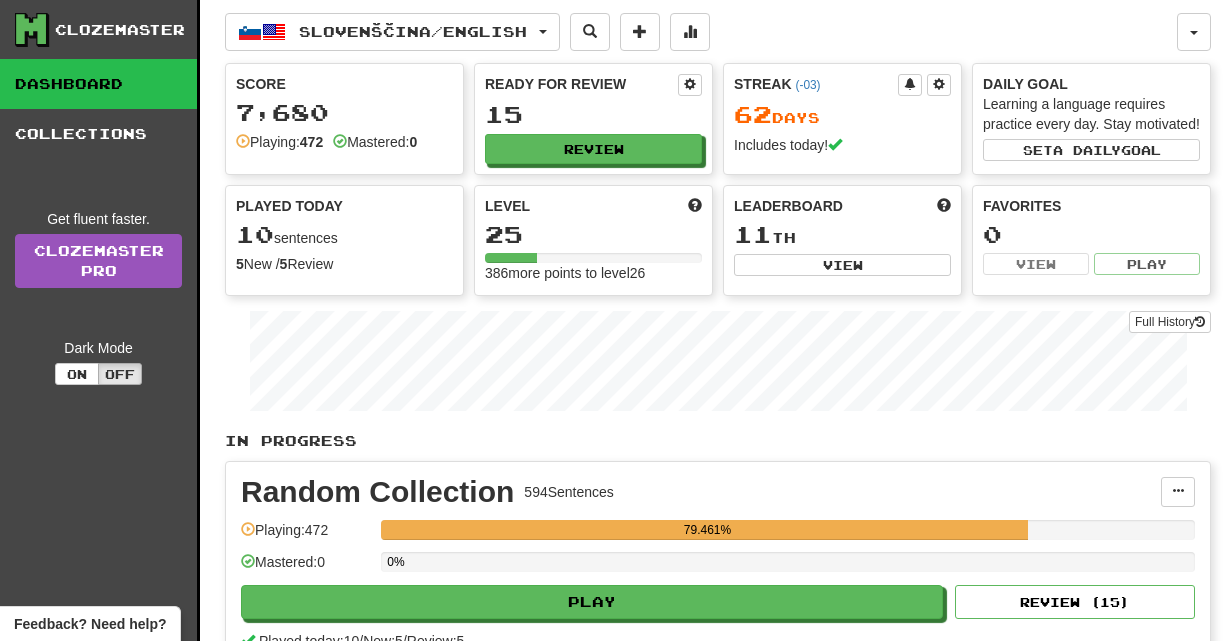 scroll, scrollTop: 0, scrollLeft: 0, axis: both 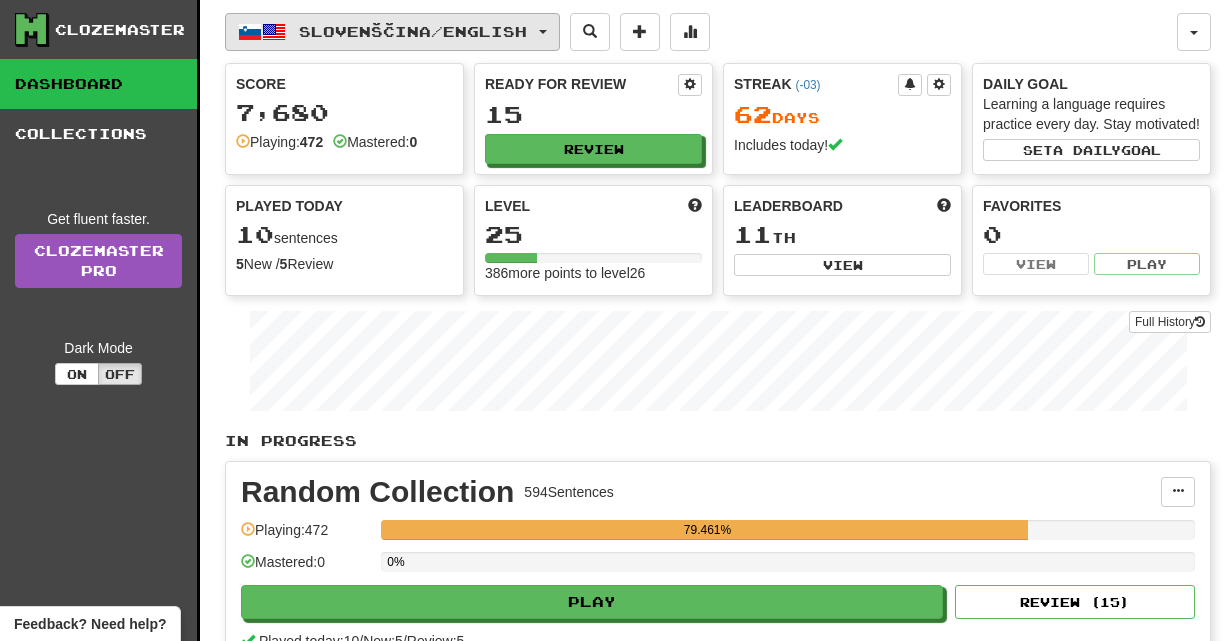 click on "Slovenščina  /  English" at bounding box center (392, 32) 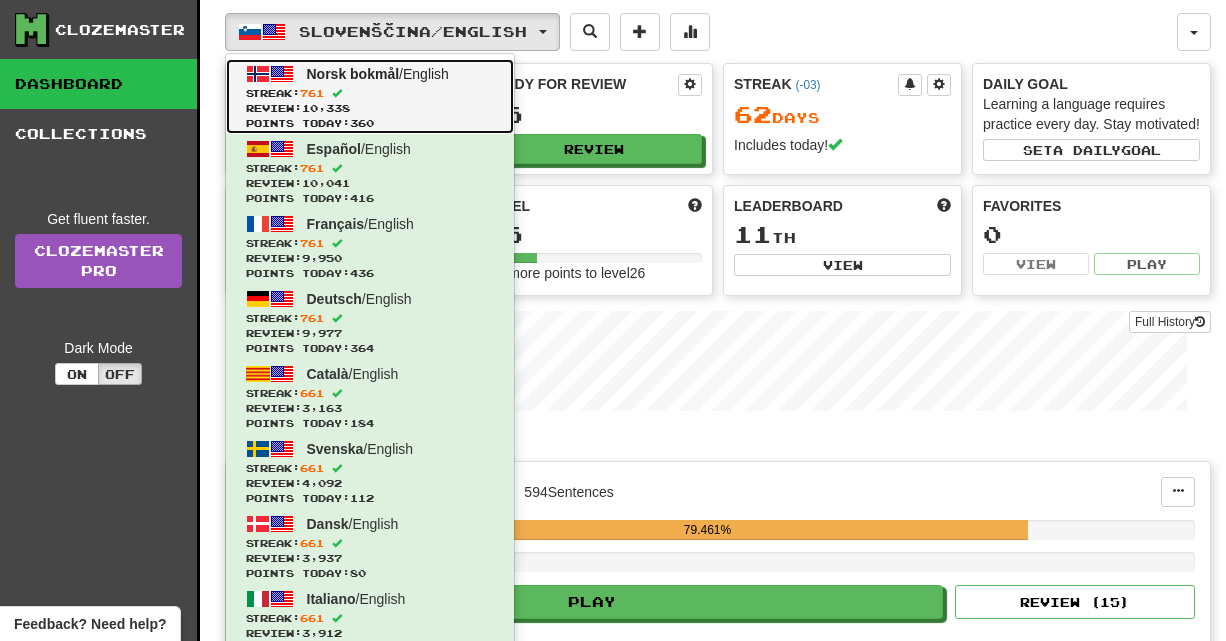 click on "Norsk bokmål  /  English Streak:  761   Review:  10,338 Points today:  360" at bounding box center (370, 96) 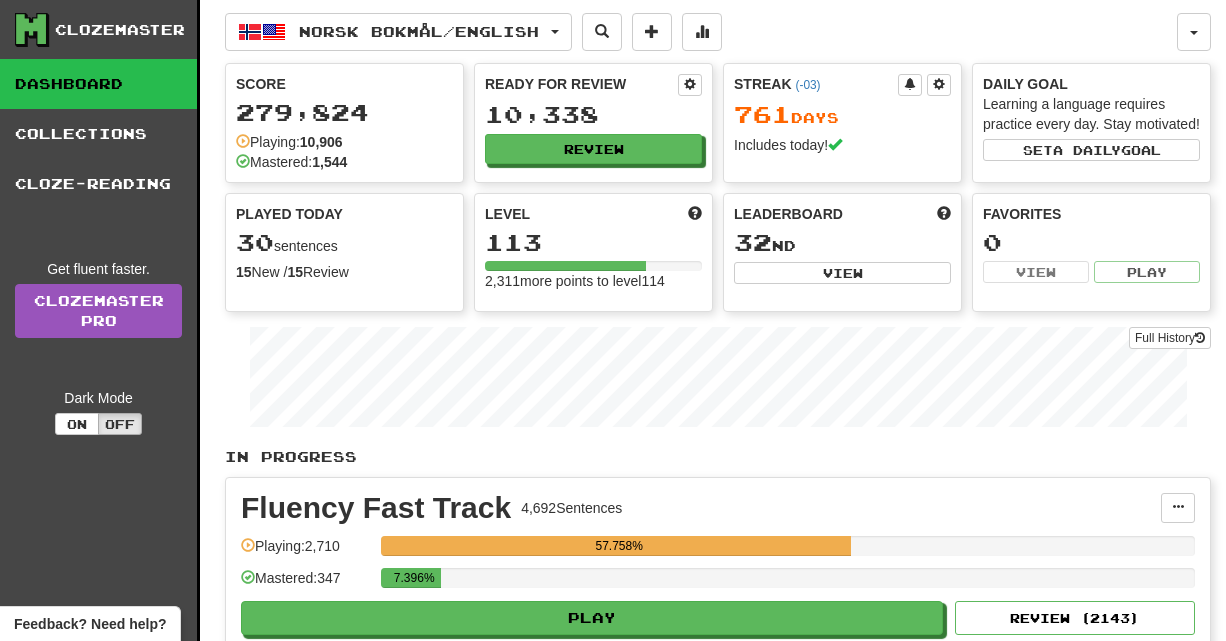 scroll, scrollTop: 0, scrollLeft: 0, axis: both 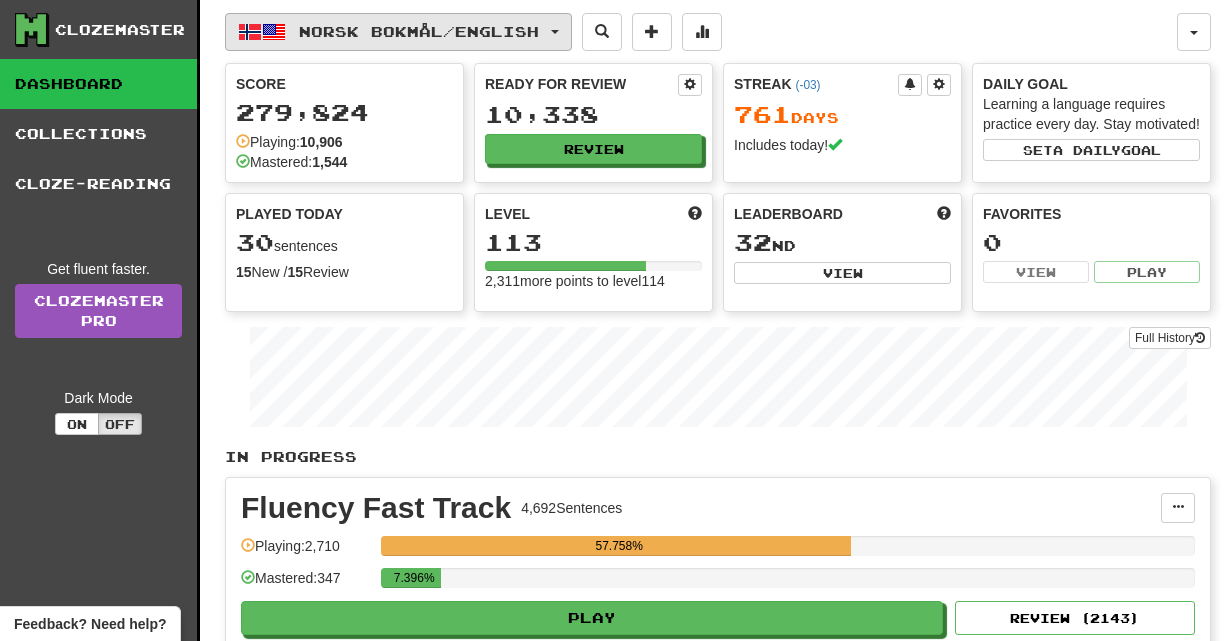 click on "Norsk bokmål  /  English" at bounding box center [419, 31] 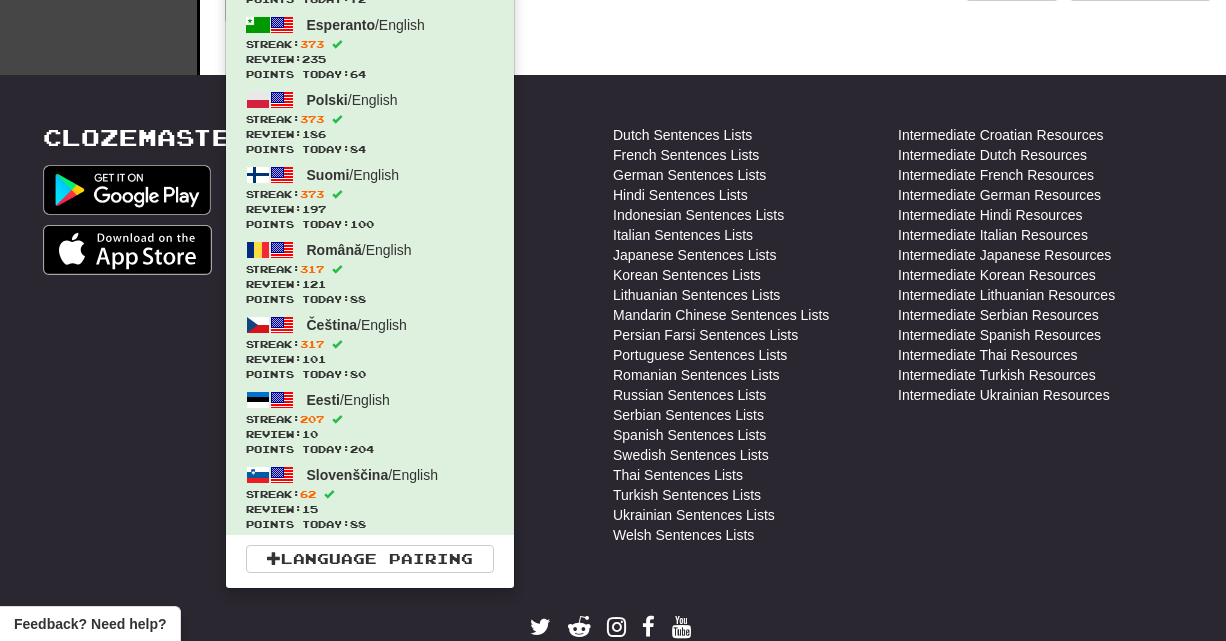scroll, scrollTop: 730, scrollLeft: 0, axis: vertical 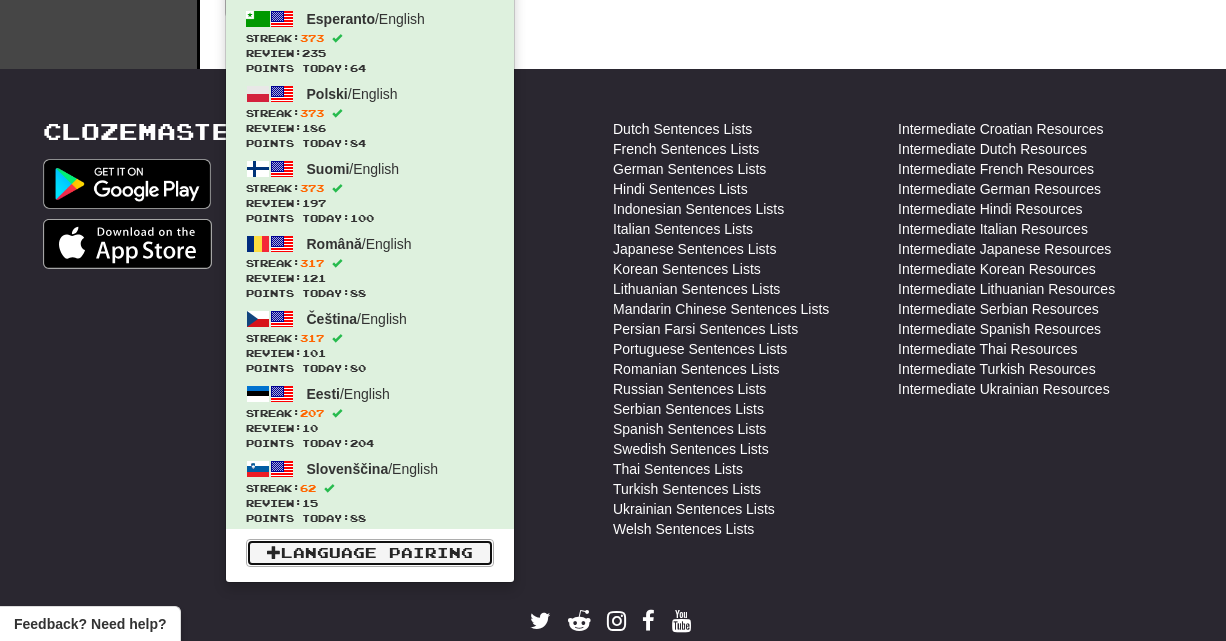 click at bounding box center [274, 552] 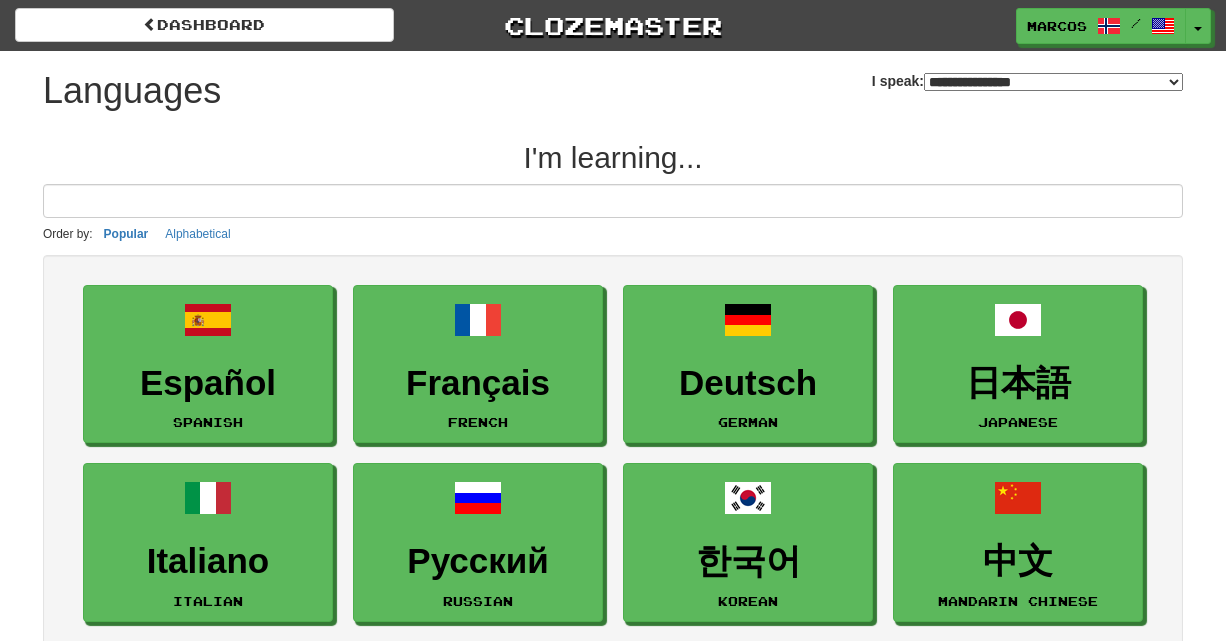 select on "*******" 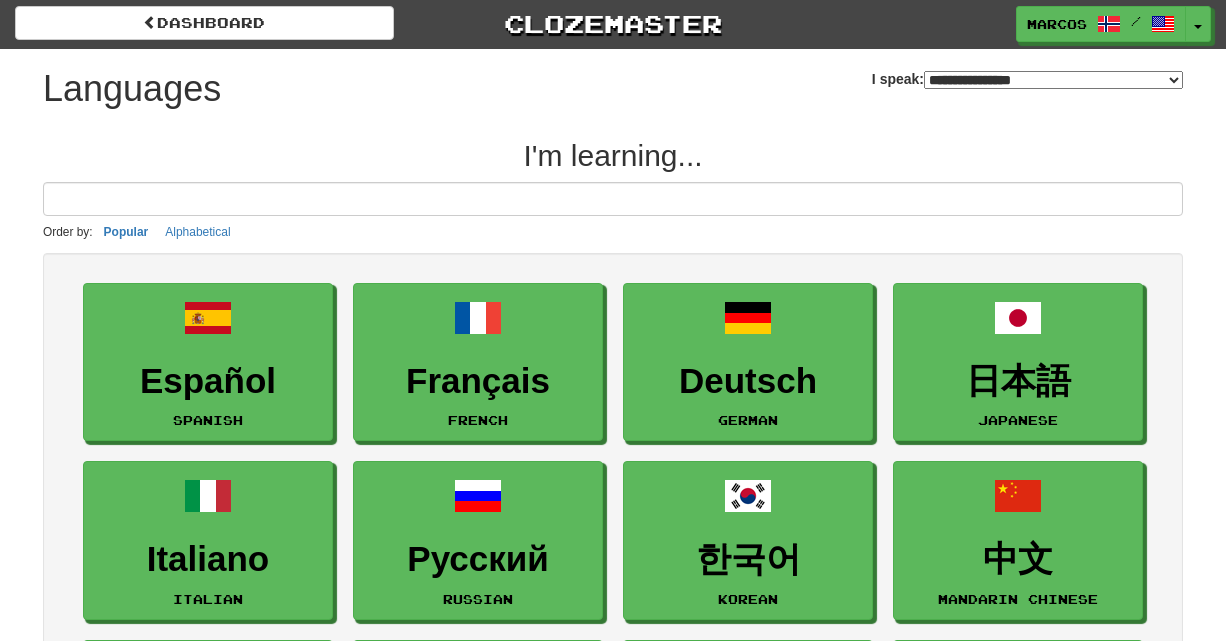 scroll, scrollTop: 0, scrollLeft: 0, axis: both 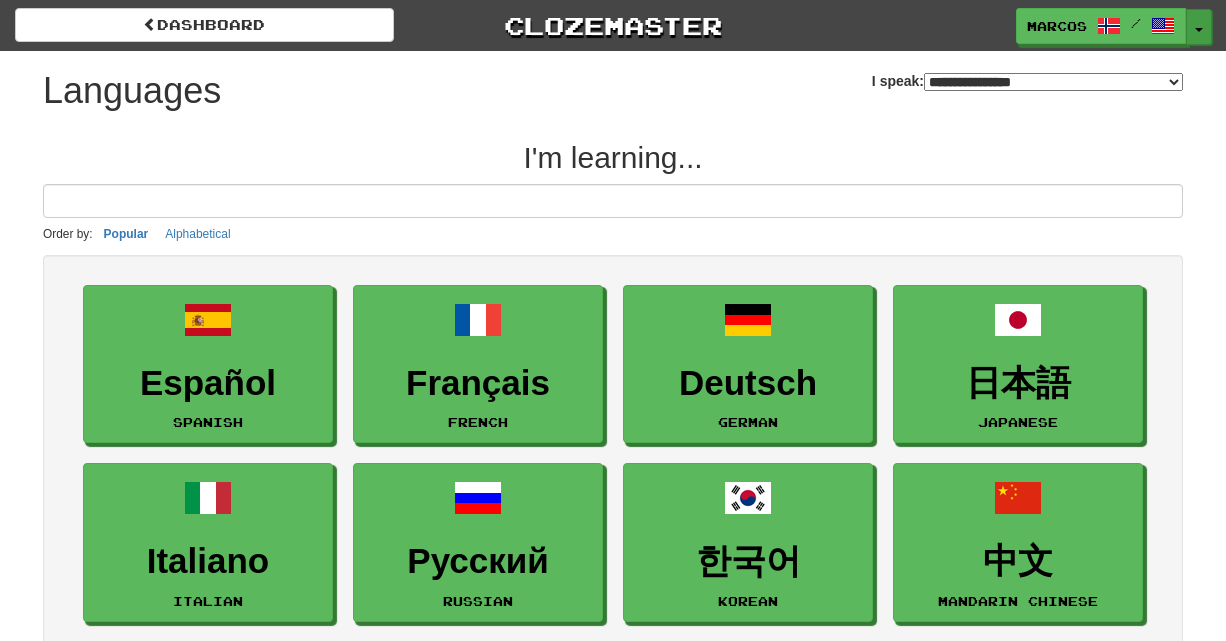 click on "Toggle Dropdown" at bounding box center [1199, 27] 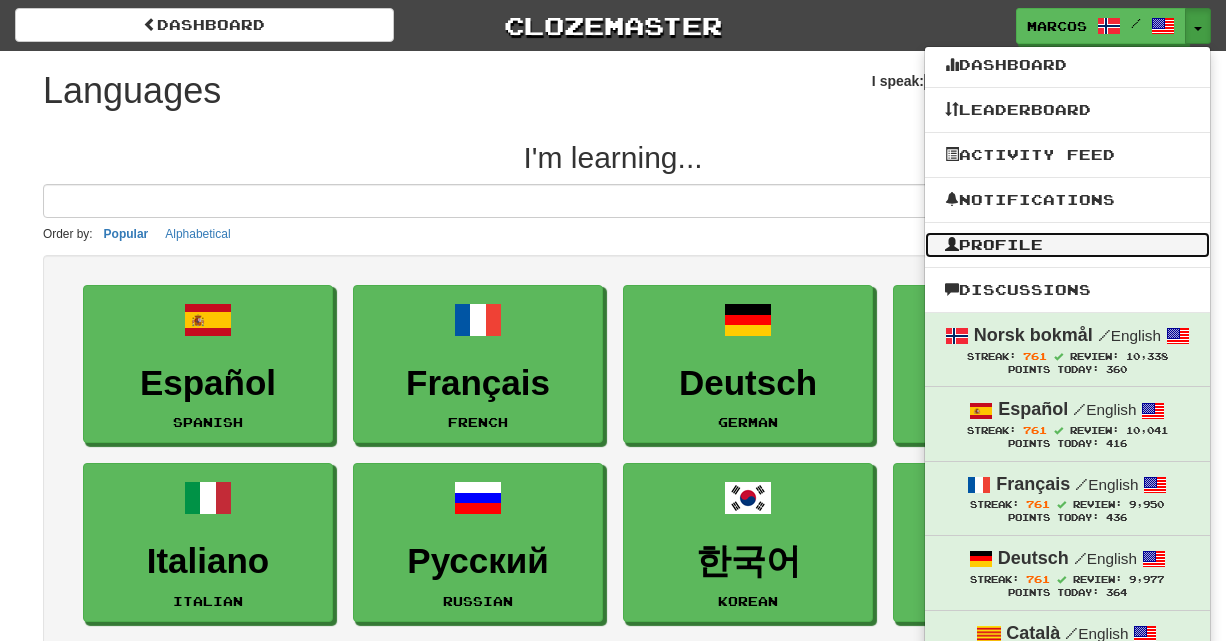 click on "Profile" at bounding box center [1067, 245] 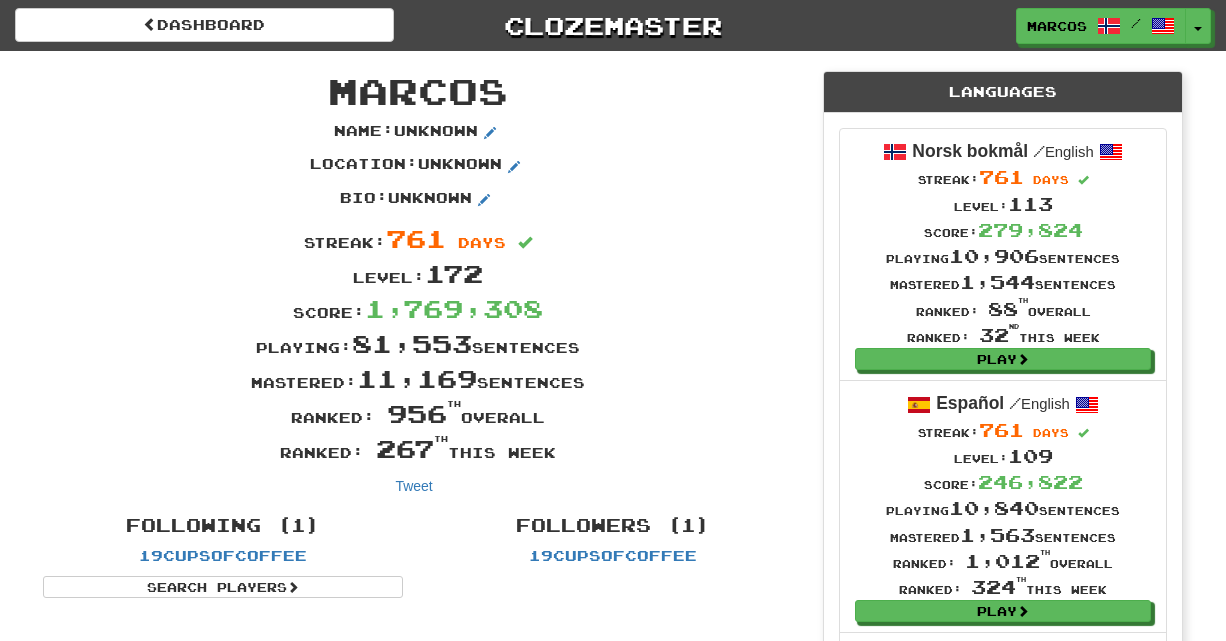 scroll, scrollTop: 0, scrollLeft: 0, axis: both 